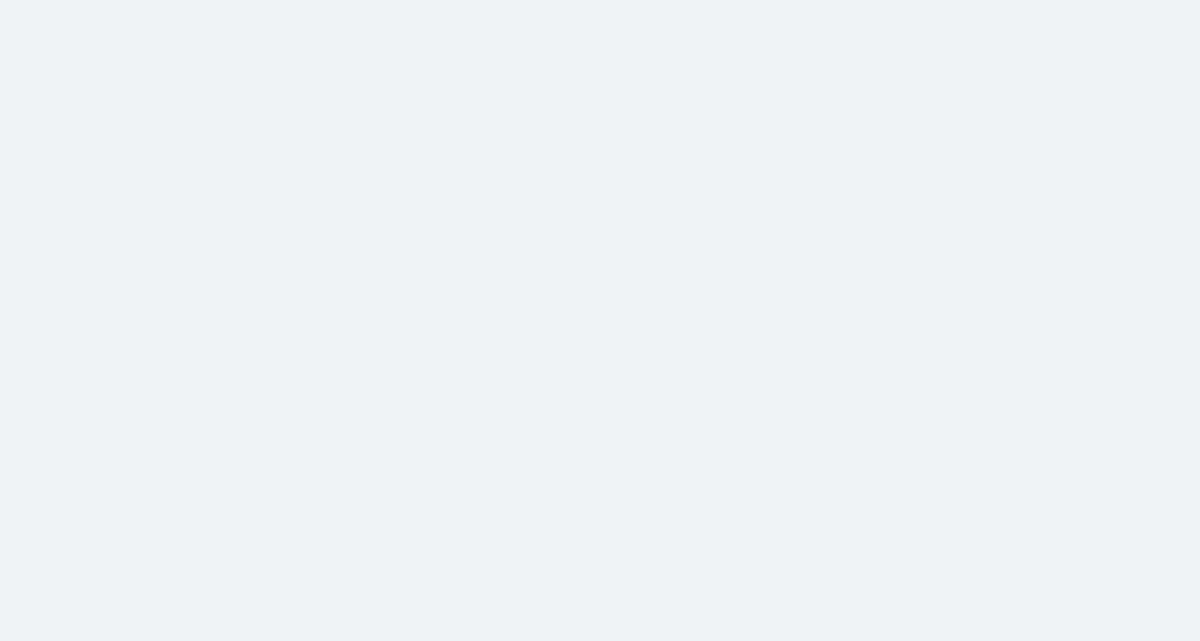 scroll, scrollTop: 0, scrollLeft: 0, axis: both 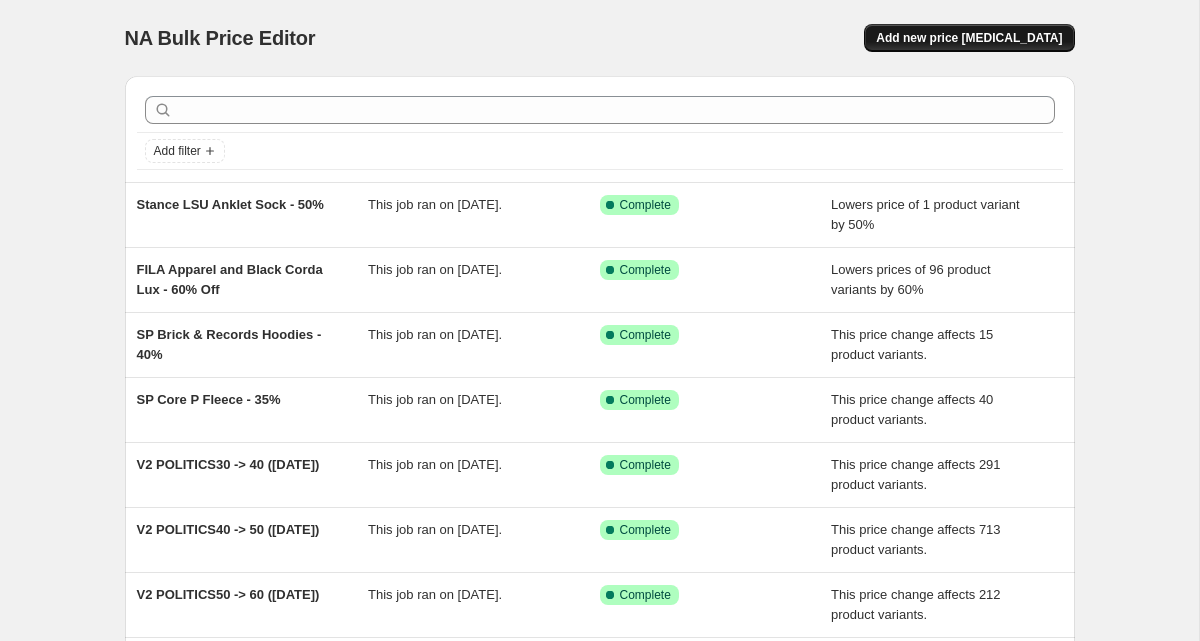 click on "Add new price [MEDICAL_DATA]" at bounding box center [969, 38] 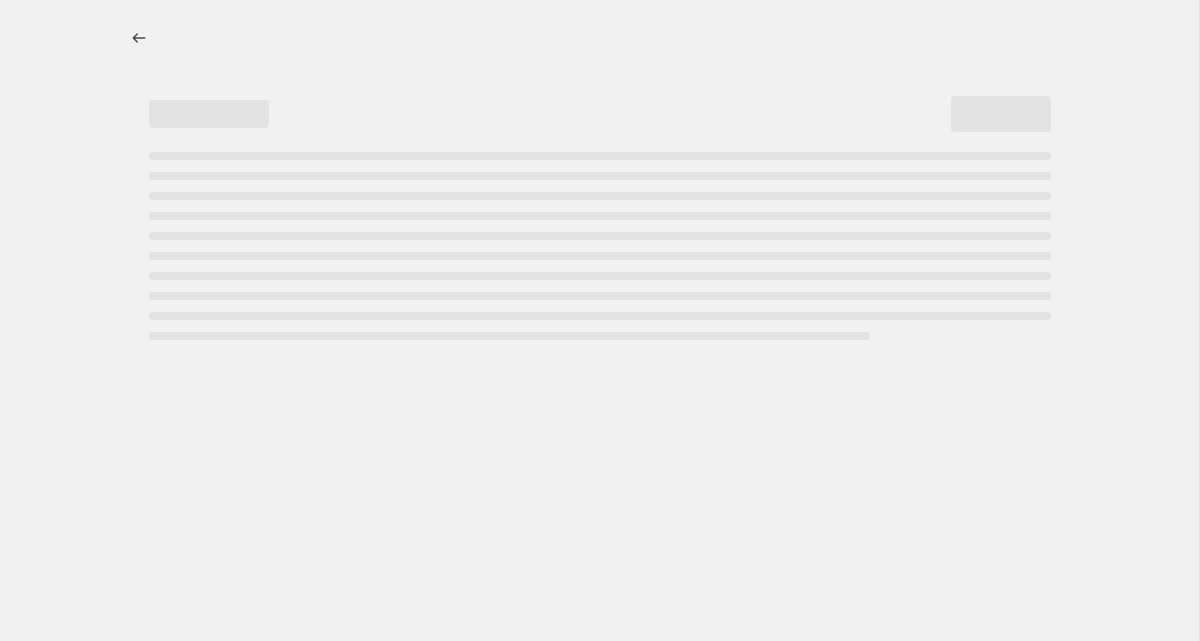 select on "percentage" 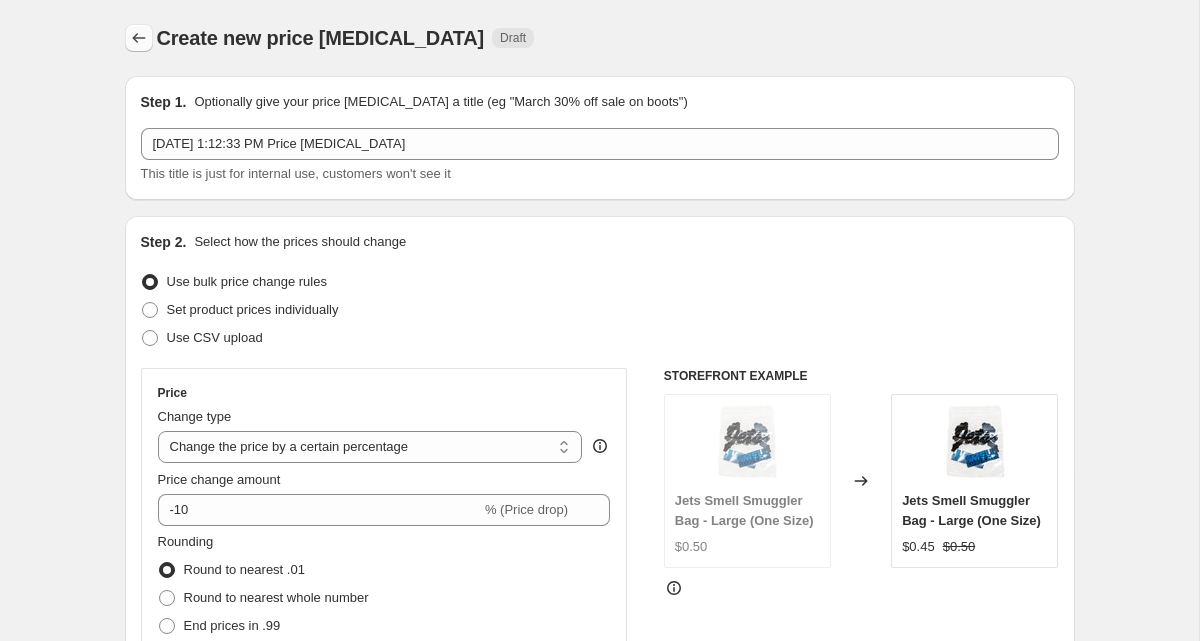 click 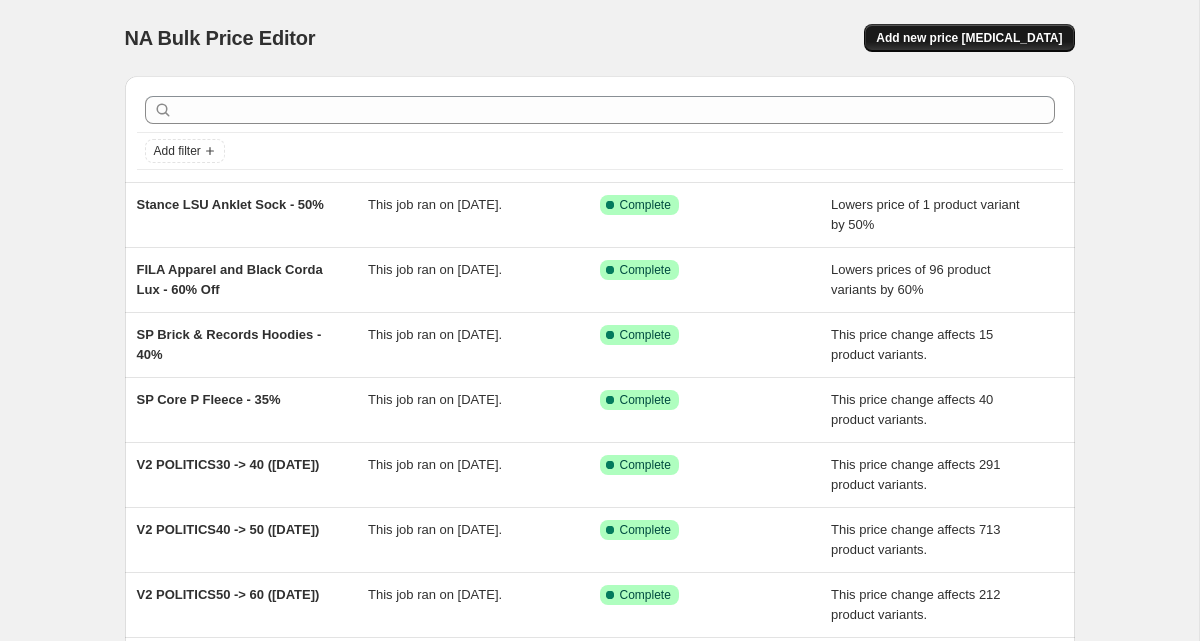 click on "Add new price [MEDICAL_DATA]" at bounding box center (969, 38) 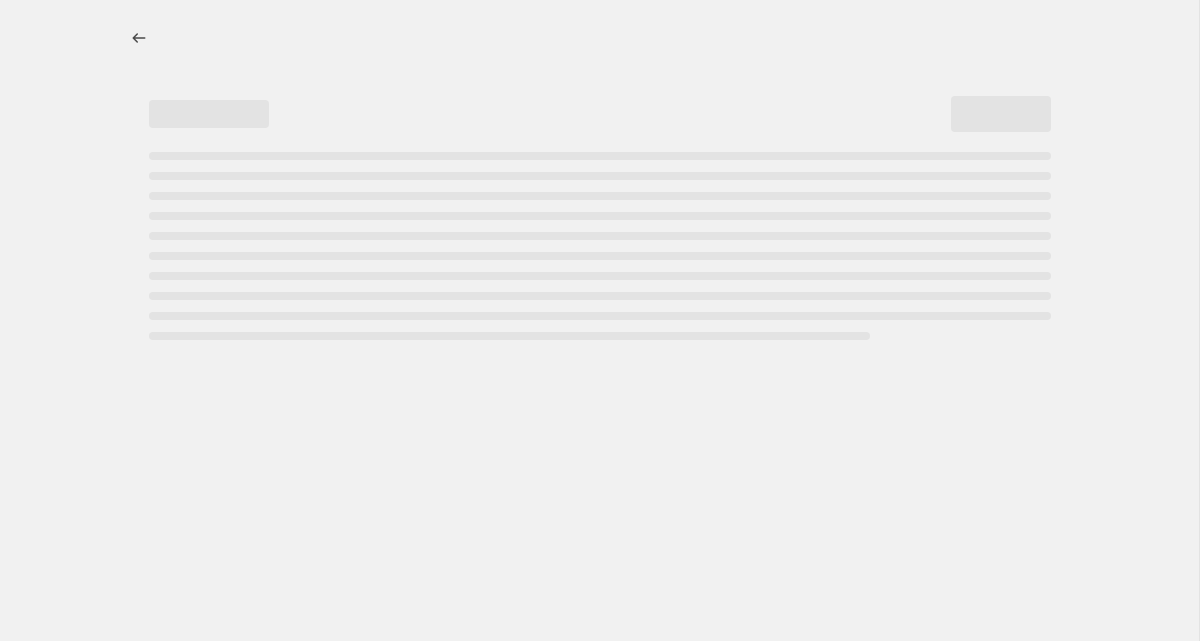 select on "percentage" 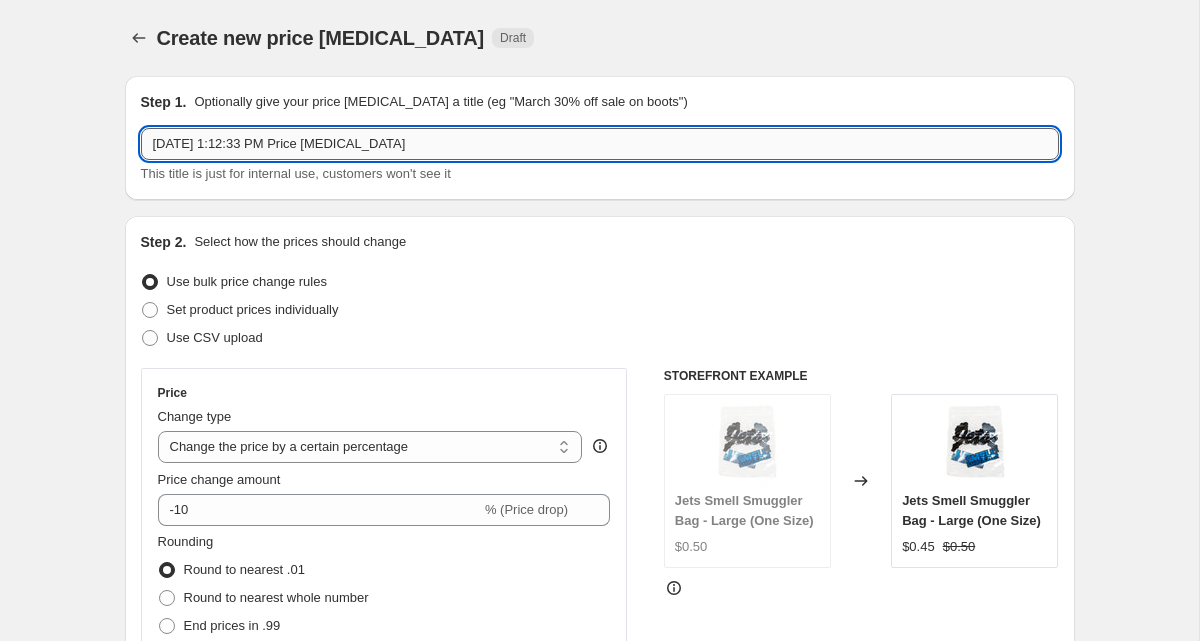 click on "[DATE] 1:12:33 PM Price [MEDICAL_DATA]" at bounding box center [600, 144] 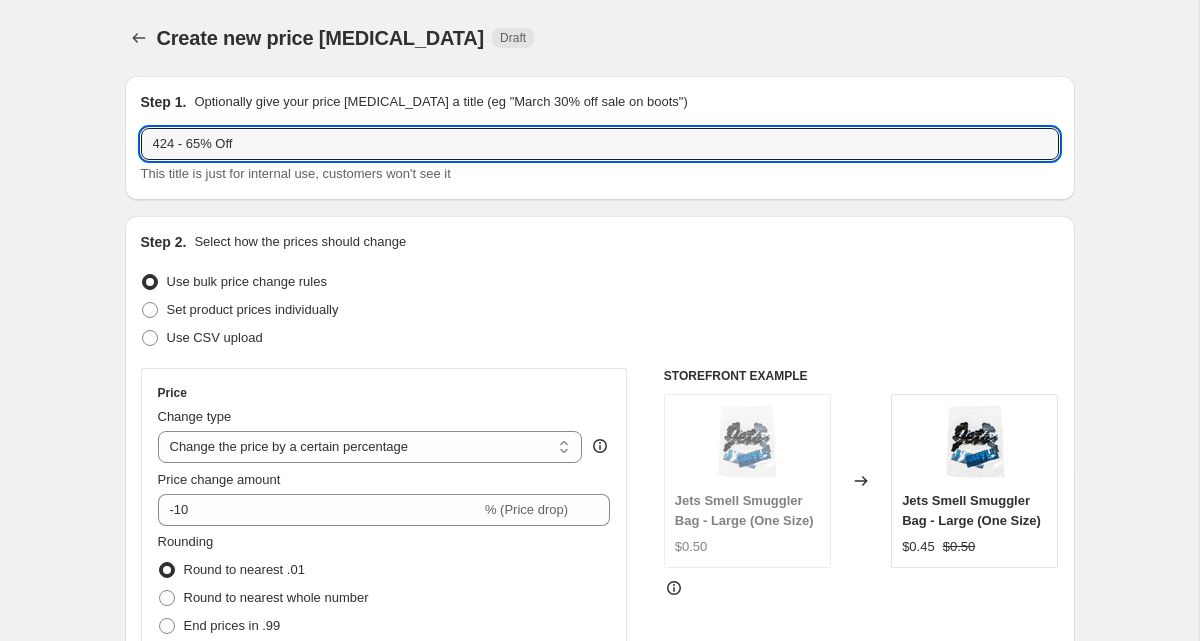 type on "424 - 65% Off" 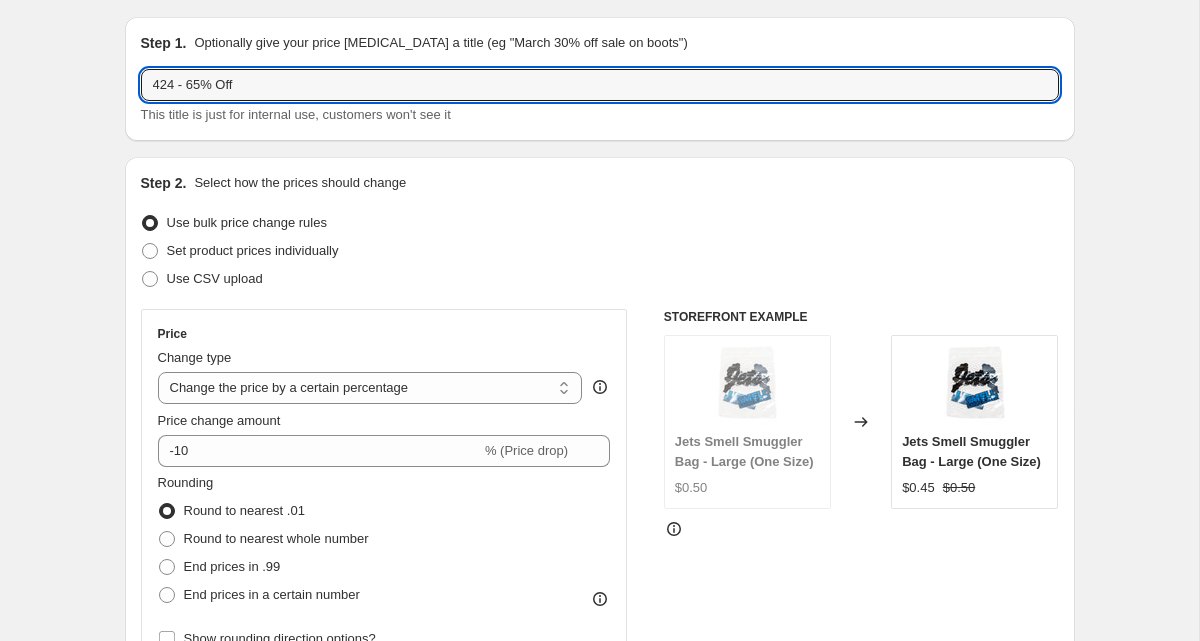 scroll, scrollTop: 137, scrollLeft: 0, axis: vertical 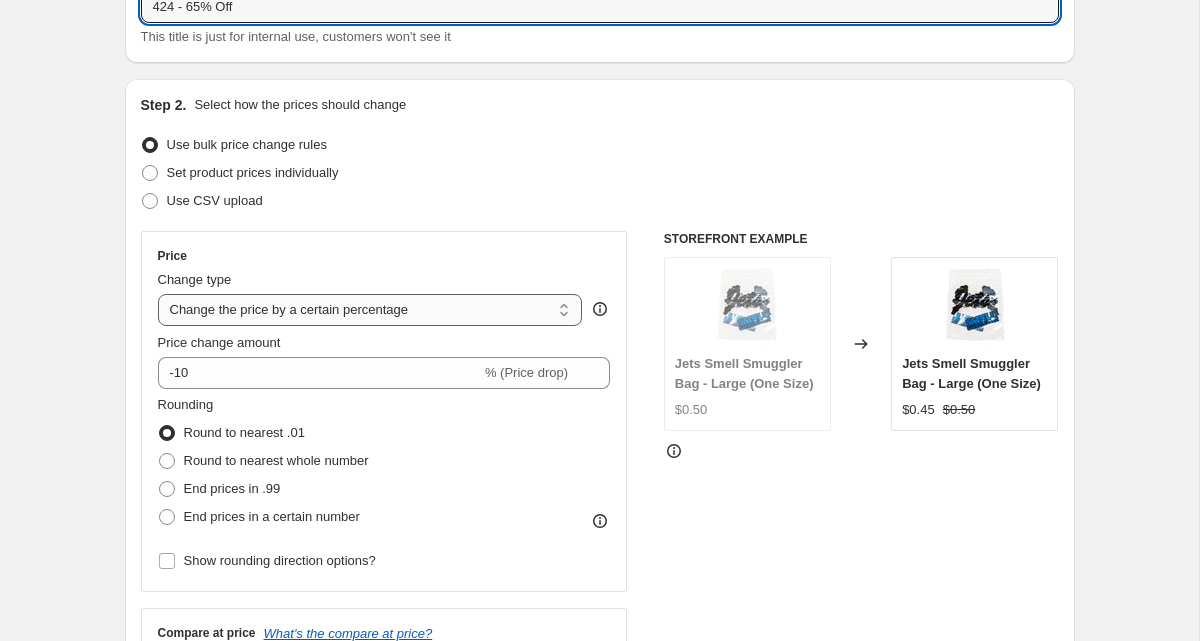 click on "Change the price to a certain amount Change the price by a certain amount Change the price by a certain percentage Change the price to the current compare at price (price before sale) Change the price by a certain amount relative to the compare at price Change the price by a certain percentage relative to the compare at price Don't change the price Change the price by a certain percentage relative to the cost per item Change price to certain cost margin" at bounding box center [370, 310] 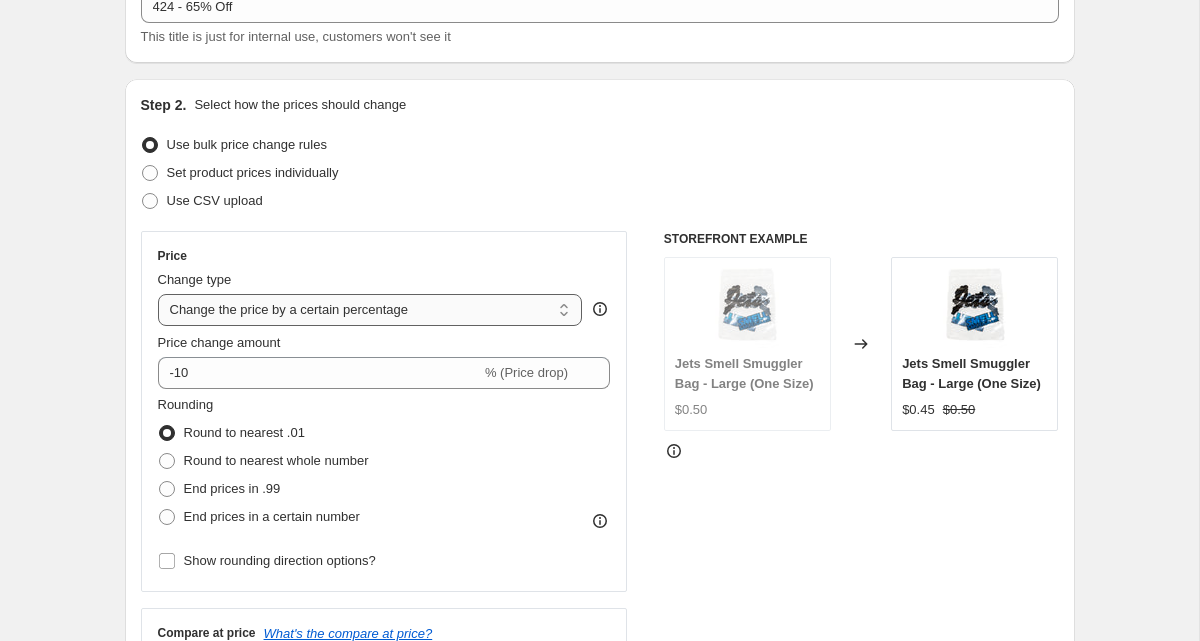 select on "bcap" 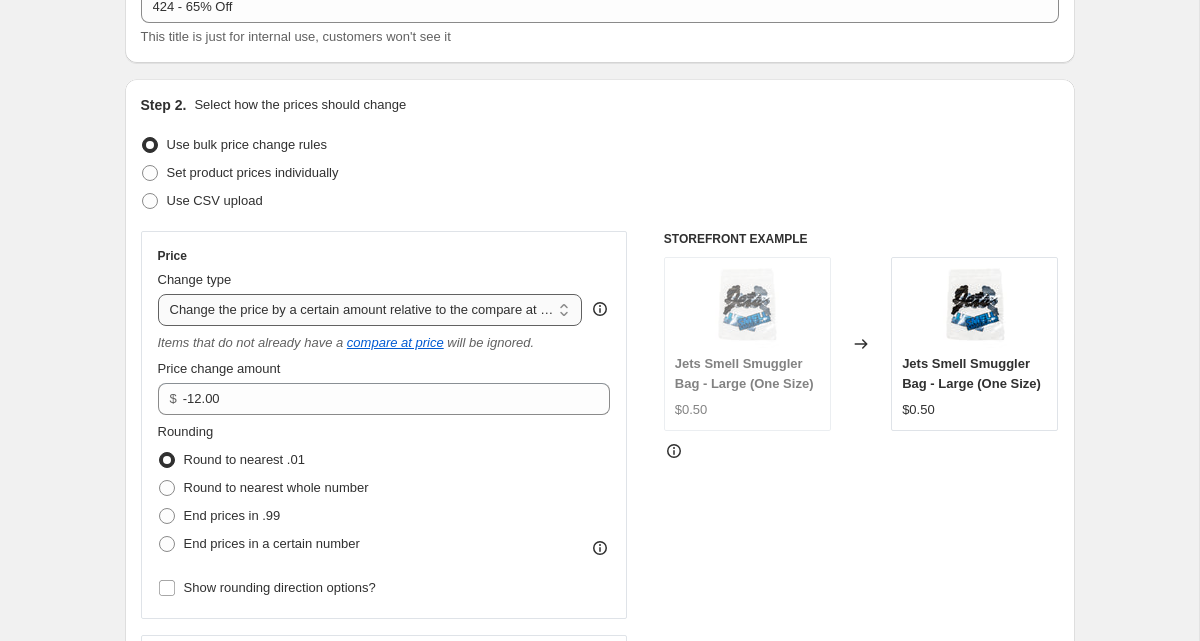 click on "Change the price to a certain amount Change the price by a certain amount Change the price by a certain percentage Change the price to the current compare at price (price before sale) Change the price by a certain amount relative to the compare at price Change the price by a certain percentage relative to the compare at price Don't change the price Change the price by a certain percentage relative to the cost per item Change price to certain cost margin" at bounding box center [370, 310] 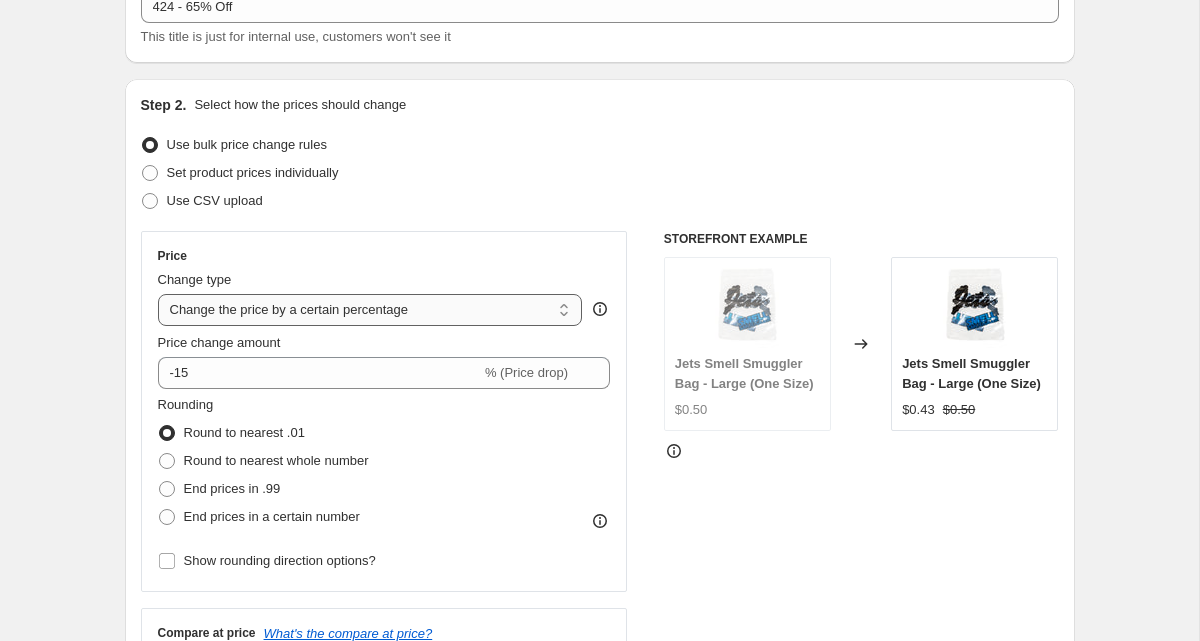 click on "Change the price to a certain amount Change the price by a certain amount Change the price by a certain percentage Change the price to the current compare at price (price before sale) Change the price by a certain amount relative to the compare at price Change the price by a certain percentage relative to the compare at price Don't change the price Change the price by a certain percentage relative to the cost per item Change price to certain cost margin" at bounding box center (370, 310) 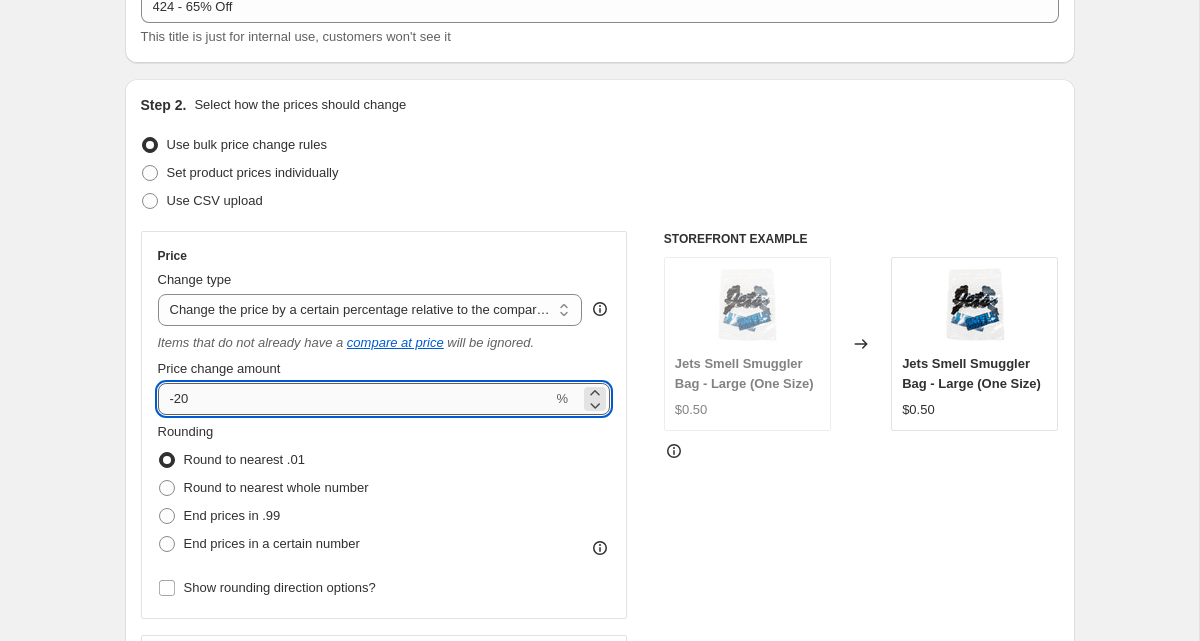 click on "-20" at bounding box center [355, 399] 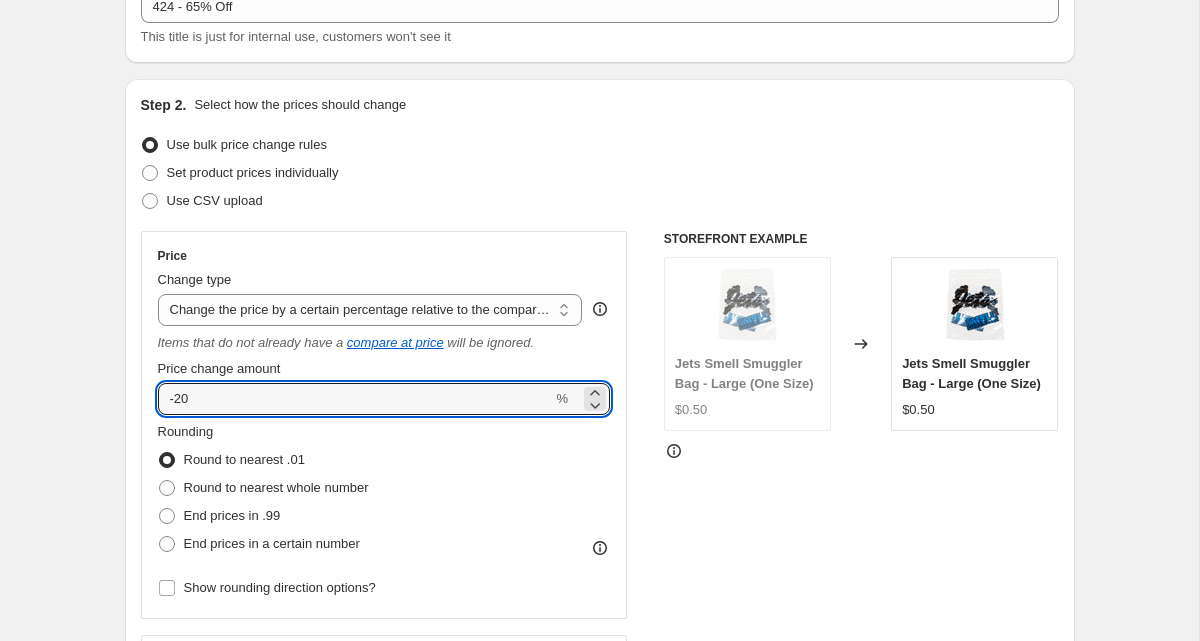 type on "-2" 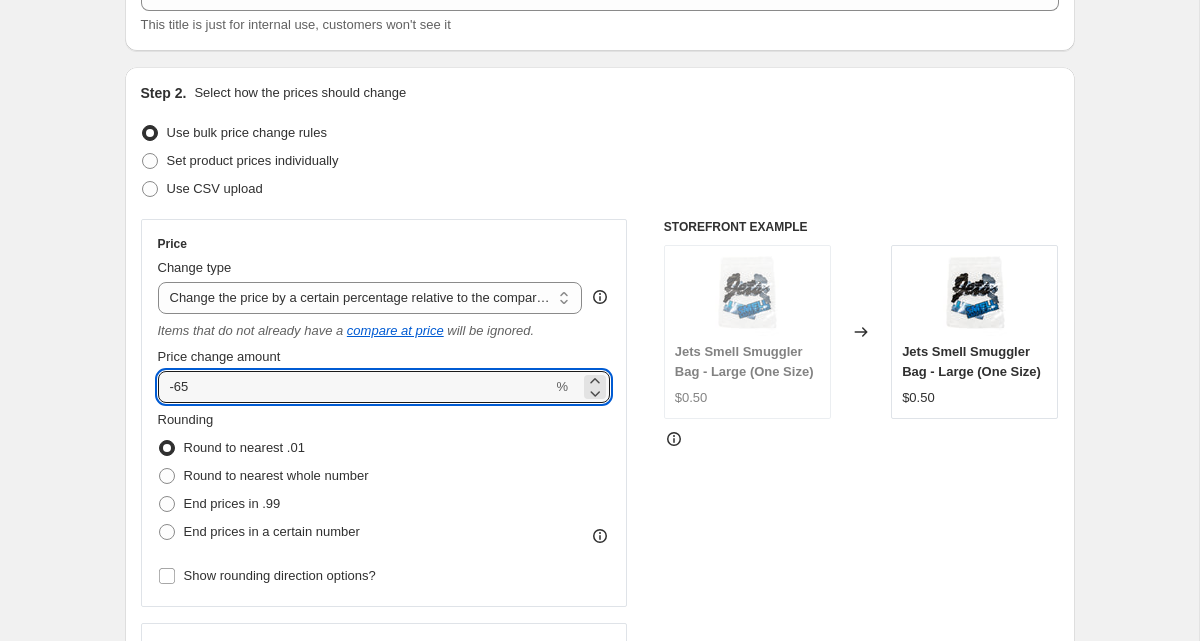 scroll, scrollTop: 152, scrollLeft: 0, axis: vertical 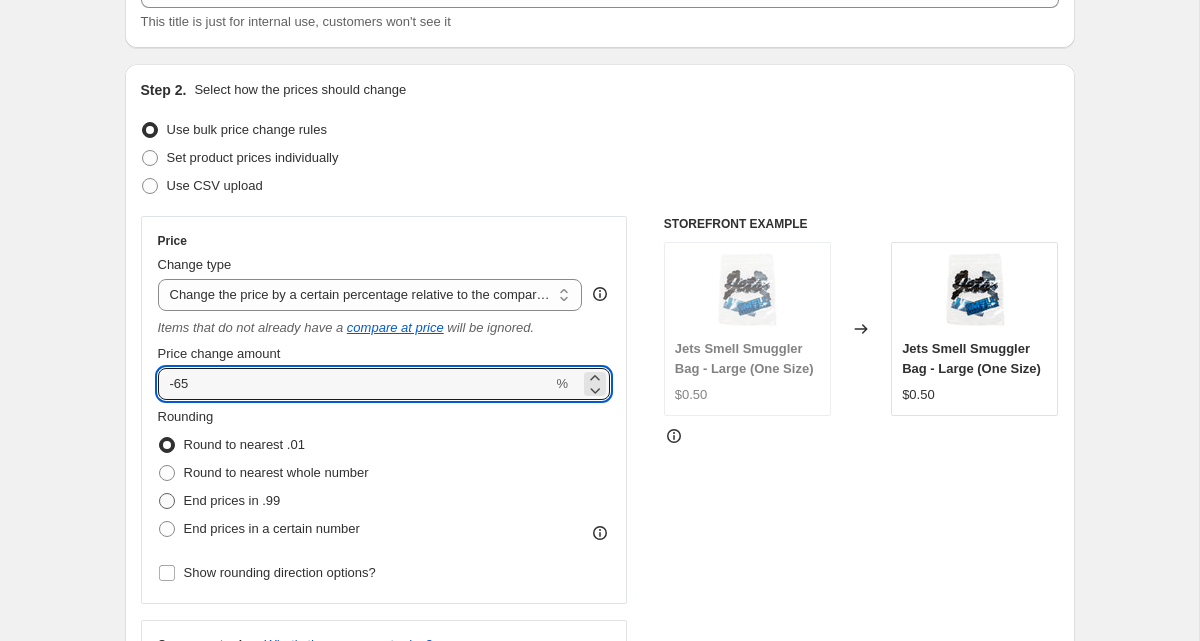 type on "-65" 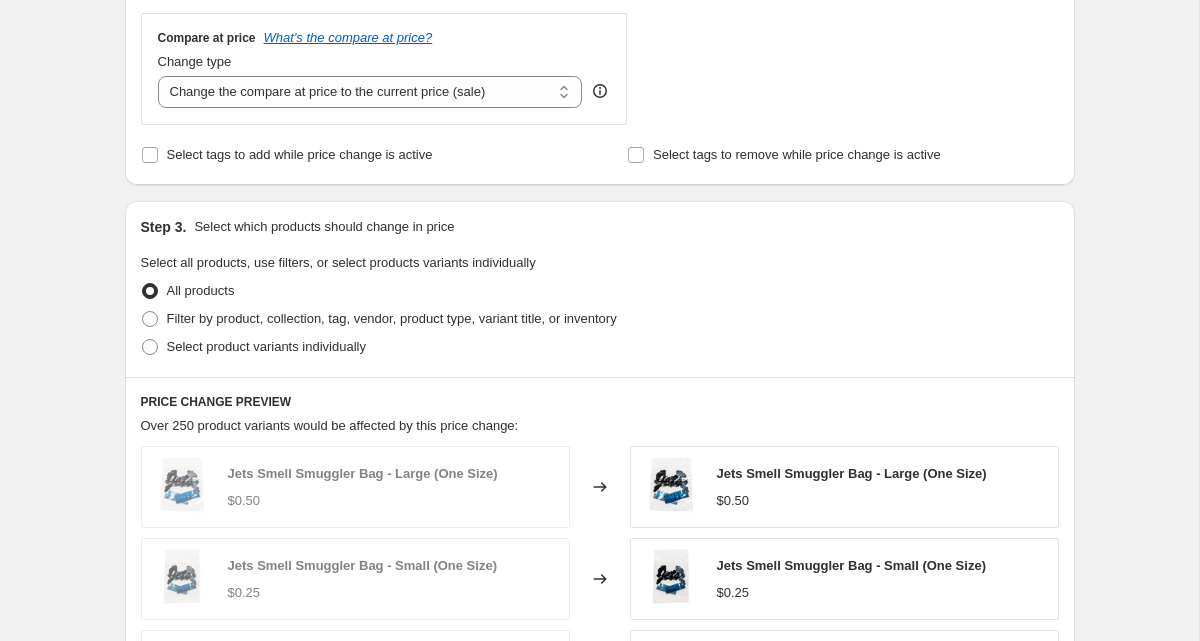 scroll, scrollTop: 793, scrollLeft: 0, axis: vertical 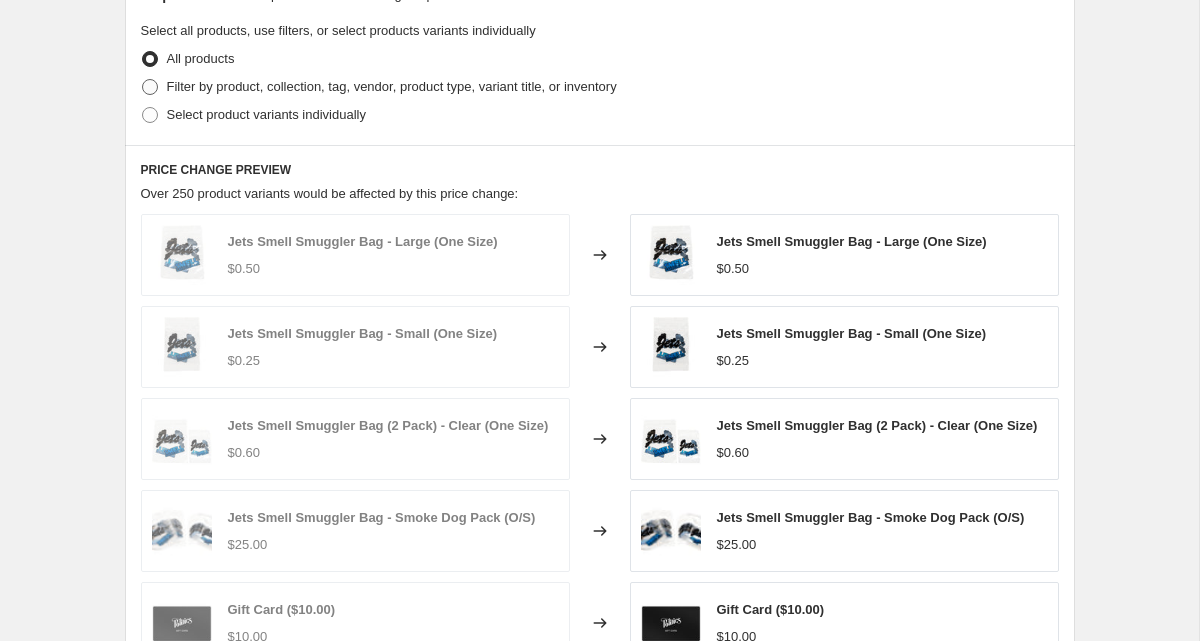 click on "Filter by product, collection, tag, vendor, product type, variant title, or inventory" at bounding box center [392, 86] 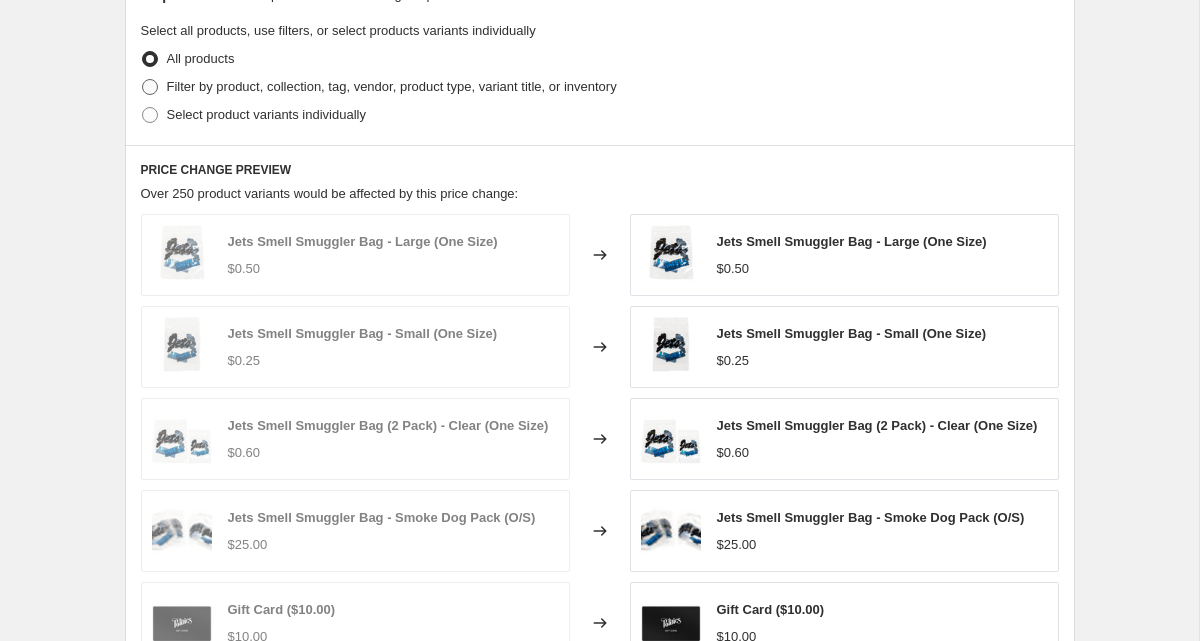 radio on "true" 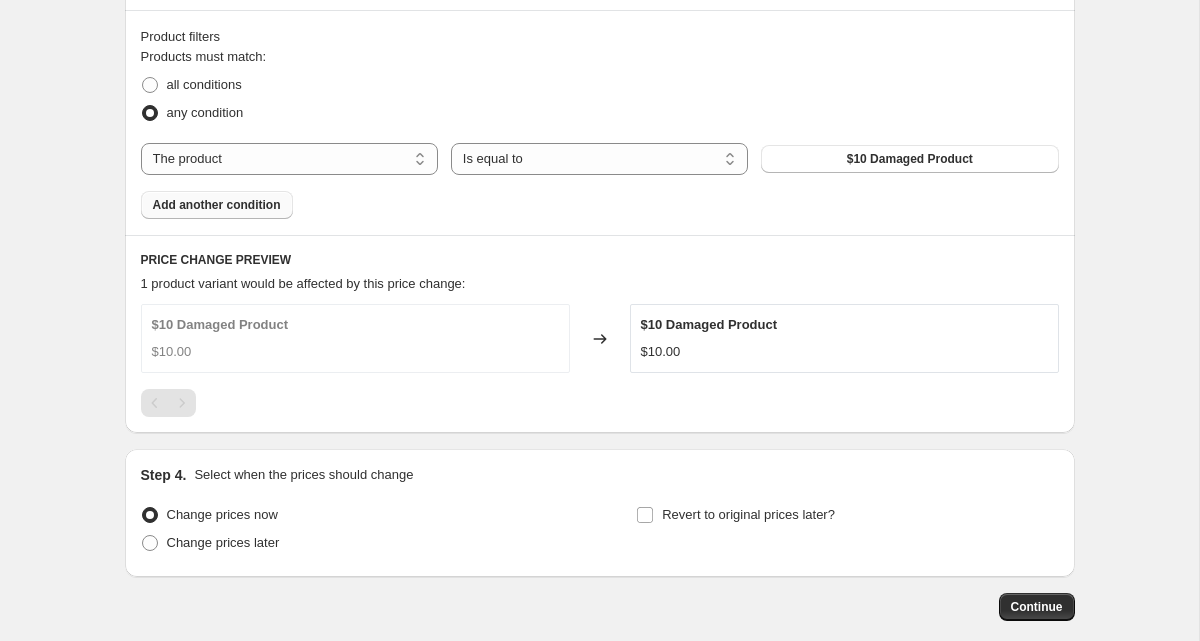 scroll, scrollTop: 1117, scrollLeft: 0, axis: vertical 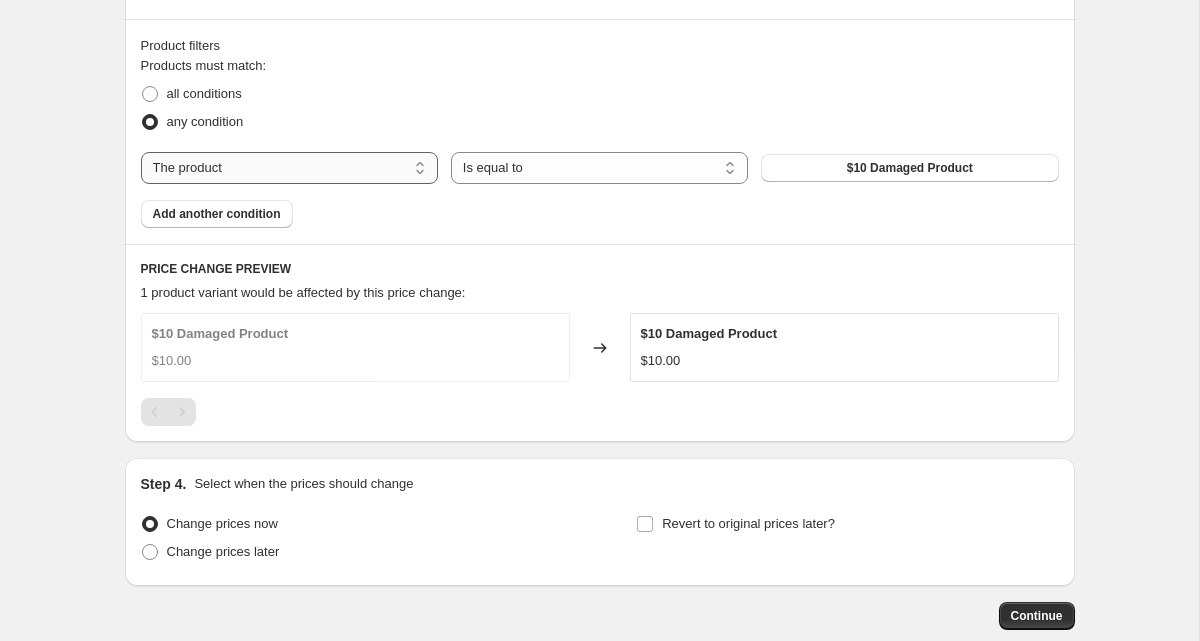click on "The product The product's collection The product's tag The product's vendor The product's type The product's status The variant's title Inventory quantity" at bounding box center (289, 168) 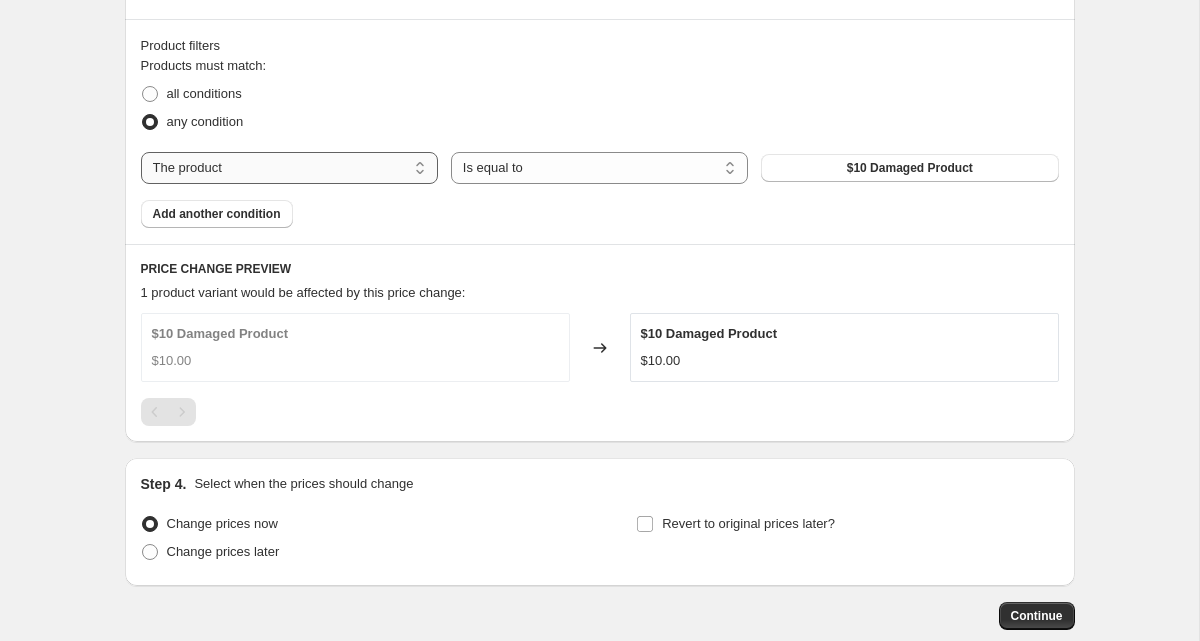 select on "vendor" 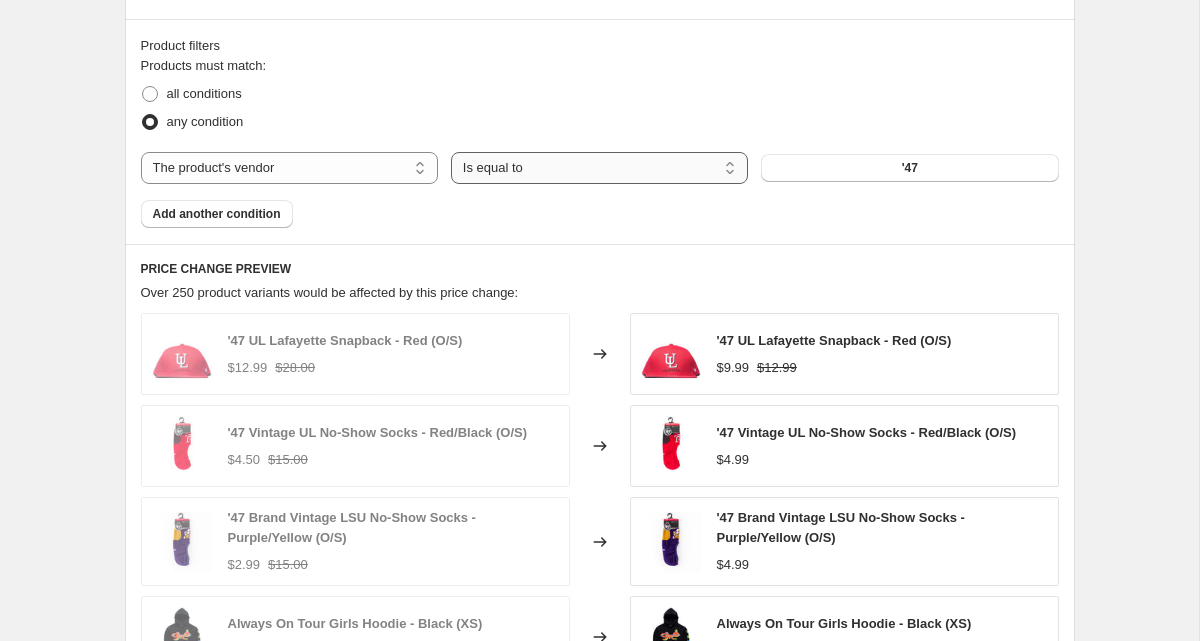 click on "Is equal to Is not equal to" at bounding box center (599, 168) 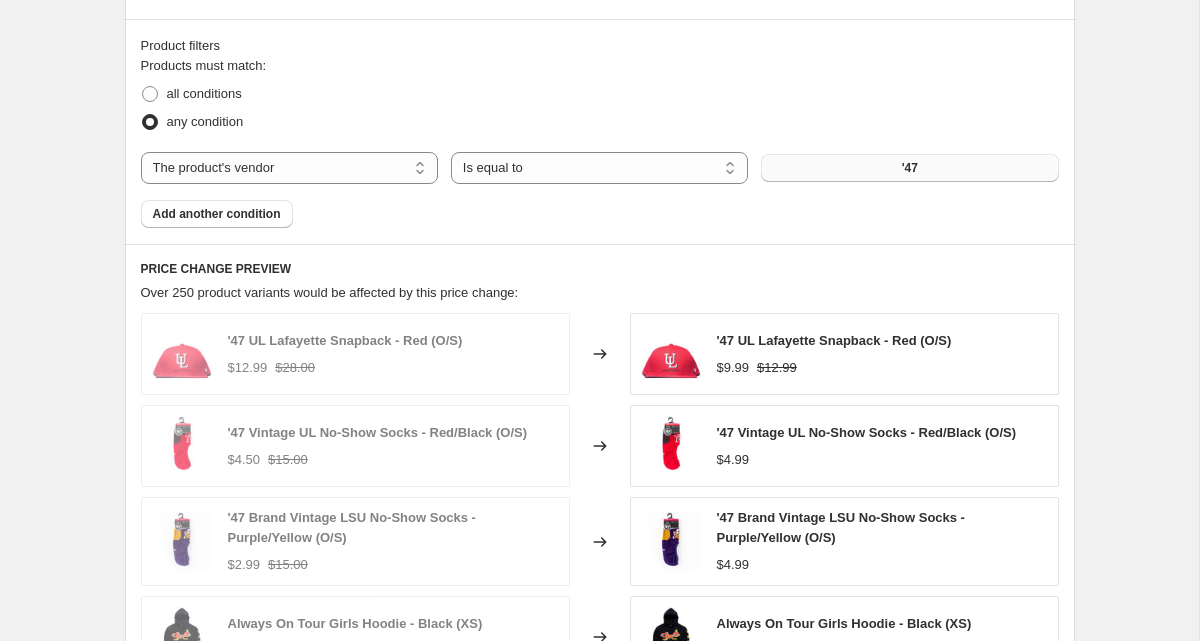click on "'47" at bounding box center [909, 168] 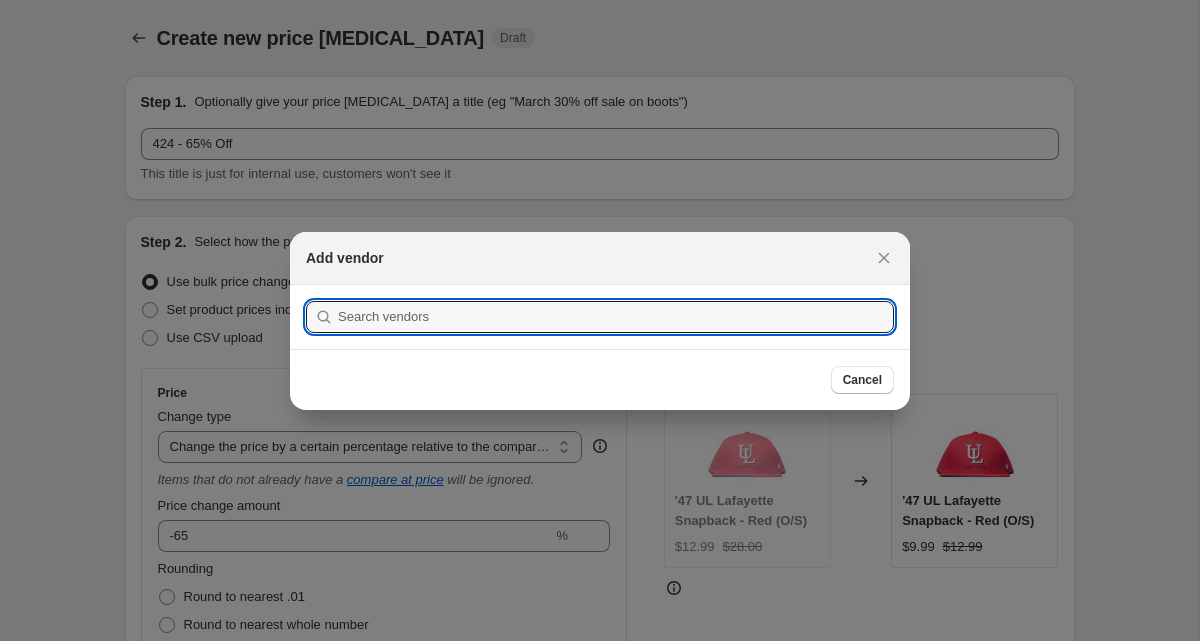 scroll, scrollTop: 0, scrollLeft: 0, axis: both 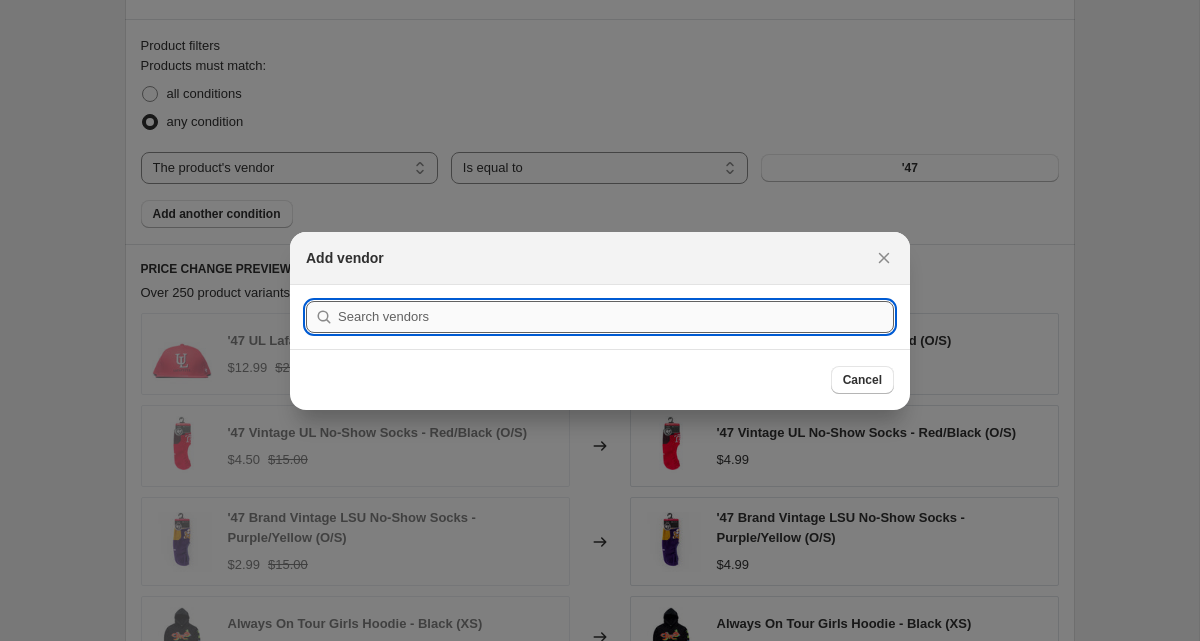 click at bounding box center (616, 317) 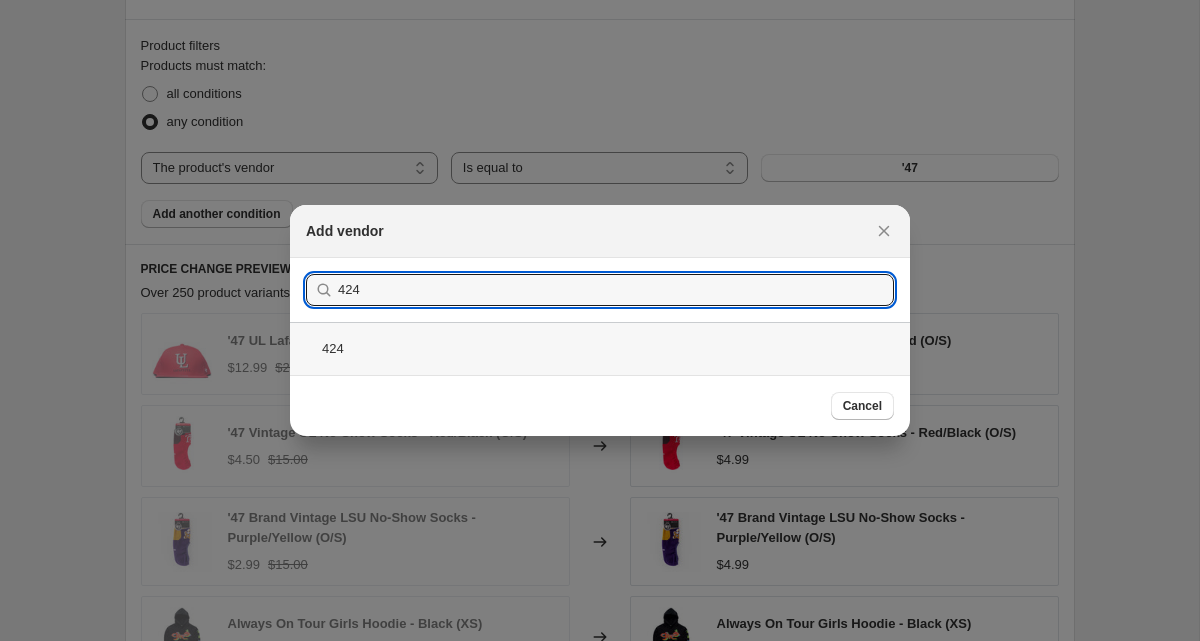 type on "424" 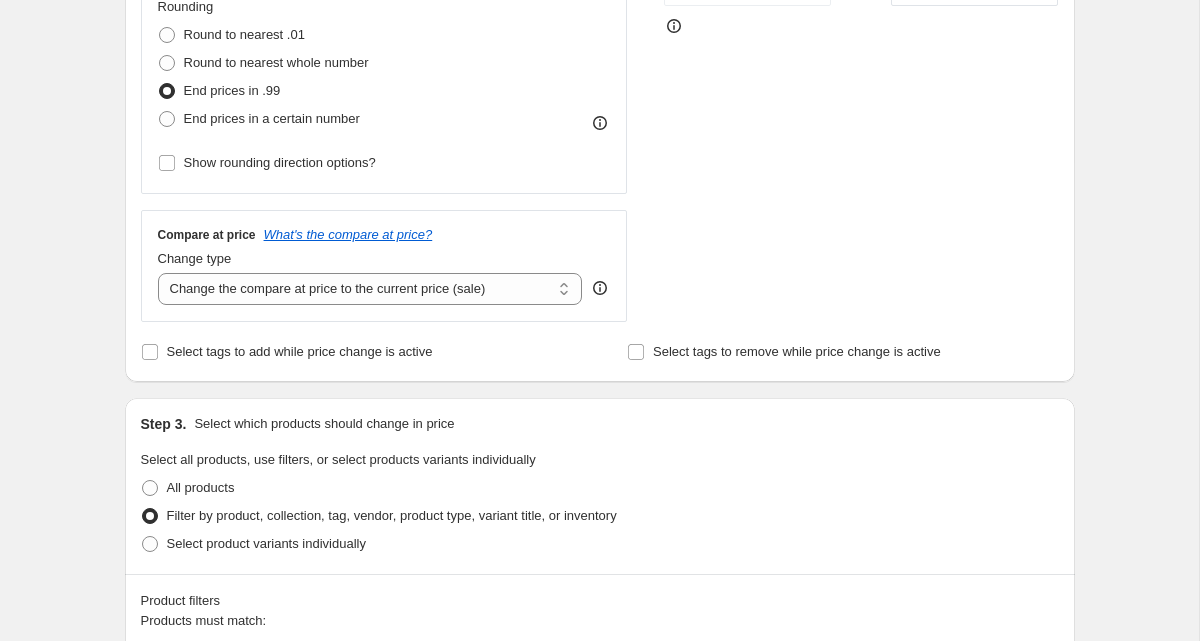 scroll, scrollTop: 461, scrollLeft: 0, axis: vertical 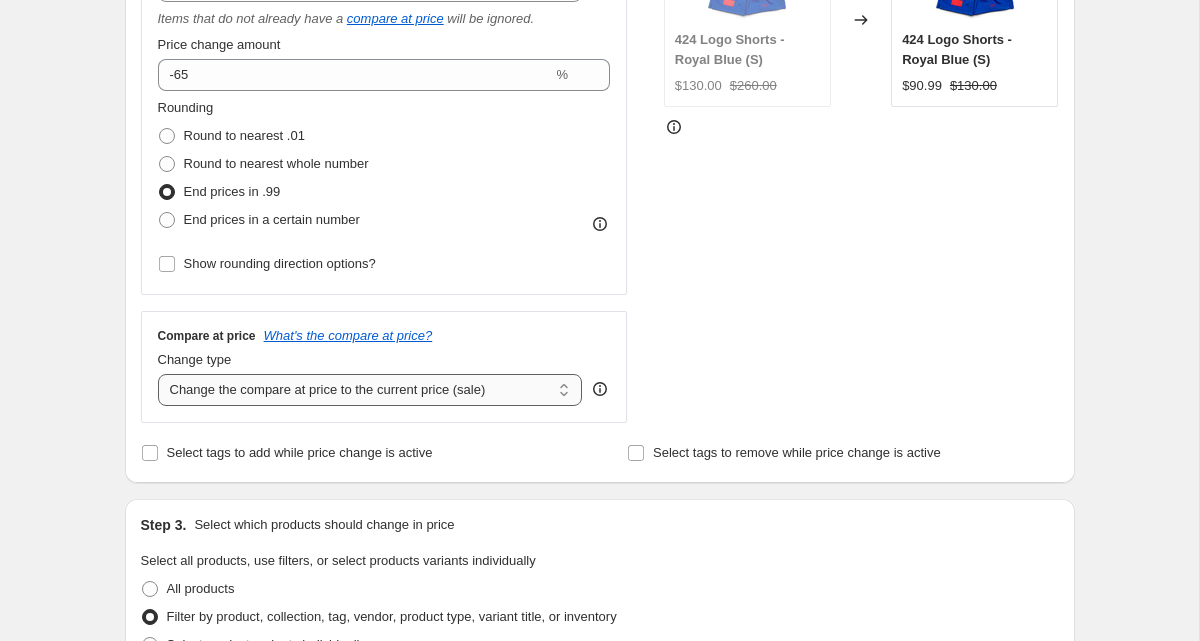 click on "Change the compare at price to the current price (sale) Change the compare at price to a certain amount Change the compare at price by a certain amount Change the compare at price by a certain percentage Change the compare at price by a certain amount relative to the actual price Change the compare at price by a certain percentage relative to the actual price Don't change the compare at price Remove the compare at price" at bounding box center [370, 390] 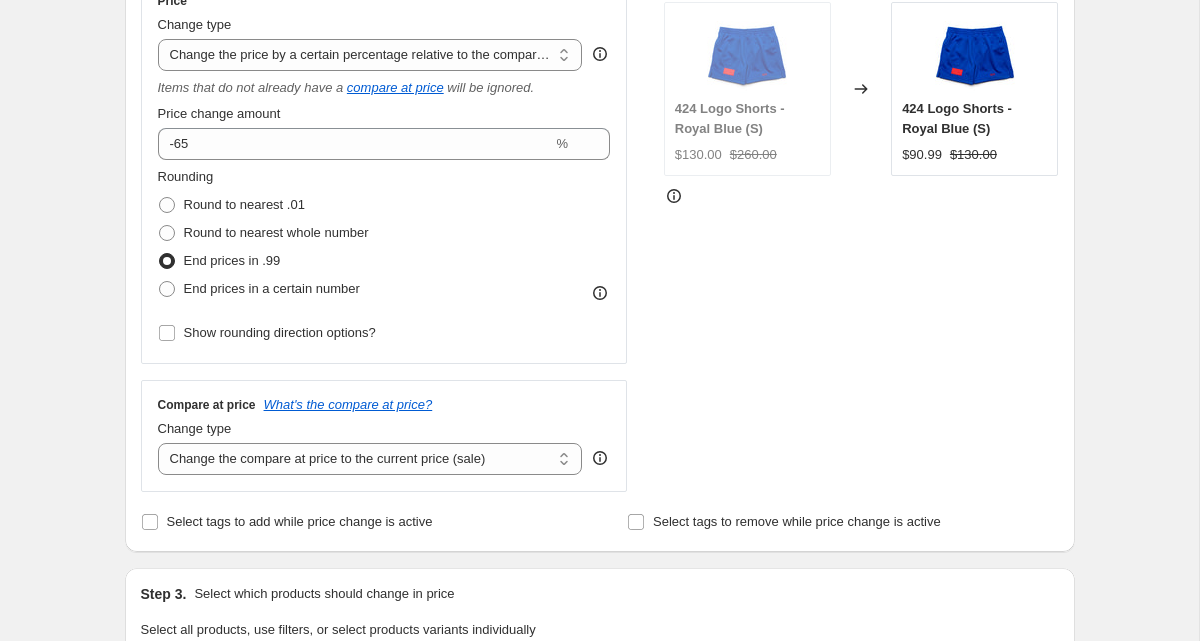 scroll, scrollTop: 389, scrollLeft: 0, axis: vertical 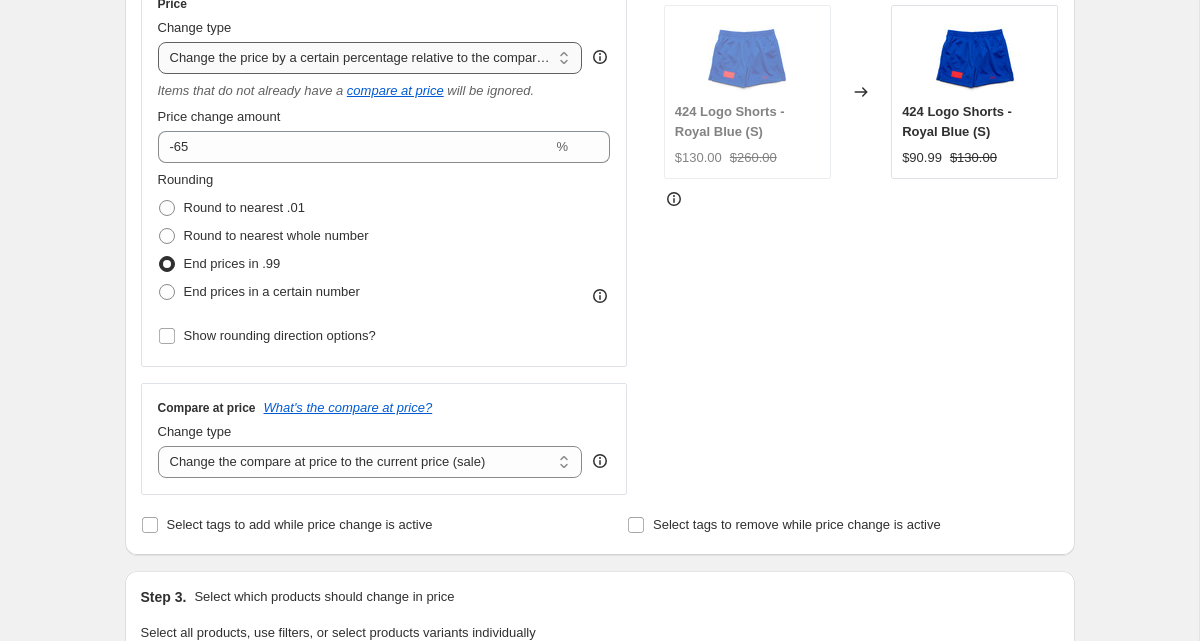 click on "Change the price to a certain amount Change the price by a certain amount Change the price by a certain percentage Change the price to the current compare at price (price before sale) Change the price by a certain amount relative to the compare at price Change the price by a certain percentage relative to the compare at price Don't change the price Change the price by a certain percentage relative to the cost per item Change price to certain cost margin" at bounding box center [370, 58] 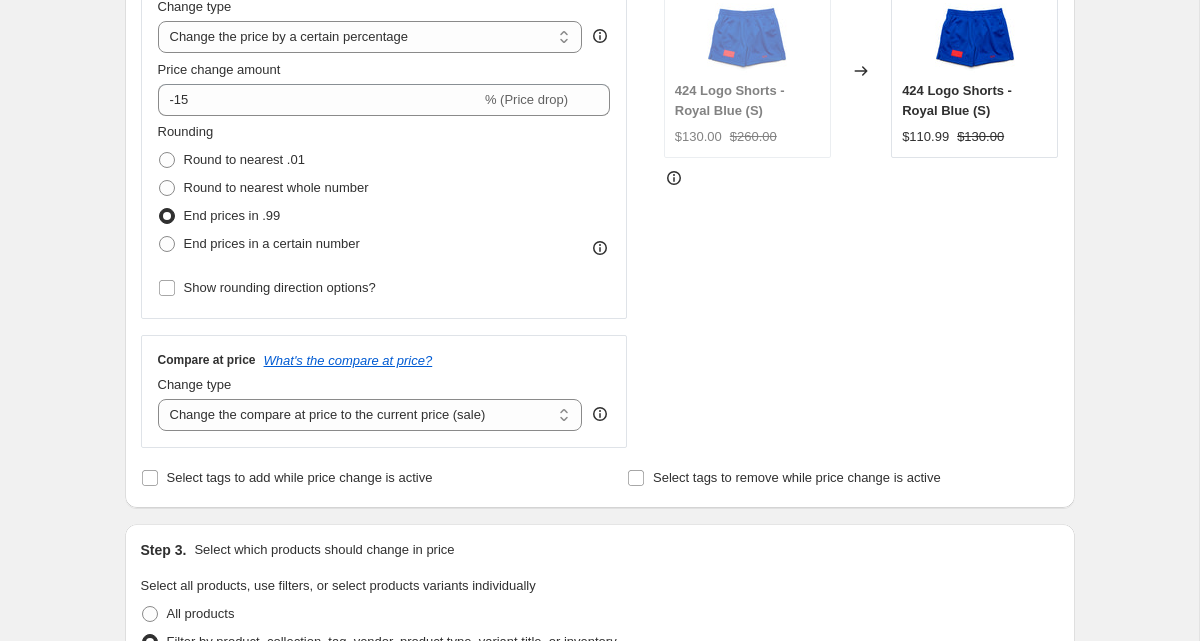 scroll, scrollTop: 413, scrollLeft: 0, axis: vertical 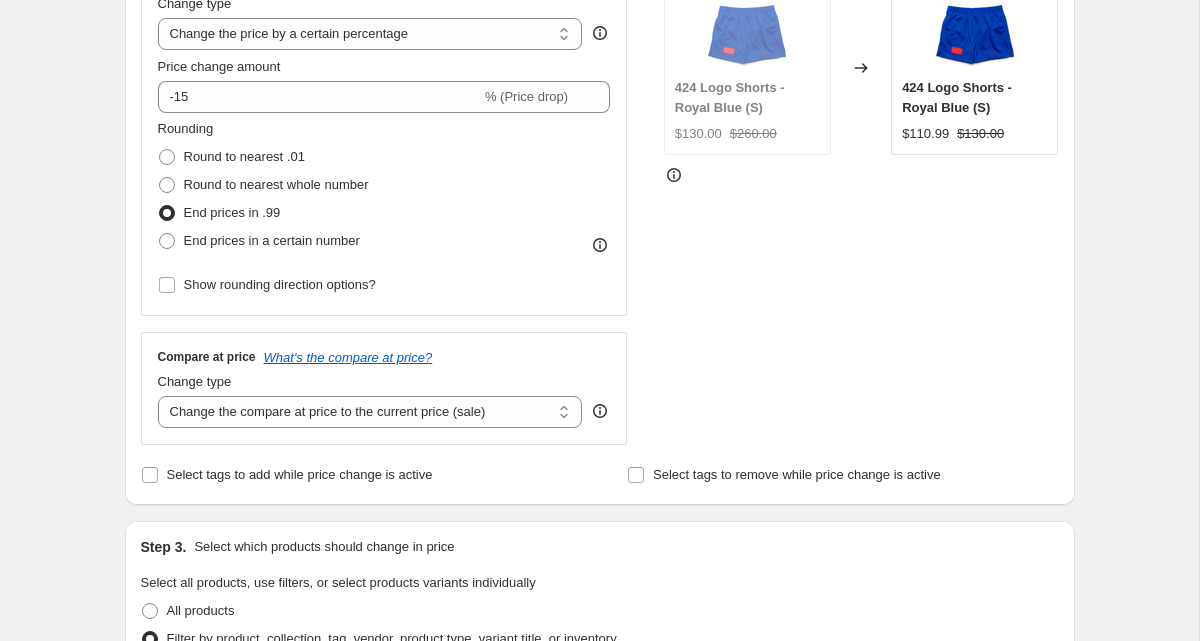 click on "Price Change type Change the price to a certain amount Change the price by a certain amount Change the price by a certain percentage Change the price to the current compare at price (price before sale) Change the price by a certain amount relative to the compare at price Change the price by a certain percentage relative to the compare at price Don't change the price Change the price by a certain percentage relative to the cost per item Change price to certain cost margin Change the price by a certain percentage Price change amount -15 % (Price drop) Rounding Round to nearest .01 Round to nearest whole number End prices in .99 End prices in a certain number Show rounding direction options?" at bounding box center (384, 135) 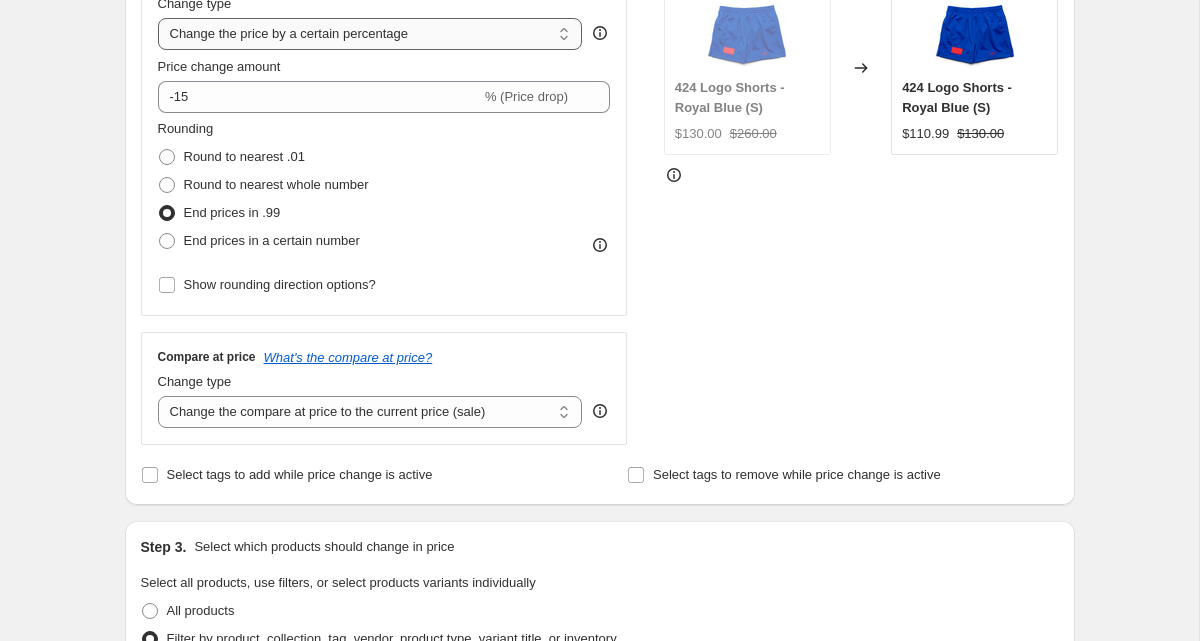 click on "Change the price to a certain amount Change the price by a certain amount Change the price by a certain percentage Change the price to the current compare at price (price before sale) Change the price by a certain amount relative to the compare at price Change the price by a certain percentage relative to the compare at price Don't change the price Change the price by a certain percentage relative to the cost per item Change price to certain cost margin" at bounding box center (370, 34) 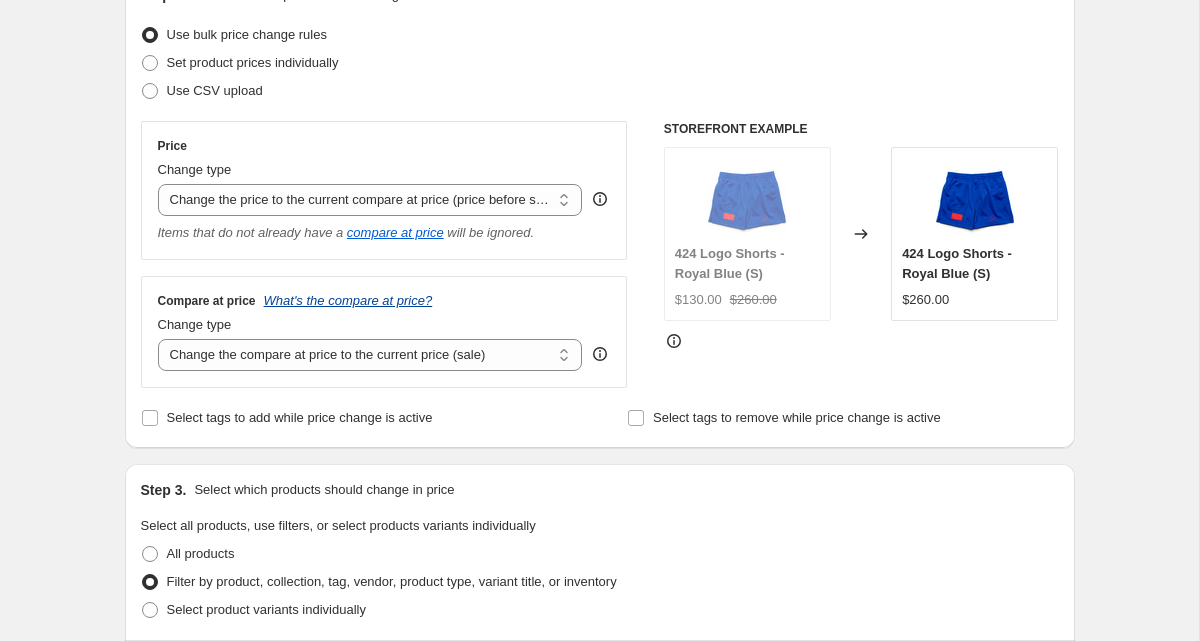scroll, scrollTop: 235, scrollLeft: 0, axis: vertical 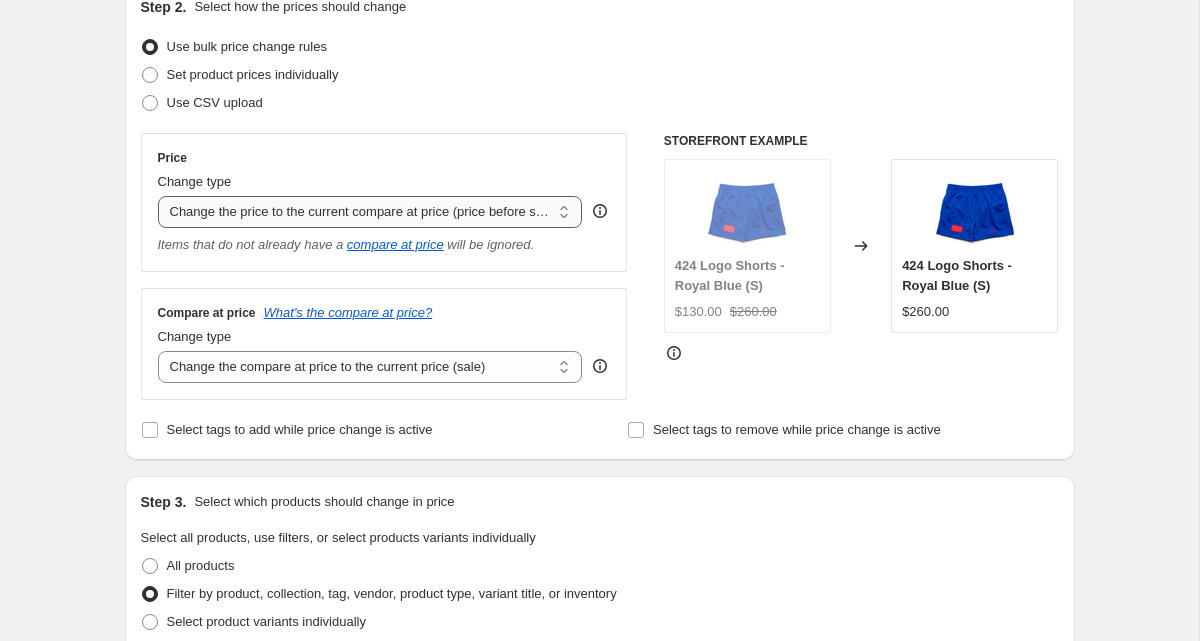click on "Change the price to a certain amount Change the price by a certain amount Change the price by a certain percentage Change the price to the current compare at price (price before sale) Change the price by a certain amount relative to the compare at price Change the price by a certain percentage relative to the compare at price Don't change the price Change the price by a certain percentage relative to the cost per item Change price to certain cost margin" at bounding box center [370, 212] 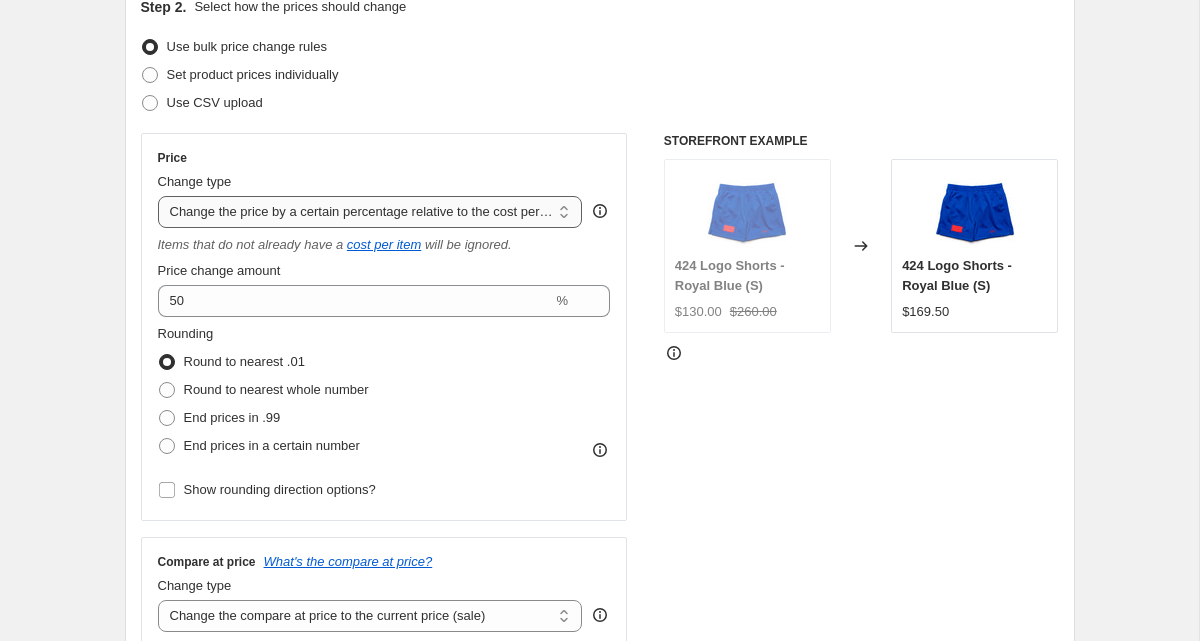 click on "Change the price to a certain amount Change the price by a certain amount Change the price by a certain percentage Change the price to the current compare at price (price before sale) Change the price by a certain amount relative to the compare at price Change the price by a certain percentage relative to the compare at price Don't change the price Change the price by a certain percentage relative to the cost per item Change price to certain cost margin" at bounding box center [370, 212] 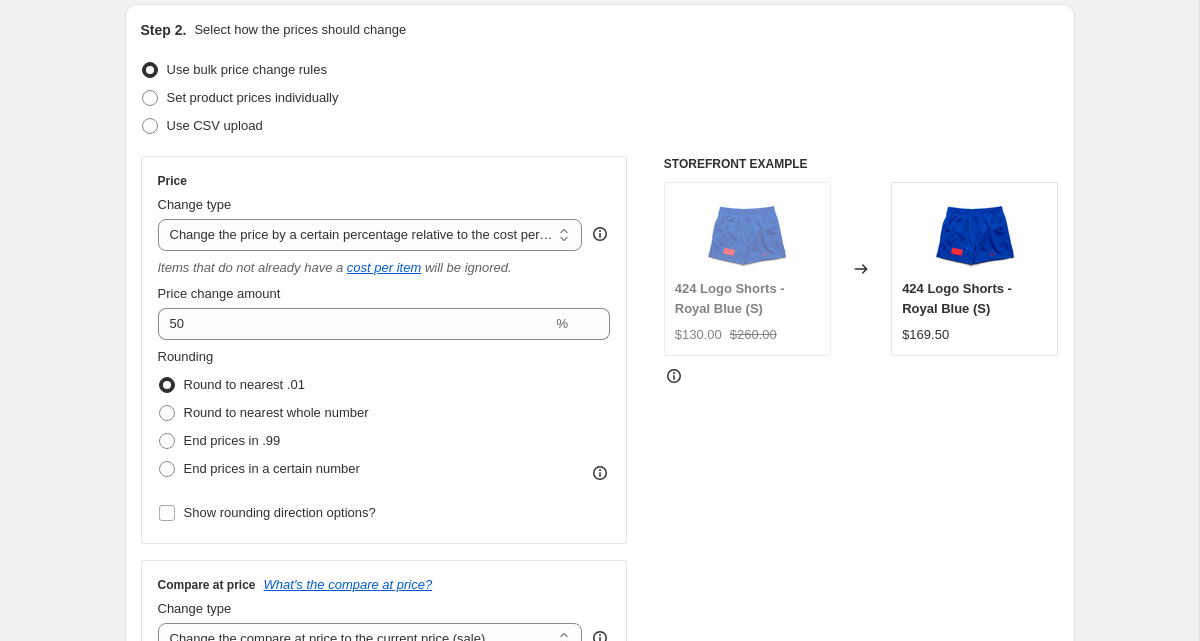 scroll, scrollTop: 207, scrollLeft: 0, axis: vertical 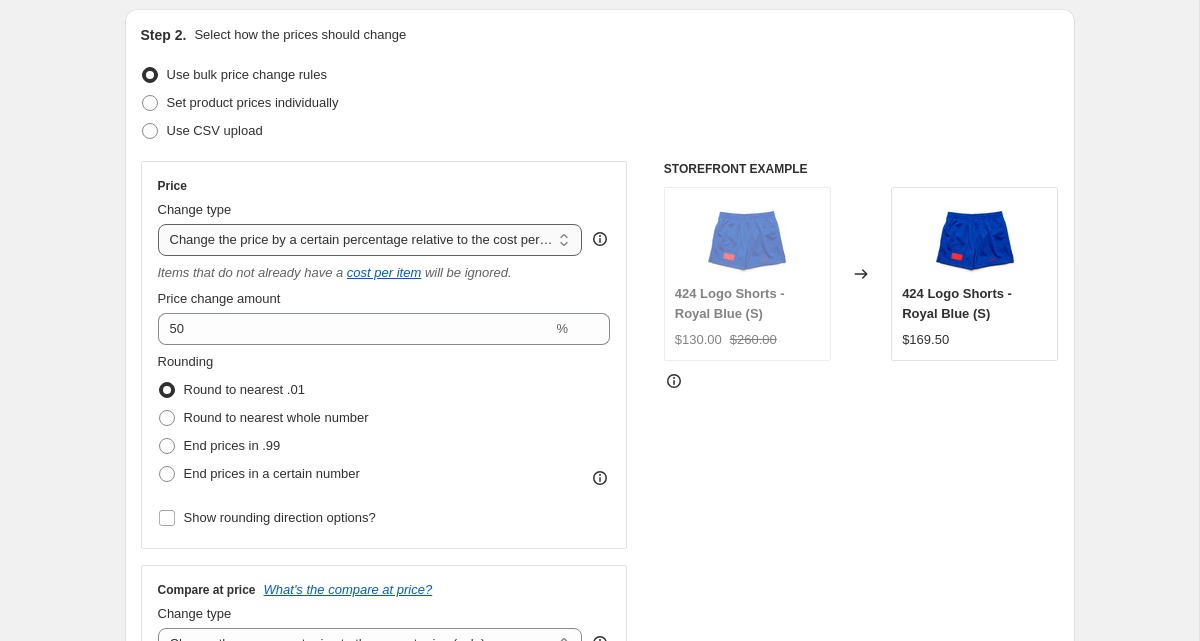 click on "Change the price to a certain amount Change the price by a certain amount Change the price by a certain percentage Change the price to the current compare at price (price before sale) Change the price by a certain amount relative to the compare at price Change the price by a certain percentage relative to the compare at price Don't change the price Change the price by a certain percentage relative to the cost per item Change price to certain cost margin" at bounding box center [370, 240] 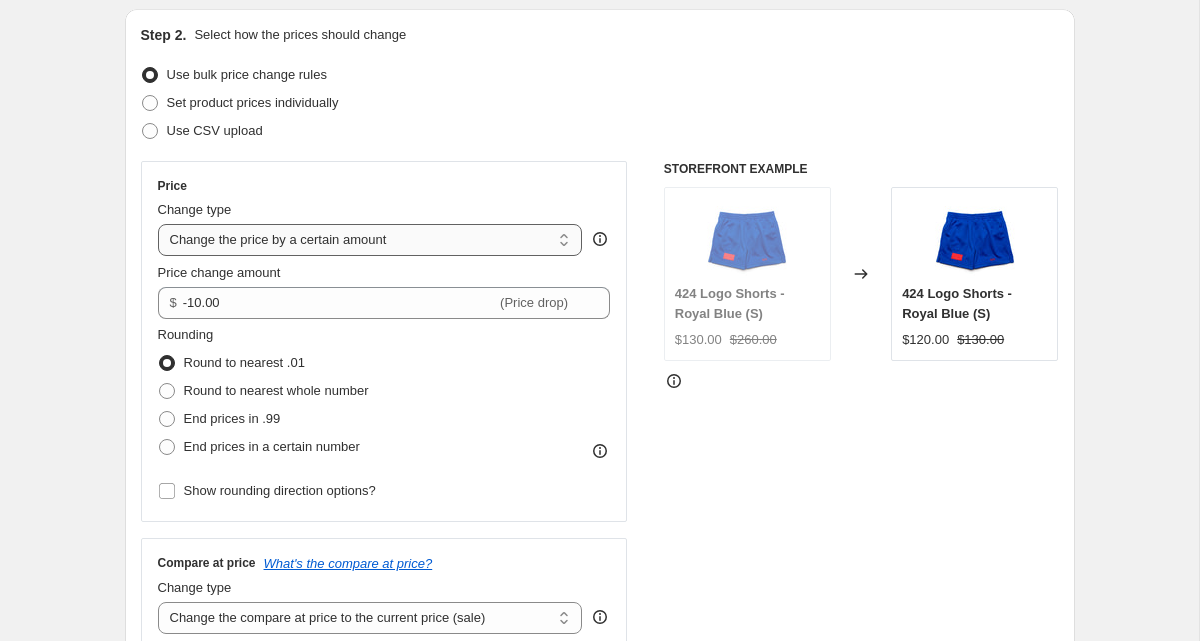 click on "Change the price to a certain amount Change the price by a certain amount Change the price by a certain percentage Change the price to the current compare at price (price before sale) Change the price by a certain amount relative to the compare at price Change the price by a certain percentage relative to the compare at price Don't change the price Change the price by a certain percentage relative to the cost per item Change price to certain cost margin" at bounding box center (370, 240) 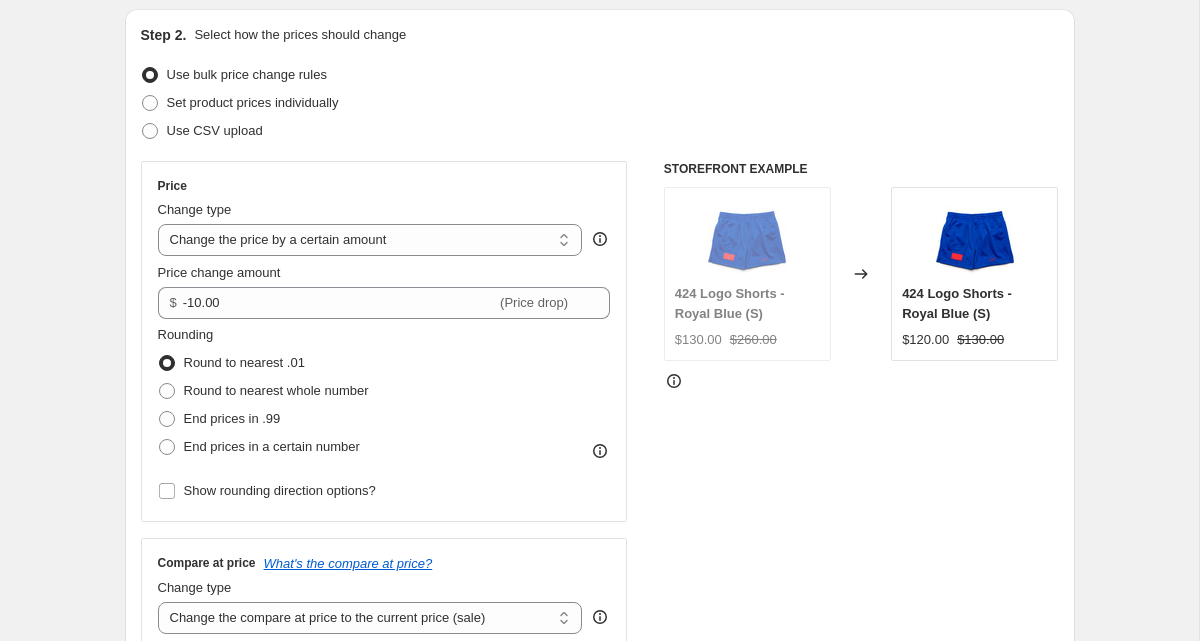 type on "50" 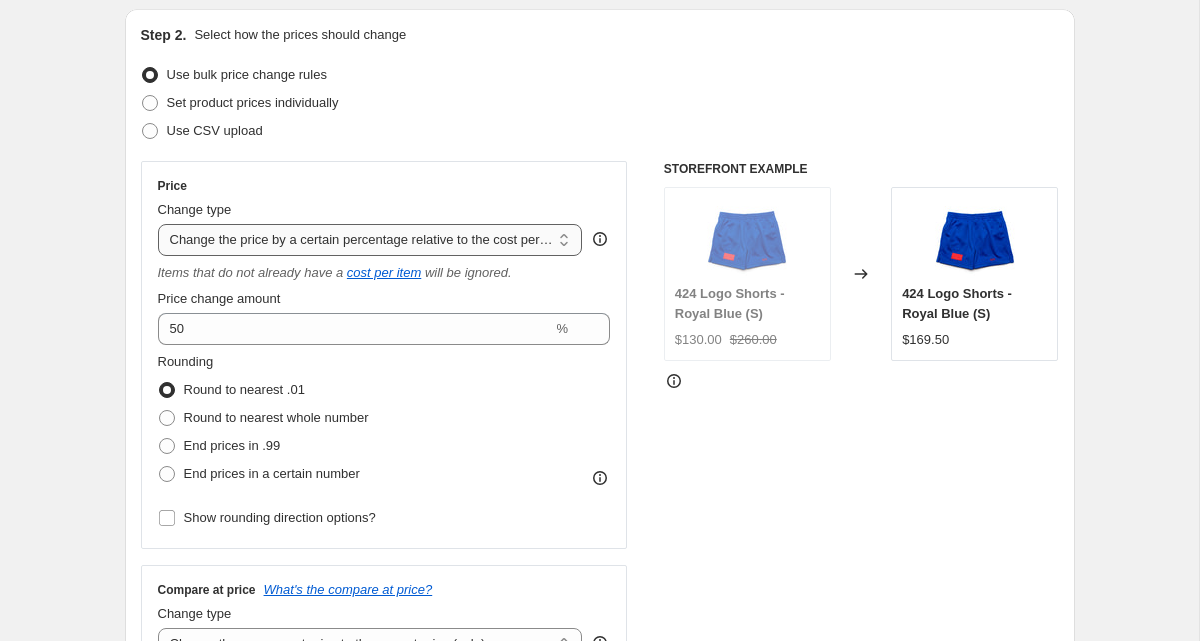 click on "Change the price to a certain amount Change the price by a certain amount Change the price by a certain percentage Change the price to the current compare at price (price before sale) Change the price by a certain amount relative to the compare at price Change the price by a certain percentage relative to the compare at price Don't change the price Change the price by a certain percentage relative to the cost per item Change price to certain cost margin" at bounding box center [370, 240] 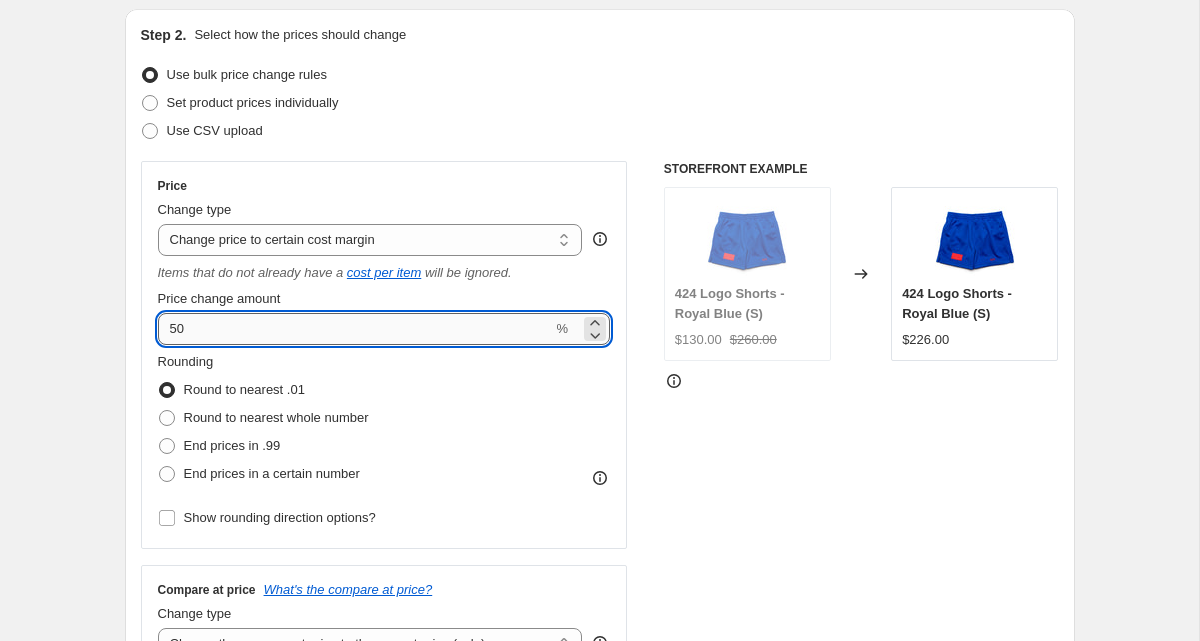 click on "50" at bounding box center (355, 329) 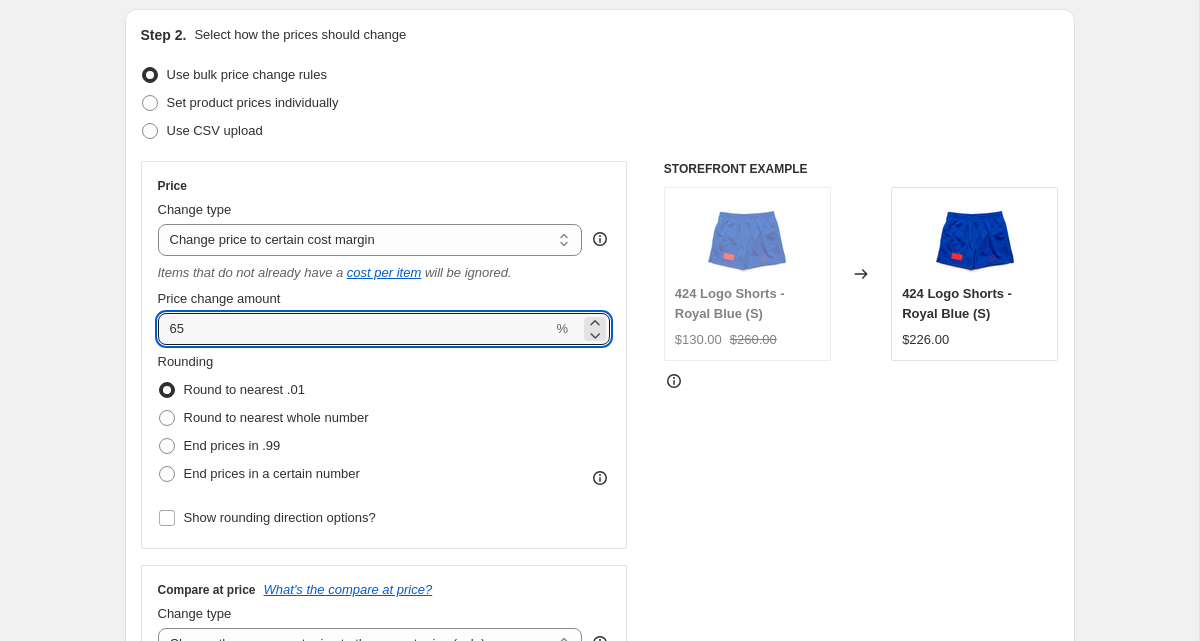 type on "65" 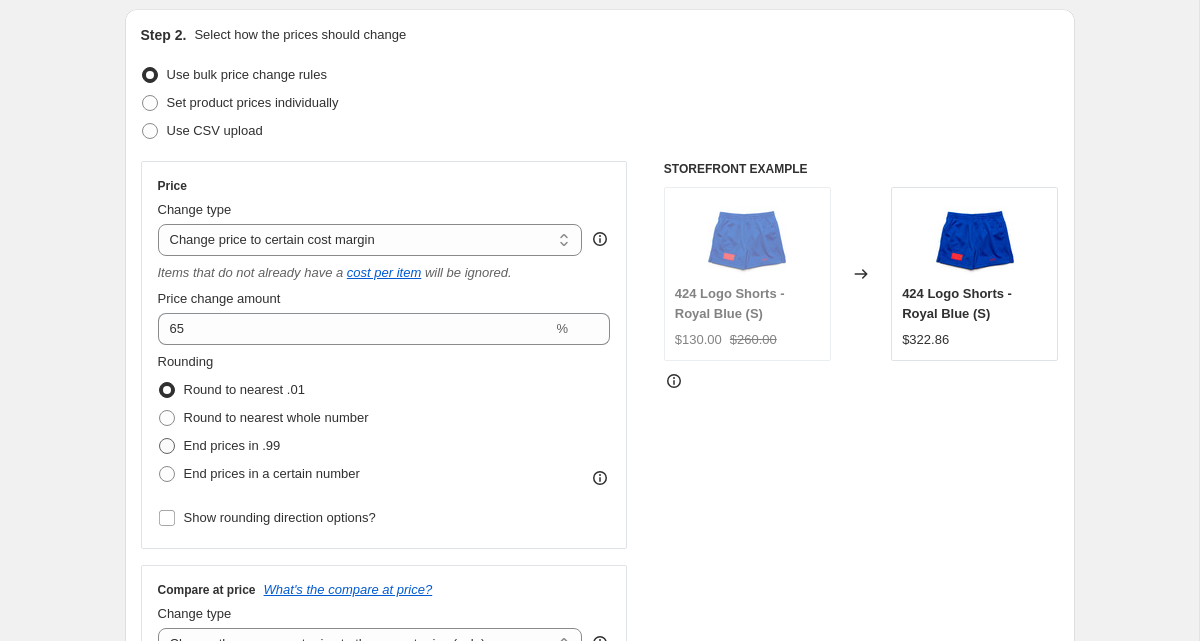 click on "End prices in .99" at bounding box center [232, 445] 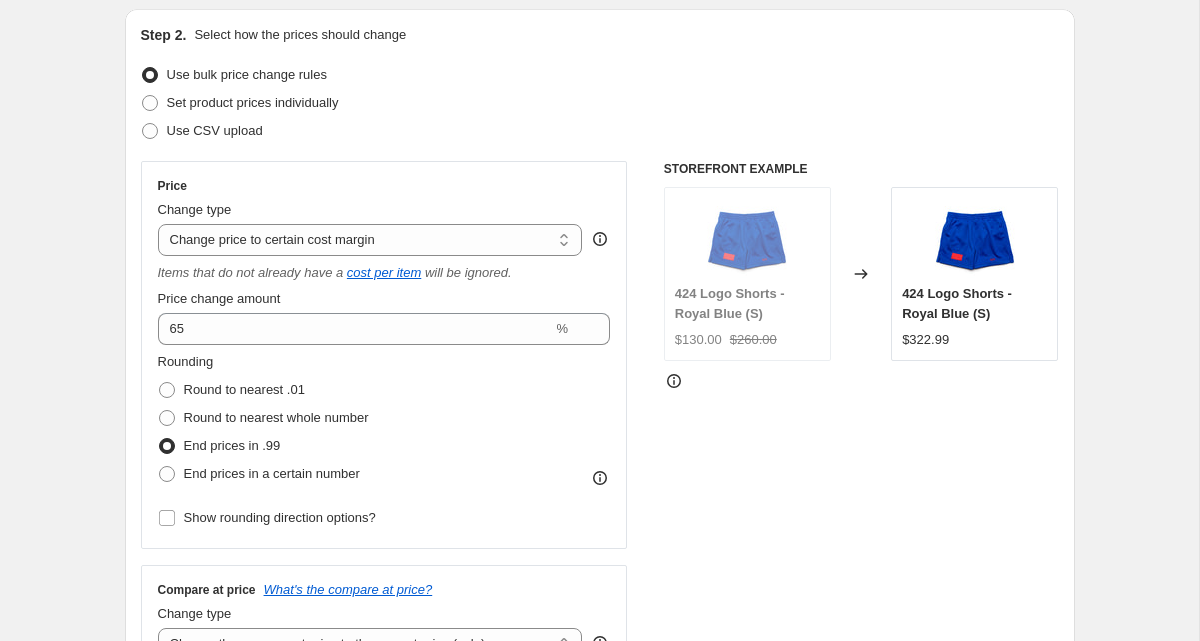 click on "Round to nearest .01" at bounding box center [263, 390] 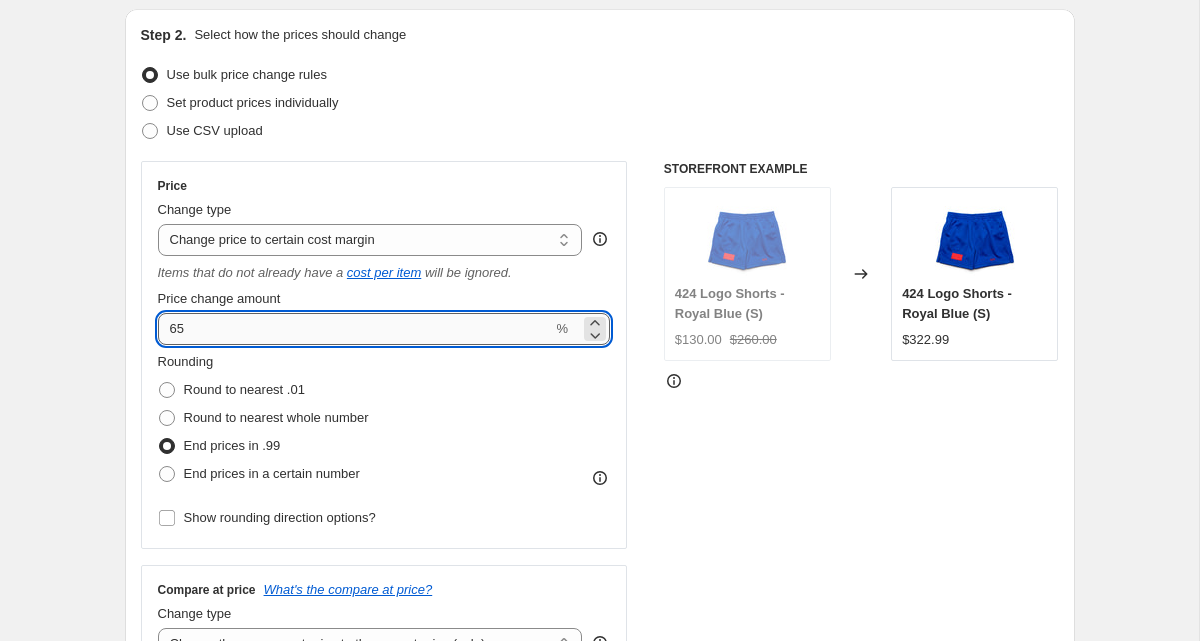 click on "65" at bounding box center (355, 329) 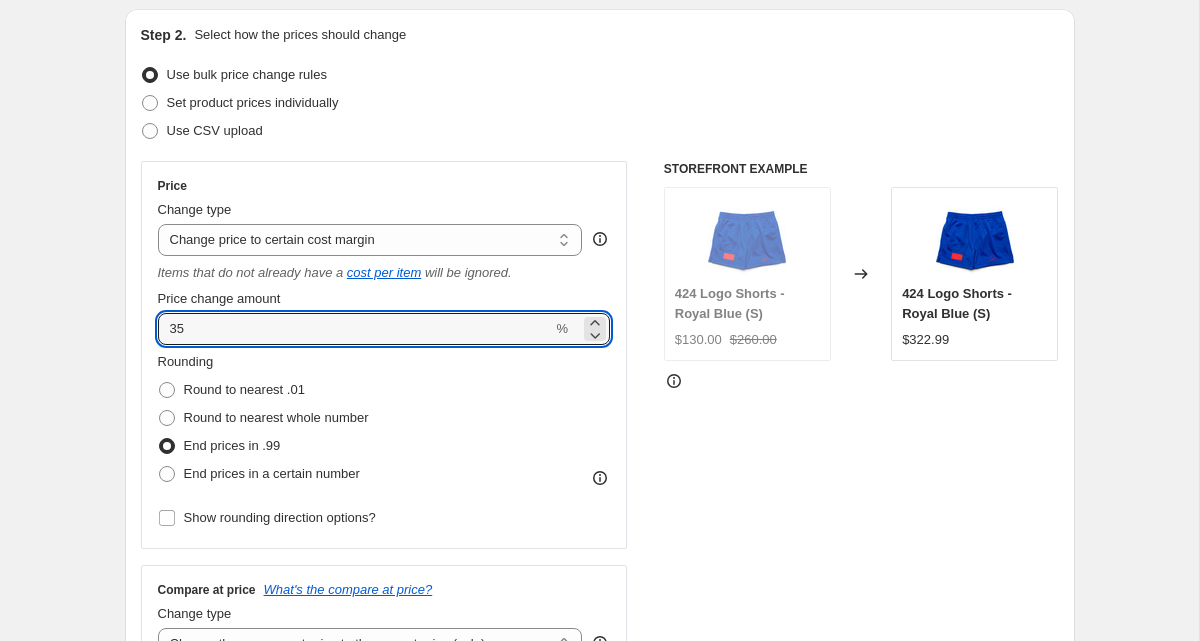 click on "Rounding Round to nearest .01 Round to nearest whole number End prices in .99 End prices in a certain number" at bounding box center [263, 420] 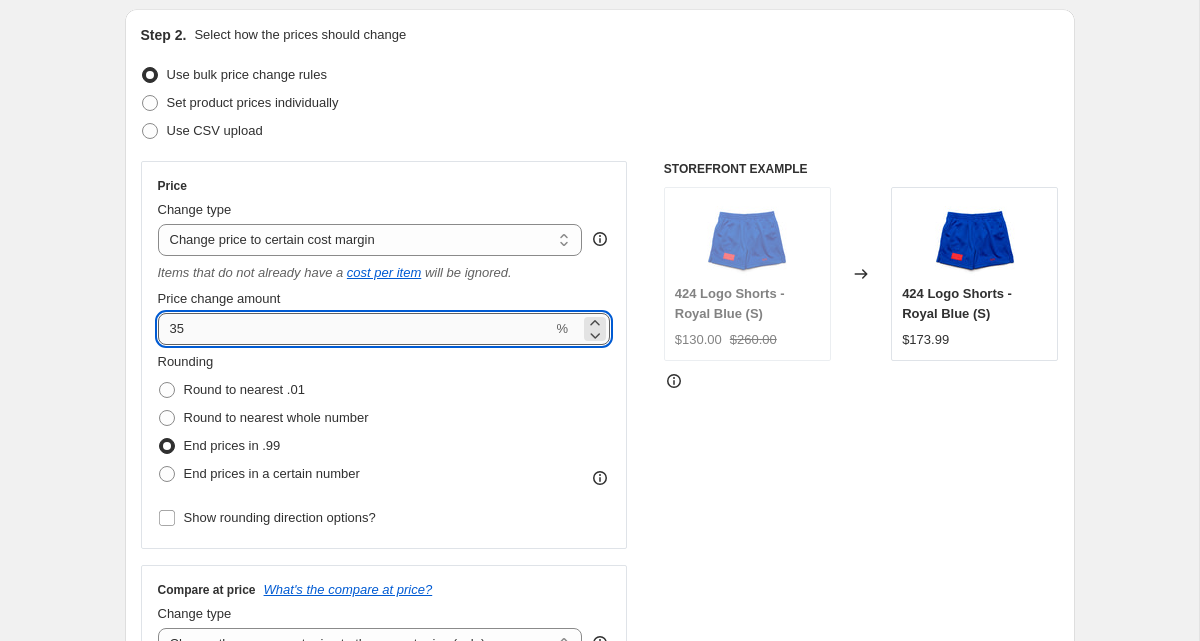 click on "35" at bounding box center (355, 329) 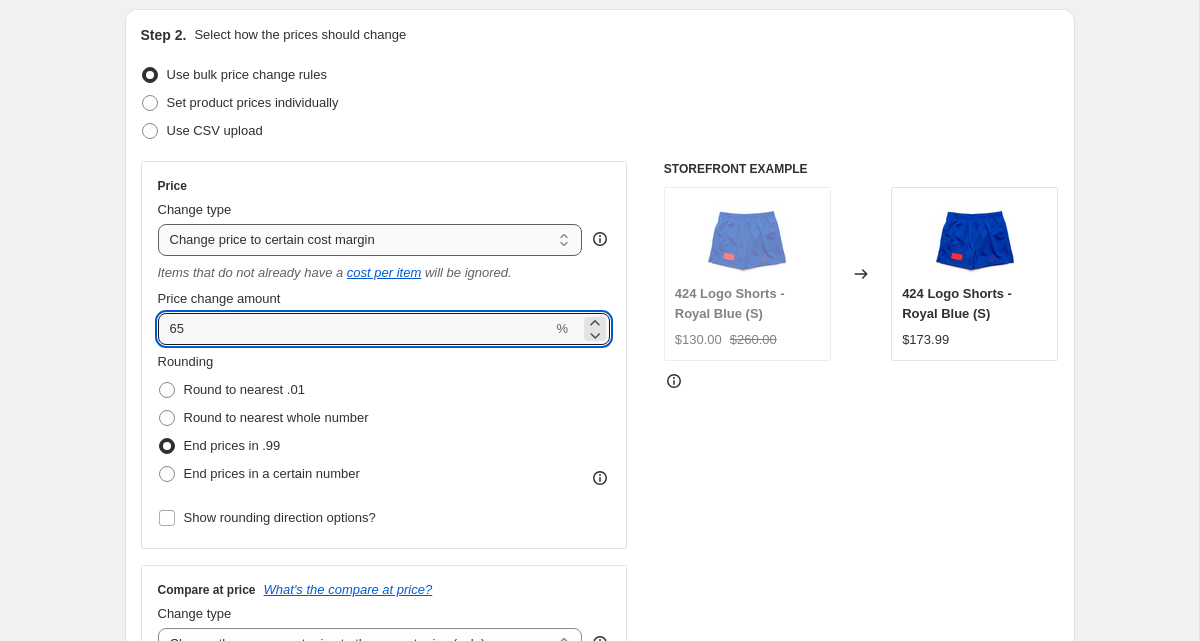 type on "65" 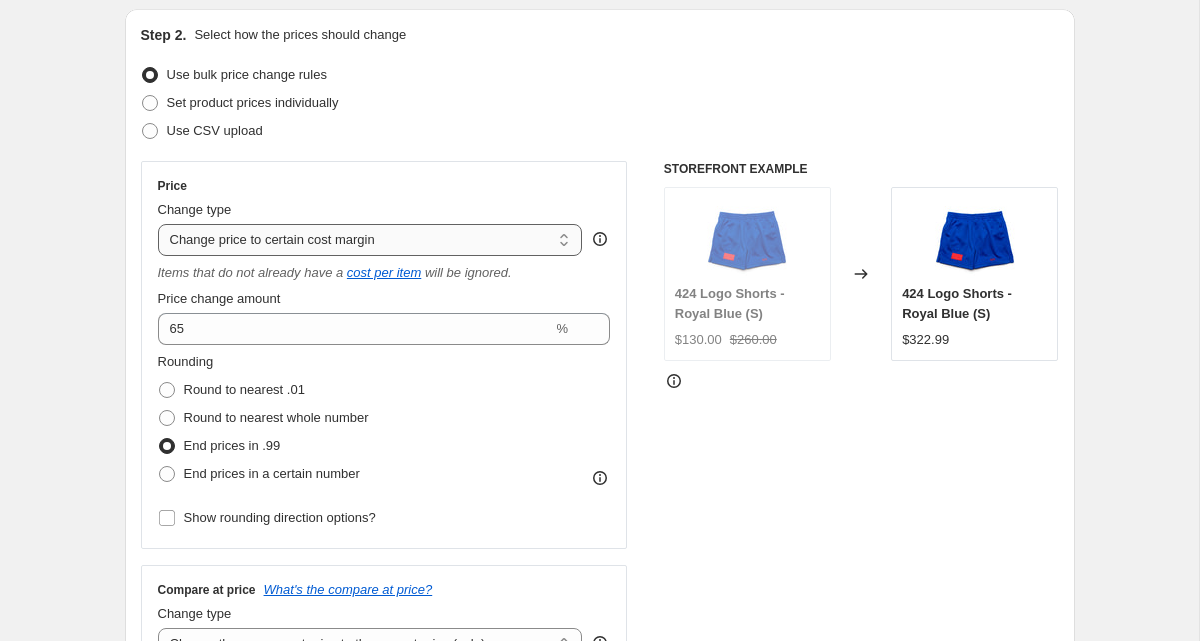 select on "percentage" 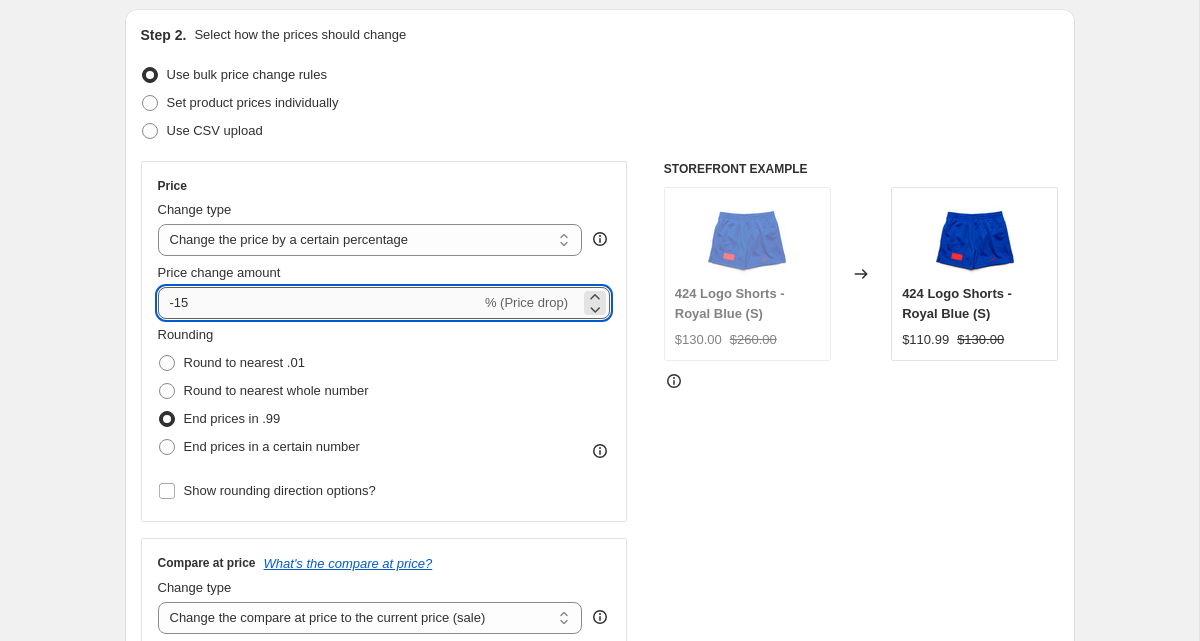 click on "-15" at bounding box center (319, 303) 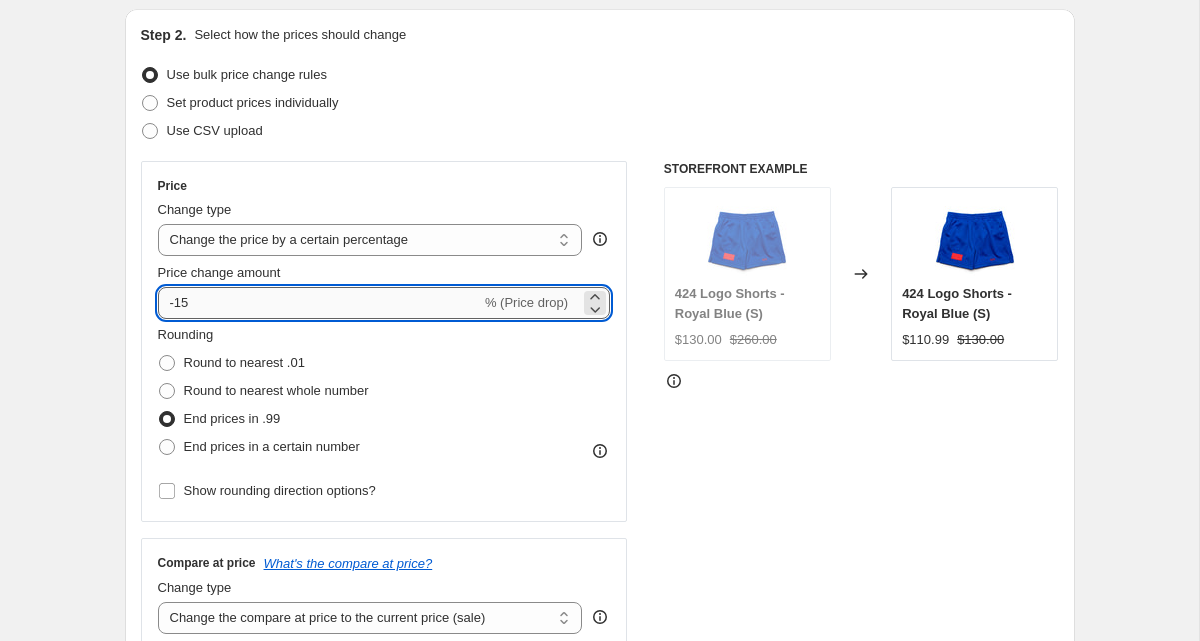 click on "-15" at bounding box center [319, 303] 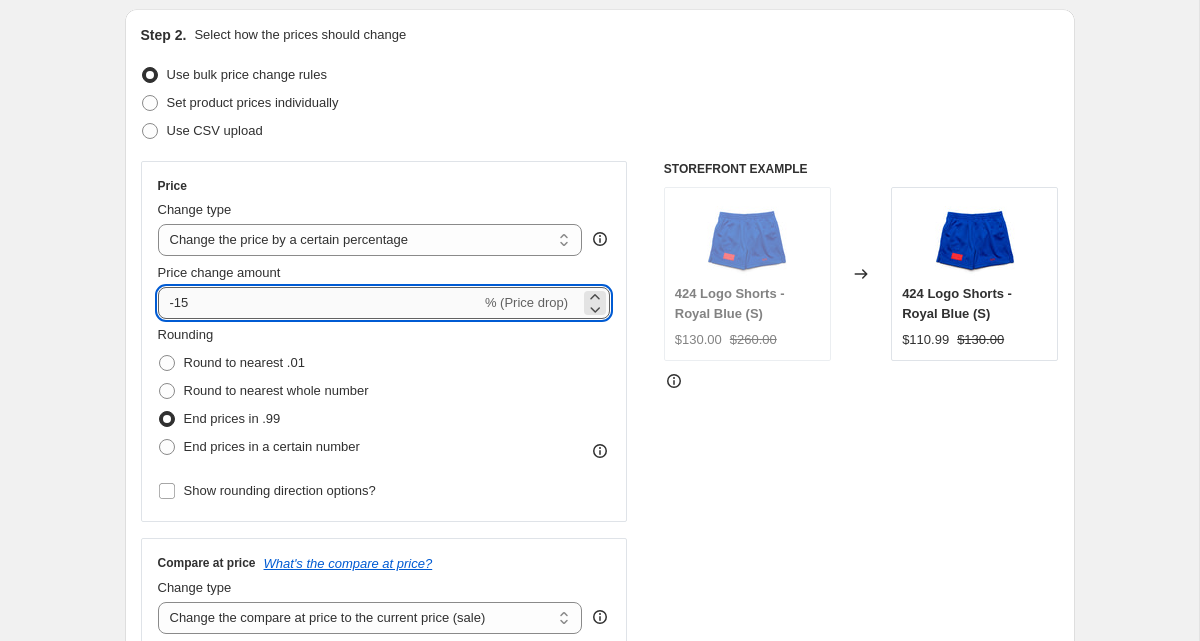 type on "-1" 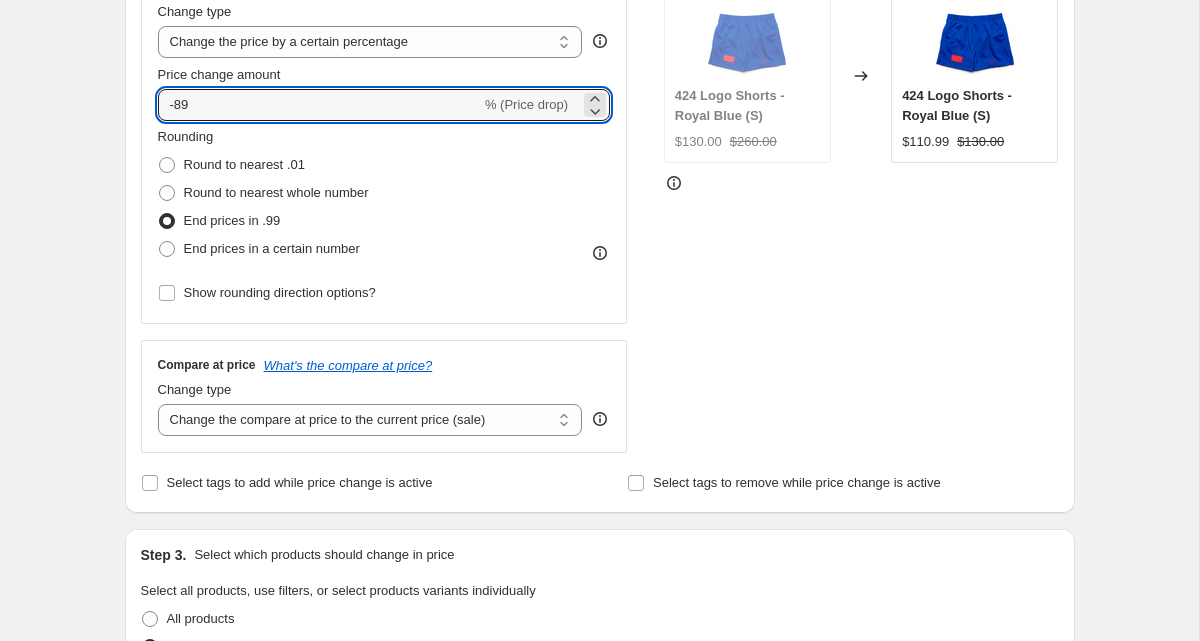 scroll, scrollTop: 400, scrollLeft: 0, axis: vertical 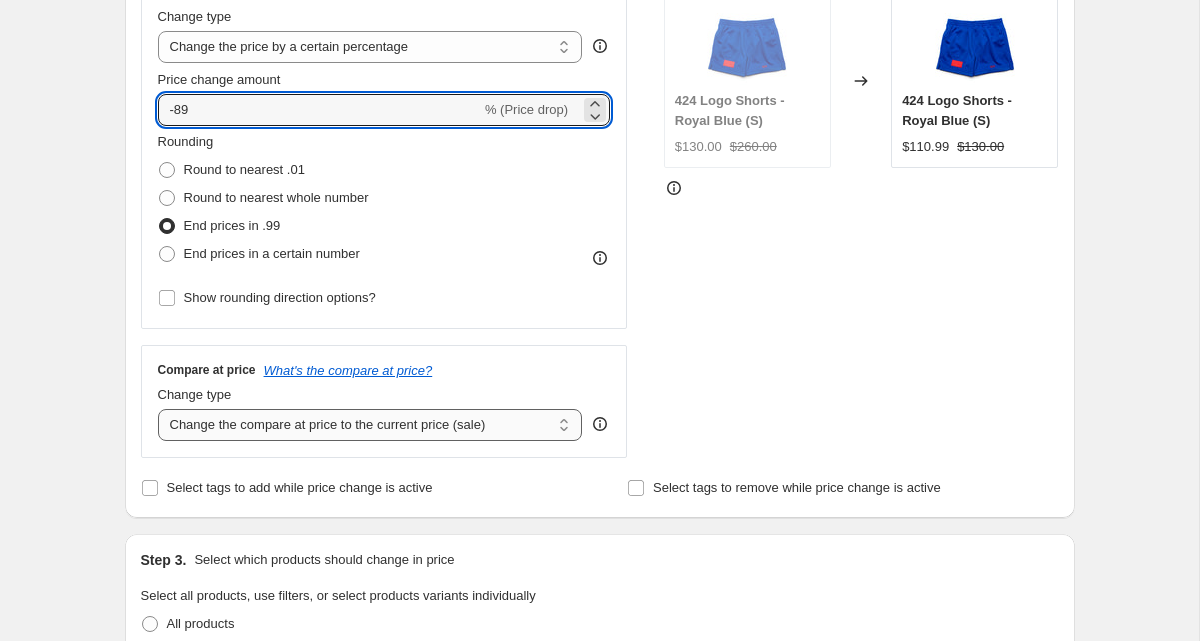 type on "-89" 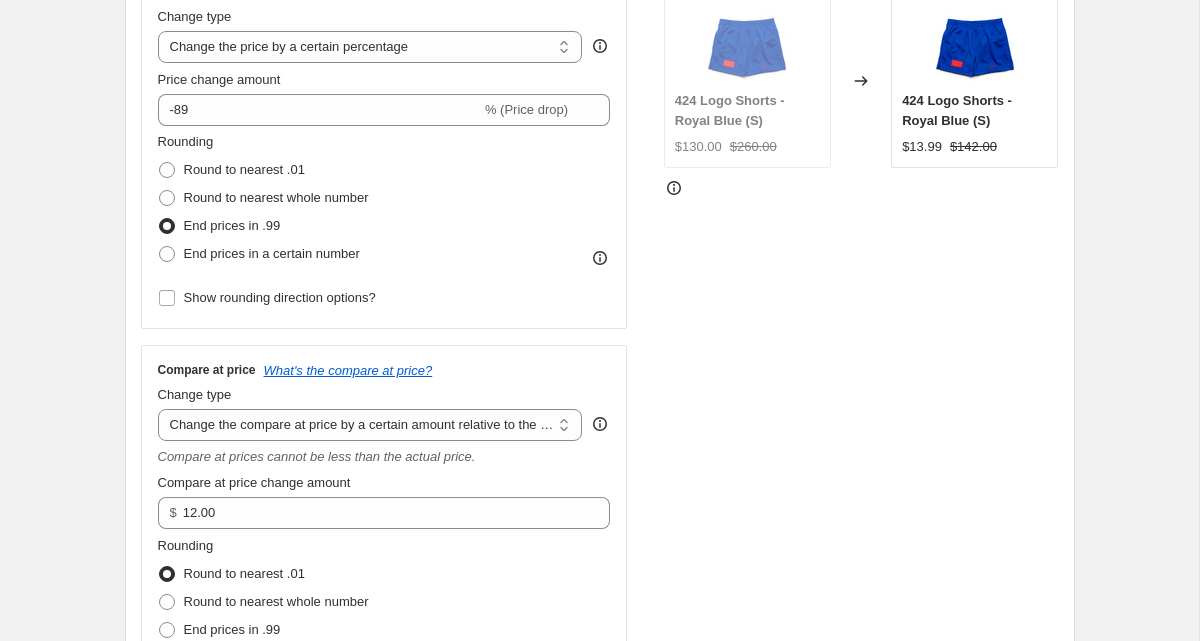click on "Compare at prices cannot be less than the actual price." at bounding box center [384, 457] 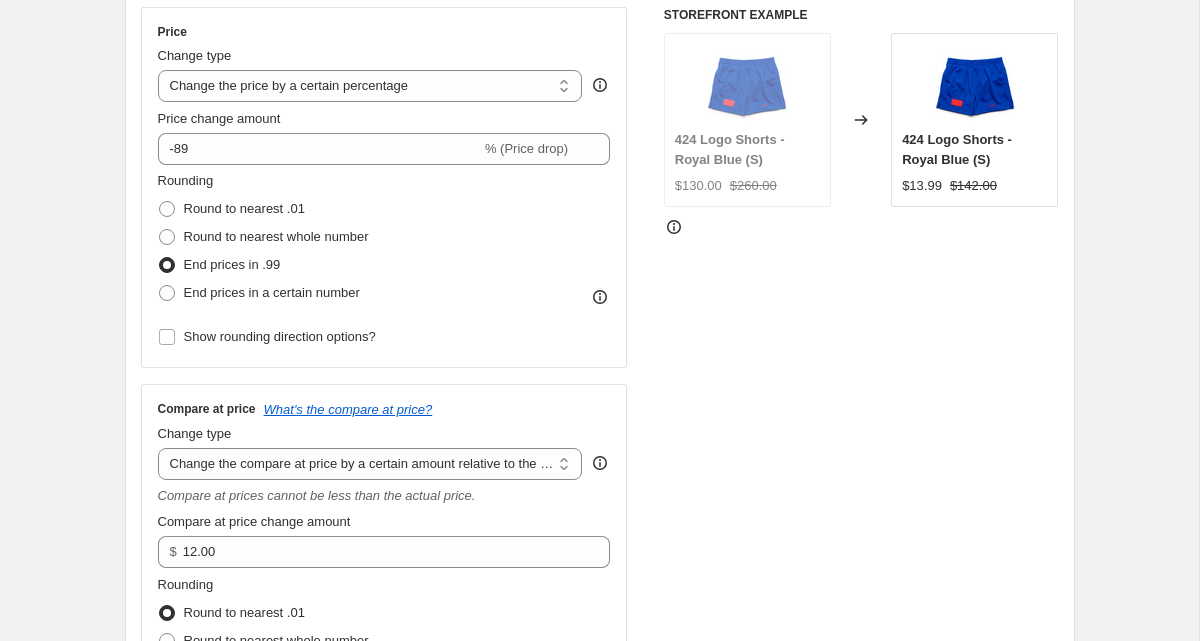 scroll, scrollTop: 357, scrollLeft: 0, axis: vertical 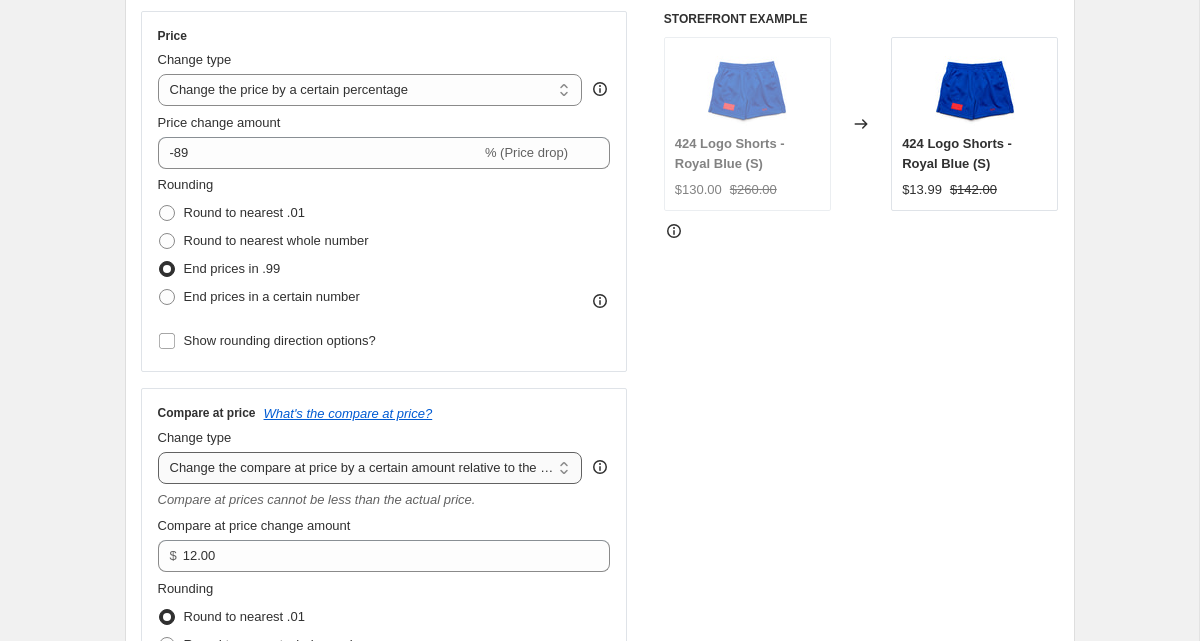 click on "Change the compare at price to the current price (sale) Change the compare at price to a certain amount Change the compare at price by a certain amount Change the compare at price by a certain percentage Change the compare at price by a certain amount relative to the actual price Change the compare at price by a certain percentage relative to the actual price Don't change the compare at price Remove the compare at price" at bounding box center (370, 468) 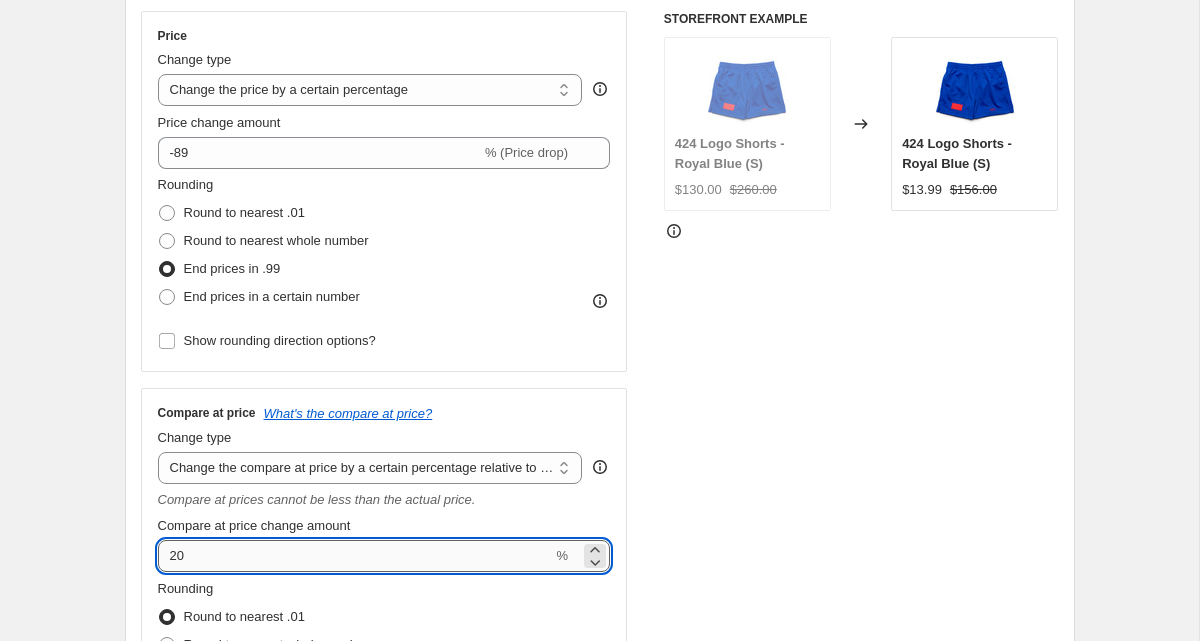 click on "20" at bounding box center [355, 556] 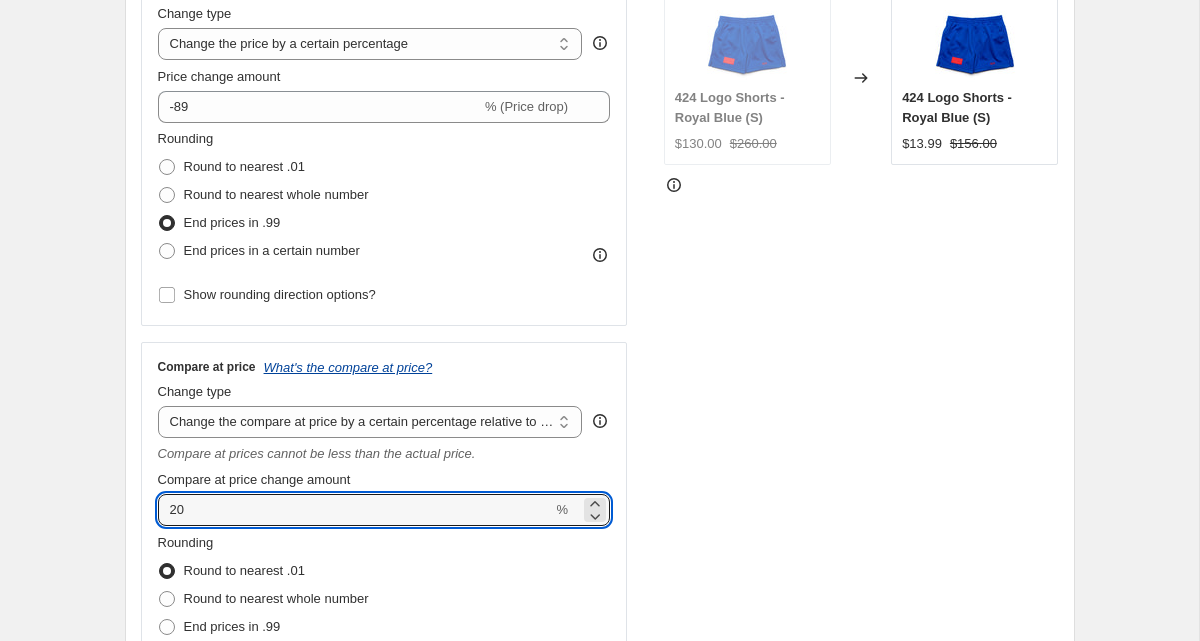 scroll, scrollTop: 407, scrollLeft: 0, axis: vertical 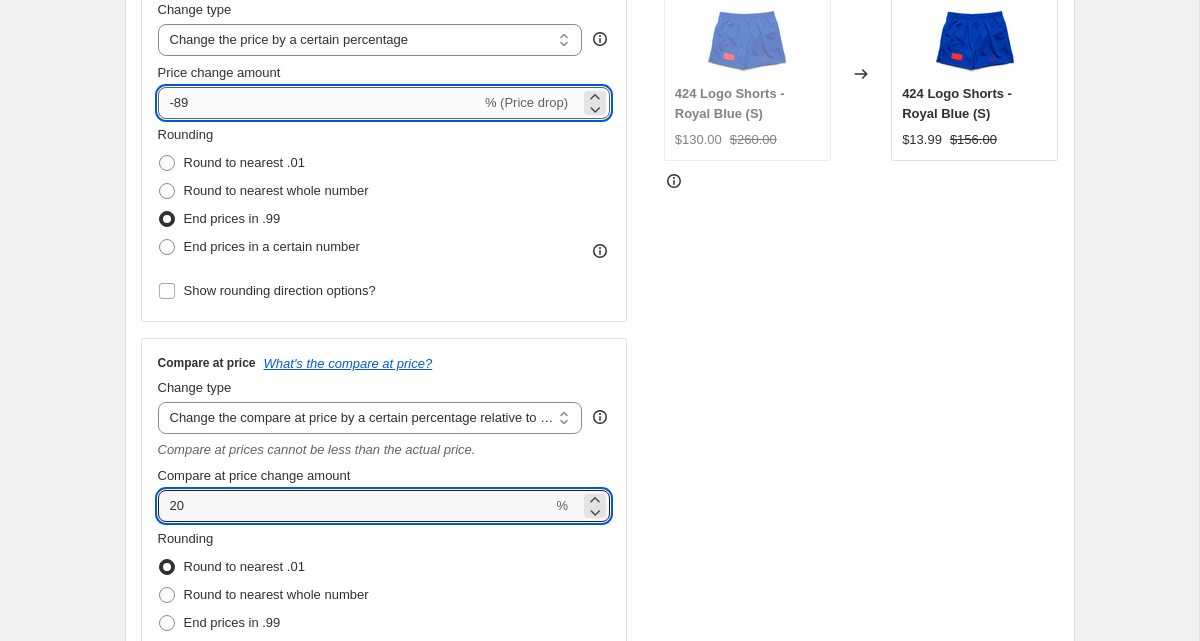click on "-89" at bounding box center (319, 103) 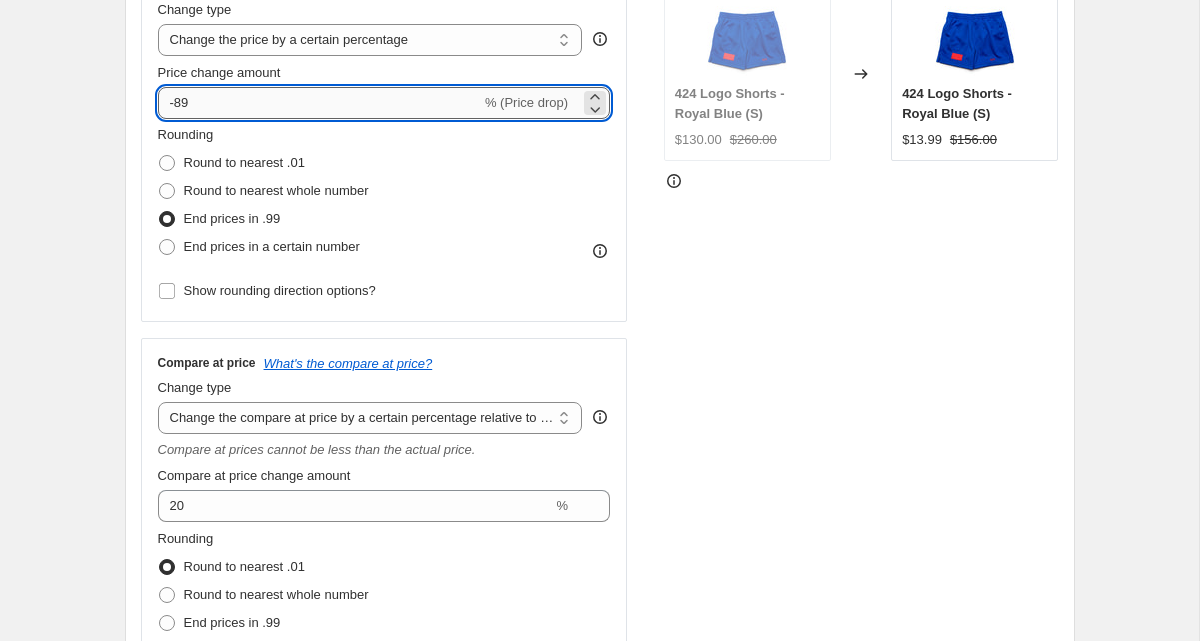 click on "-89" at bounding box center [319, 103] 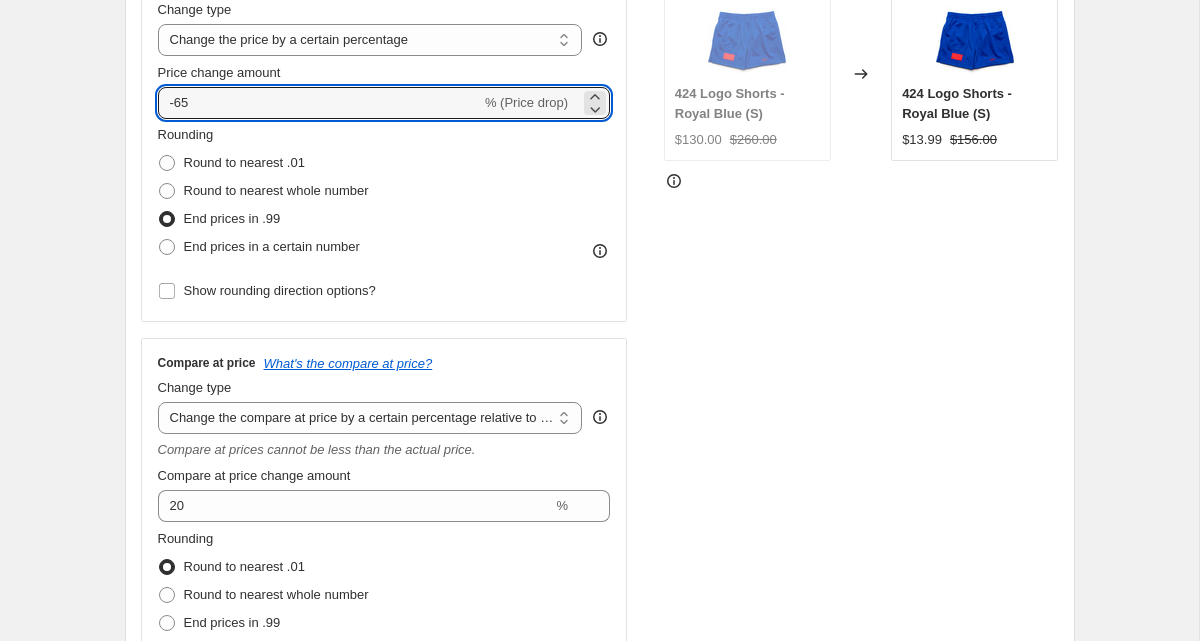 type on "-65" 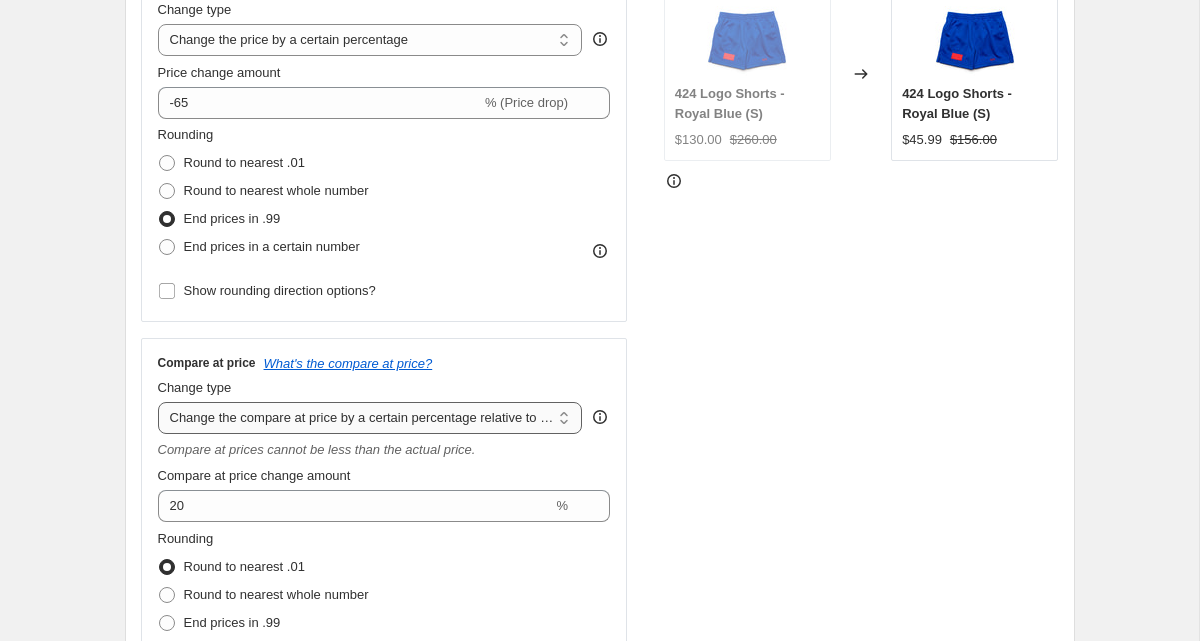 click on "Change the compare at price to the current price (sale) Change the compare at price to a certain amount Change the compare at price by a certain amount Change the compare at price by a certain percentage Change the compare at price by a certain amount relative to the actual price Change the compare at price by a certain percentage relative to the actual price Don't change the compare at price Remove the compare at price" at bounding box center (370, 418) 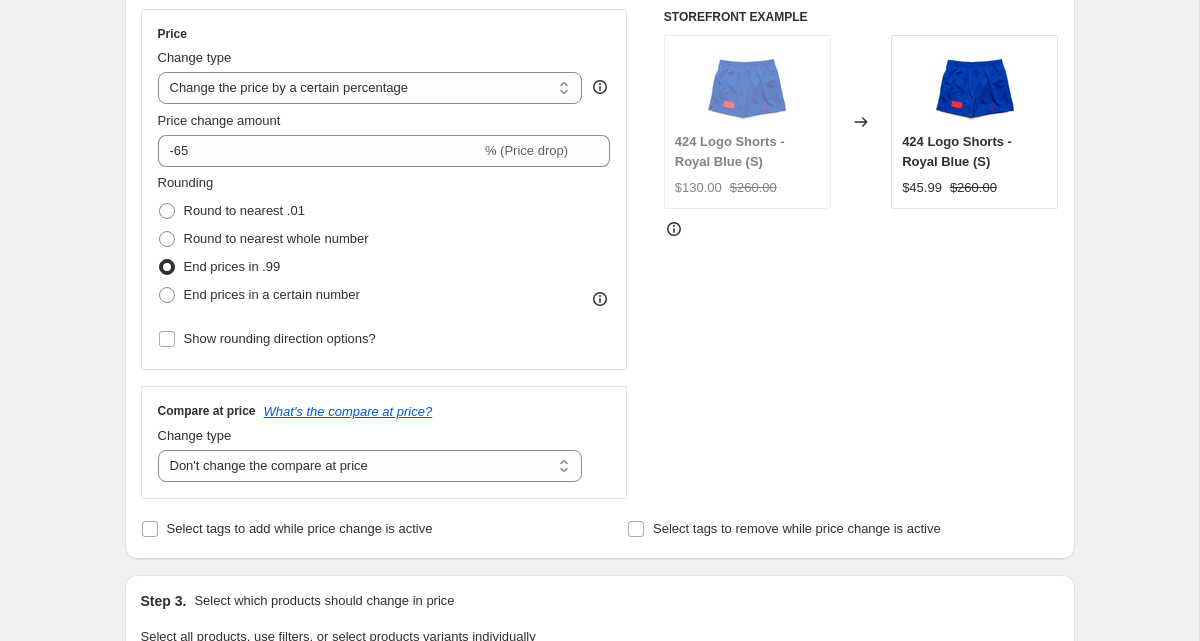 scroll, scrollTop: 358, scrollLeft: 0, axis: vertical 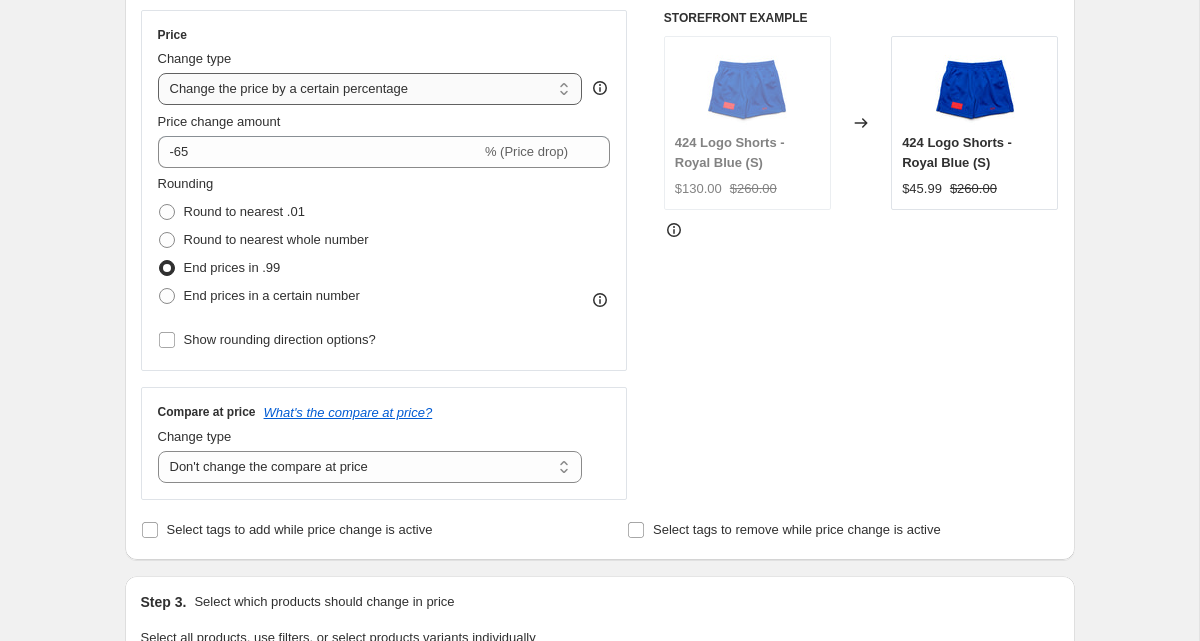 click on "Change the price to a certain amount Change the price by a certain amount Change the price by a certain percentage Change the price to the current compare at price (price before sale) Change the price by a certain amount relative to the compare at price Change the price by a certain percentage relative to the compare at price Don't change the price Change the price by a certain percentage relative to the cost per item Change price to certain cost margin" at bounding box center (370, 89) 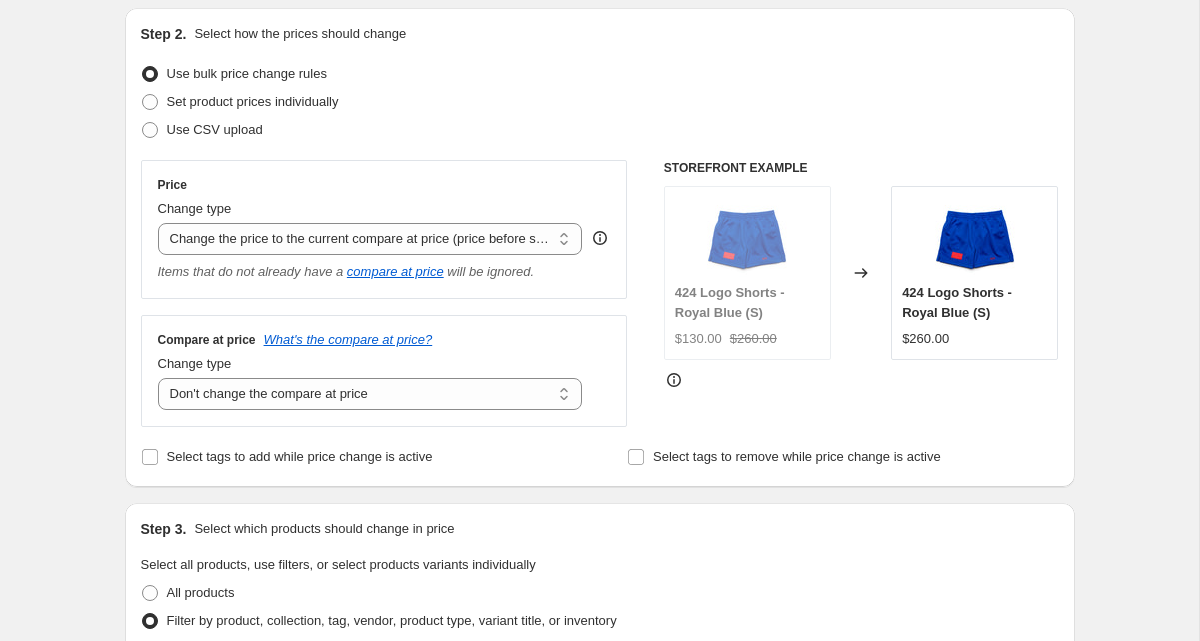 scroll, scrollTop: 219, scrollLeft: 0, axis: vertical 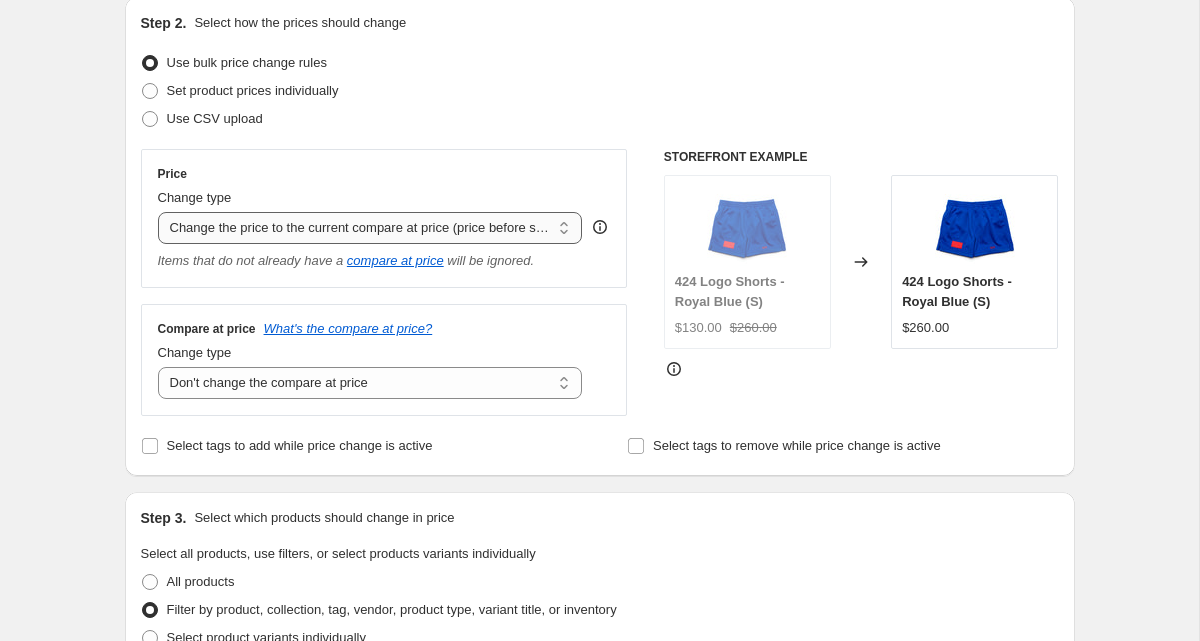 click on "Change the price to a certain amount Change the price by a certain amount Change the price by a certain percentage Change the price to the current compare at price (price before sale) Change the price by a certain amount relative to the compare at price Change the price by a certain percentage relative to the compare at price Don't change the price Change the price by a certain percentage relative to the cost per item Change price to certain cost margin" at bounding box center (370, 228) 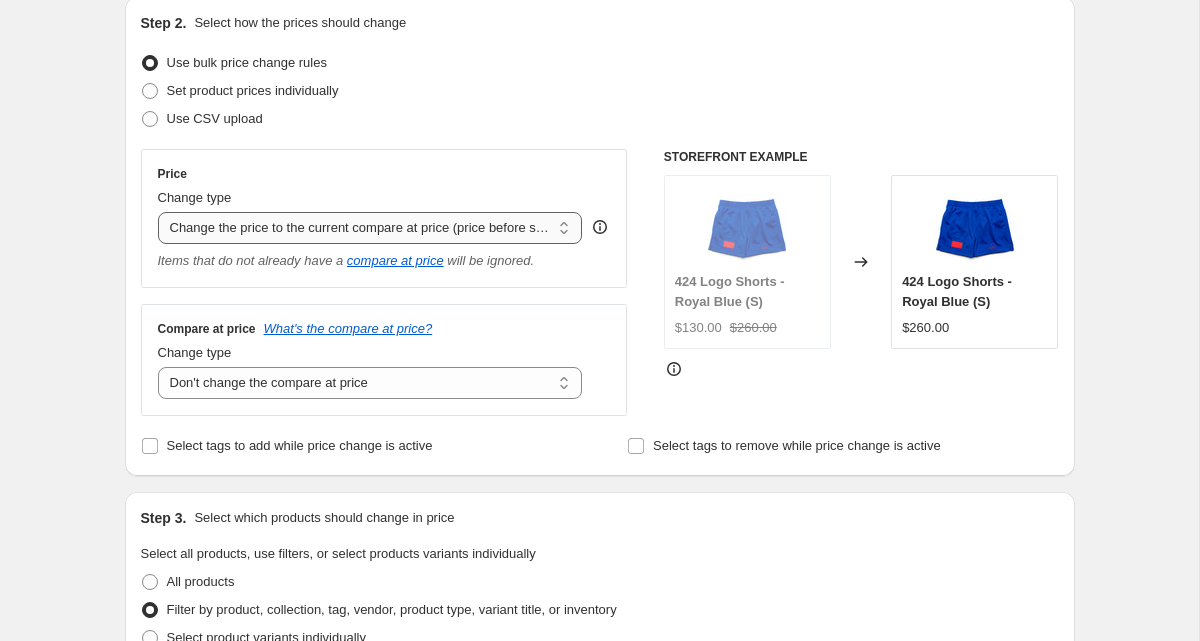 select on "pcap" 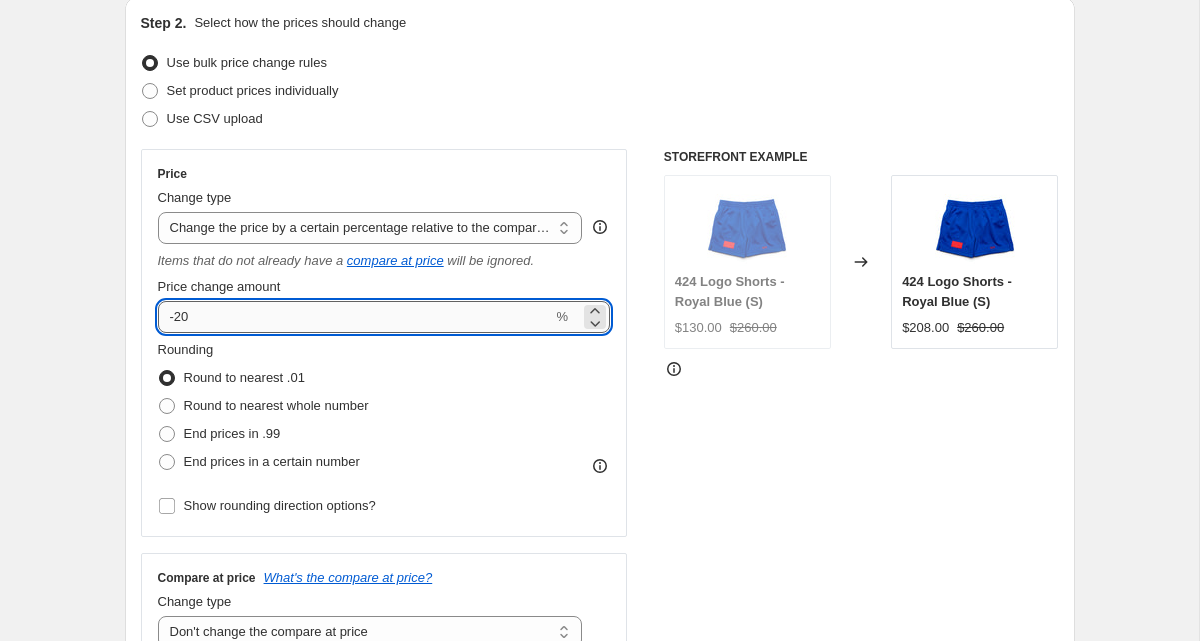 click on "-20" at bounding box center [355, 317] 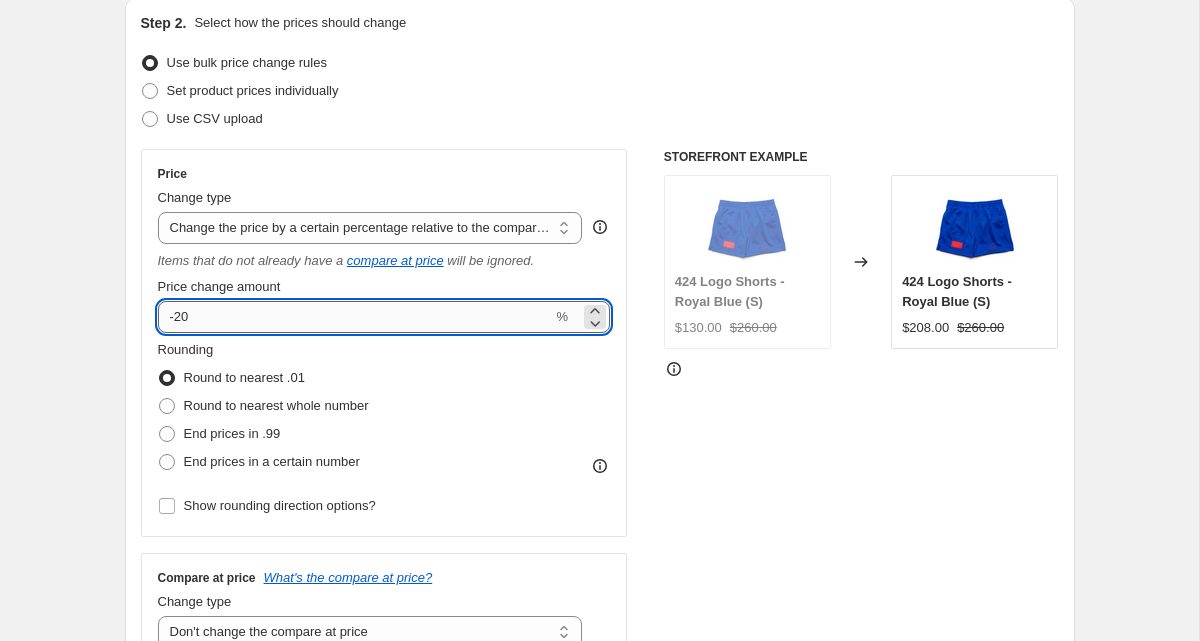 type on "-2" 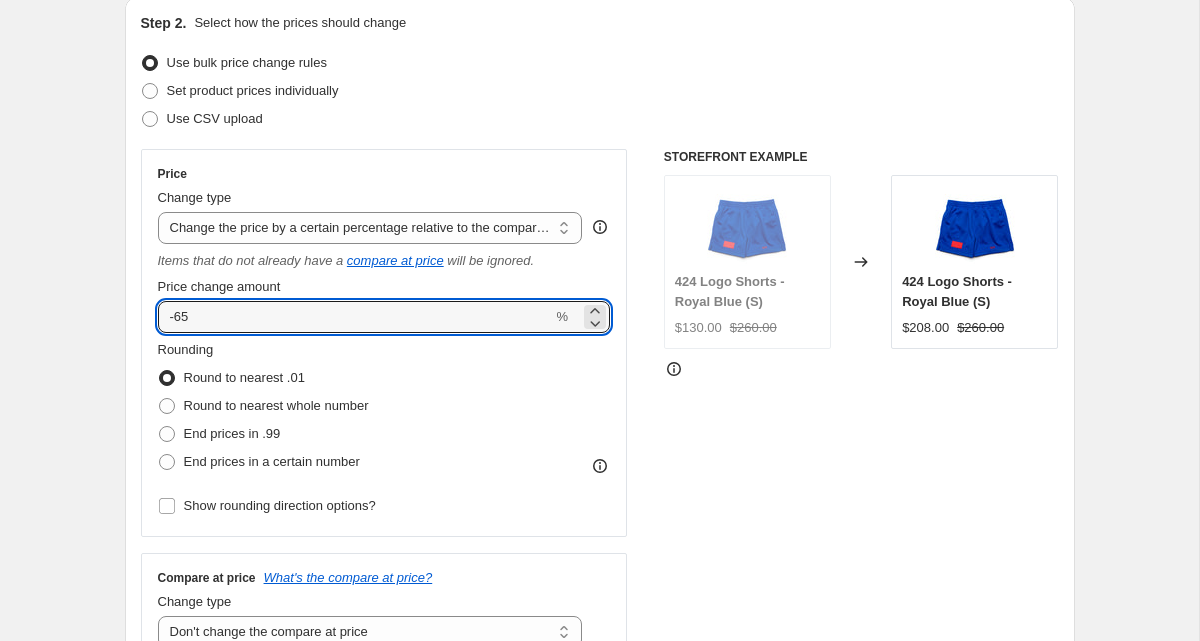type on "-65" 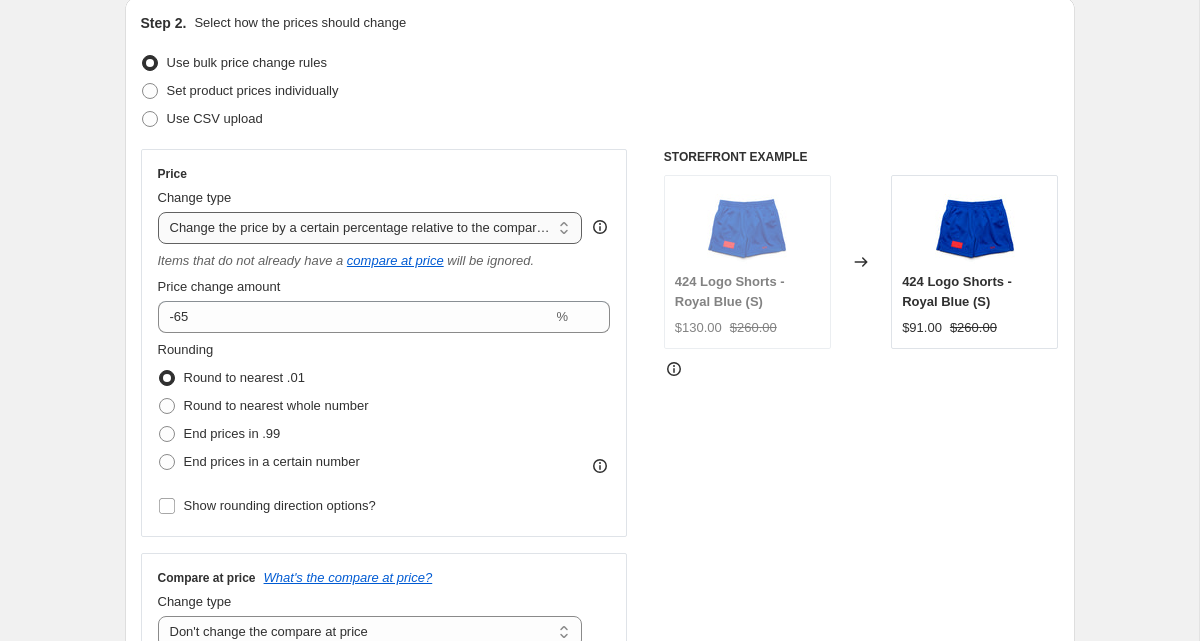 click on "Change the price to a certain amount Change the price by a certain amount Change the price by a certain percentage Change the price to the current compare at price (price before sale) Change the price by a certain amount relative to the compare at price Change the price by a certain percentage relative to the compare at price Don't change the price Change the price by a certain percentage relative to the cost per item Change price to certain cost margin" at bounding box center (370, 228) 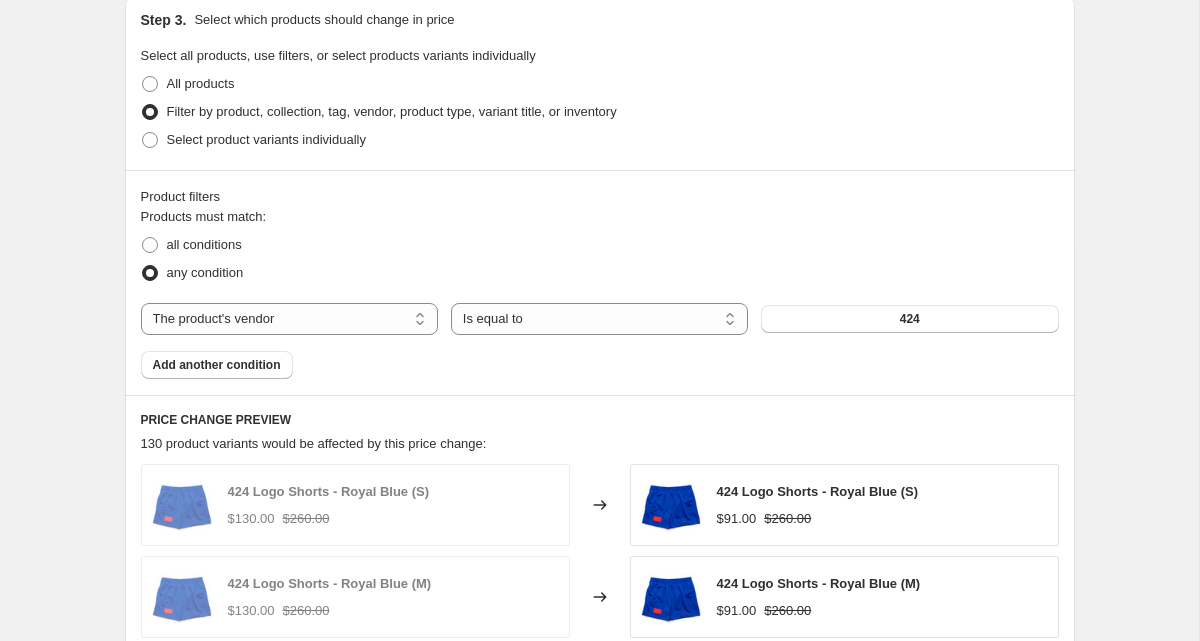 scroll, scrollTop: 969, scrollLeft: 0, axis: vertical 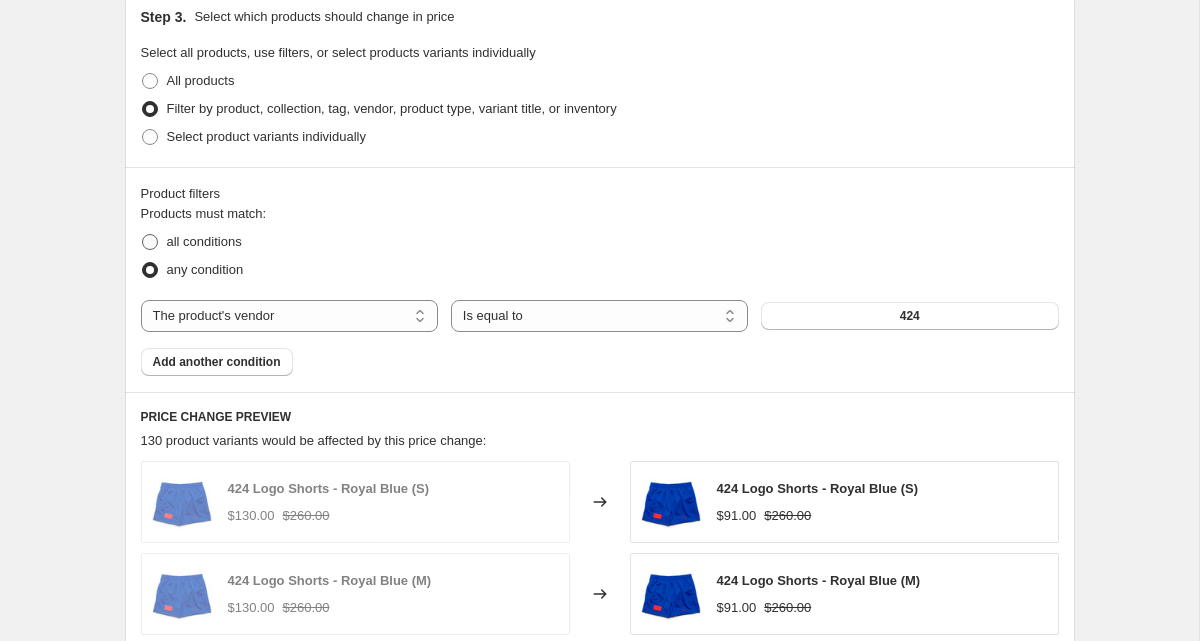 click on "all conditions" at bounding box center (204, 242) 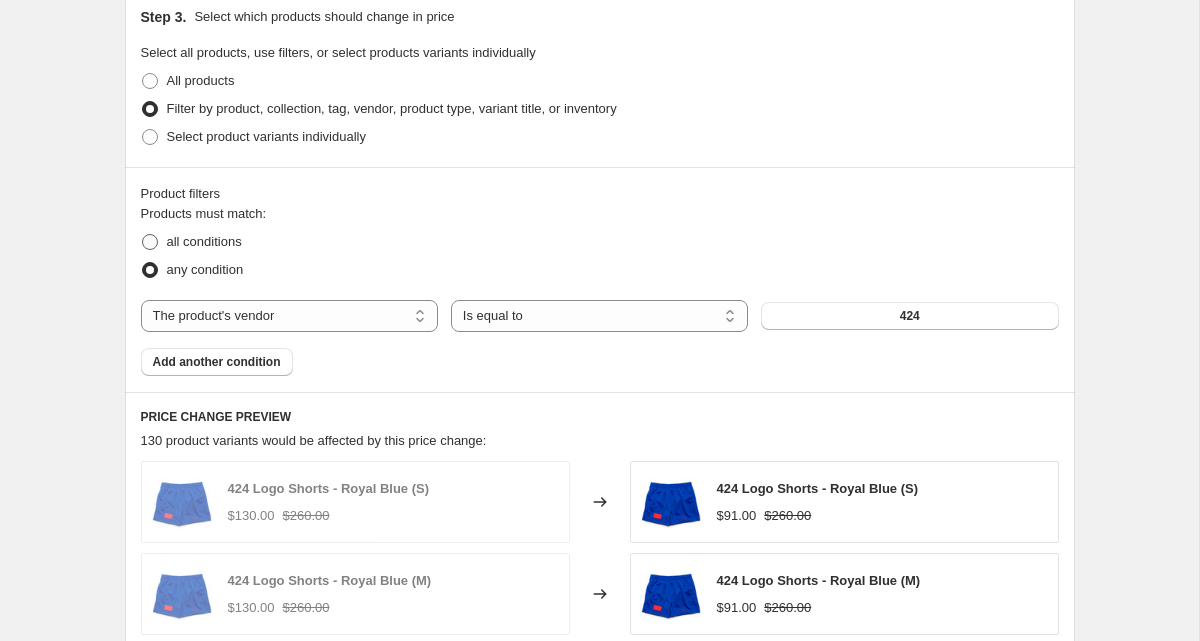radio on "true" 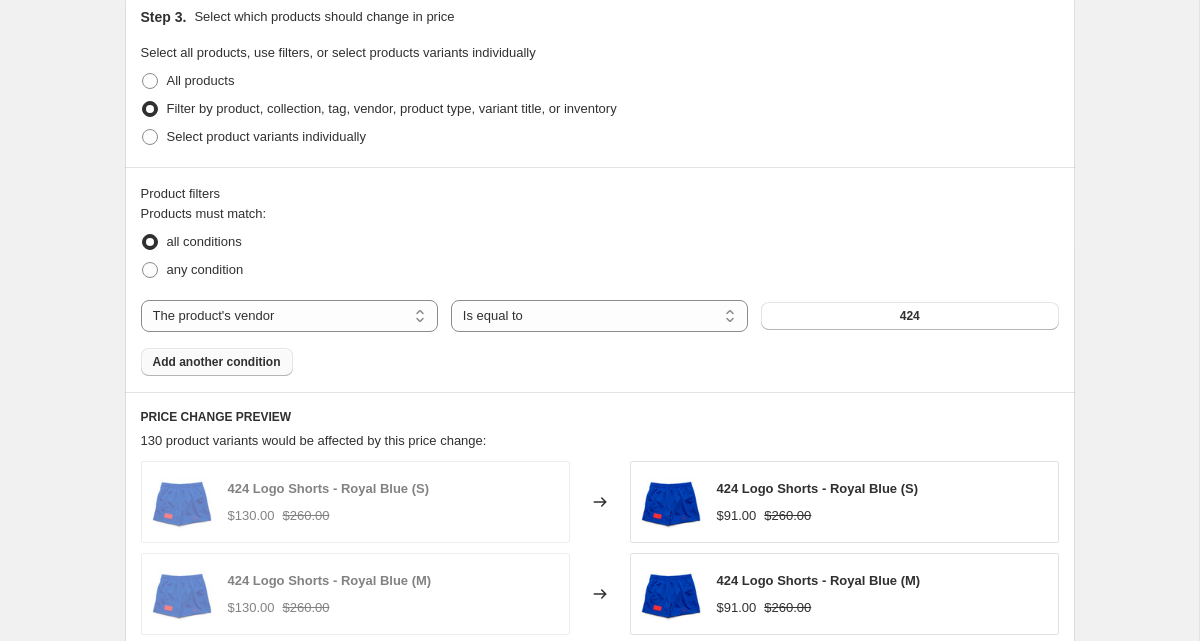 click on "Add another condition" at bounding box center (217, 362) 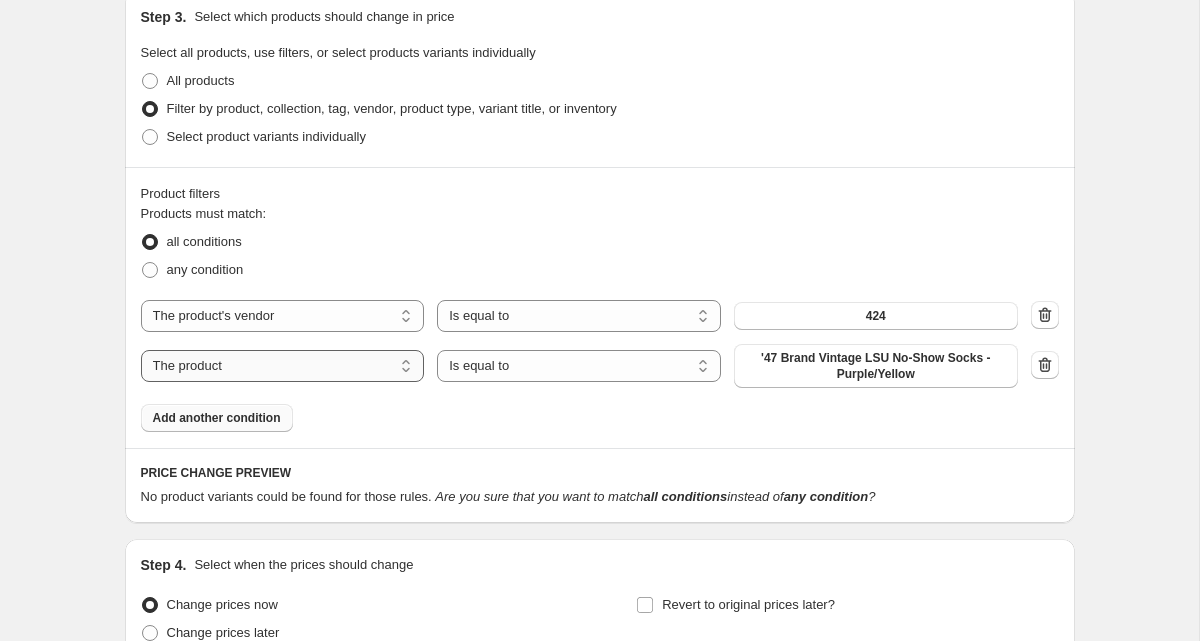 click on "The product The product's collection The product's tag The product's vendor The product's type The product's status The variant's title Inventory quantity" at bounding box center [283, 366] 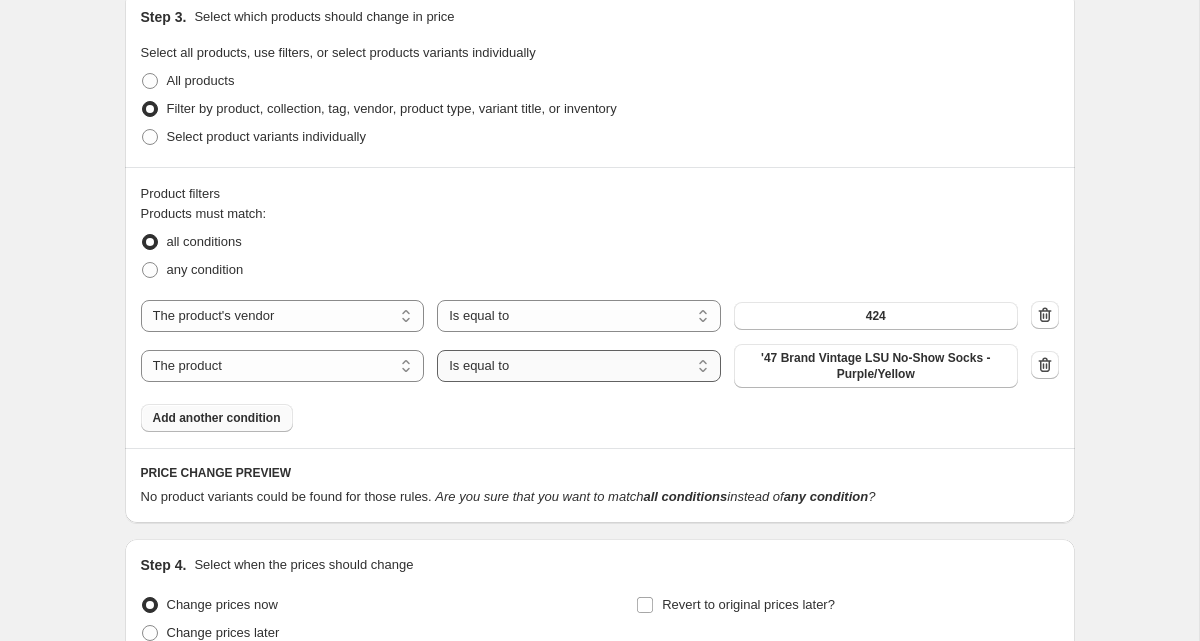 click on "Is equal to Is not equal to" at bounding box center (579, 366) 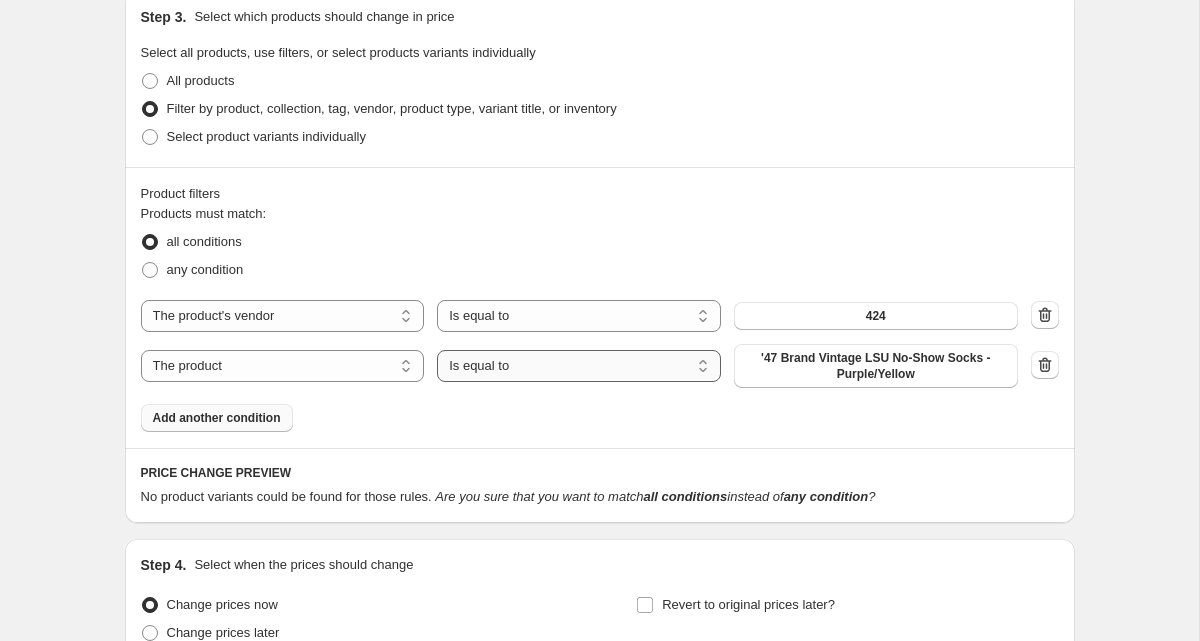 select on "not_equal" 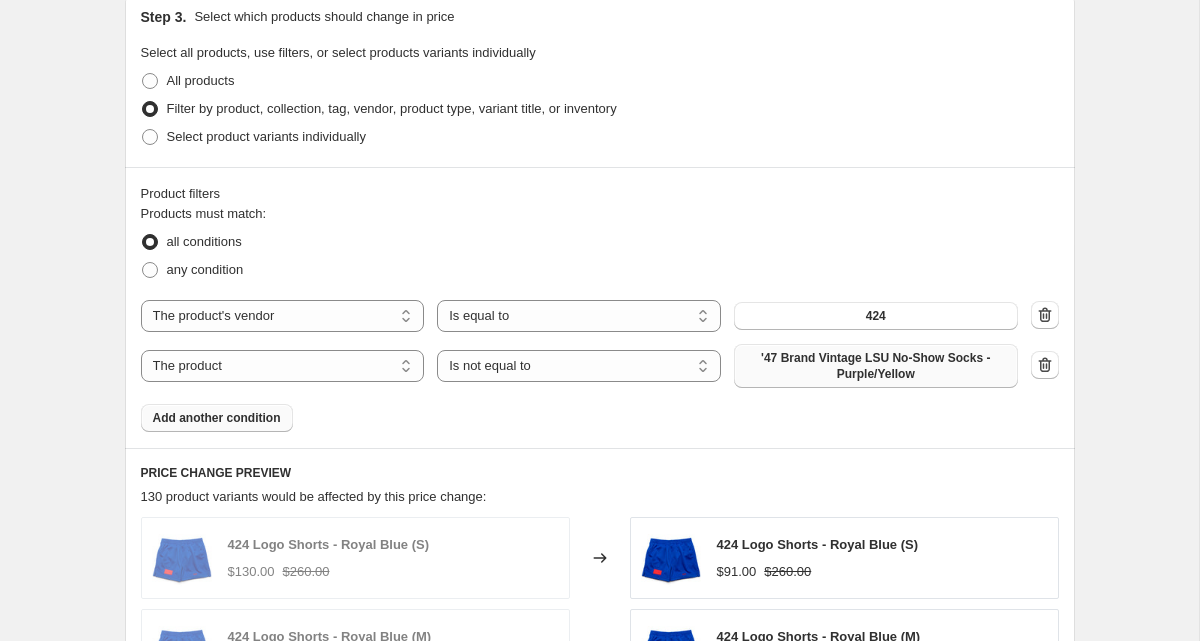 click on "'47 Brand Vintage LSU No-Show Socks - Purple/Yellow" at bounding box center (876, 366) 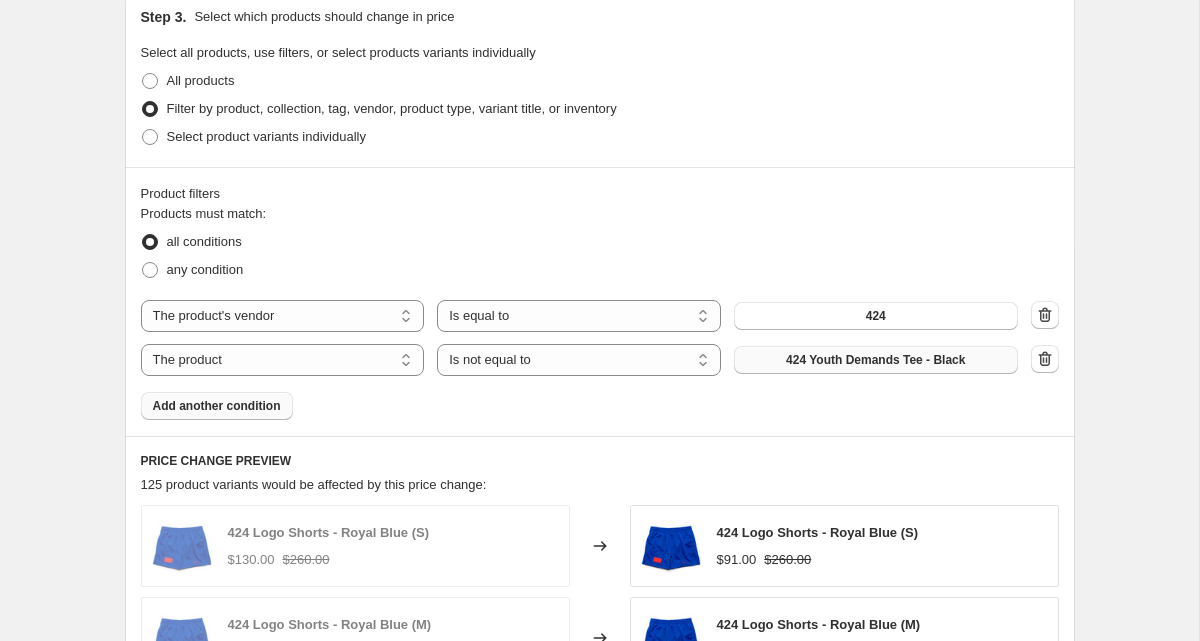 click on "Add another condition" at bounding box center [217, 406] 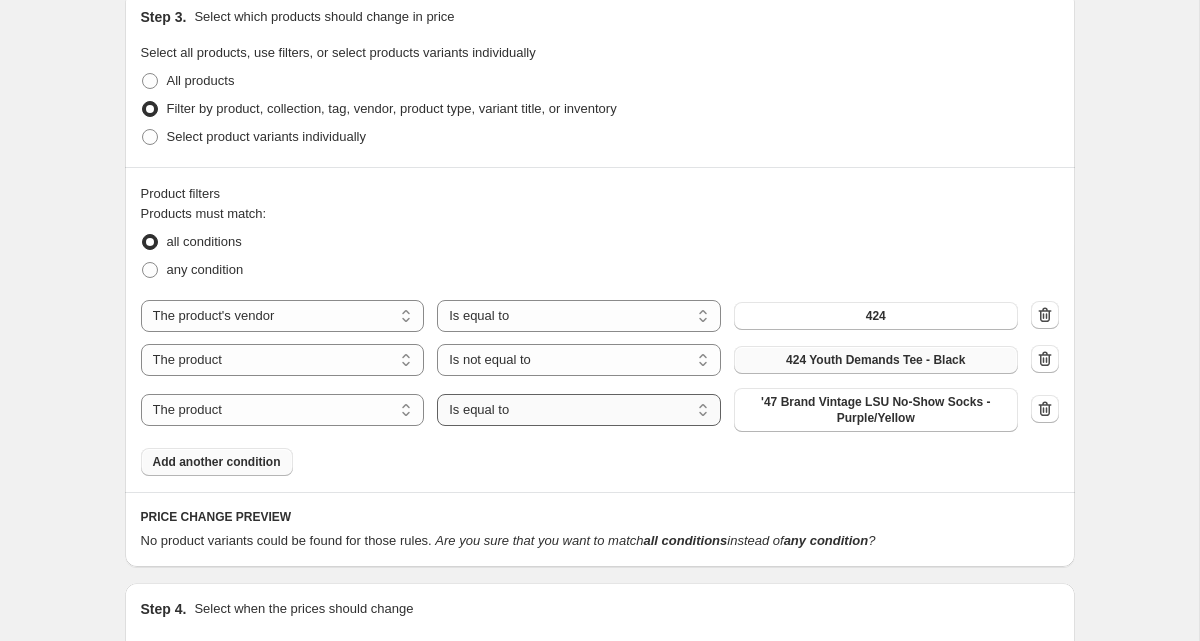 click on "Is equal to Is not equal to" at bounding box center (579, 410) 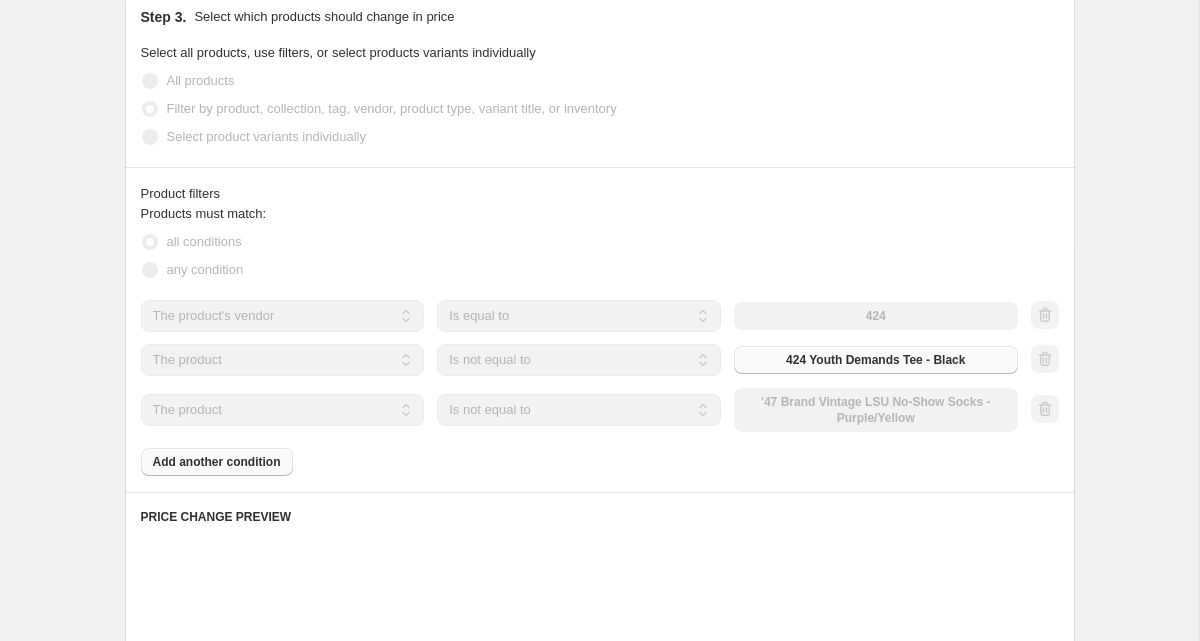 click on "The product The product's collection The product's tag The product's vendor The product's type The product's status The variant's title Inventory quantity The product Is equal to Is not equal to Is not equal to '47 Brand Vintage LSU No-Show Socks - Purple/Yellow" at bounding box center (579, 410) 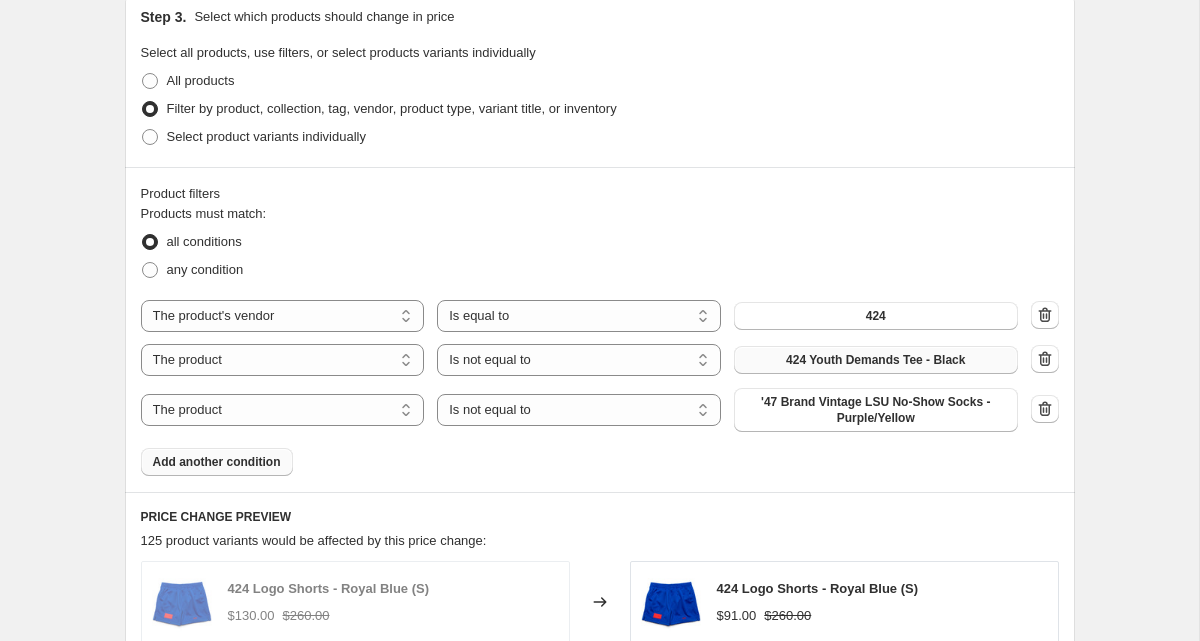 click on "'47 Brand Vintage LSU No-Show Socks - Purple/Yellow" at bounding box center (876, 410) 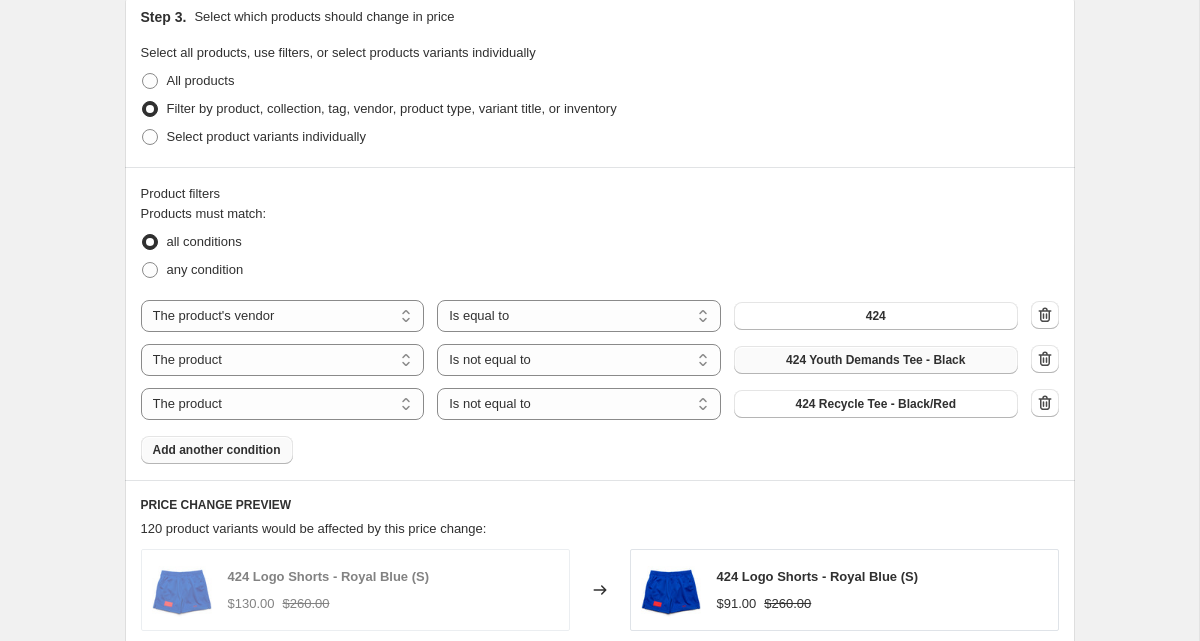 click on "Create new price [MEDICAL_DATA]. This page is ready Create new price [MEDICAL_DATA] Draft Step 1. Optionally give your price [MEDICAL_DATA] a title (eg "March 30% off sale on boots") 424 - 65% Off This title is just for internal use, customers won't see it Step 2. Select how the prices should change Use bulk price change rules Set product prices individually Use CSV upload Price Change type Change the price to a certain amount Change the price by a certain amount Change the price by a certain percentage Change the price to the current compare at price (price before sale) Change the price by a certain amount relative to the compare at price Change the price by a certain percentage relative to the compare at price Don't change the price Change the price by a certain percentage relative to the cost per item Change price to certain cost margin Change the price by a certain percentage relative to the compare at price Items that do not already have a   compare at price   will be ignored. Price change amount -65 % Rounding 424" at bounding box center [599, 200] 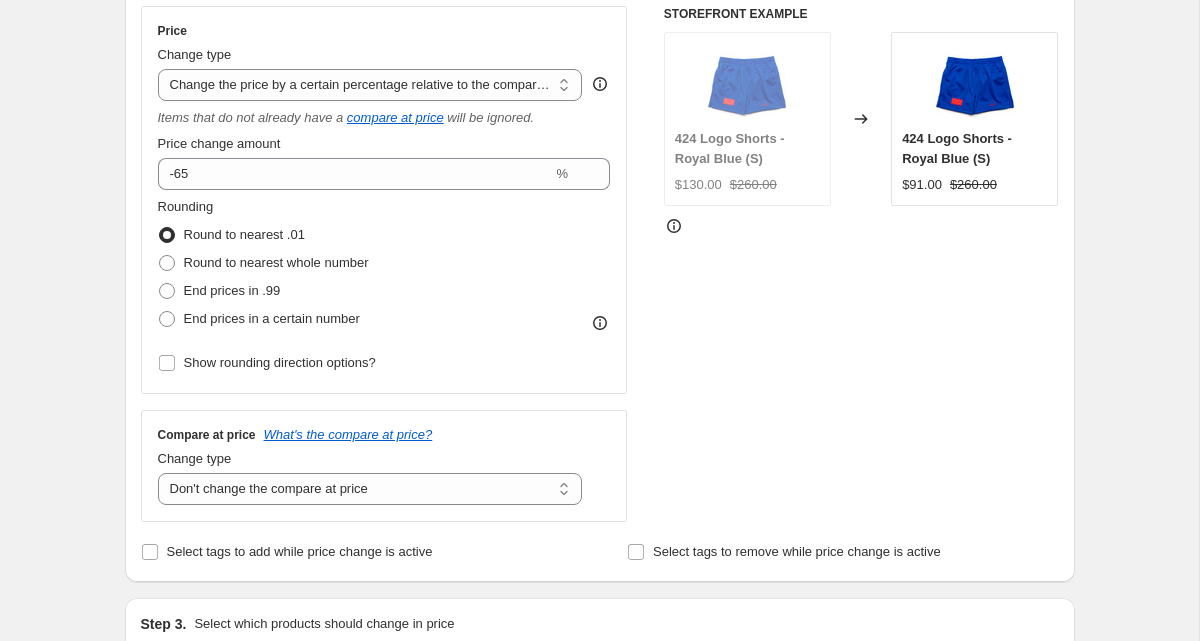 scroll, scrollTop: 364, scrollLeft: 0, axis: vertical 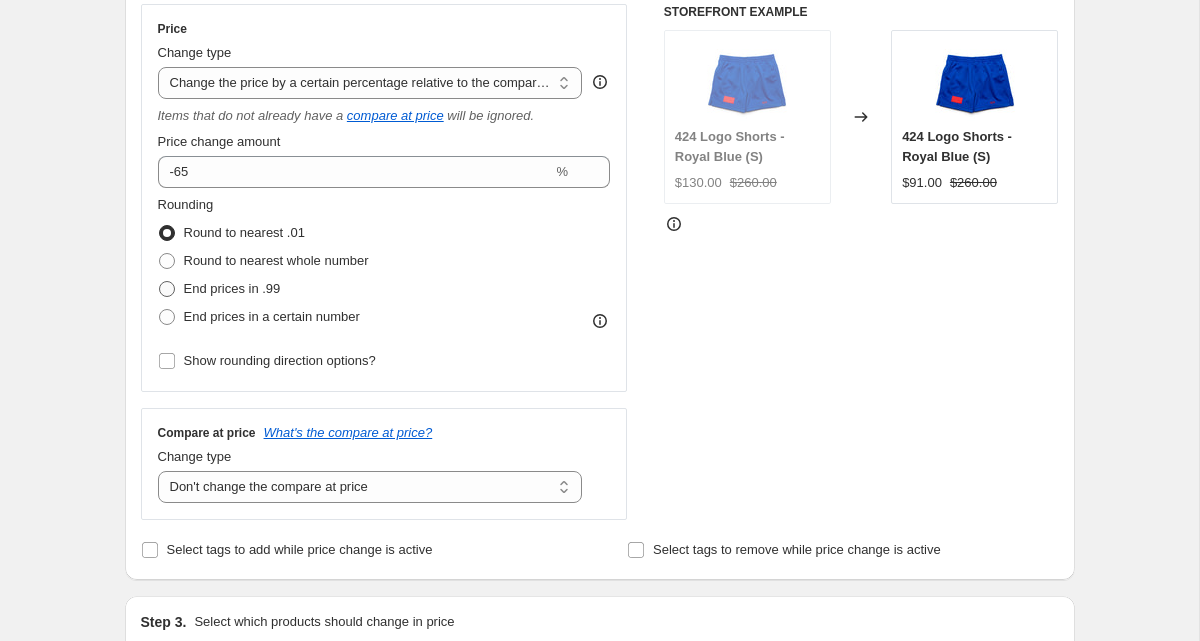 click at bounding box center (167, 289) 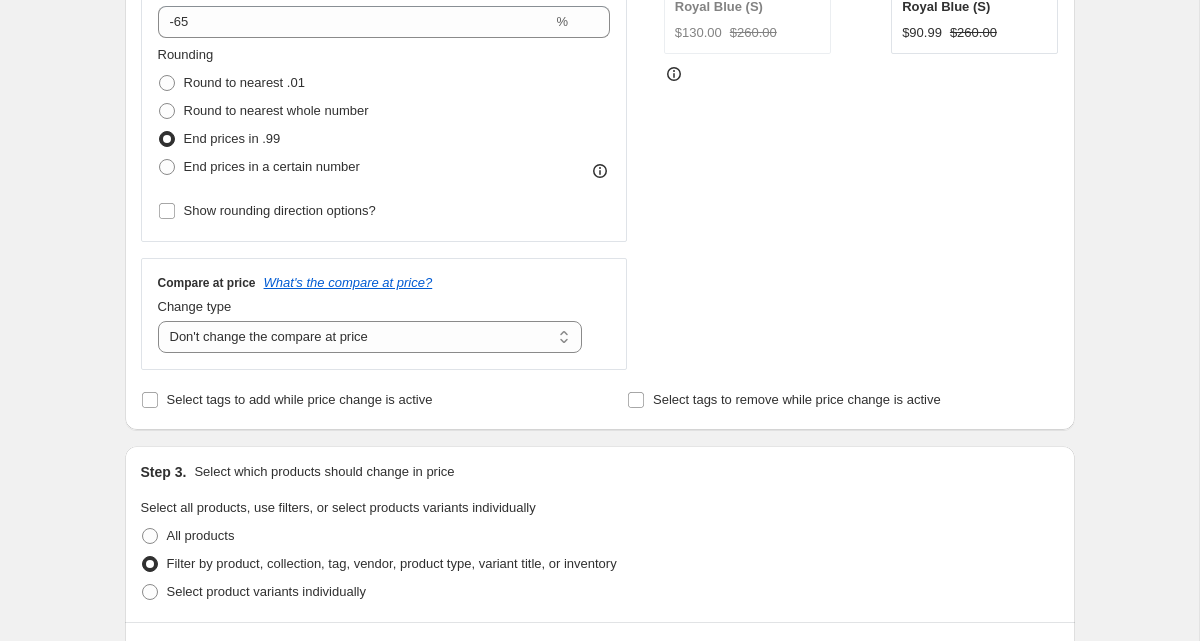 scroll, scrollTop: 521, scrollLeft: 0, axis: vertical 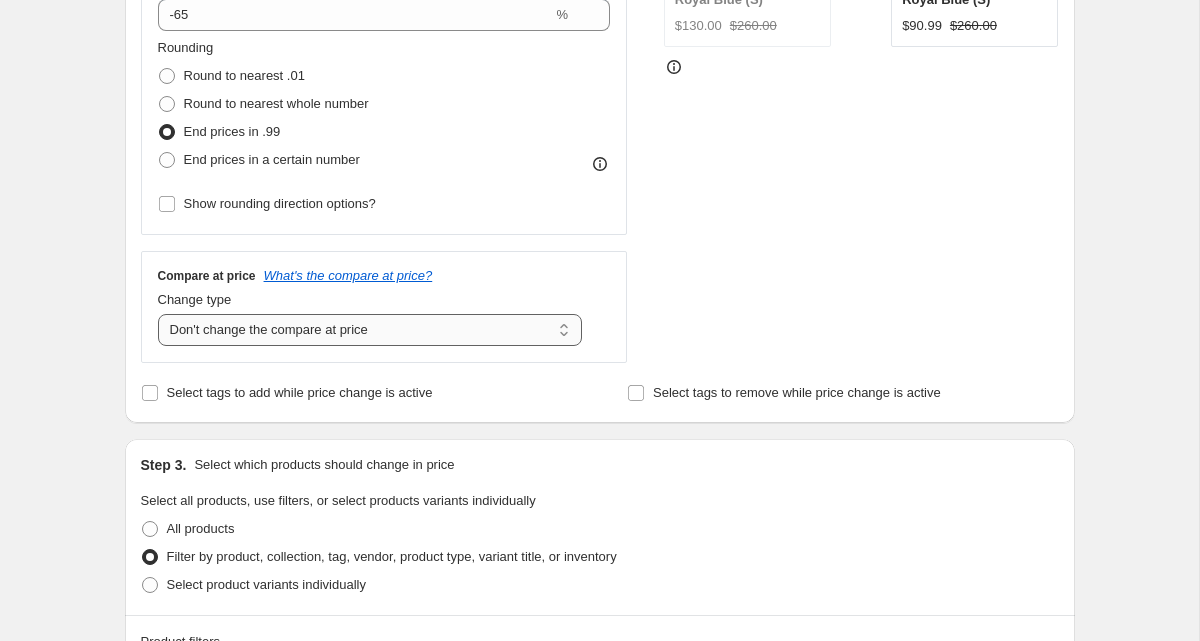 click on "Change the compare at price to the current price (sale) Change the compare at price to a certain amount Change the compare at price by a certain amount Change the compare at price by a certain percentage Change the compare at price by a certain amount relative to the actual price Change the compare at price by a certain percentage relative to the actual price Don't change the compare at price Remove the compare at price" at bounding box center (370, 330) 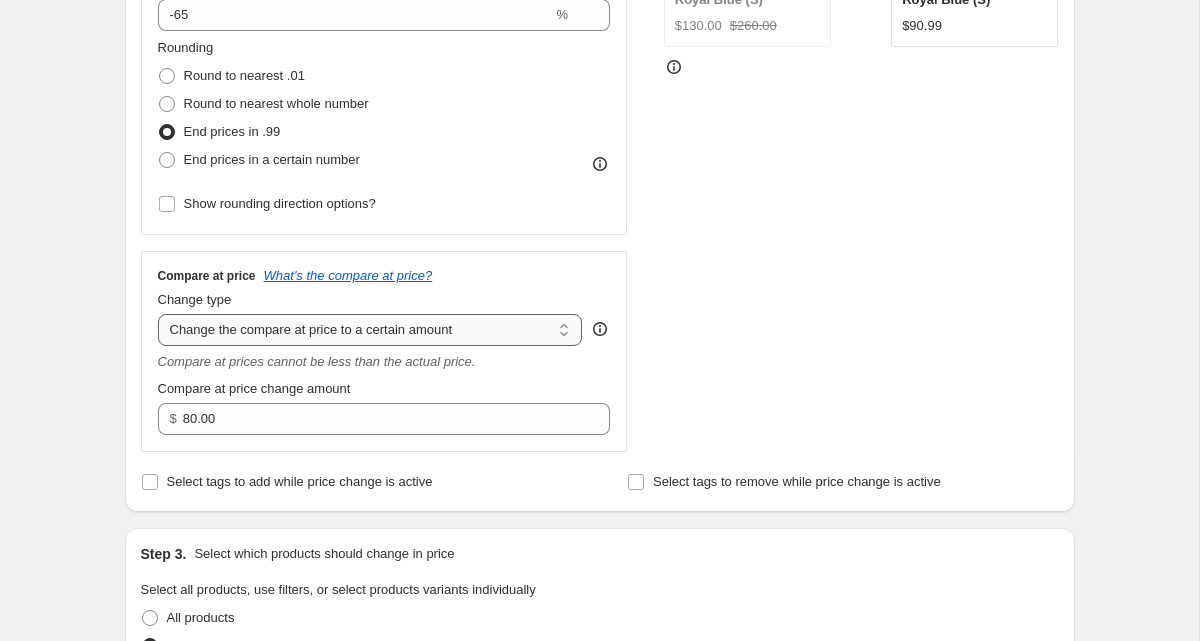 click on "Change the compare at price to the current price (sale) Change the compare at price to a certain amount Change the compare at price by a certain amount Change the compare at price by a certain percentage Change the compare at price by a certain amount relative to the actual price Change the compare at price by a certain percentage relative to the actual price Don't change the compare at price Remove the compare at price" at bounding box center [370, 330] 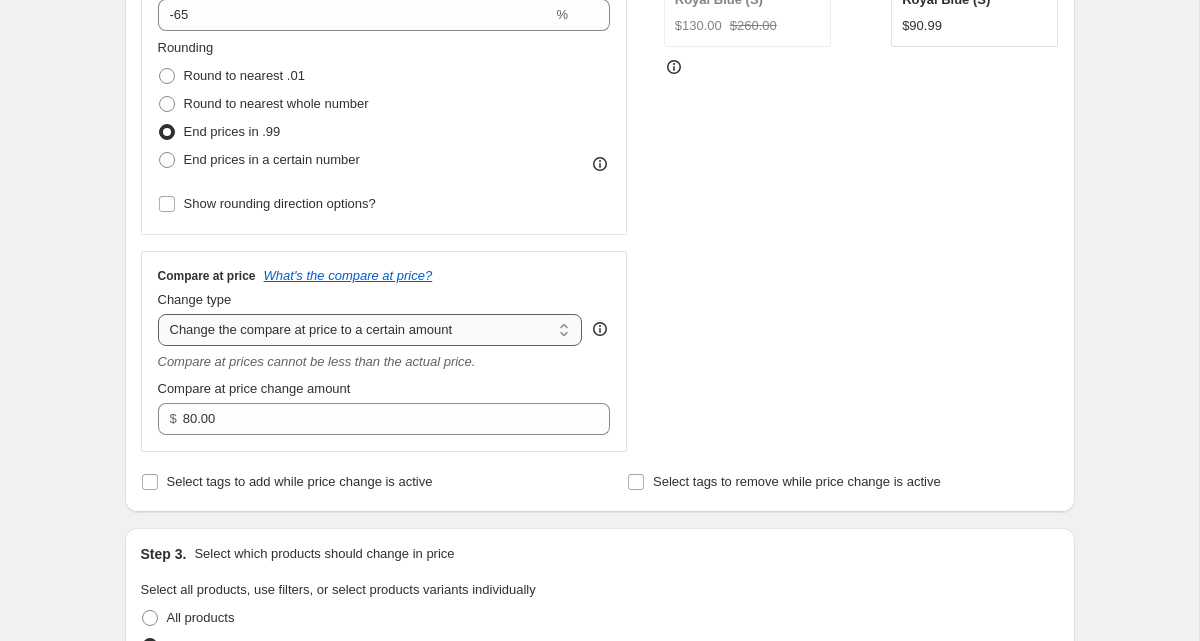 select on "no_change" 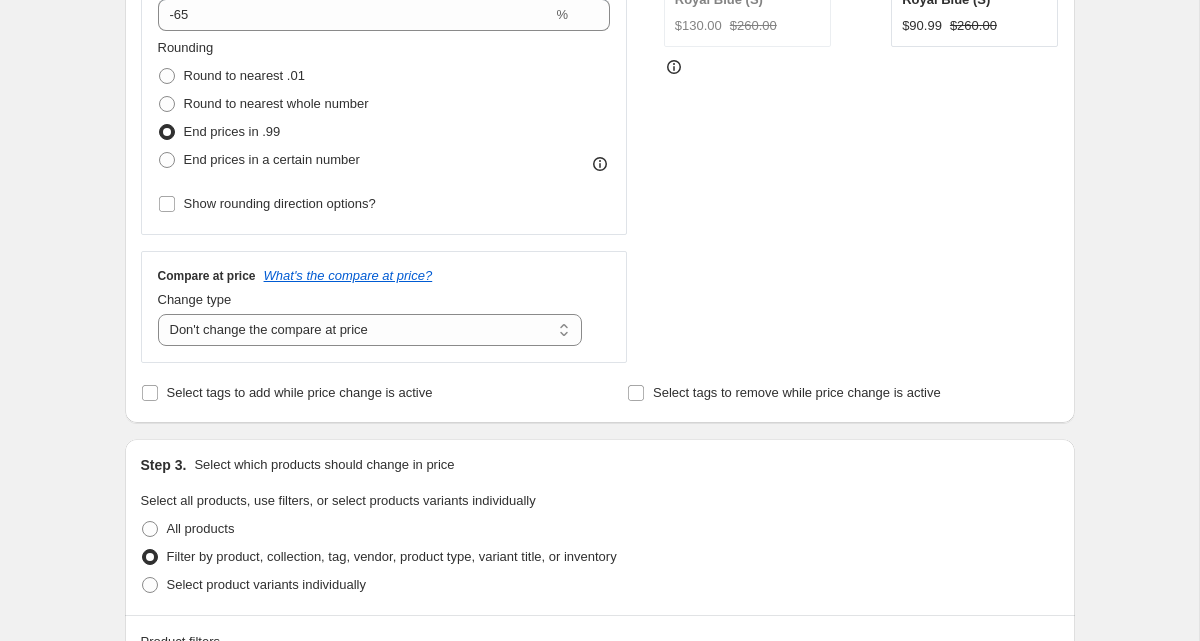 click on "Create new price [MEDICAL_DATA]. This page is ready Create new price [MEDICAL_DATA] Draft Step 1. Optionally give your price [MEDICAL_DATA] a title (eg "March 30% off sale on boots") 424 - 65% Off This title is just for internal use, customers won't see it Step 2. Select how the prices should change Use bulk price change rules Set product prices individually Use CSV upload Price Change type Change the price to a certain amount Change the price by a certain amount Change the price by a certain percentage Change the price to the current compare at price (price before sale) Change the price by a certain amount relative to the compare at price Change the price by a certain percentage relative to the compare at price Don't change the price Change the price by a certain percentage relative to the cost per item Change price to certain cost margin Change the price by a certain percentage relative to the compare at price Items that do not already have a   compare at price   will be ignored. Price change amount -65 % Rounding 424" at bounding box center [599, 648] 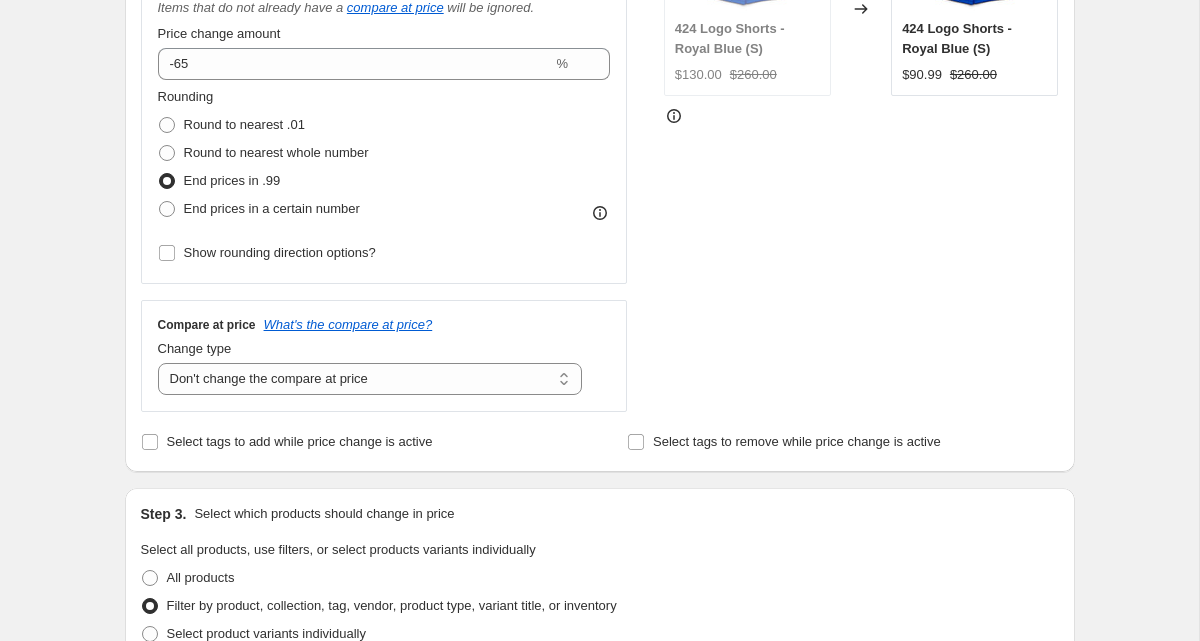 scroll, scrollTop: 471, scrollLeft: 0, axis: vertical 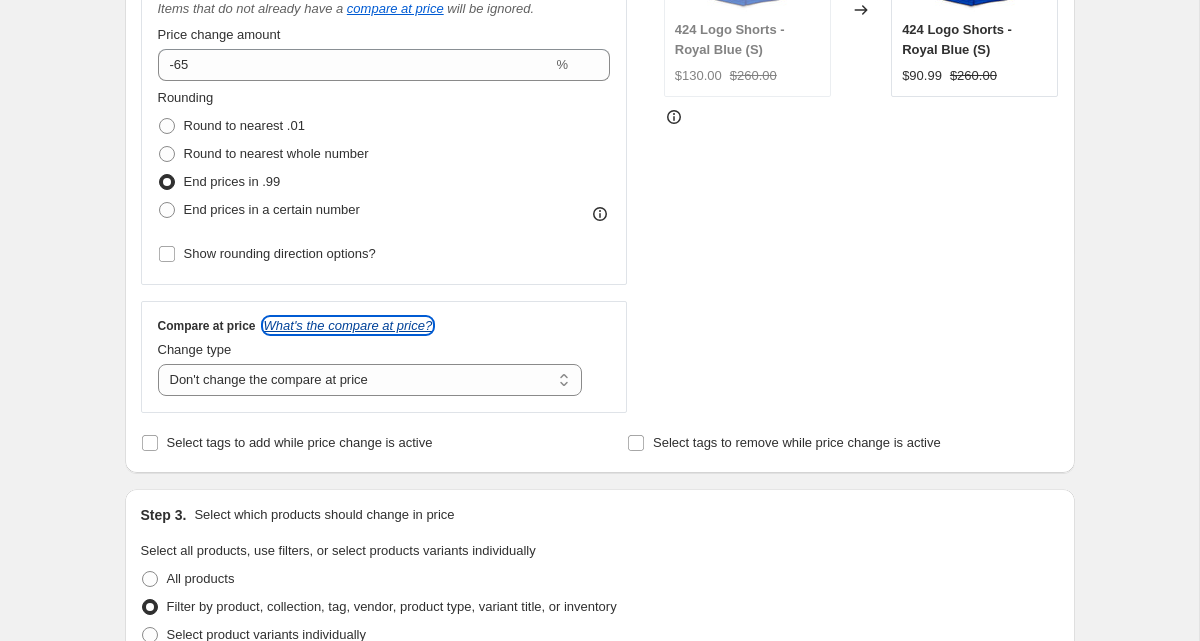 click on "What's the compare at price?" at bounding box center [348, 325] 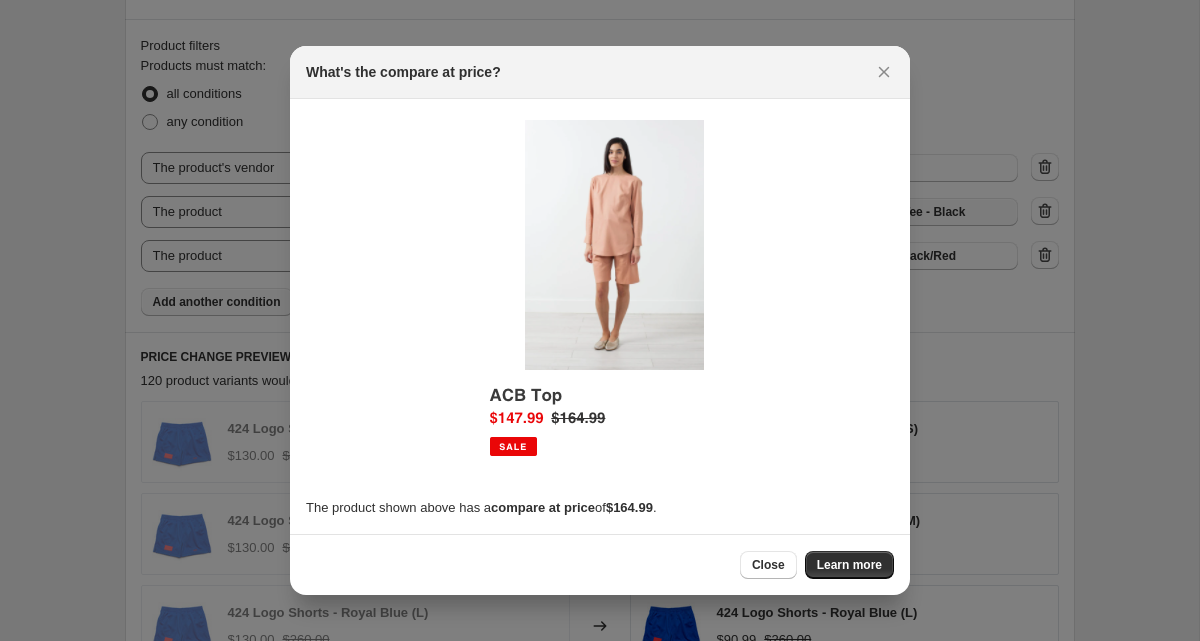 scroll, scrollTop: 0, scrollLeft: 0, axis: both 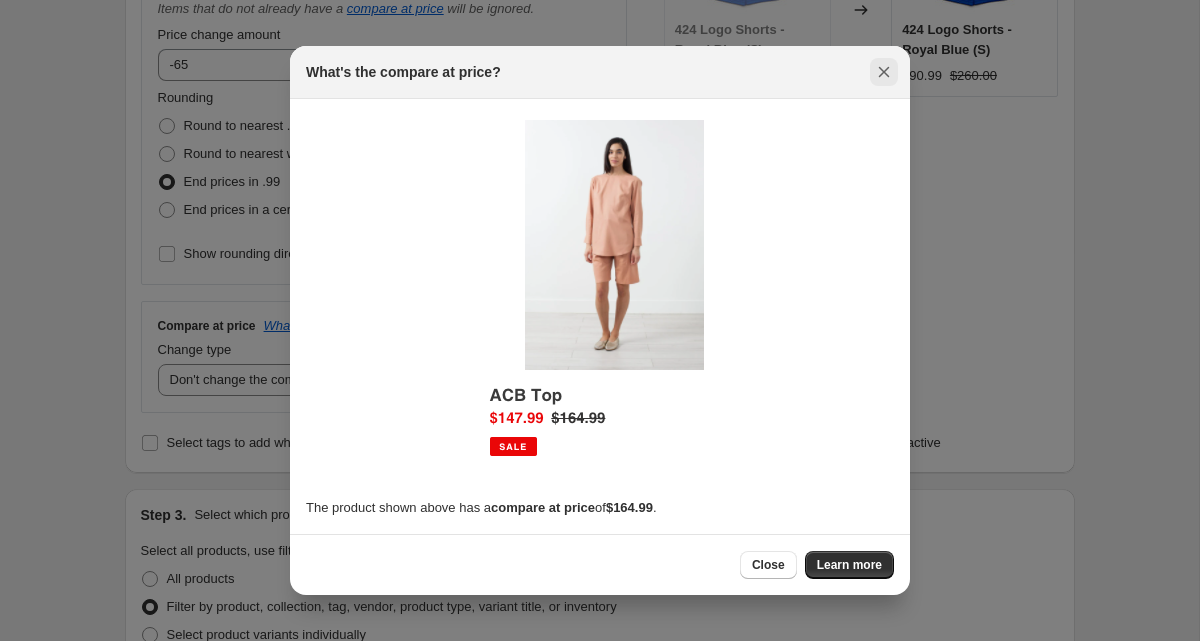 click 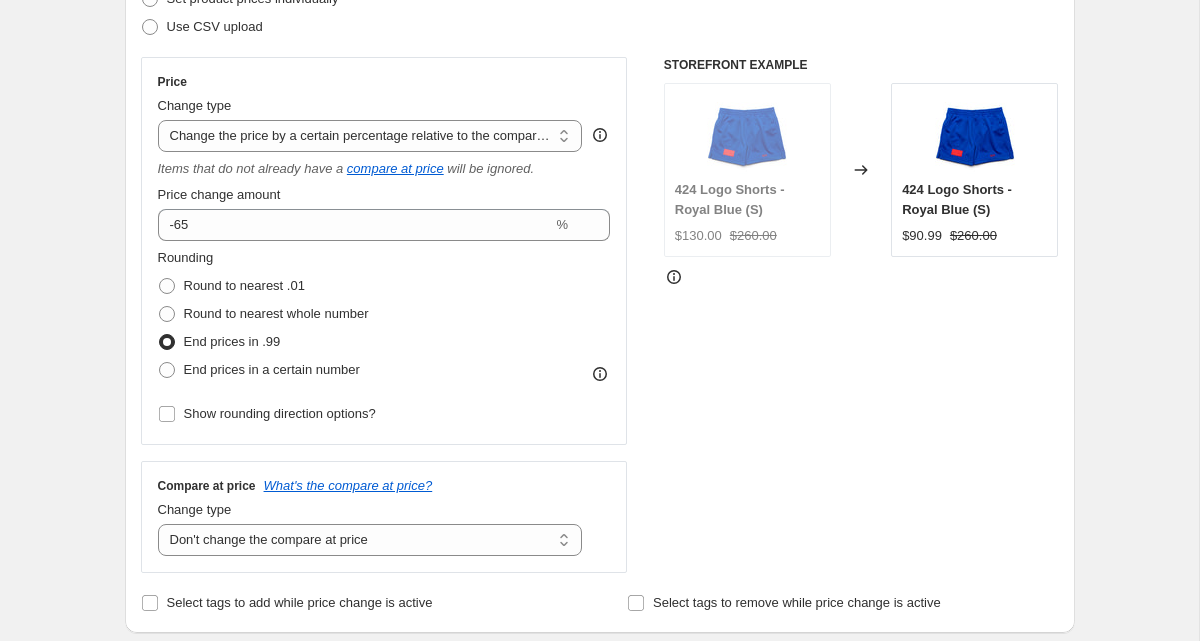 scroll, scrollTop: 309, scrollLeft: 0, axis: vertical 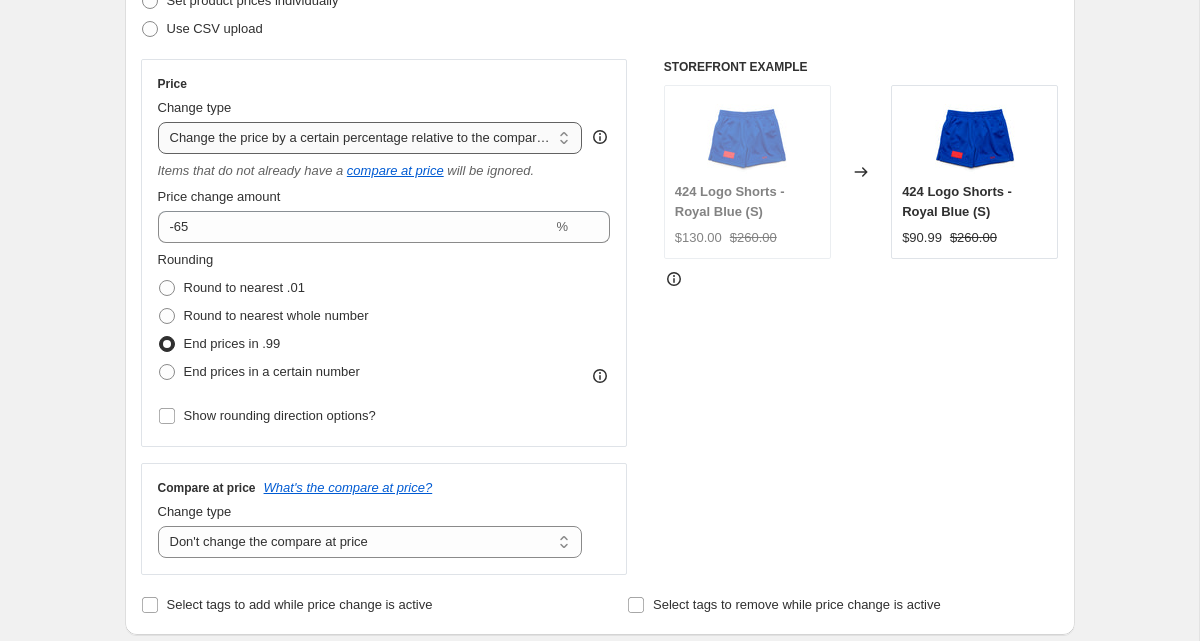 click on "Change the price to a certain amount Change the price by a certain amount Change the price by a certain percentage Change the price to the current compare at price (price before sale) Change the price by a certain amount relative to the compare at price Change the price by a certain percentage relative to the compare at price Don't change the price Change the price by a certain percentage relative to the cost per item Change price to certain cost margin" at bounding box center (370, 138) 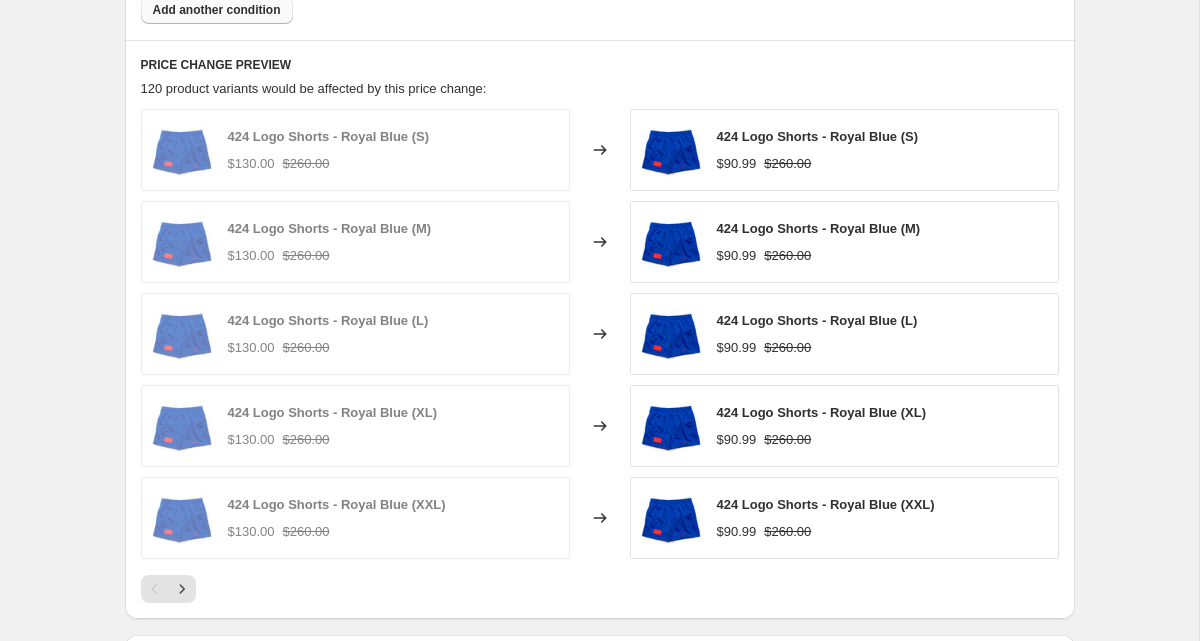 scroll, scrollTop: 1697, scrollLeft: 0, axis: vertical 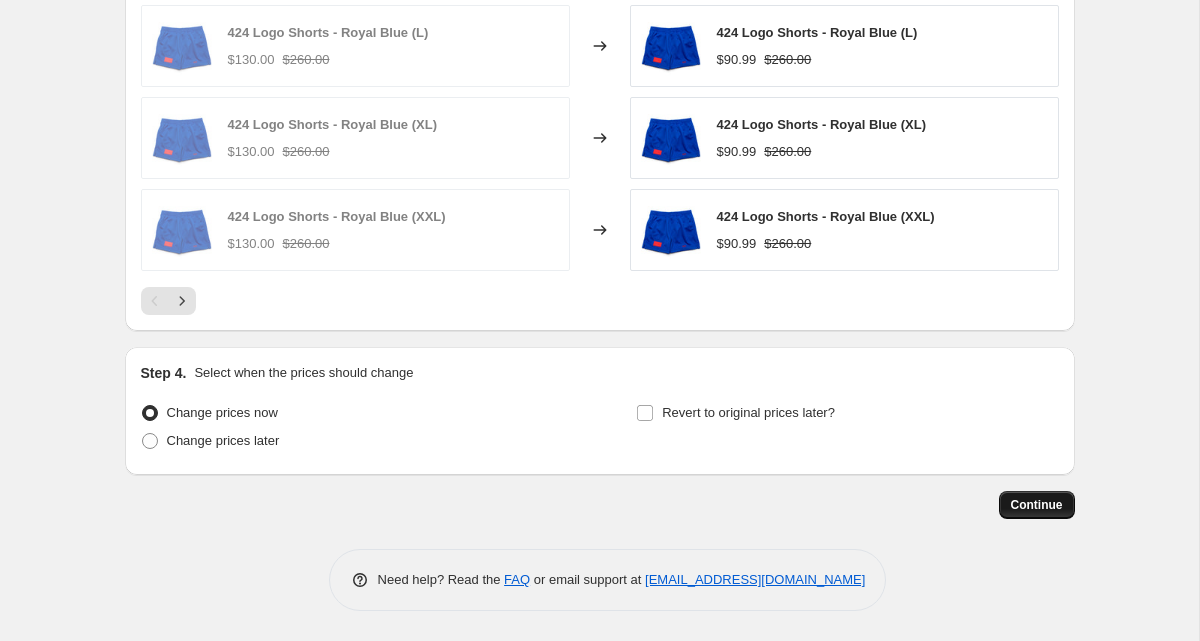 click on "Continue" at bounding box center [1037, 505] 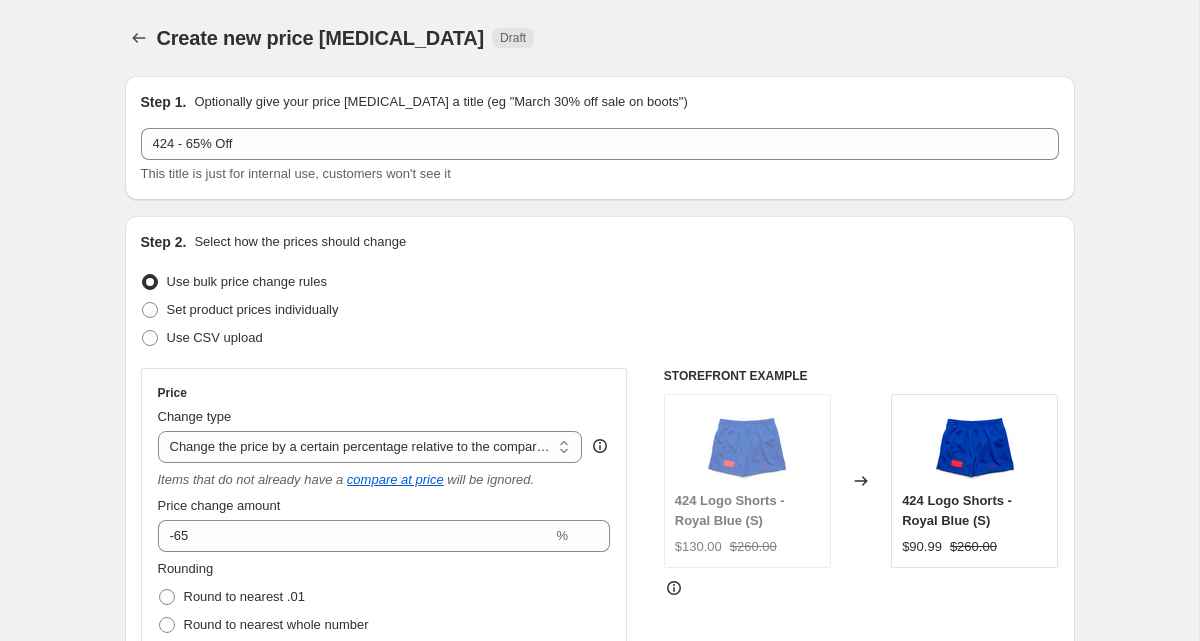 scroll, scrollTop: 1697, scrollLeft: 0, axis: vertical 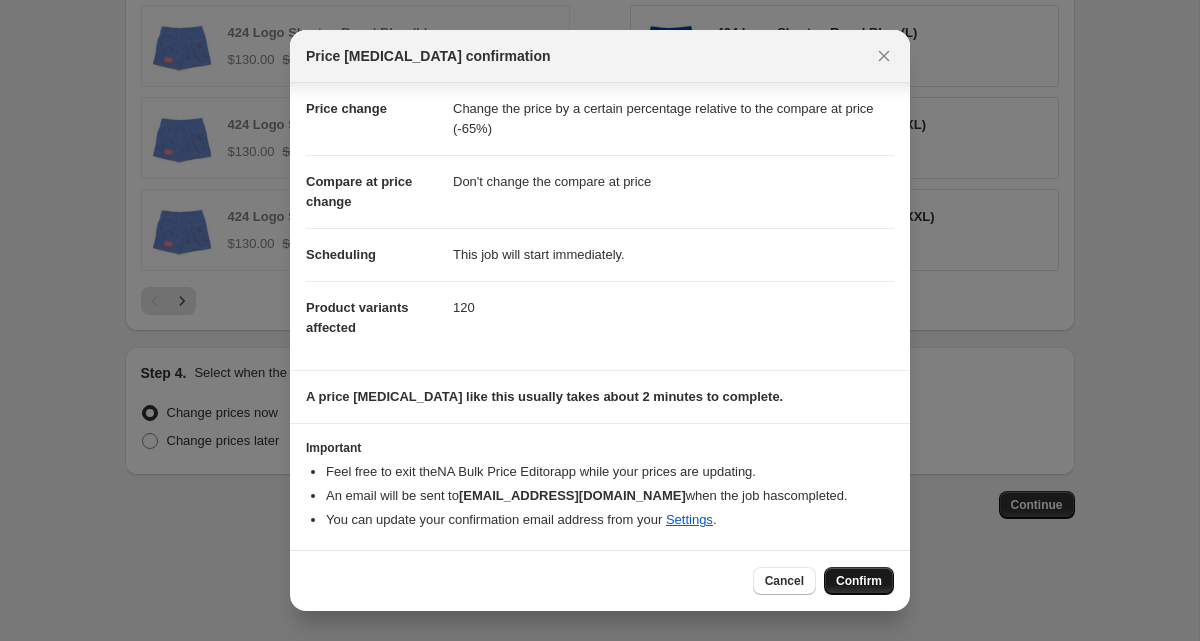 click on "Confirm" at bounding box center (859, 581) 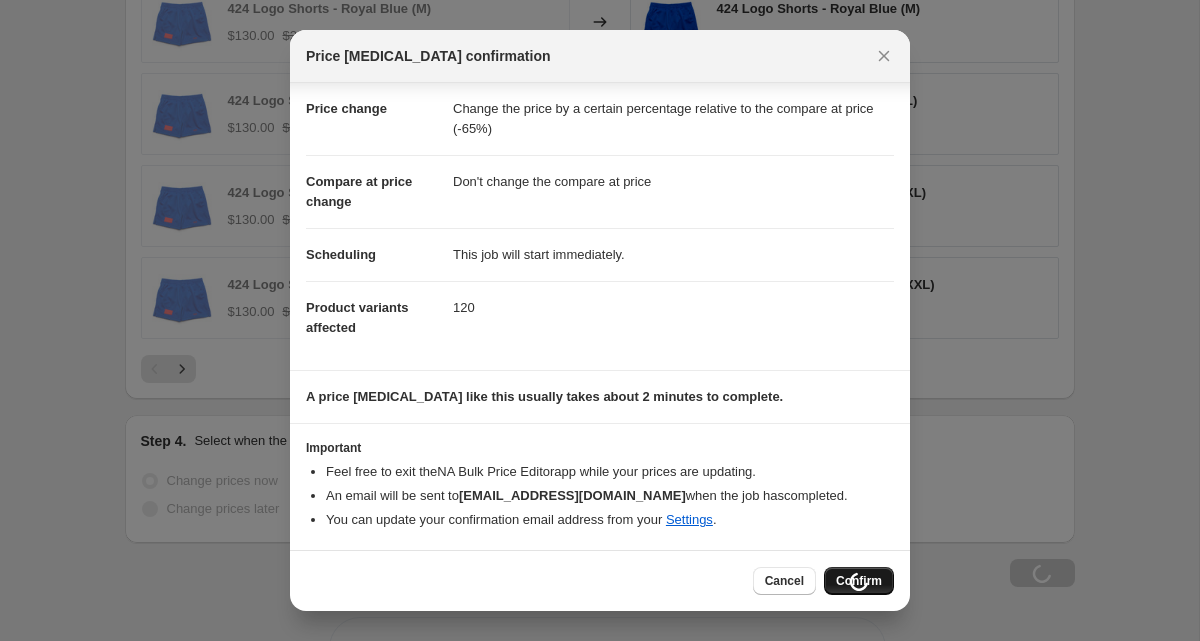scroll, scrollTop: 1765, scrollLeft: 0, axis: vertical 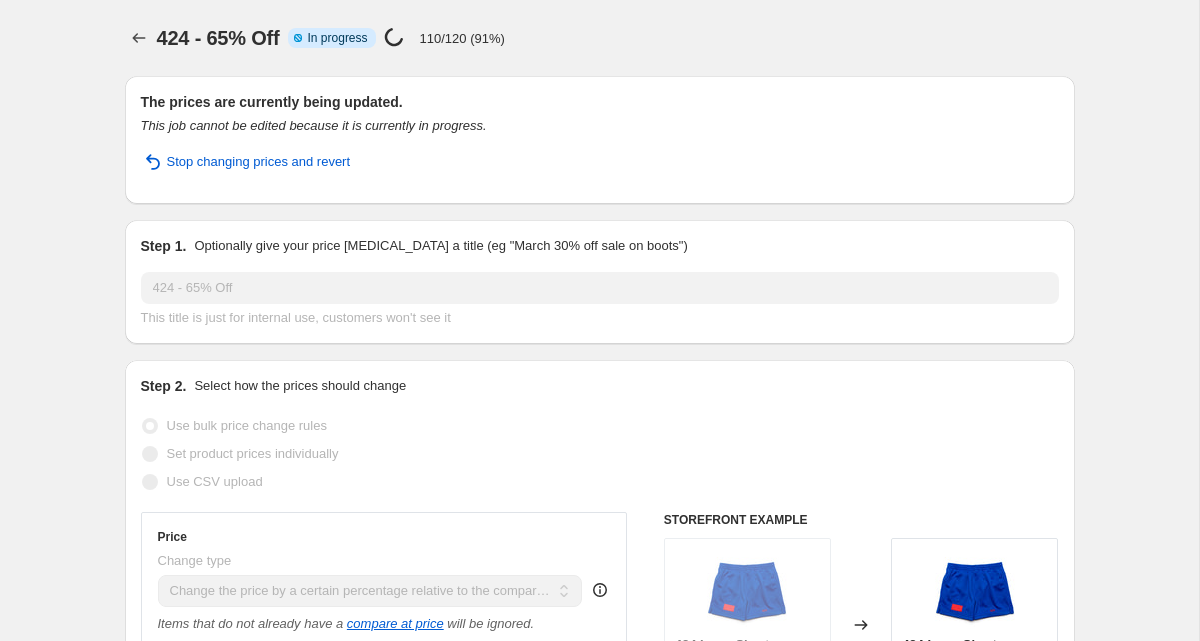 select on "pcap" 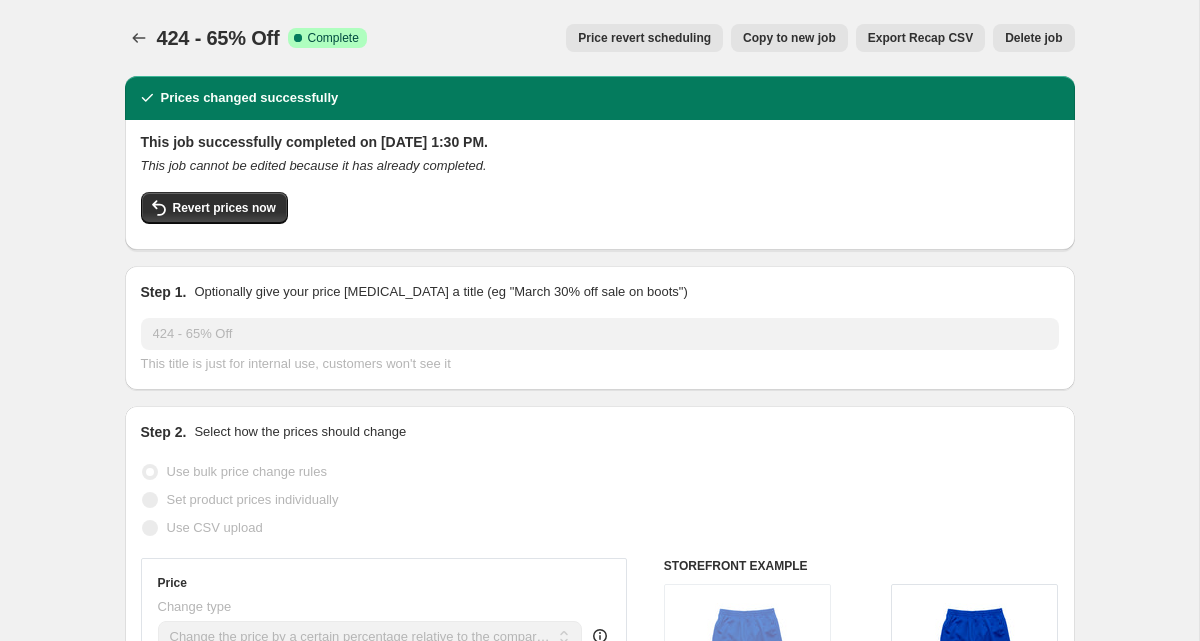 click on "Copy to new job" at bounding box center (789, 38) 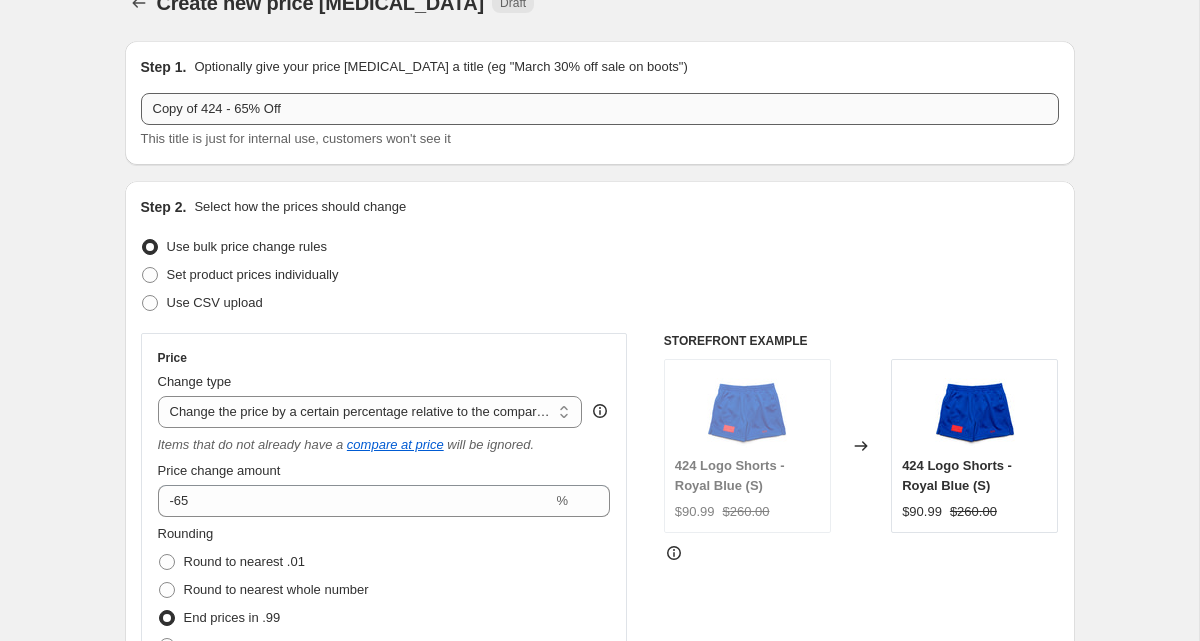 scroll, scrollTop: 37, scrollLeft: 0, axis: vertical 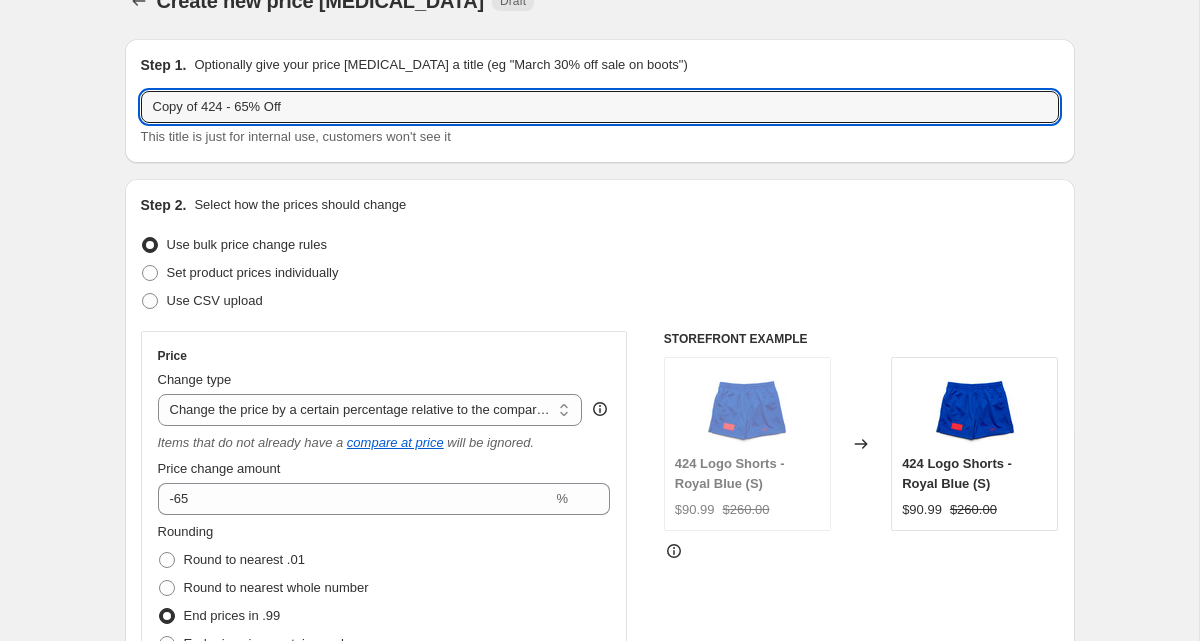 drag, startPoint x: 226, startPoint y: 111, endPoint x: 122, endPoint y: 112, distance: 104.00481 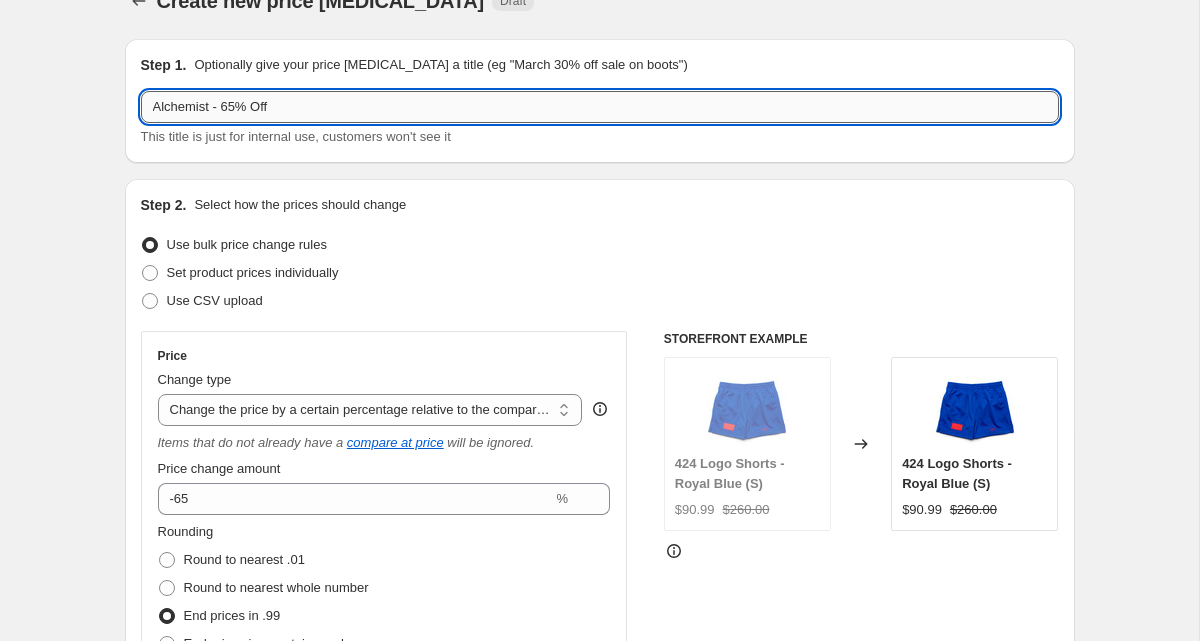 click on "Alchemist - 65% Off" at bounding box center [600, 107] 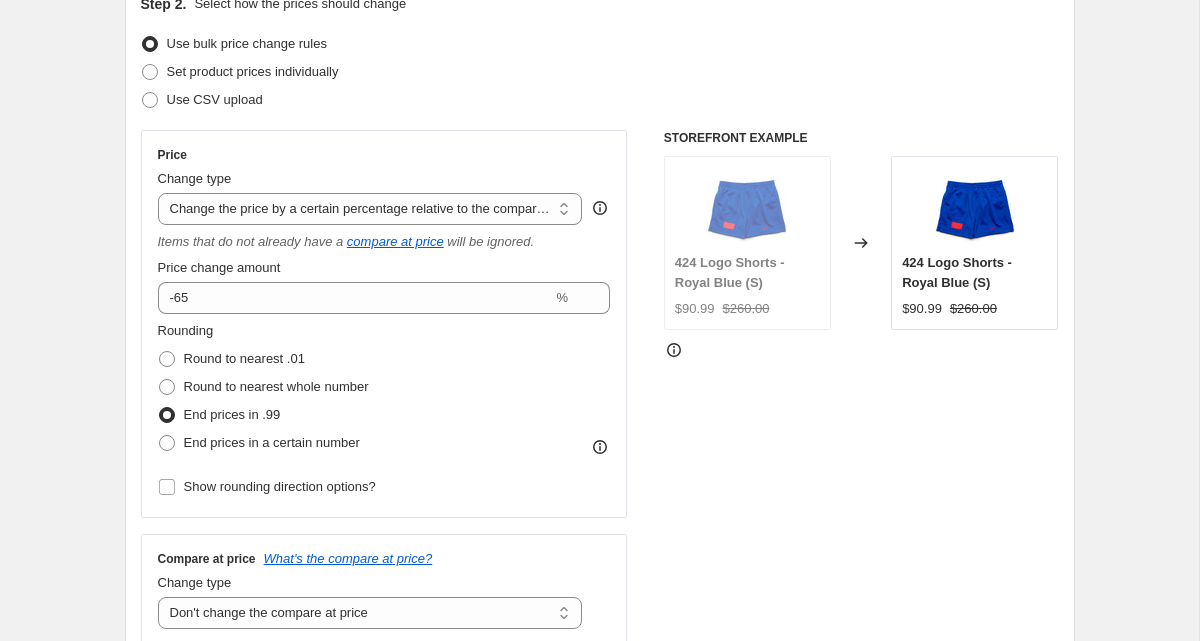 scroll, scrollTop: 244, scrollLeft: 0, axis: vertical 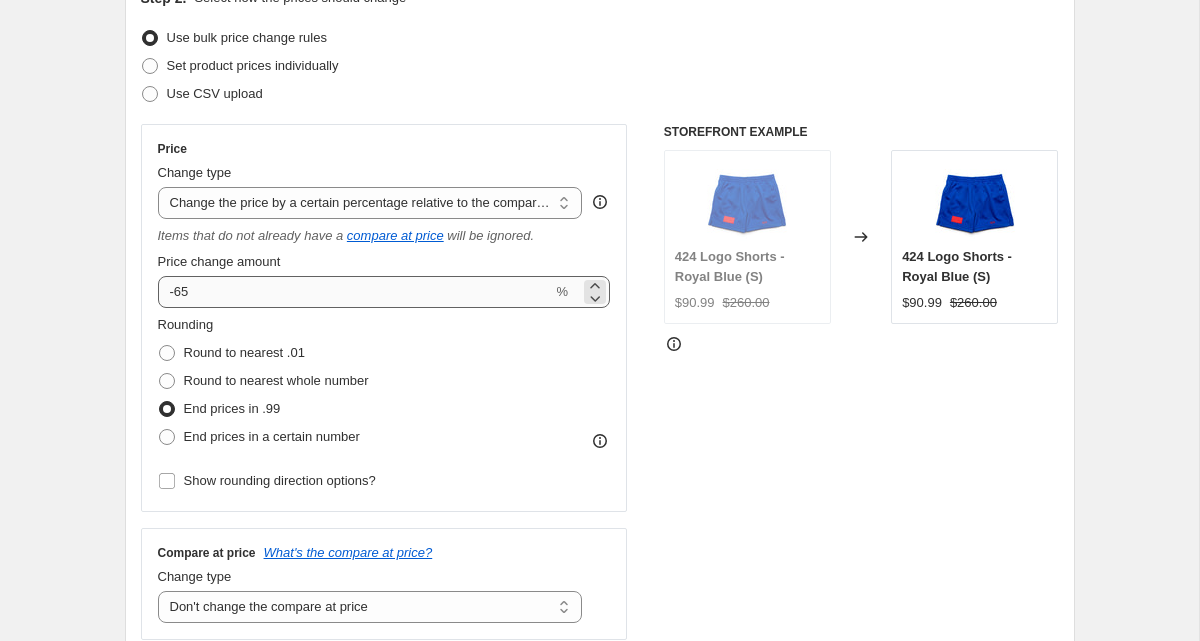 type on "Alchemist - 50% Off" 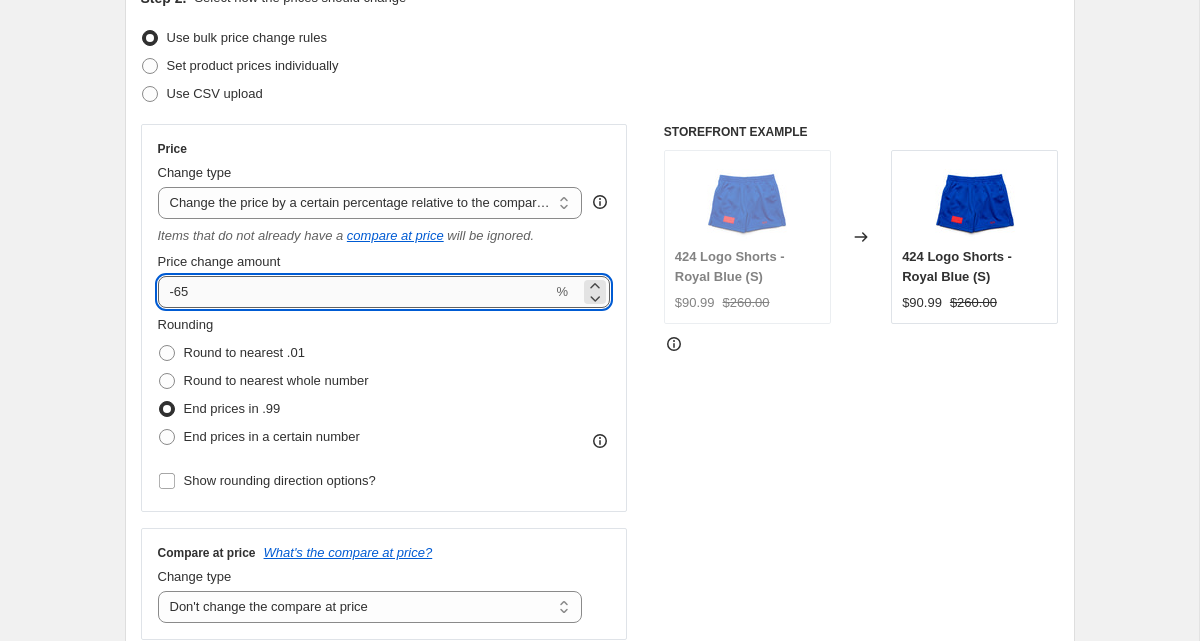 click on "-65" at bounding box center (355, 292) 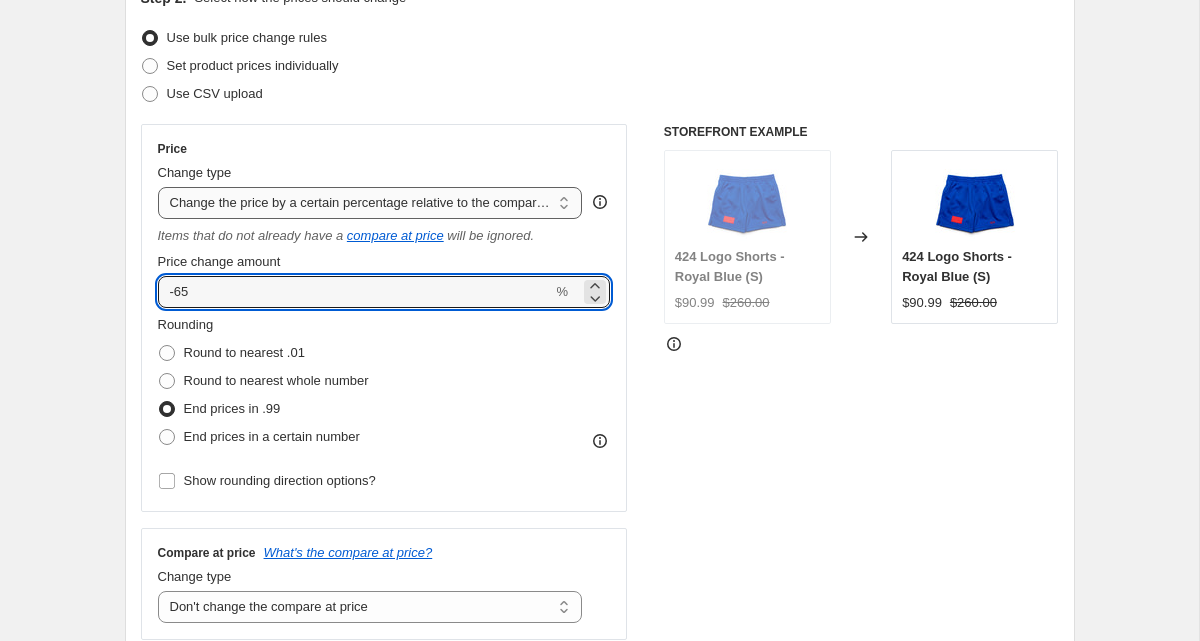 type on "-6" 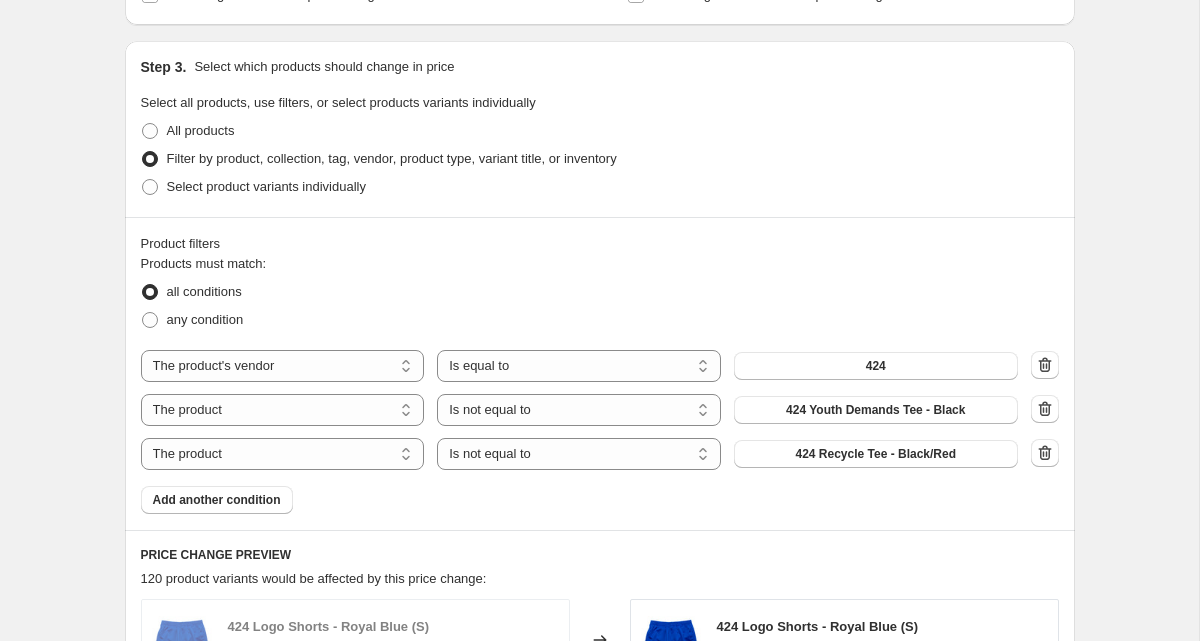 scroll, scrollTop: 1072, scrollLeft: 0, axis: vertical 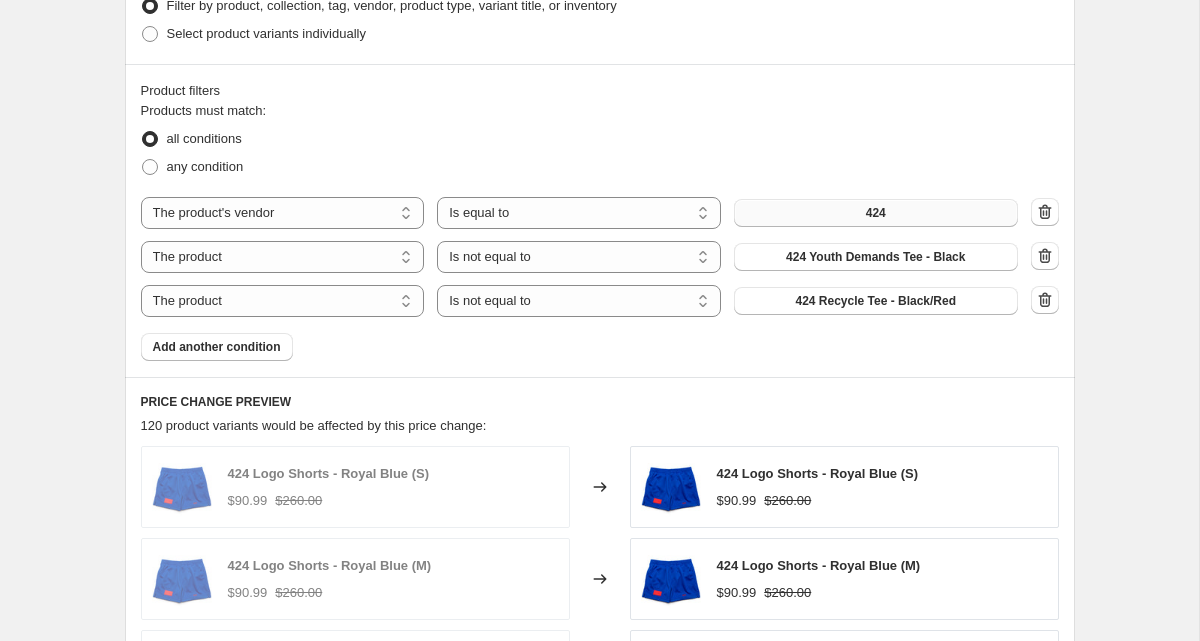 type on "-50" 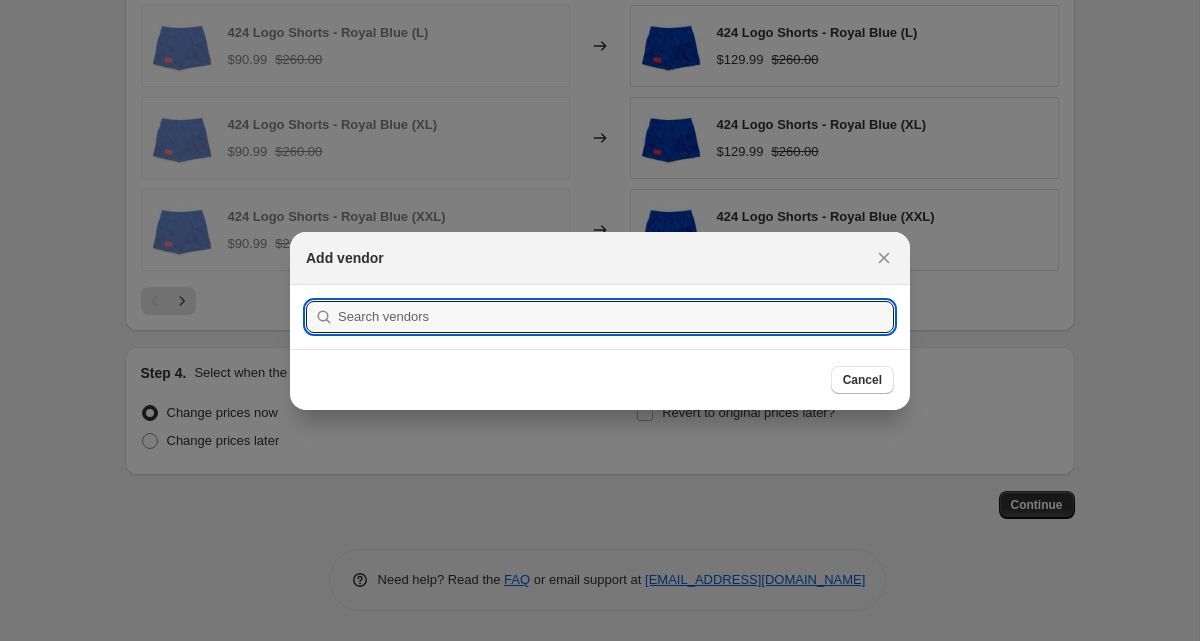 scroll, scrollTop: 1072, scrollLeft: 0, axis: vertical 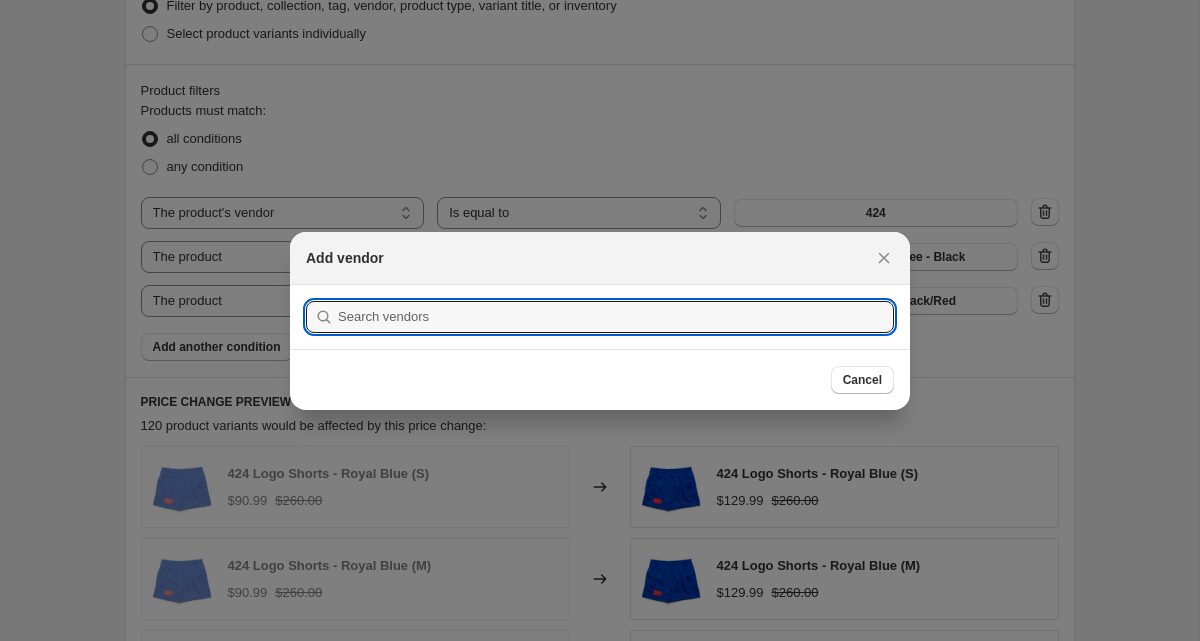 click on "Submit" at bounding box center [600, 317] 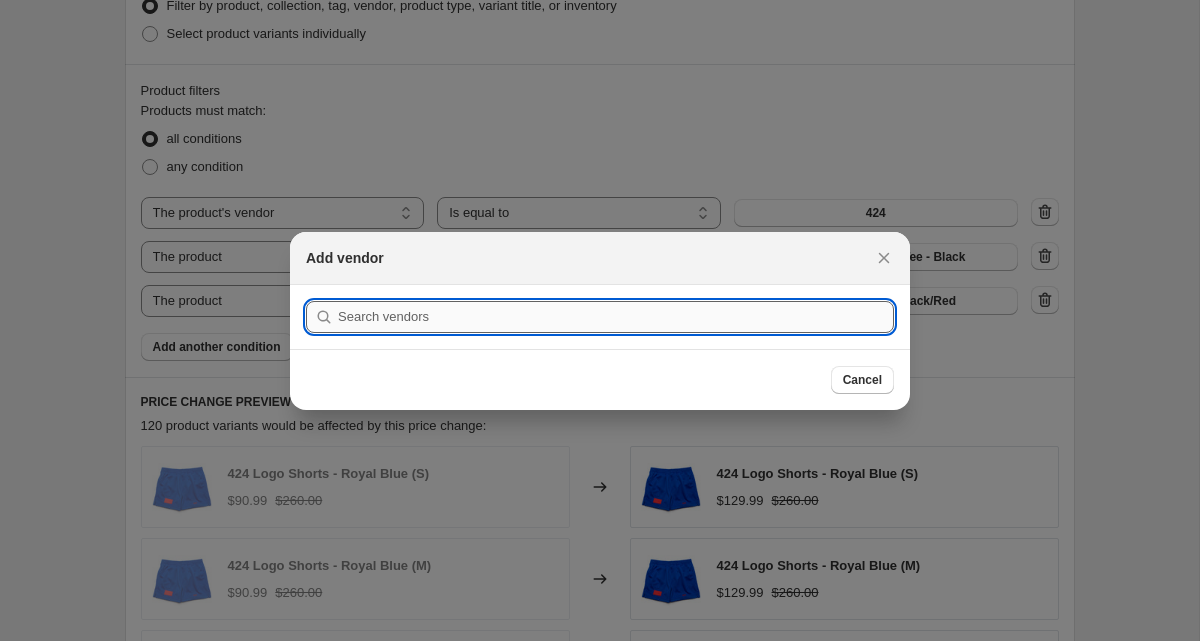 click at bounding box center [616, 317] 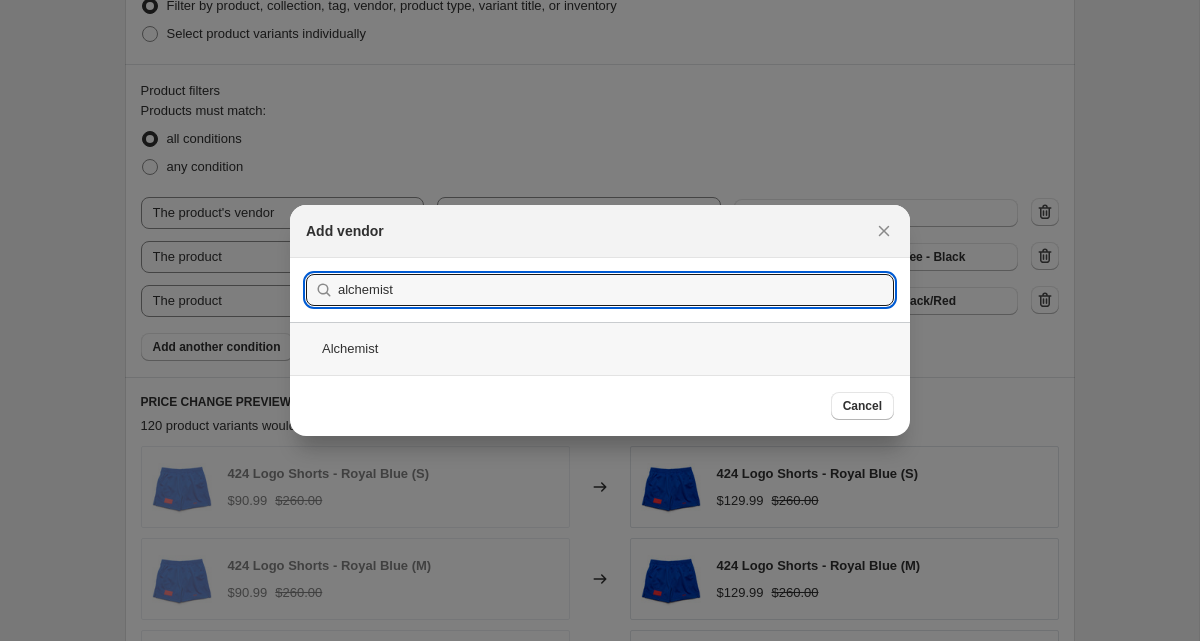 type on "alchemist" 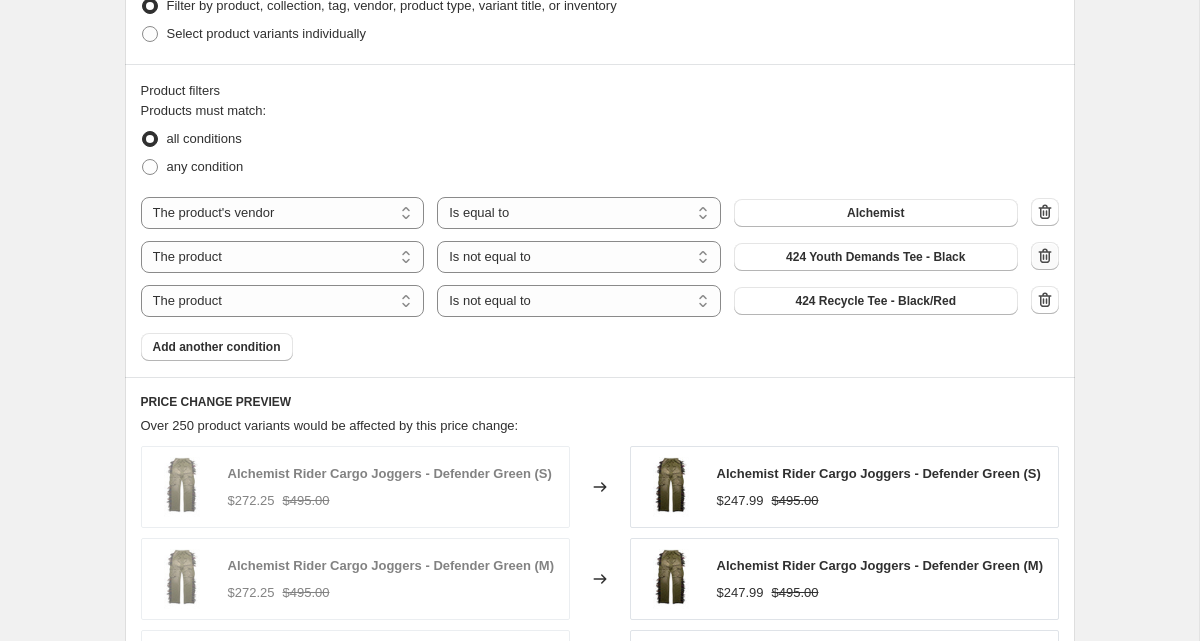 click at bounding box center [1045, 256] 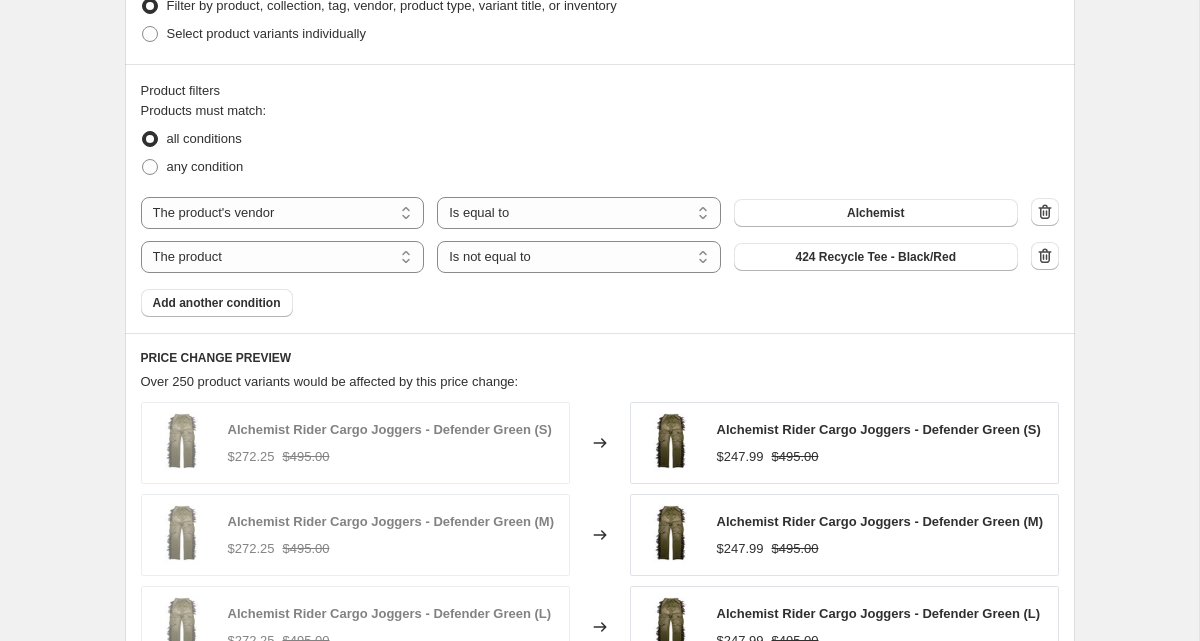 click 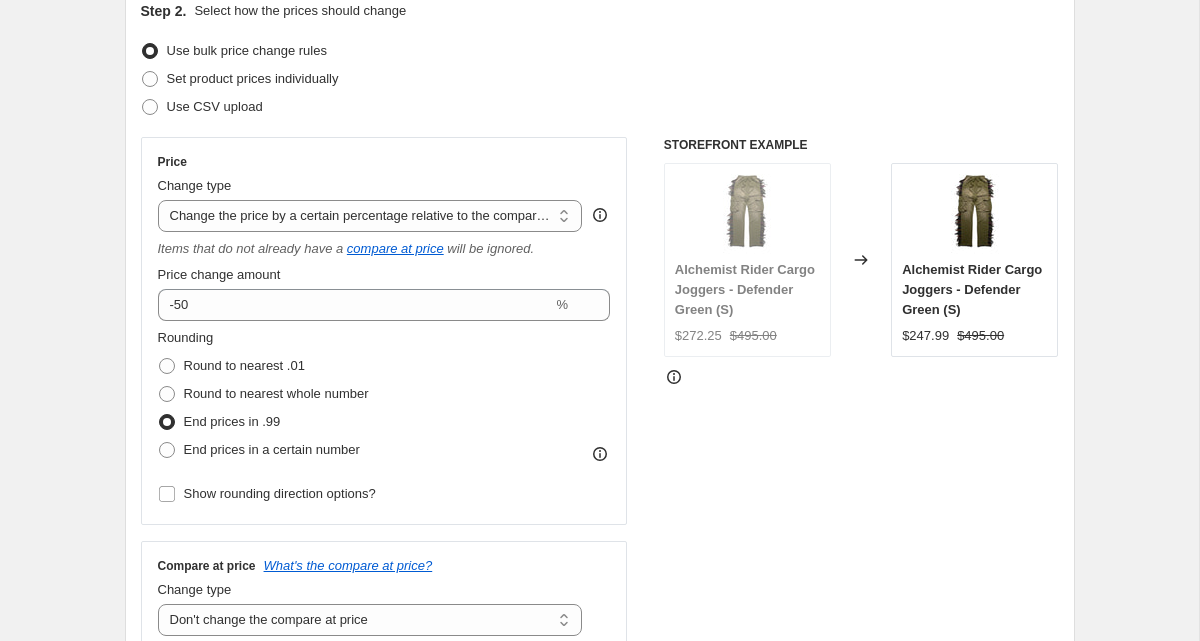 scroll, scrollTop: 225, scrollLeft: 0, axis: vertical 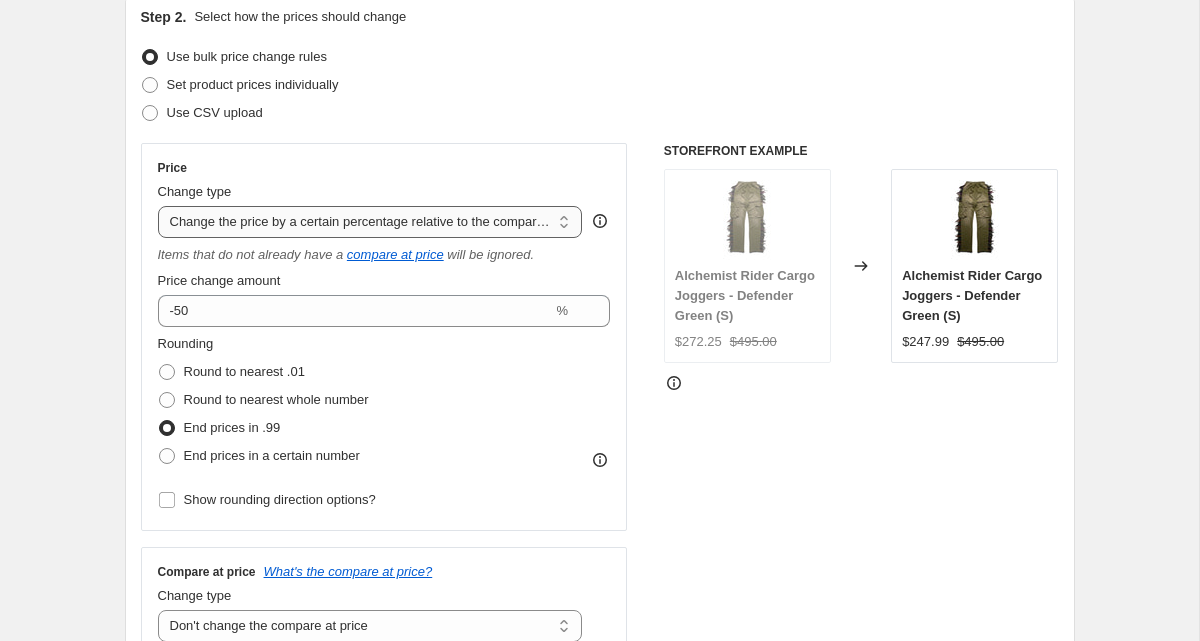 click on "Change the price to a certain amount Change the price by a certain amount Change the price by a certain percentage Change the price to the current compare at price (price before sale) Change the price by a certain amount relative to the compare at price Change the price by a certain percentage relative to the compare at price Don't change the price Change the price by a certain percentage relative to the cost per item Change price to certain cost margin" at bounding box center (370, 222) 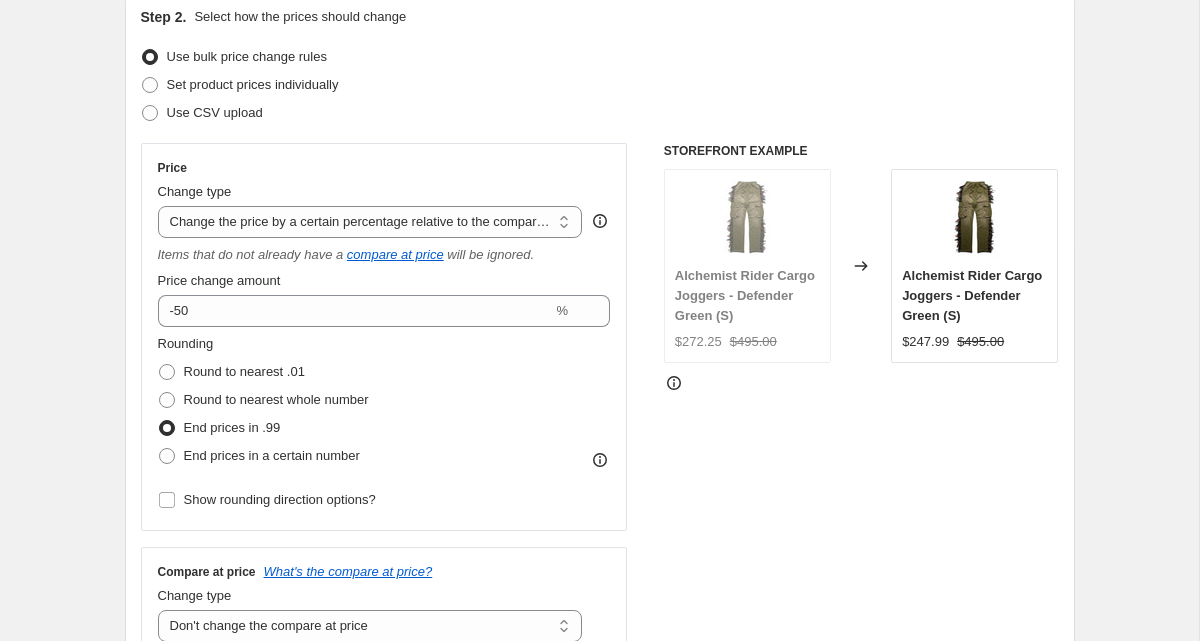 click on "Create new price [MEDICAL_DATA]. This page is ready Create new price [MEDICAL_DATA] Draft Step 1. Optionally give your price [MEDICAL_DATA] a title (eg "March 30% off sale on boots") Alchemist - 50% Off This title is just for internal use, customers won't see it Step 2. Select how the prices should change Use bulk price change rules Set product prices individually Use CSV upload Price Change type Change the price to a certain amount Change the price by a certain amount Change the price by a certain percentage Change the price to the current compare at price (price before sale) Change the price by a certain amount relative to the compare at price Change the price by a certain percentage relative to the compare at price Don't change the price Change the price by a certain percentage relative to the cost per item Change price to certain cost margin Change the price by a certain percentage relative to the compare at price Items that do not already have a   compare at price   will be ignored. Price change amount -50 % $272.25" at bounding box center (599, 906) 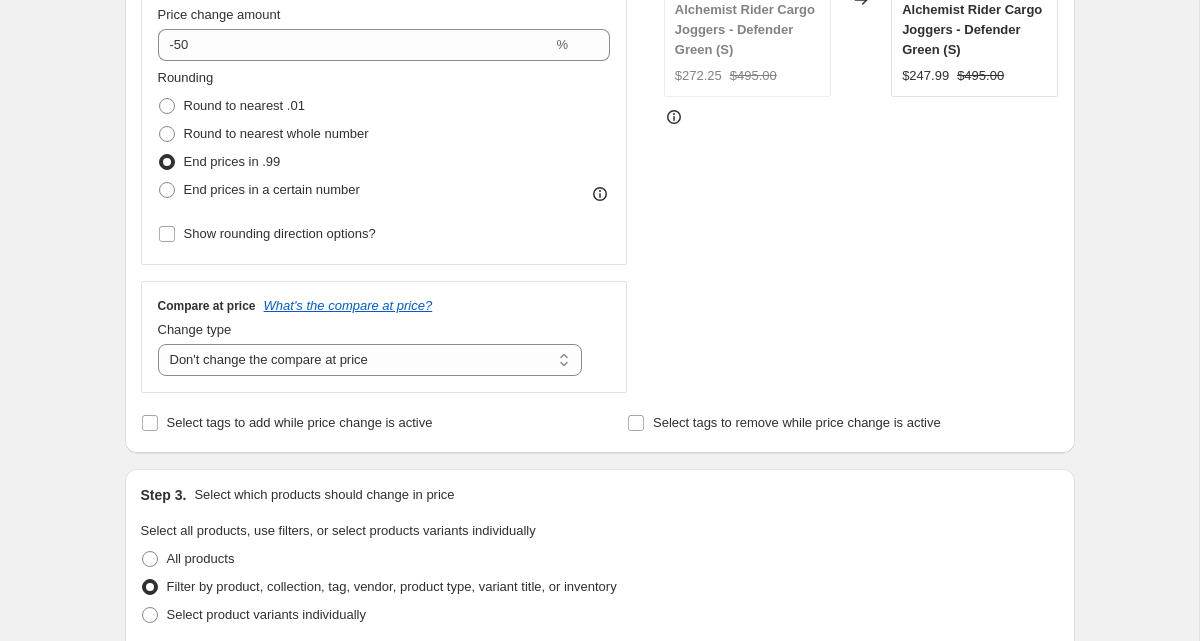 scroll, scrollTop: 503, scrollLeft: 0, axis: vertical 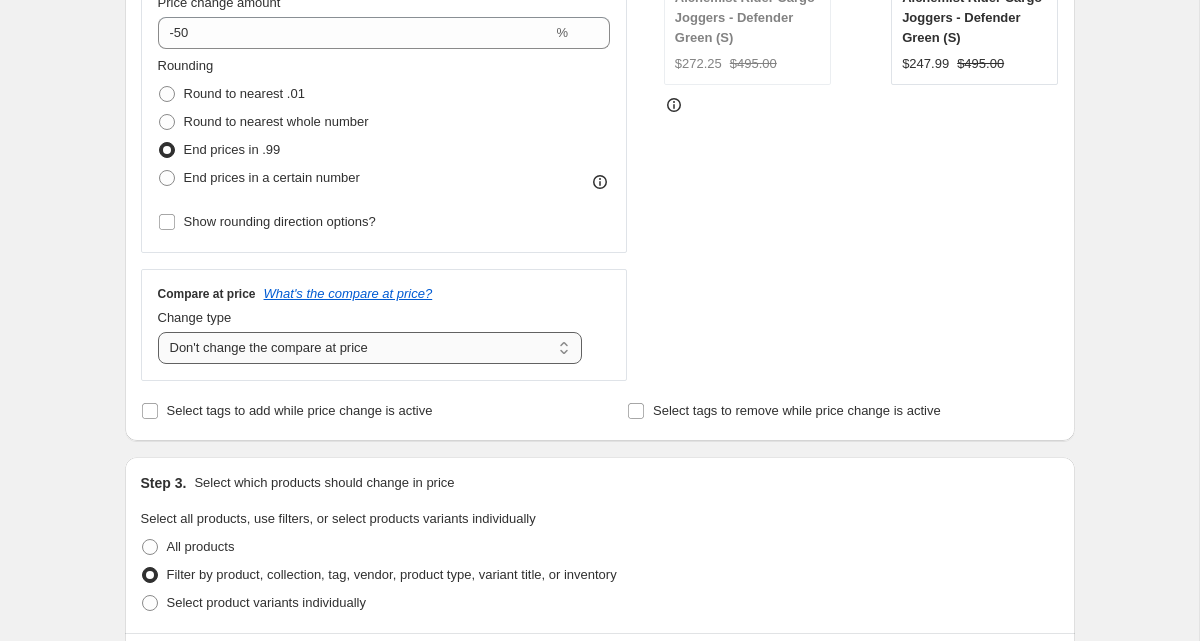 click on "Change the compare at price to the current price (sale) Change the compare at price to a certain amount Change the compare at price by a certain amount Change the compare at price by a certain percentage Change the compare at price by a certain amount relative to the actual price Change the compare at price by a certain percentage relative to the actual price Don't change the compare at price Remove the compare at price" at bounding box center [370, 348] 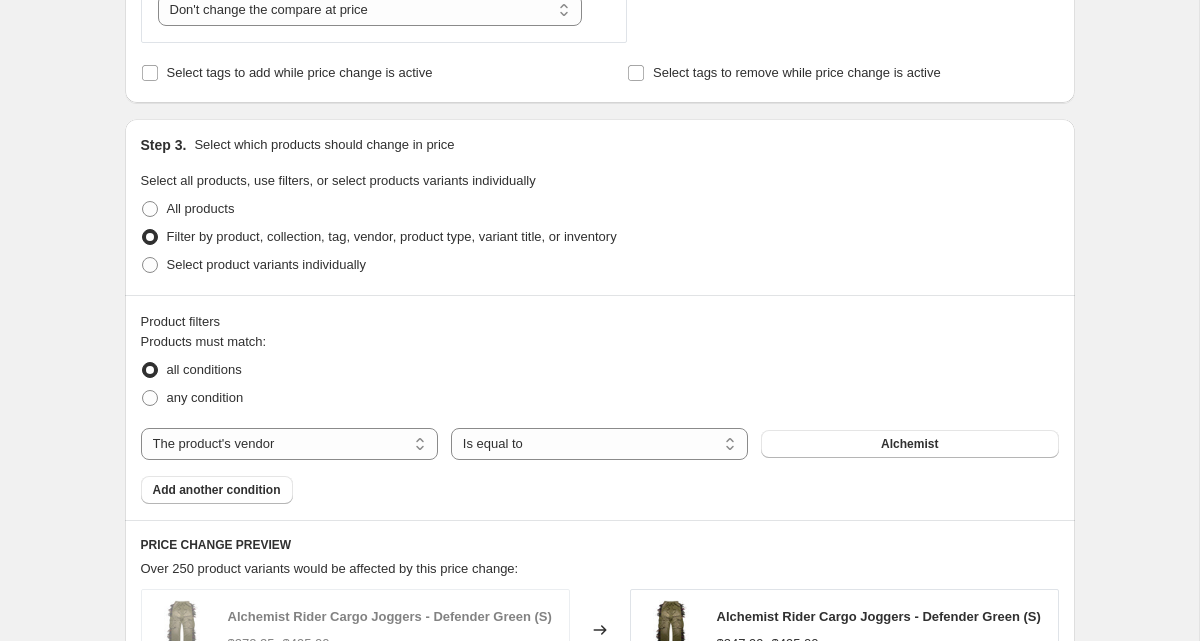 scroll, scrollTop: 849, scrollLeft: 0, axis: vertical 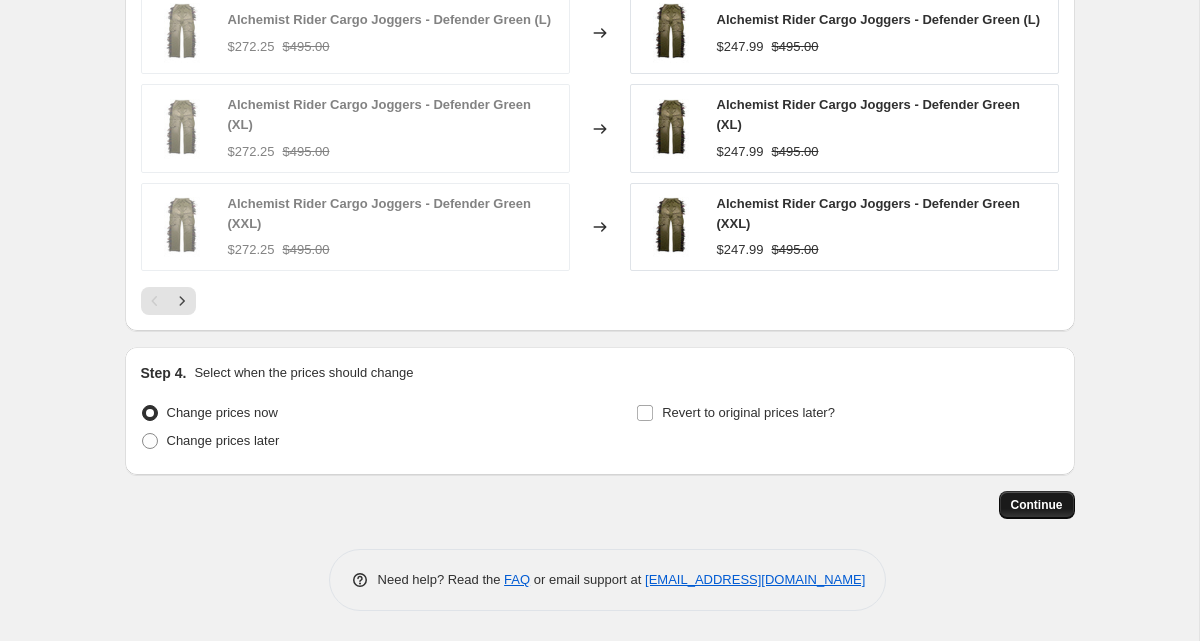click on "Continue" at bounding box center (1037, 505) 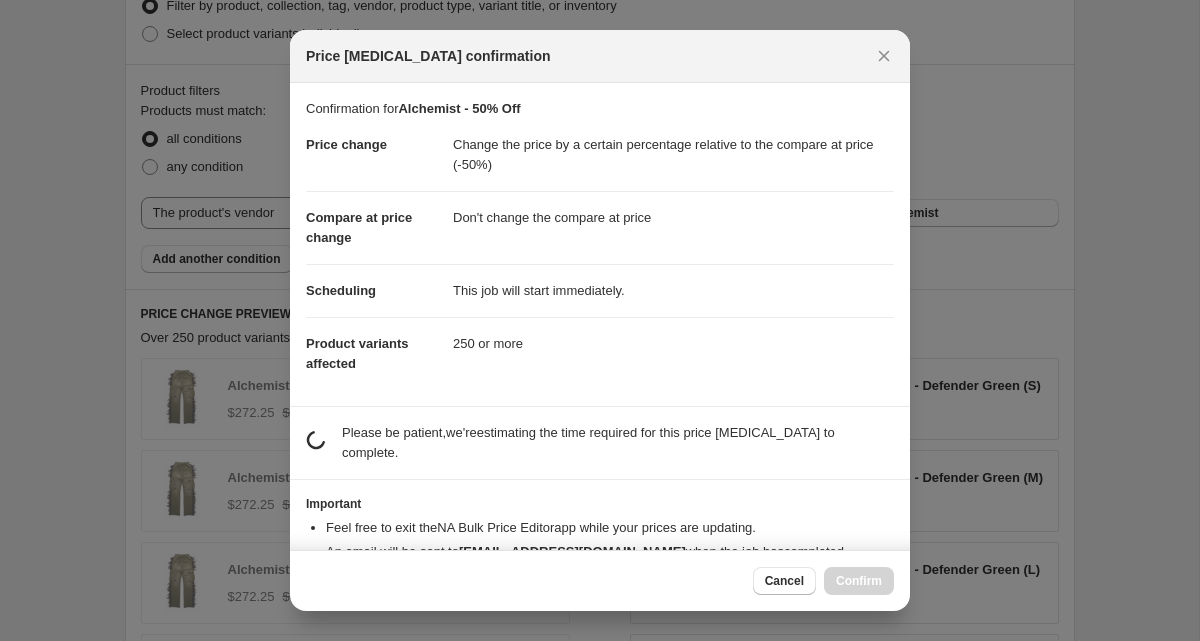 scroll, scrollTop: 0, scrollLeft: 0, axis: both 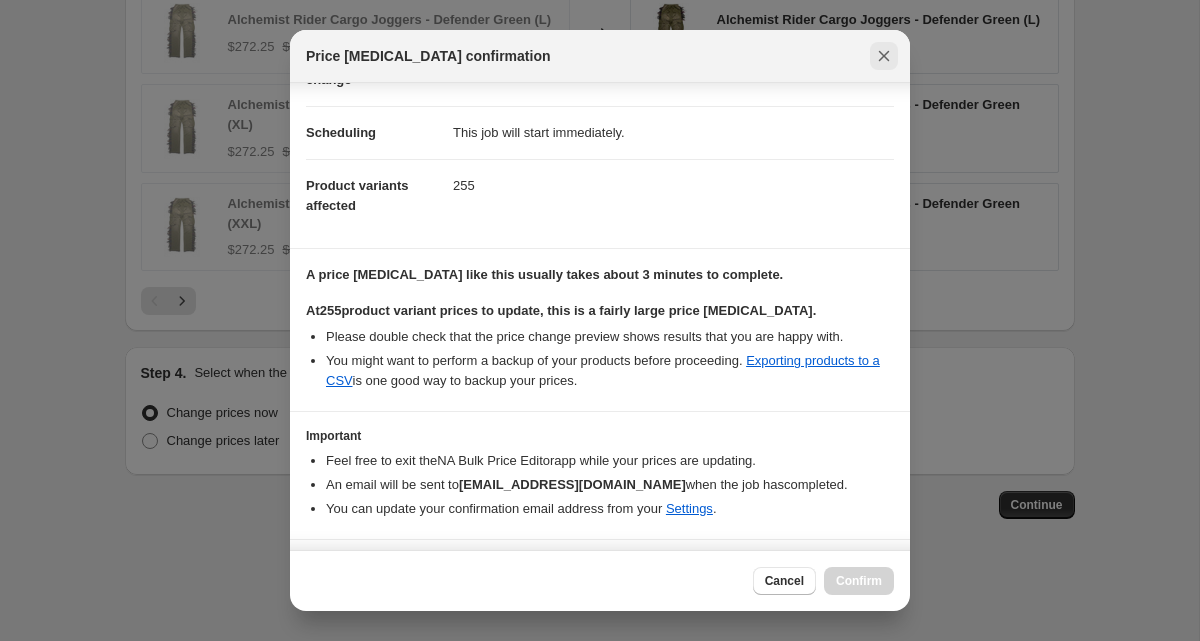 click 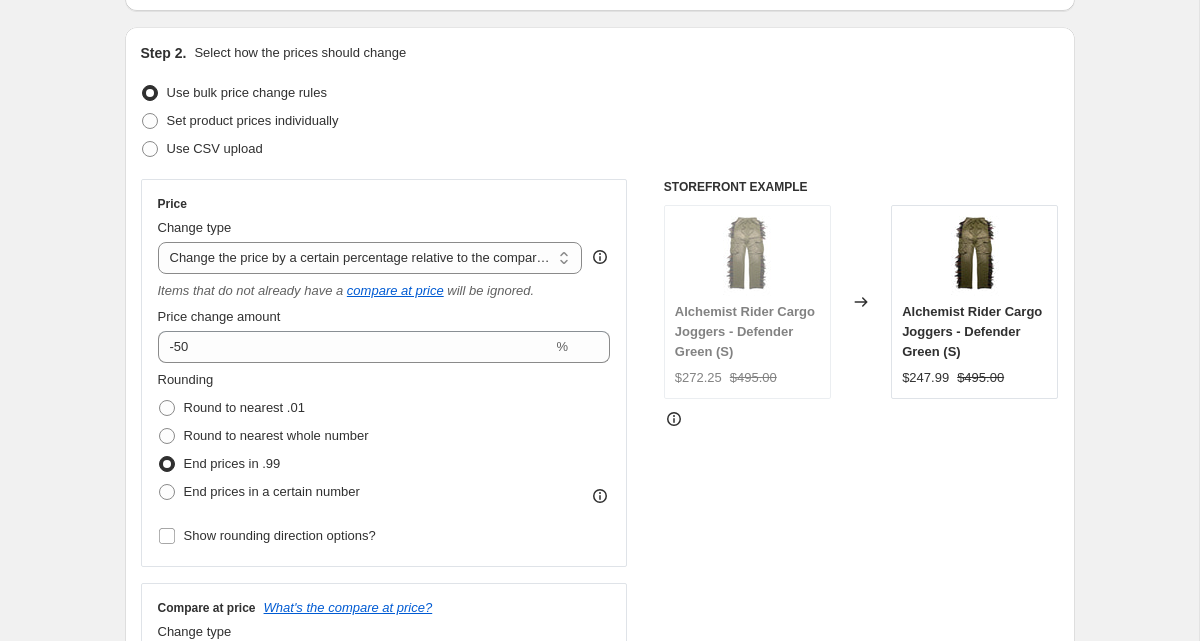 scroll, scrollTop: 192, scrollLeft: 0, axis: vertical 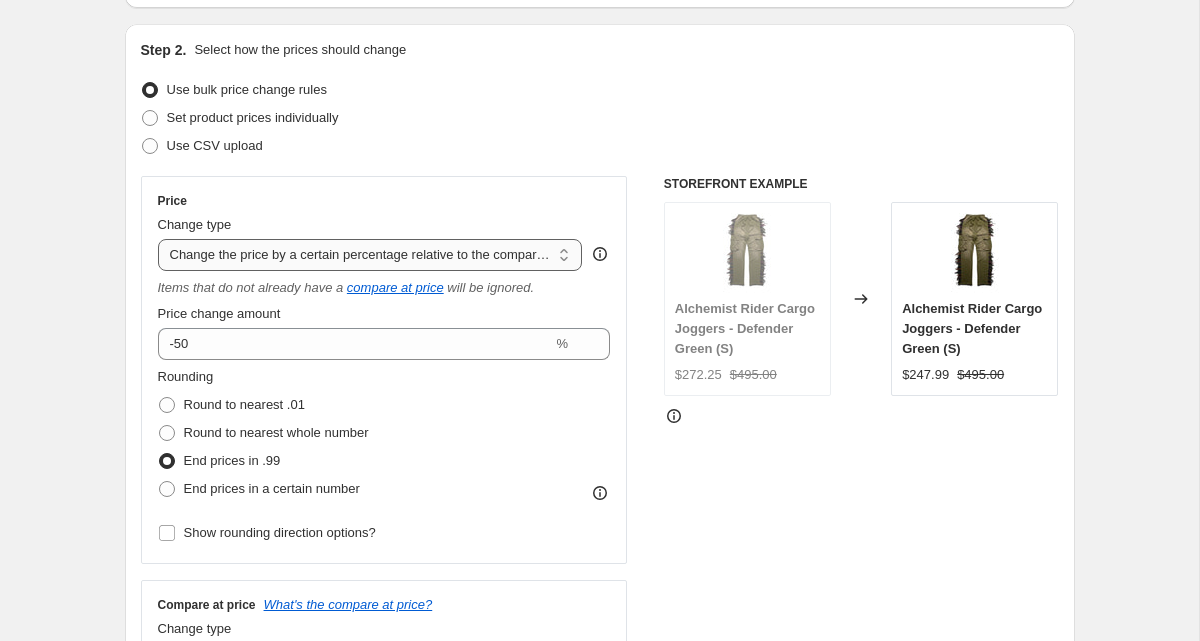 click on "Change the price to a certain amount Change the price by a certain amount Change the price by a certain percentage Change the price to the current compare at price (price before sale) Change the price by a certain amount relative to the compare at price Change the price by a certain percentage relative to the compare at price Don't change the price Change the price by a certain percentage relative to the cost per item Change price to certain cost margin" at bounding box center [370, 255] 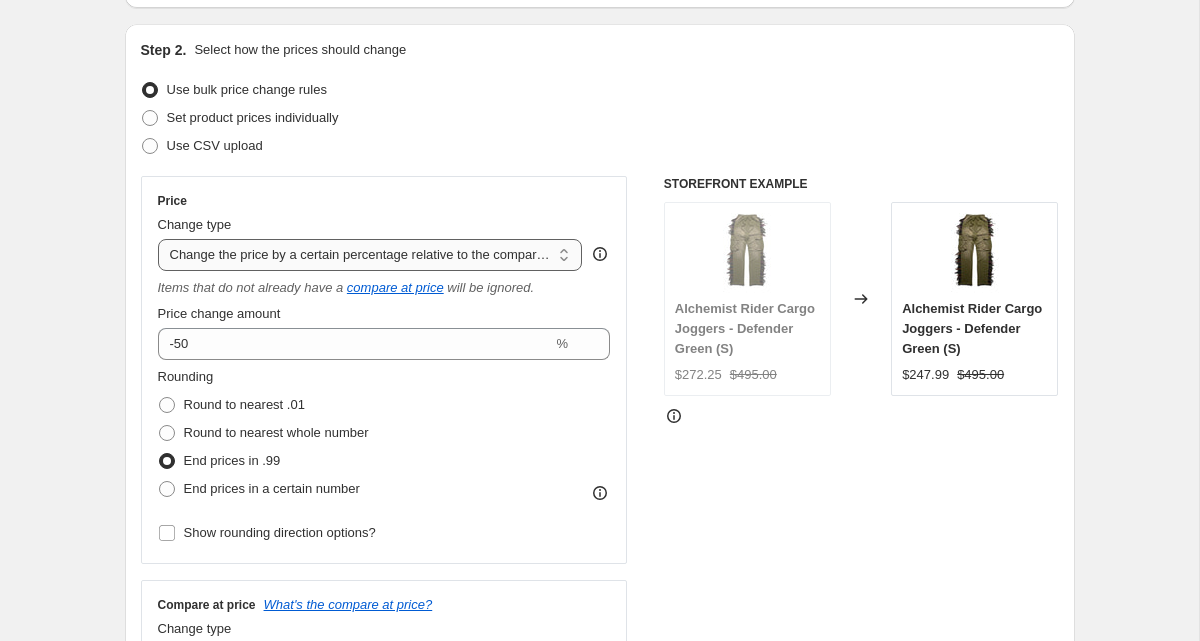 select on "percentage" 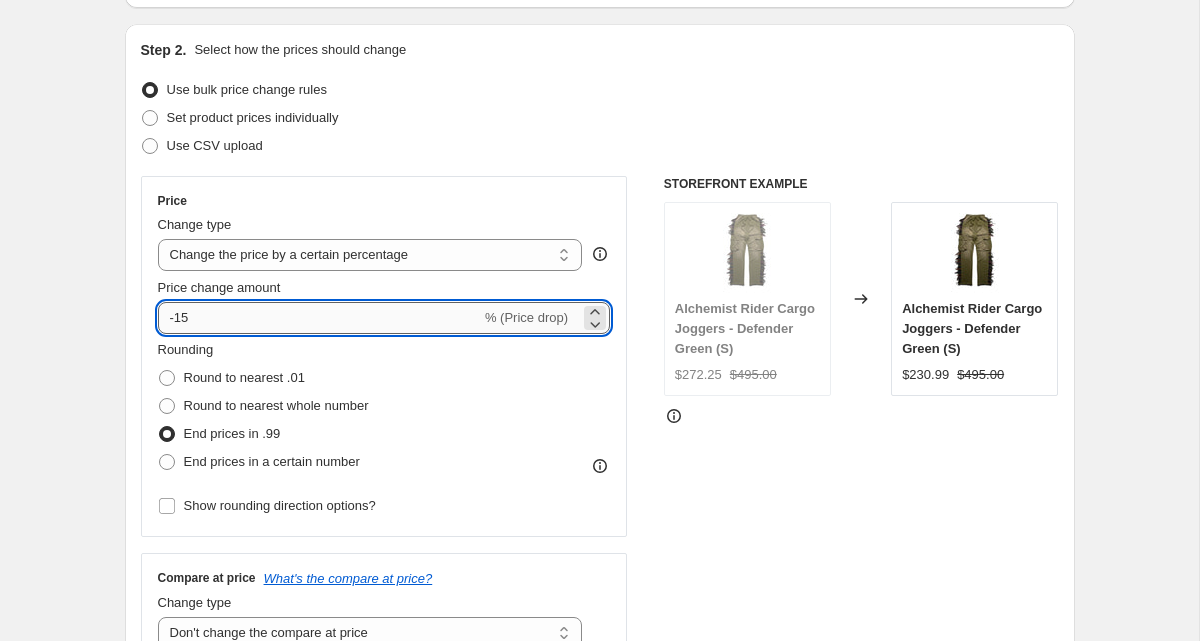 click on "-15" at bounding box center (319, 318) 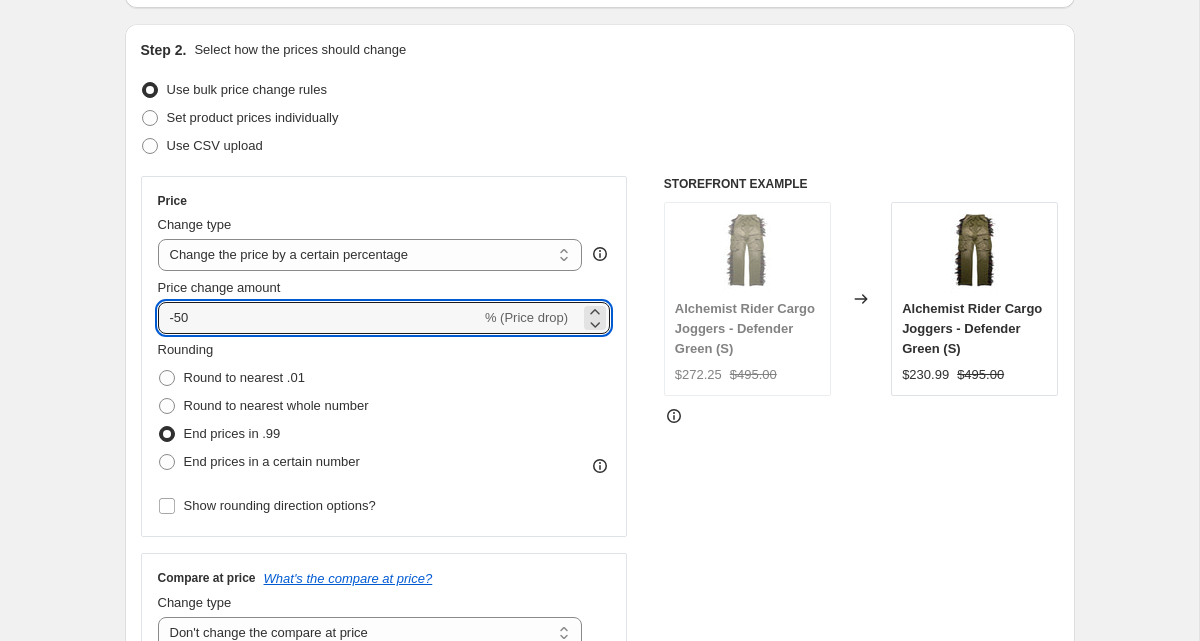 type on "-50" 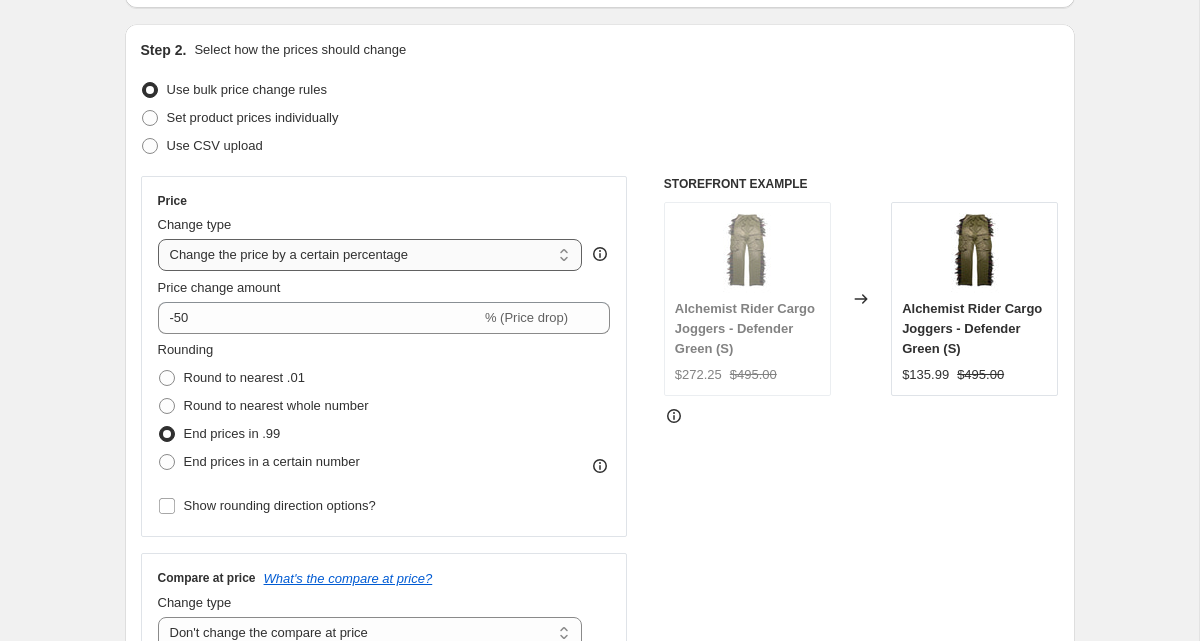 click on "Change the price to a certain amount Change the price by a certain amount Change the price by a certain percentage Change the price to the current compare at price (price before sale) Change the price by a certain amount relative to the compare at price Change the price by a certain percentage relative to the compare at price Don't change the price Change the price by a certain percentage relative to the cost per item Change price to certain cost margin" at bounding box center [370, 255] 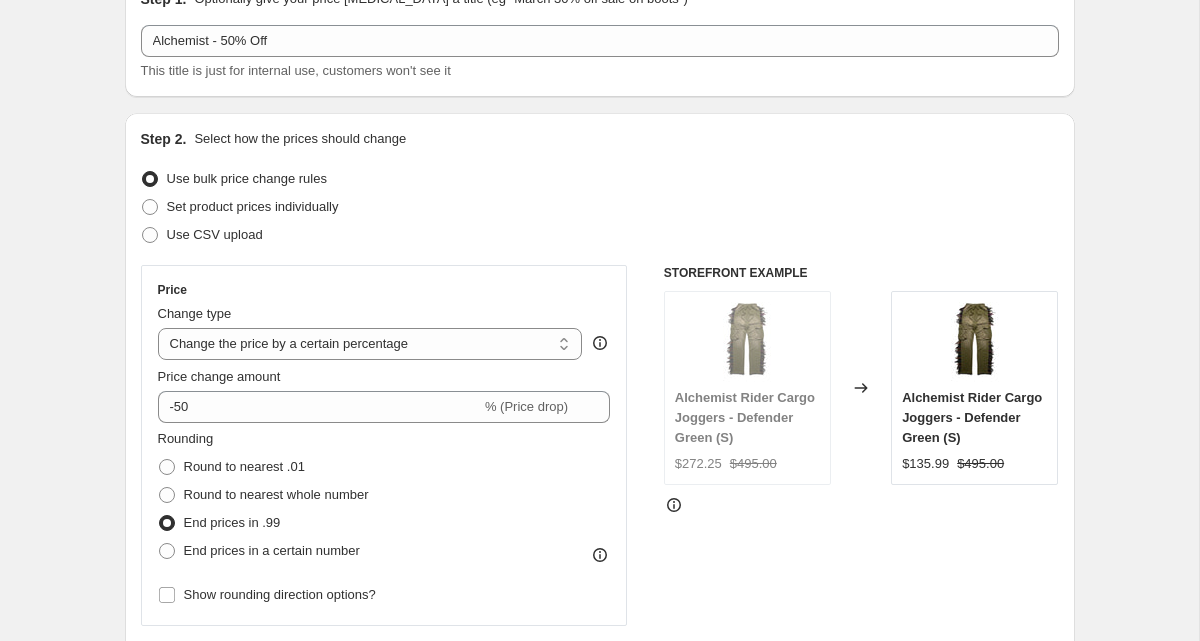 scroll, scrollTop: 0, scrollLeft: 0, axis: both 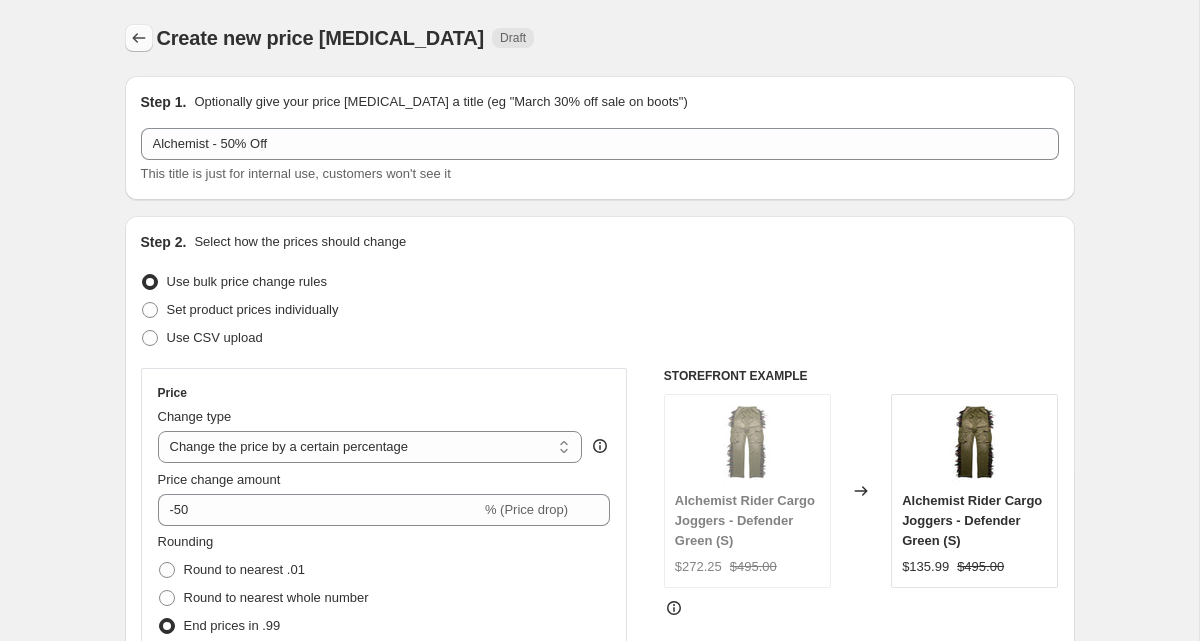 click 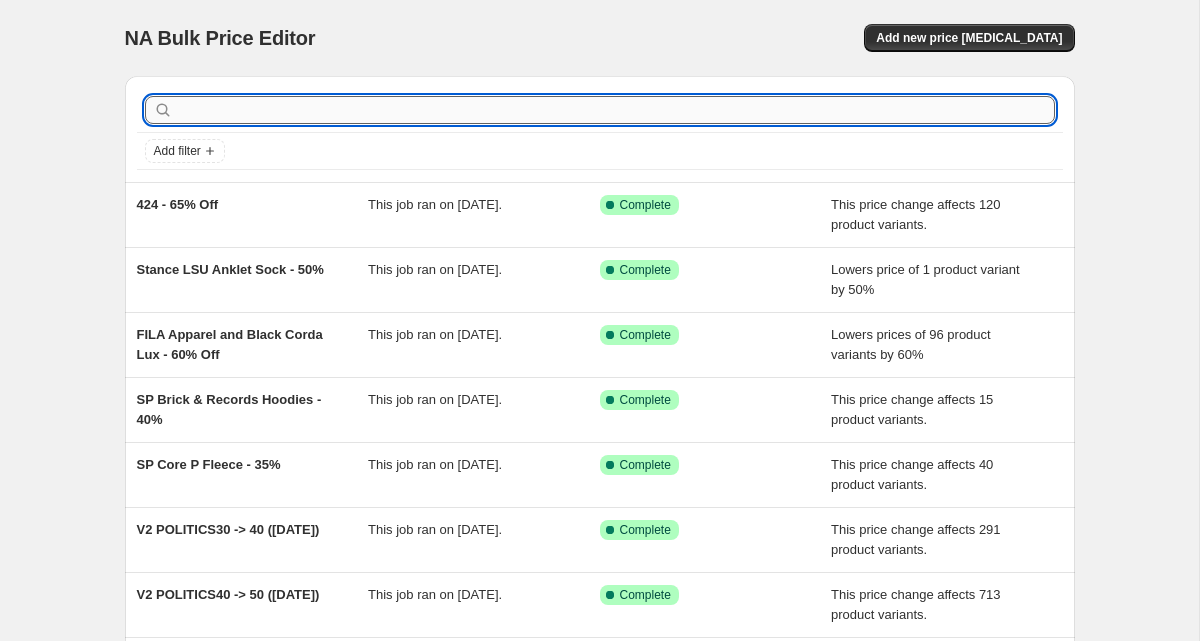 click at bounding box center (616, 110) 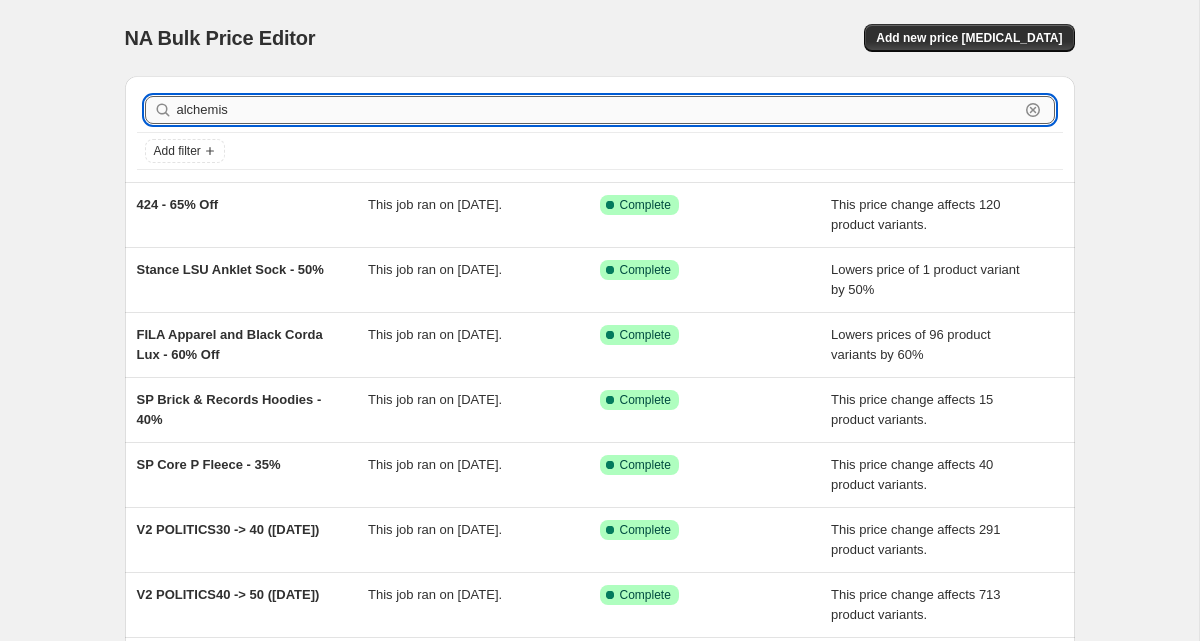 type on "alchemist" 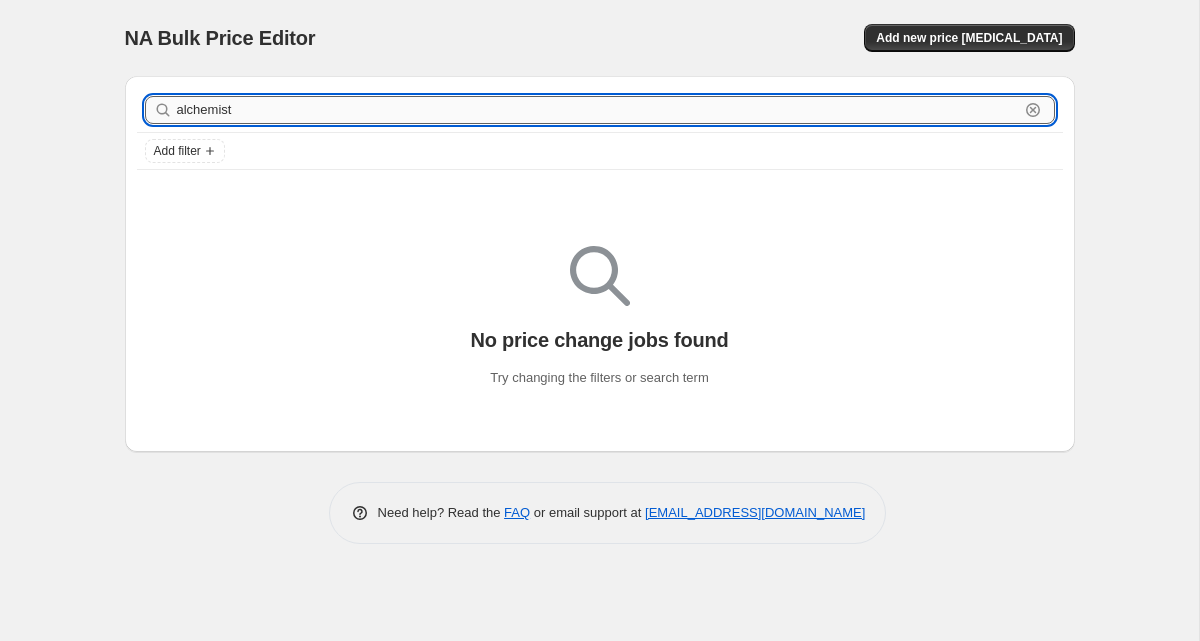 click on "alchemist" at bounding box center [598, 110] 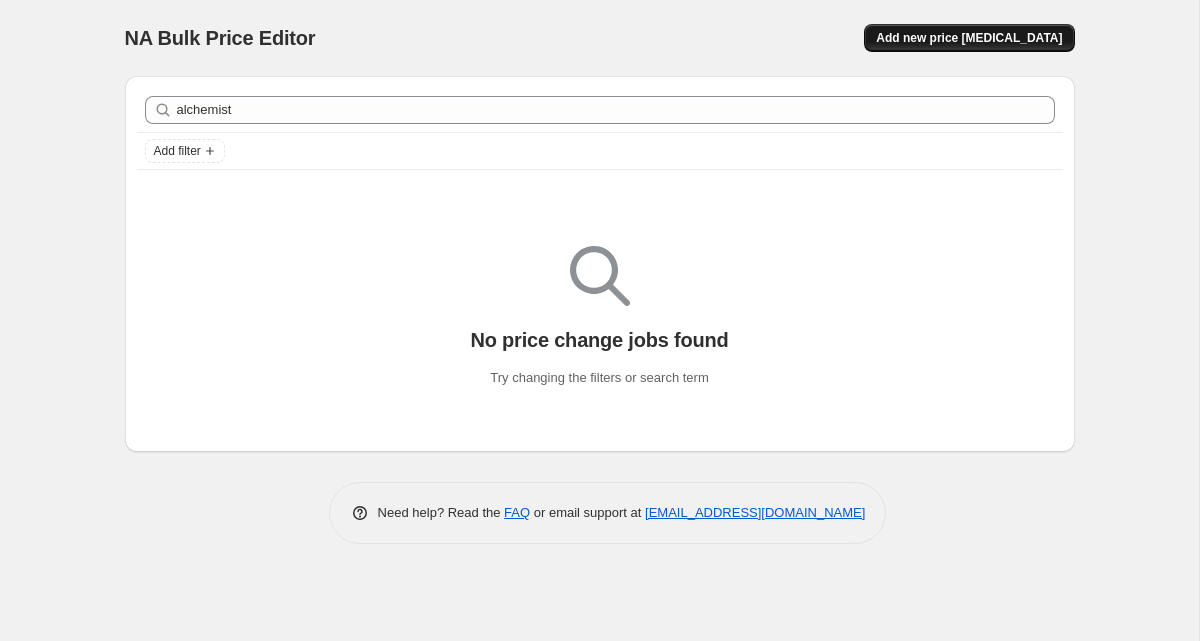 click on "Add new price [MEDICAL_DATA]" at bounding box center [969, 38] 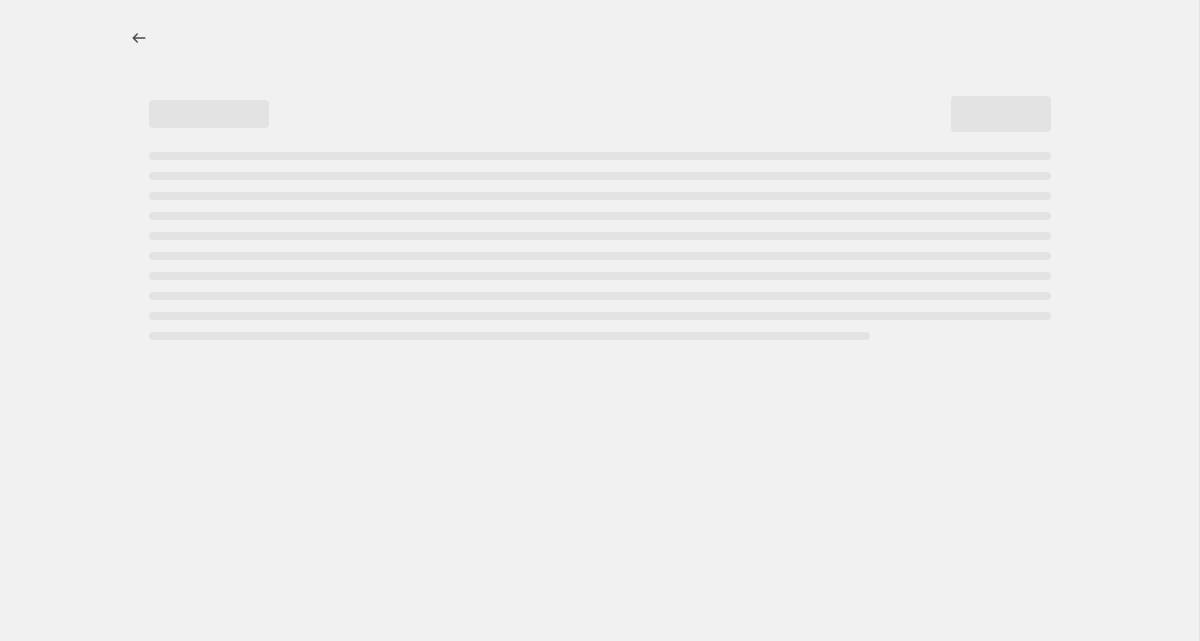 select on "percentage" 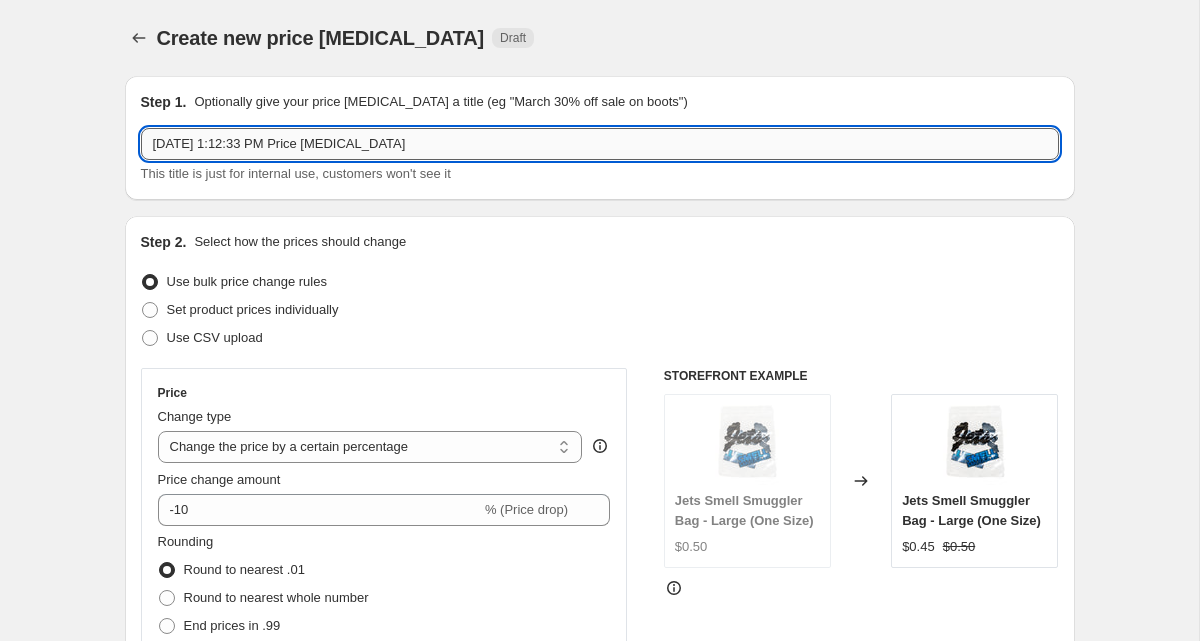 click on "[DATE] 1:12:33 PM Price [MEDICAL_DATA]" at bounding box center (600, 144) 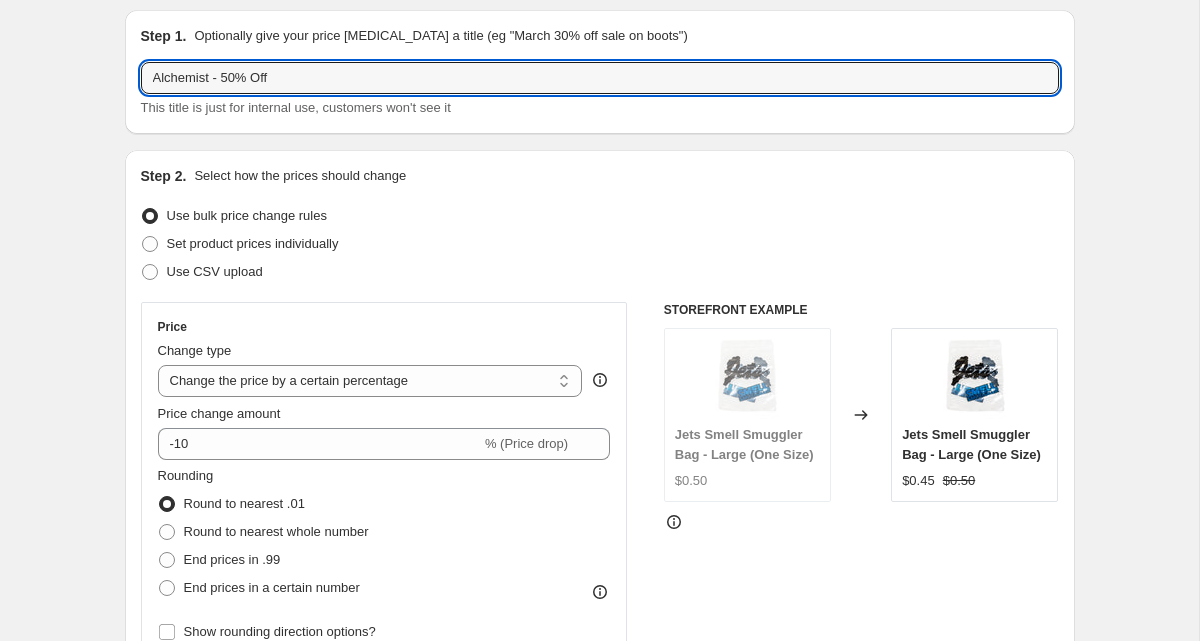 scroll, scrollTop: 157, scrollLeft: 0, axis: vertical 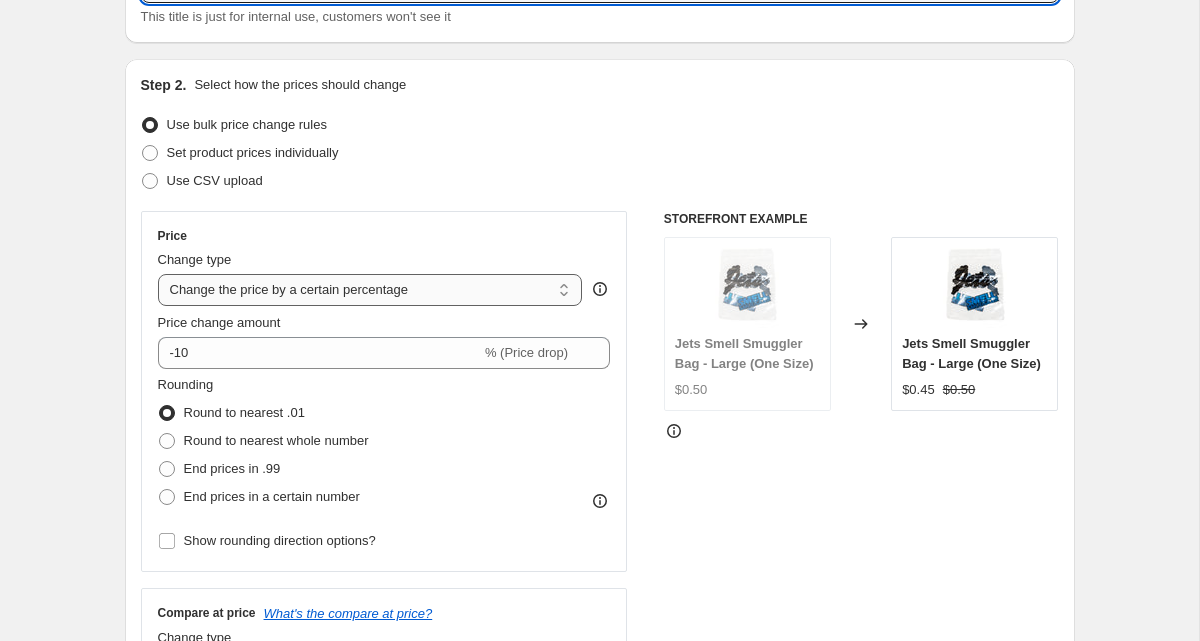 type on "Alchemist - 50% Off" 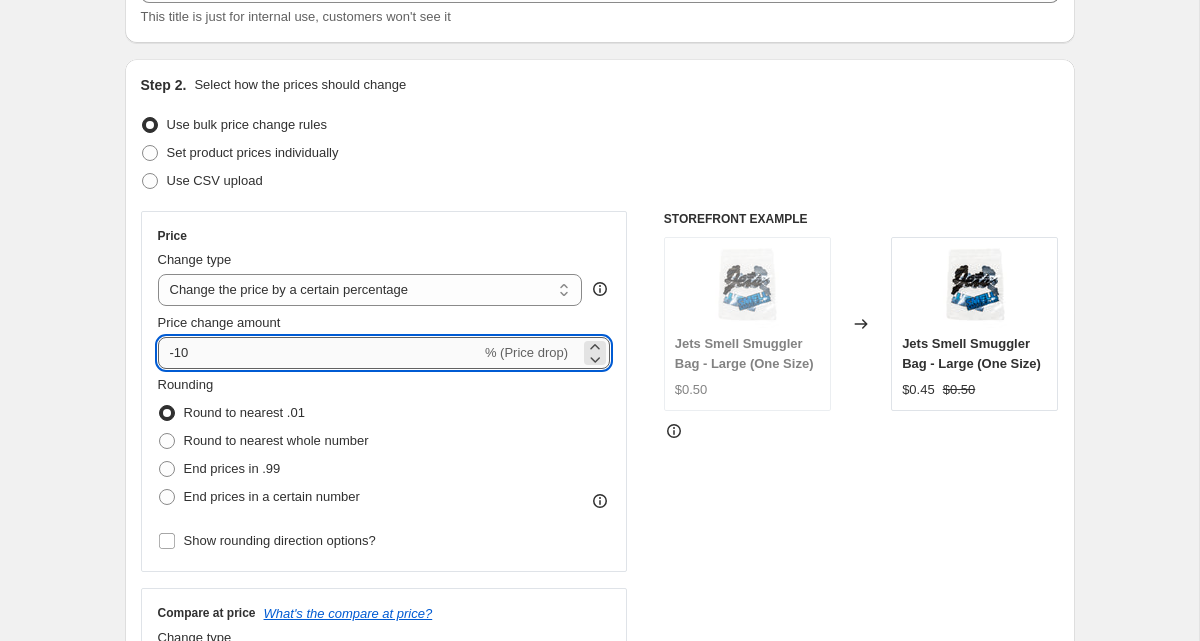 click on "-10" at bounding box center (319, 353) 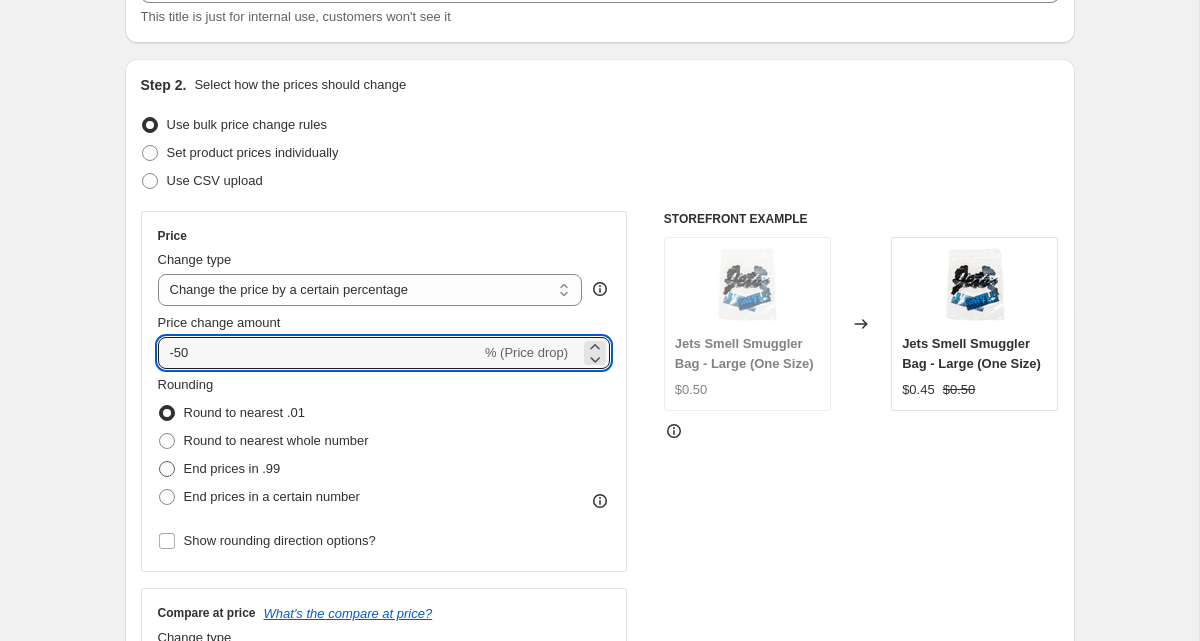 type on "-50" 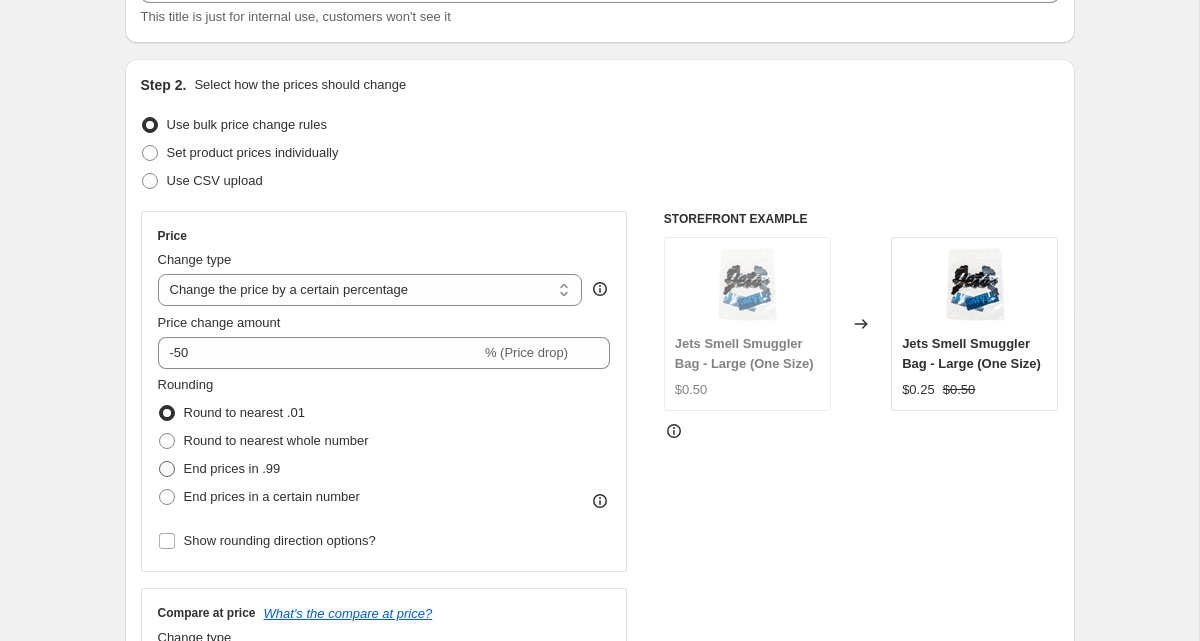 click on "End prices in .99" at bounding box center [232, 469] 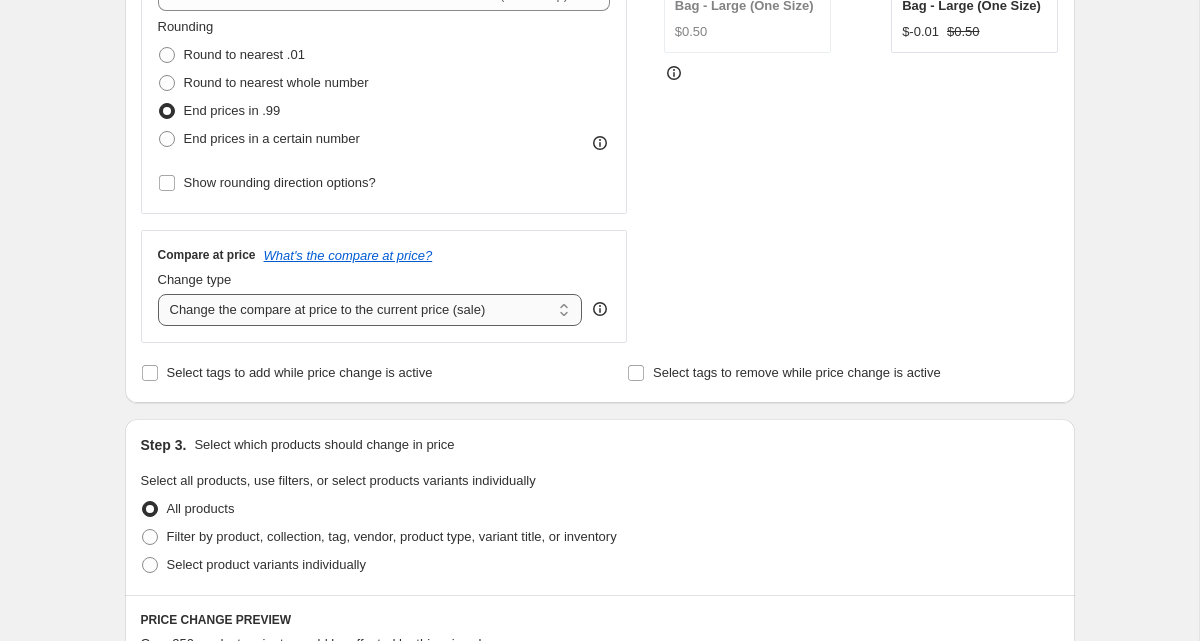scroll, scrollTop: 519, scrollLeft: 0, axis: vertical 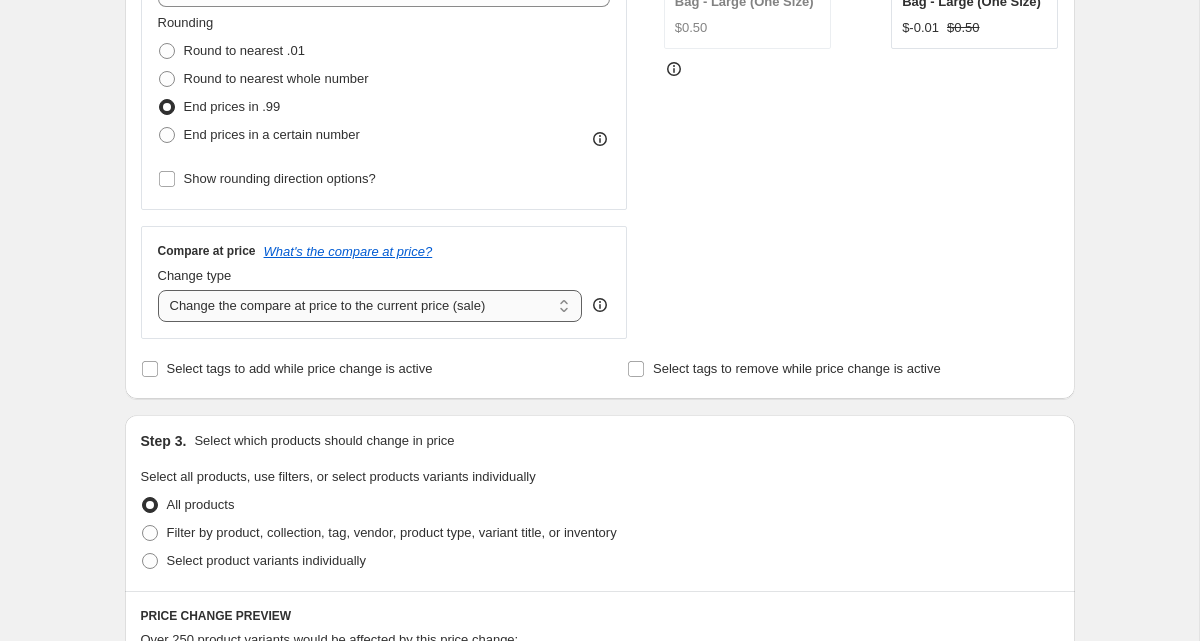click on "Change the compare at price to the current price (sale) Change the compare at price to a certain amount Change the compare at price by a certain amount Change the compare at price by a certain percentage Change the compare at price by a certain amount relative to the actual price Change the compare at price by a certain percentage relative to the actual price Don't change the compare at price Remove the compare at price" at bounding box center (370, 306) 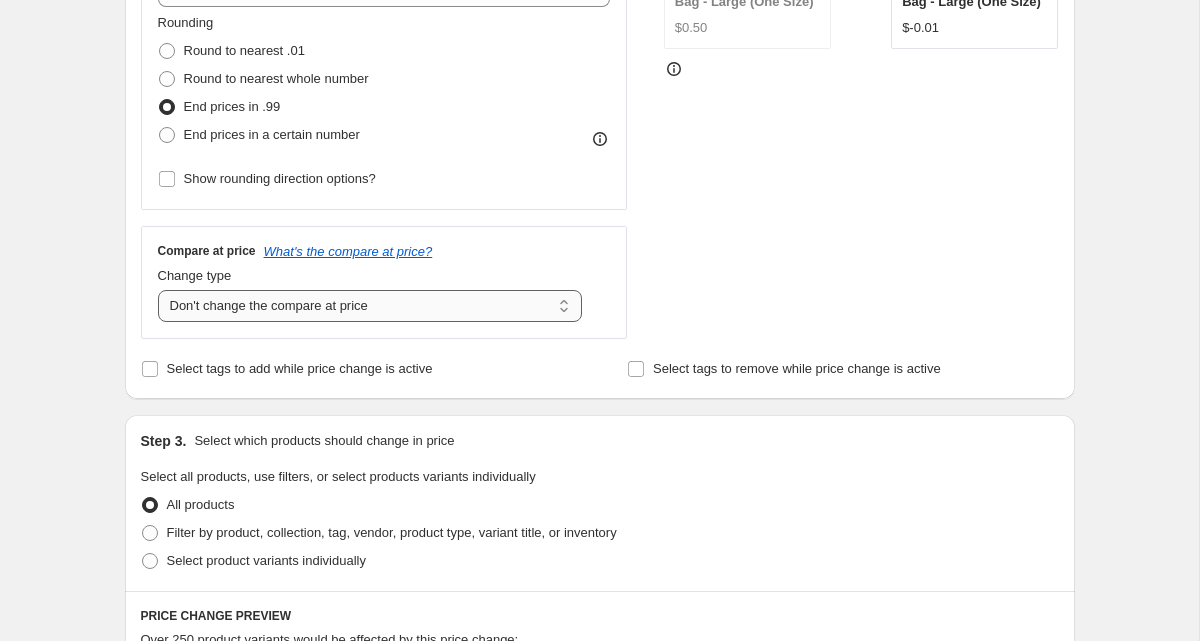 click on "Change the compare at price to the current price (sale) Change the compare at price to a certain amount Change the compare at price by a certain amount Change the compare at price by a certain percentage Change the compare at price by a certain amount relative to the actual price Change the compare at price by a certain percentage relative to the actual price Don't change the compare at price Remove the compare at price" at bounding box center (370, 306) 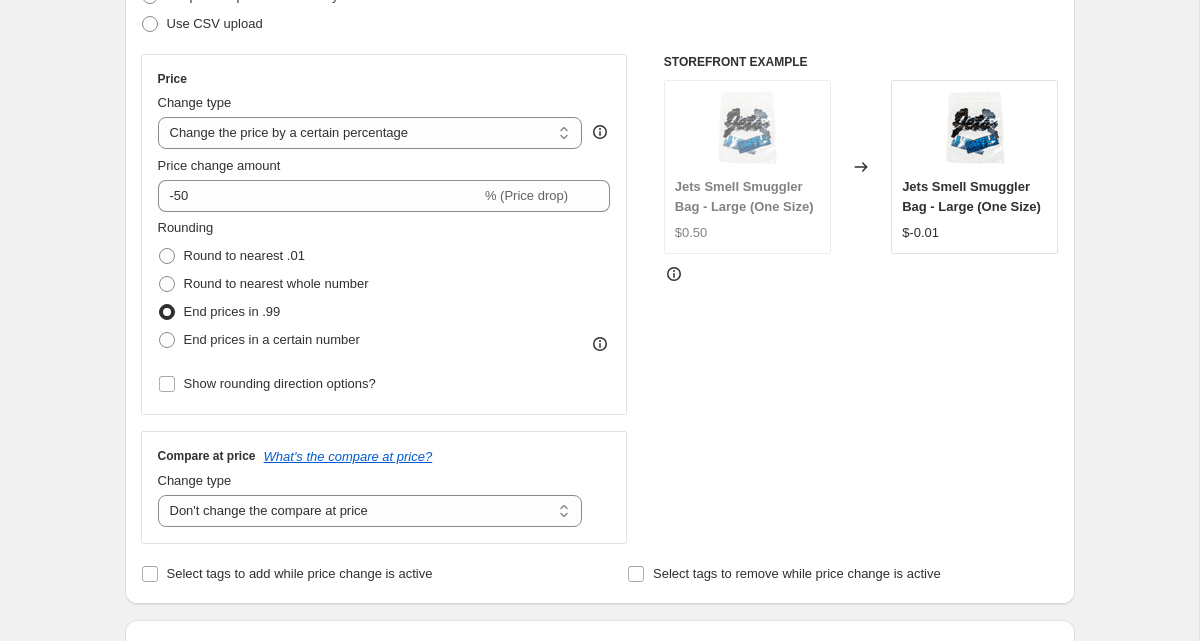 scroll, scrollTop: 307, scrollLeft: 0, axis: vertical 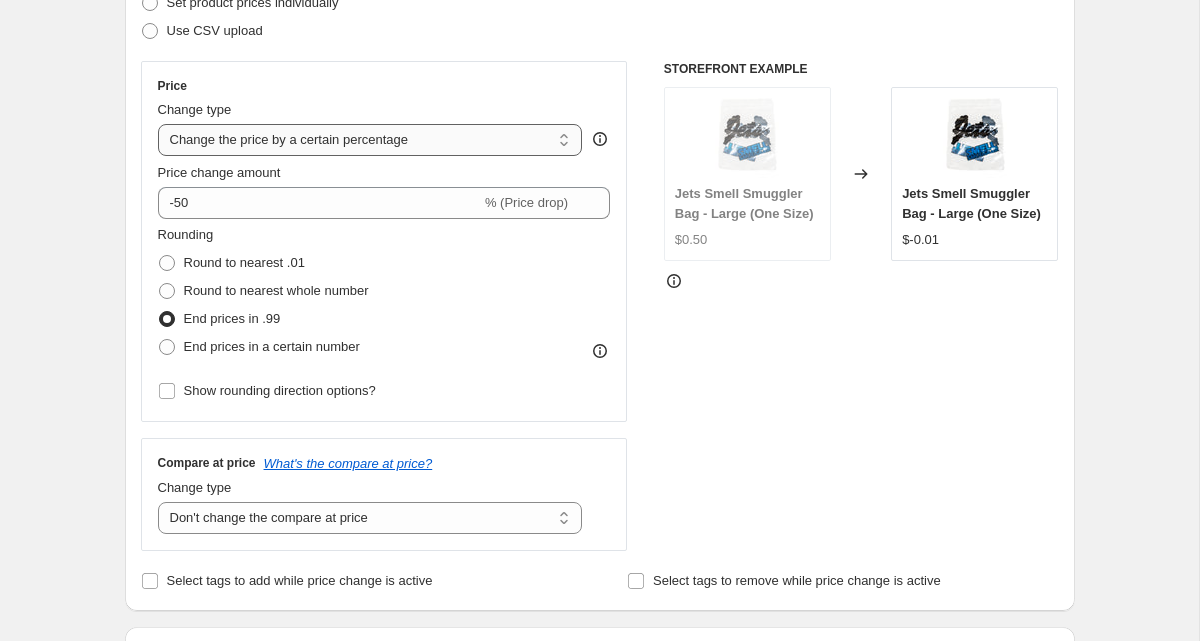 click on "Change the price to a certain amount Change the price by a certain amount Change the price by a certain percentage Change the price to the current compare at price (price before sale) Change the price by a certain amount relative to the compare at price Change the price by a certain percentage relative to the compare at price Don't change the price Change the price by a certain percentage relative to the cost per item Change price to certain cost margin" at bounding box center (370, 140) 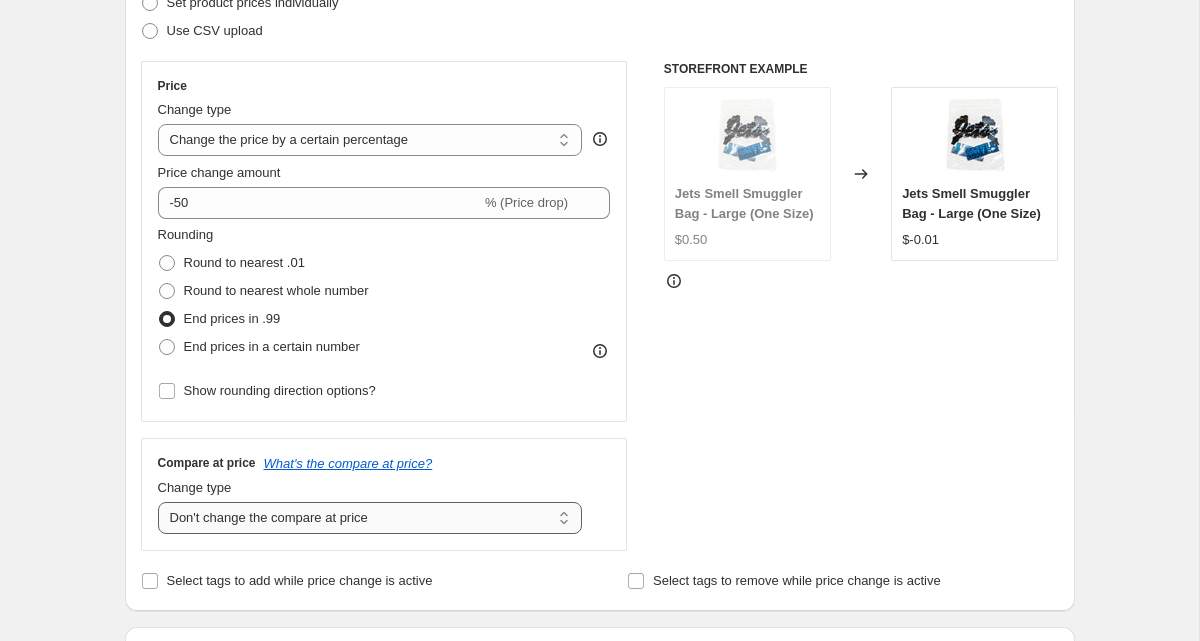 click on "Change the compare at price to the current price (sale) Change the compare at price to a certain amount Change the compare at price by a certain amount Change the compare at price by a certain percentage Change the compare at price by a certain amount relative to the actual price Change the compare at price by a certain percentage relative to the actual price Don't change the compare at price Remove the compare at price" at bounding box center [370, 518] 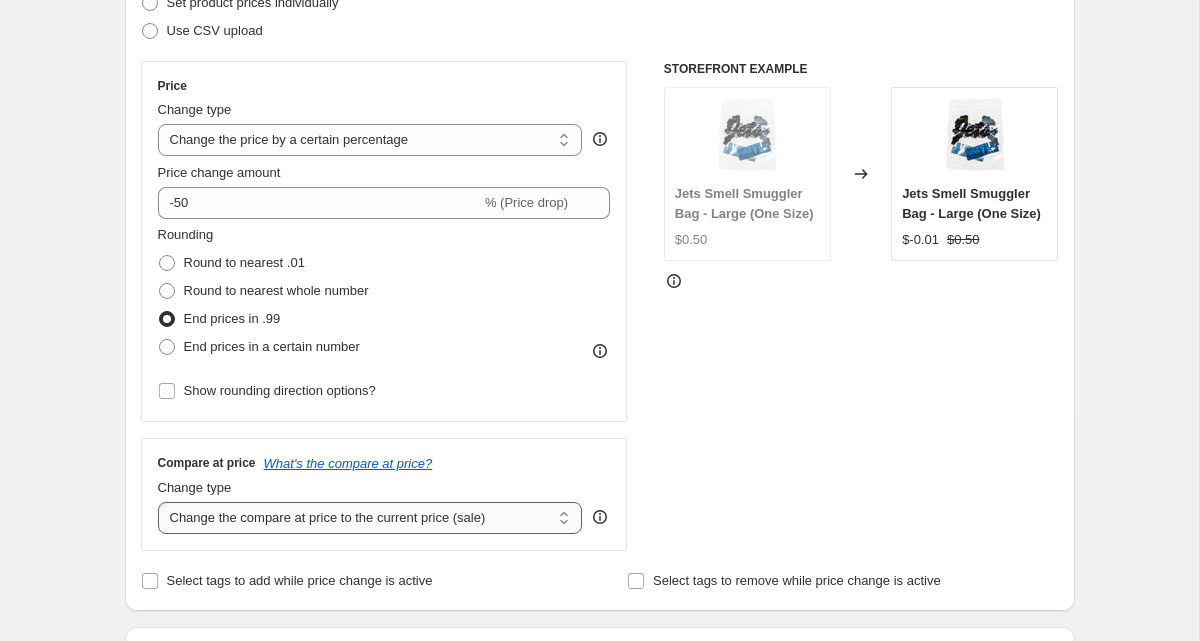 click on "Change the compare at price to the current price (sale) Change the compare at price to a certain amount Change the compare at price by a certain amount Change the compare at price by a certain percentage Change the compare at price by a certain amount relative to the actual price Change the compare at price by a certain percentage relative to the actual price Don't change the compare at price Remove the compare at price" at bounding box center [370, 518] 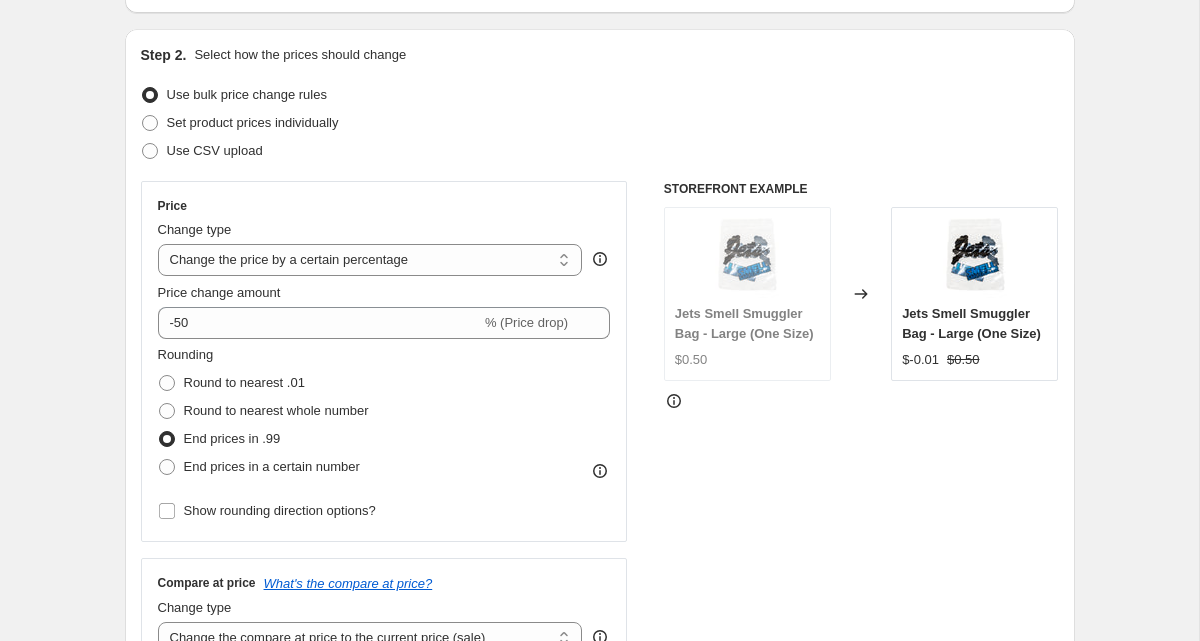 scroll, scrollTop: 0, scrollLeft: 0, axis: both 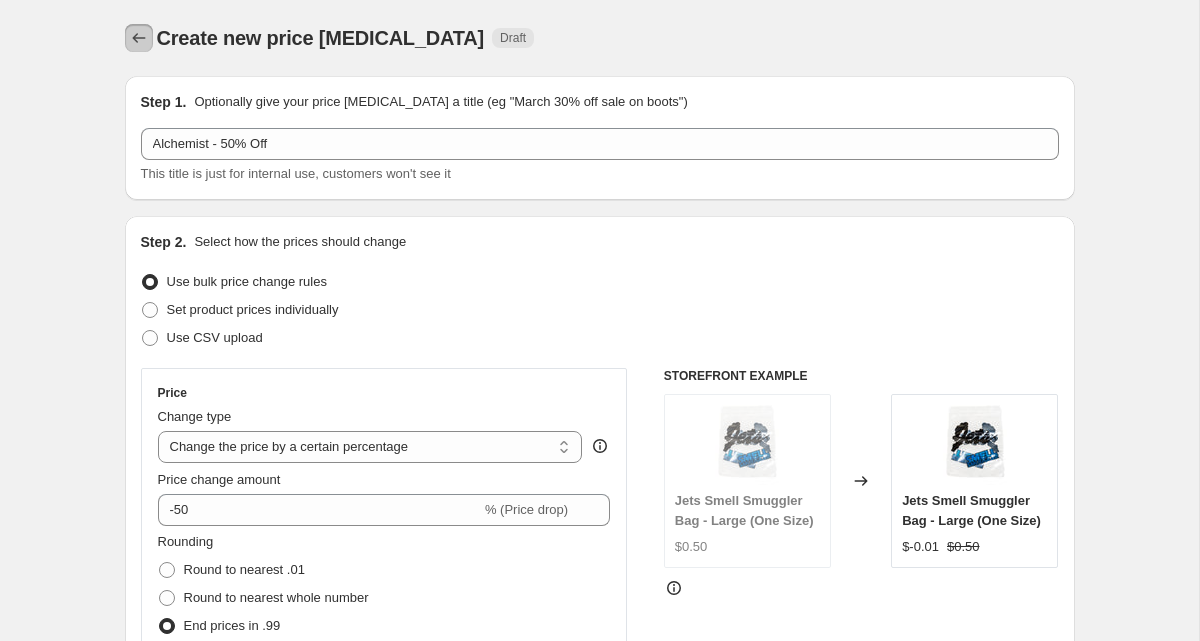 click 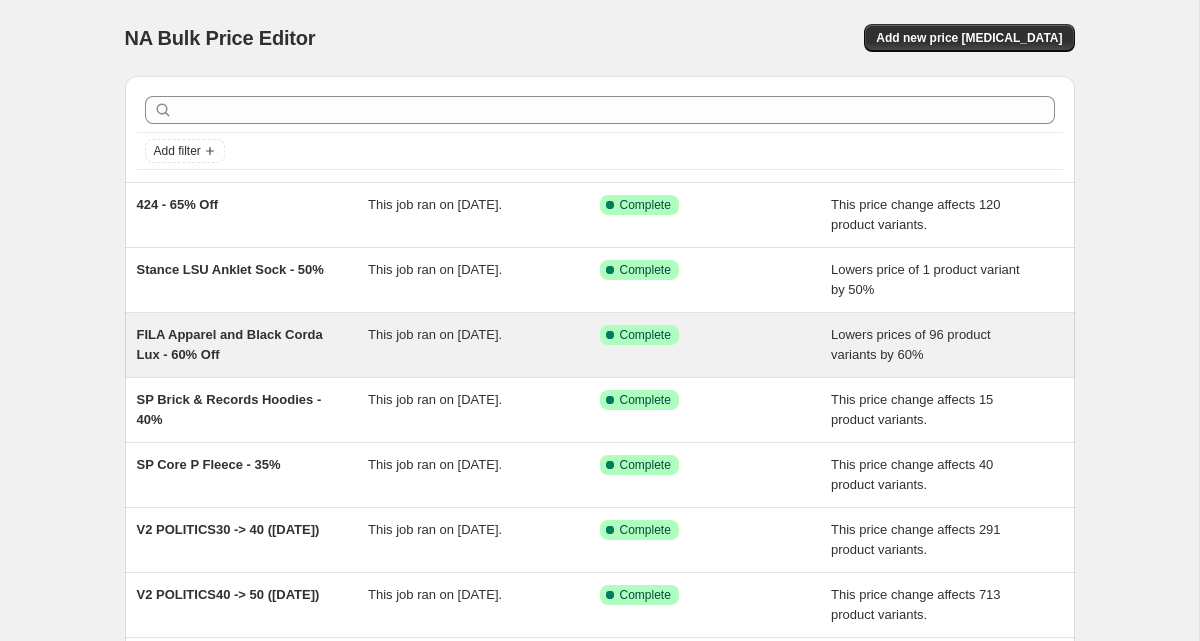 click on "FILA Apparel and Black Corda Lux - 60% Off" at bounding box center (230, 344) 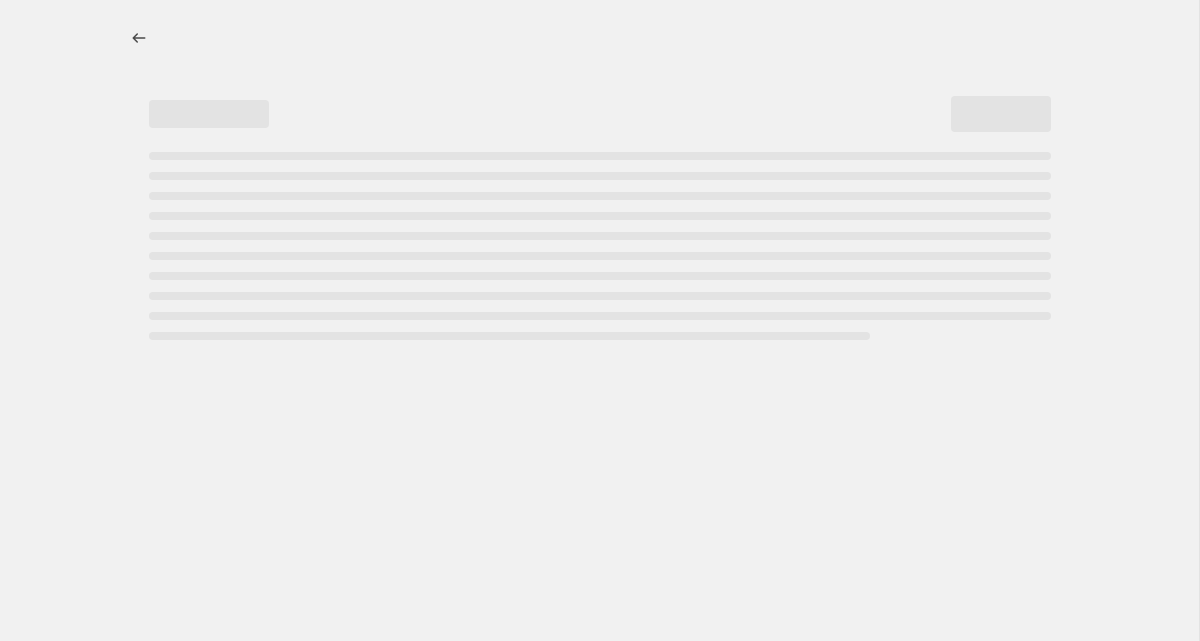 select on "percentage" 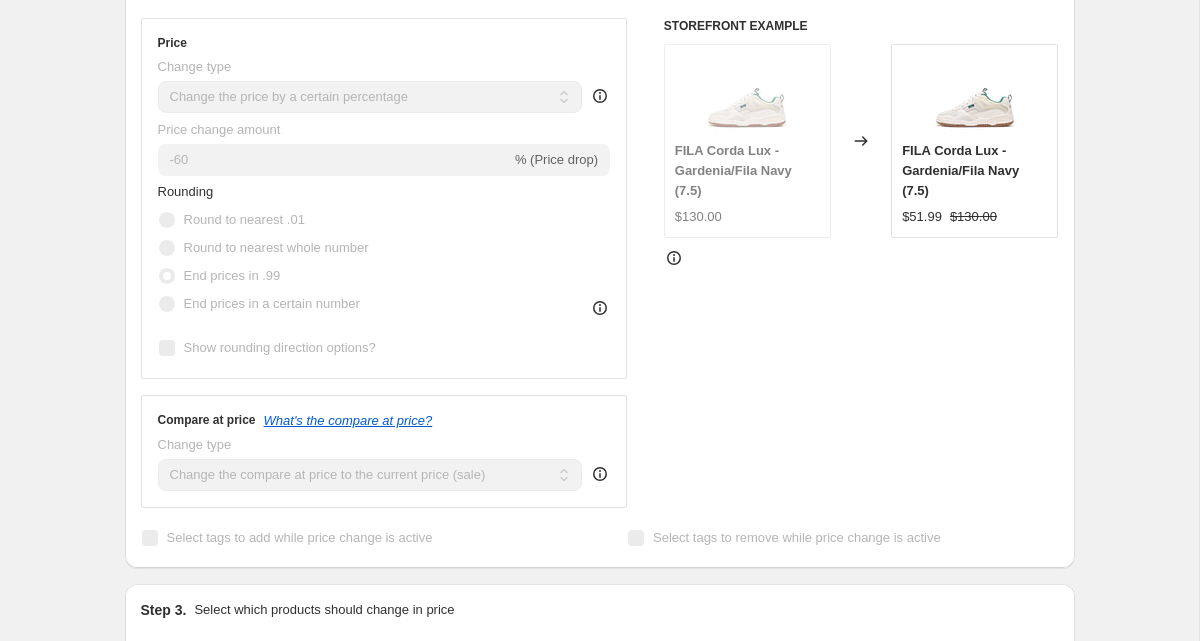 scroll, scrollTop: 543, scrollLeft: 0, axis: vertical 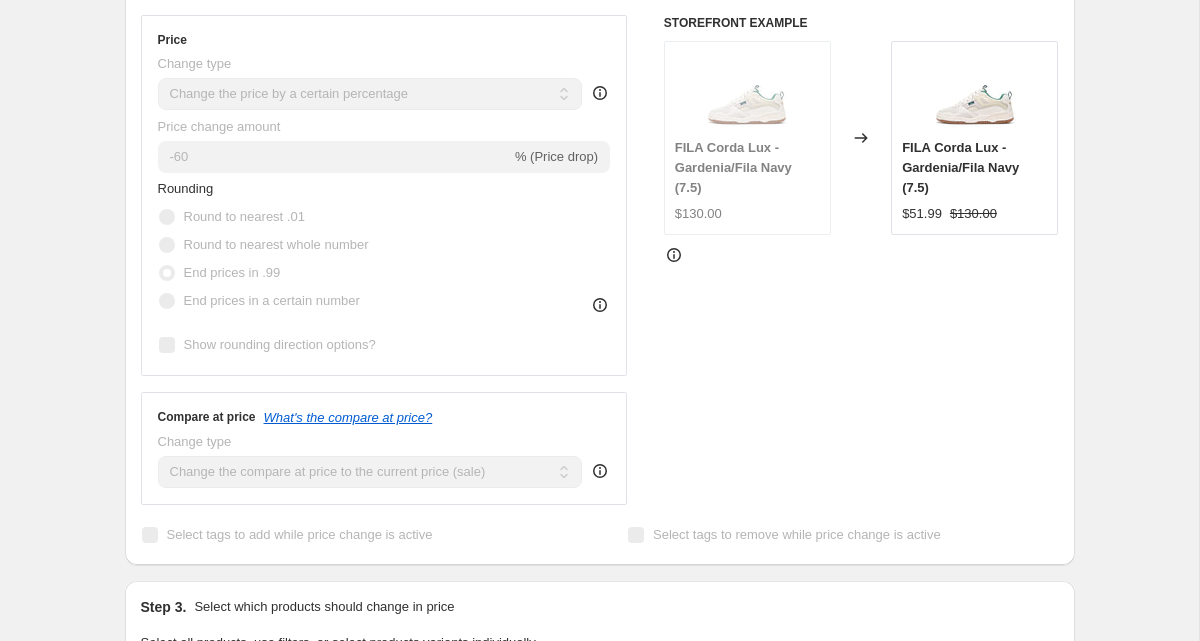 click 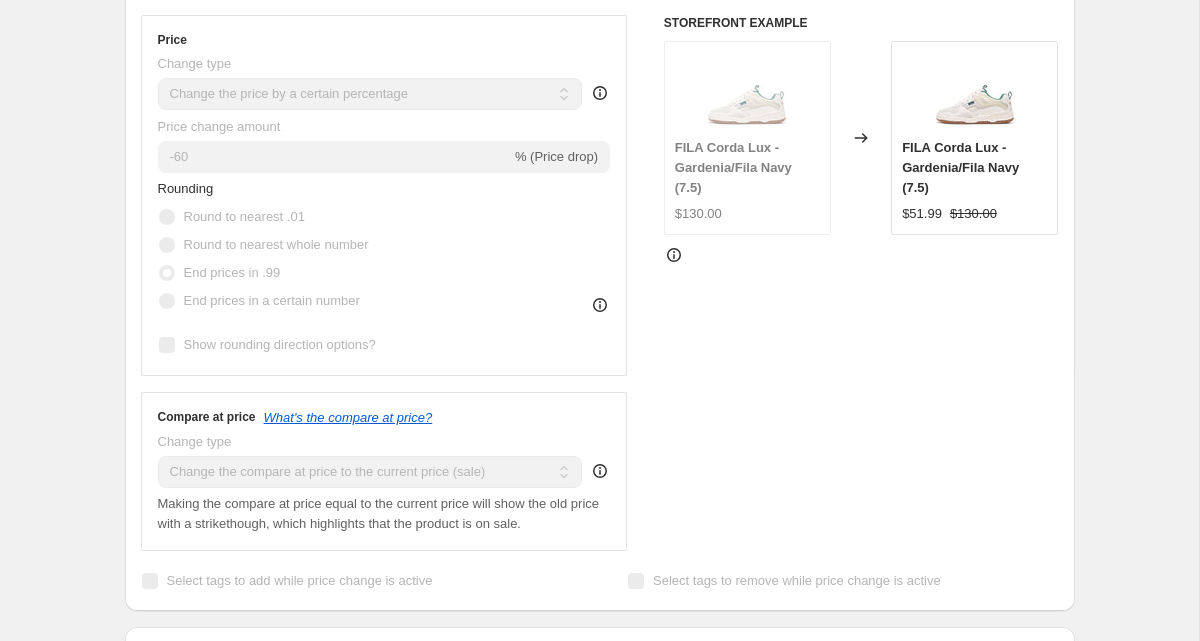click 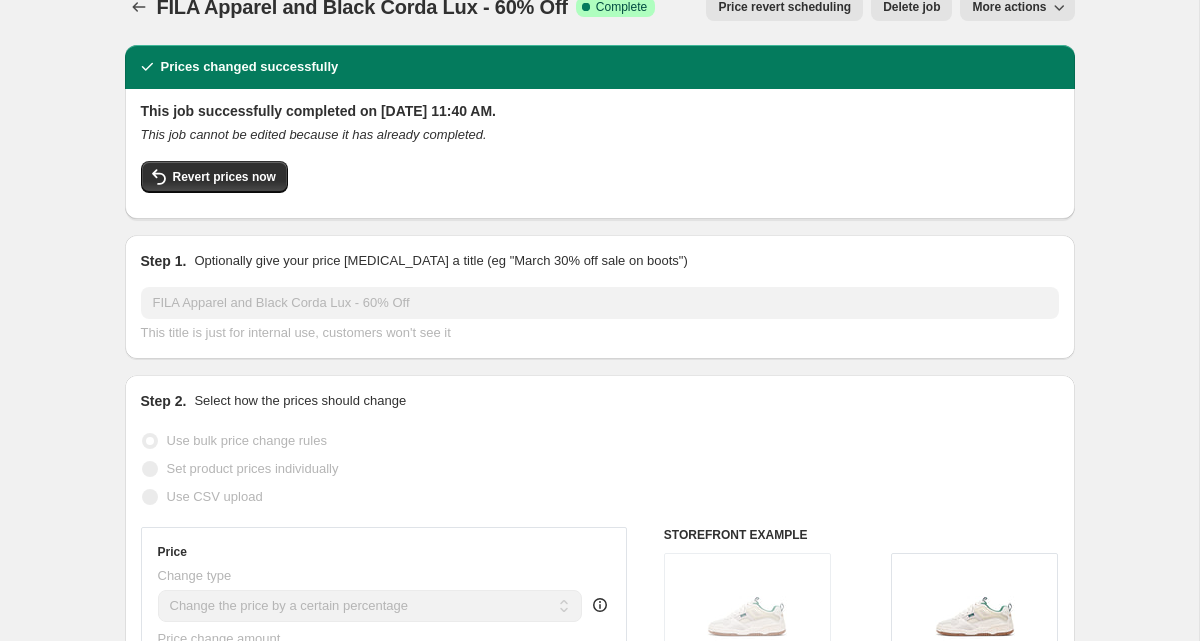 scroll, scrollTop: 0, scrollLeft: 0, axis: both 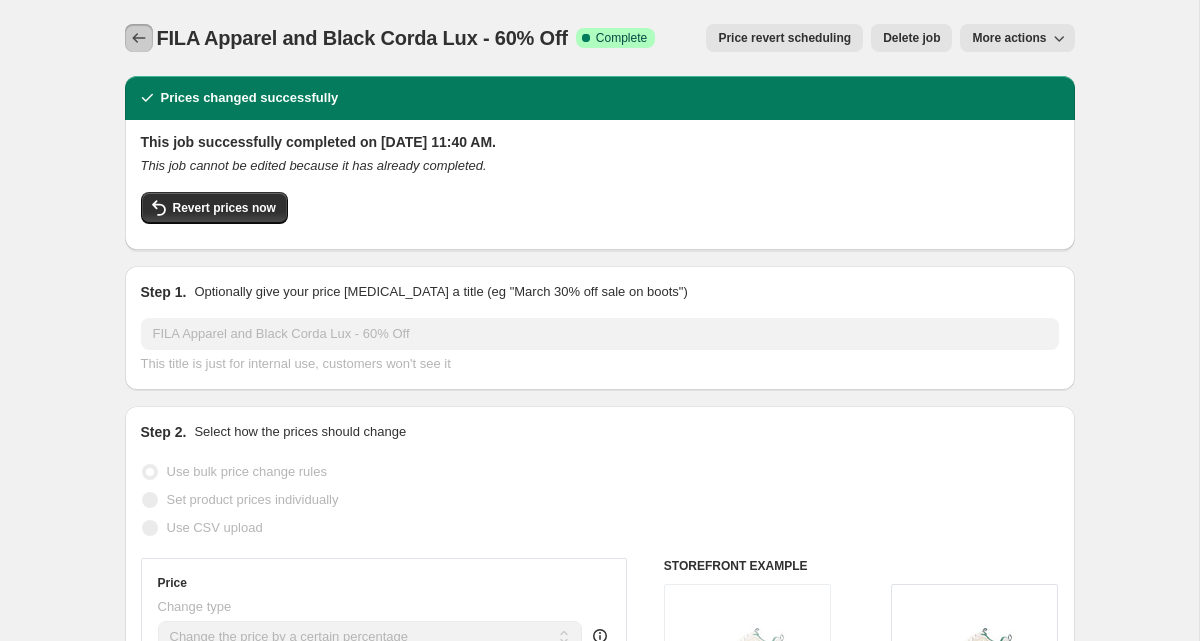 click 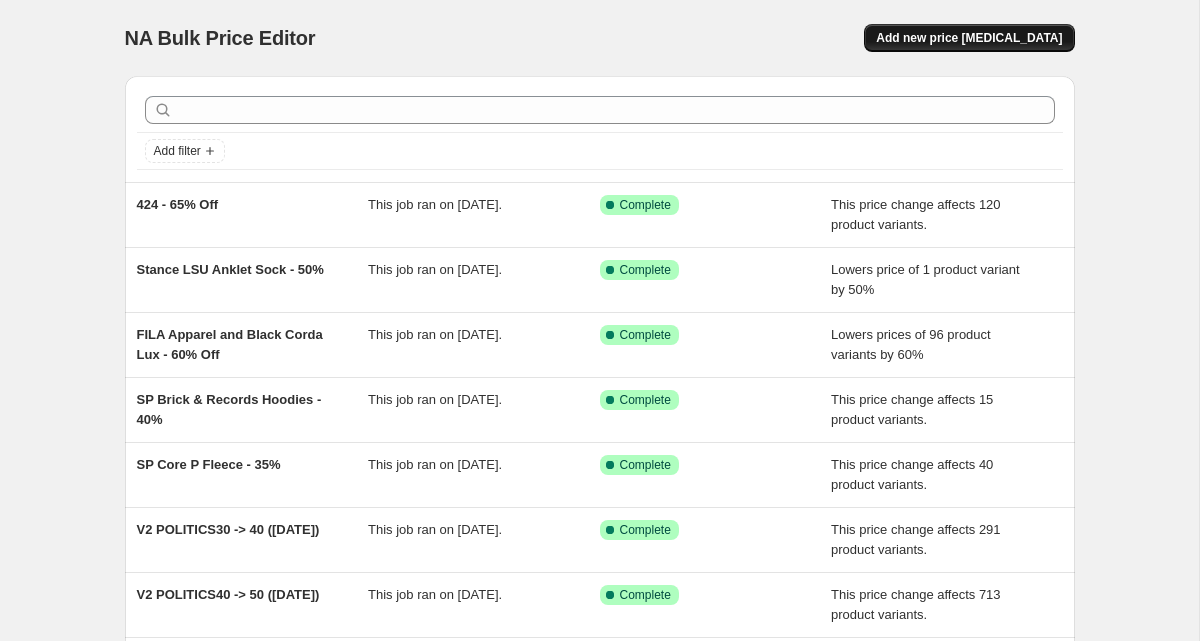 click on "Add new price [MEDICAL_DATA]" at bounding box center [969, 38] 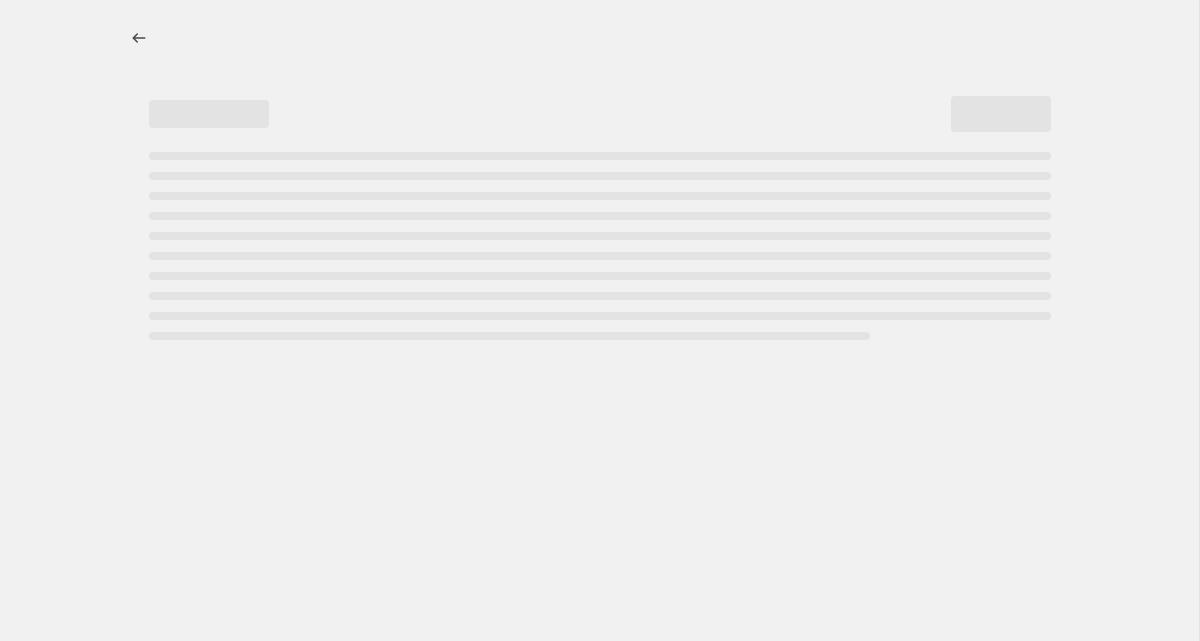 select on "percentage" 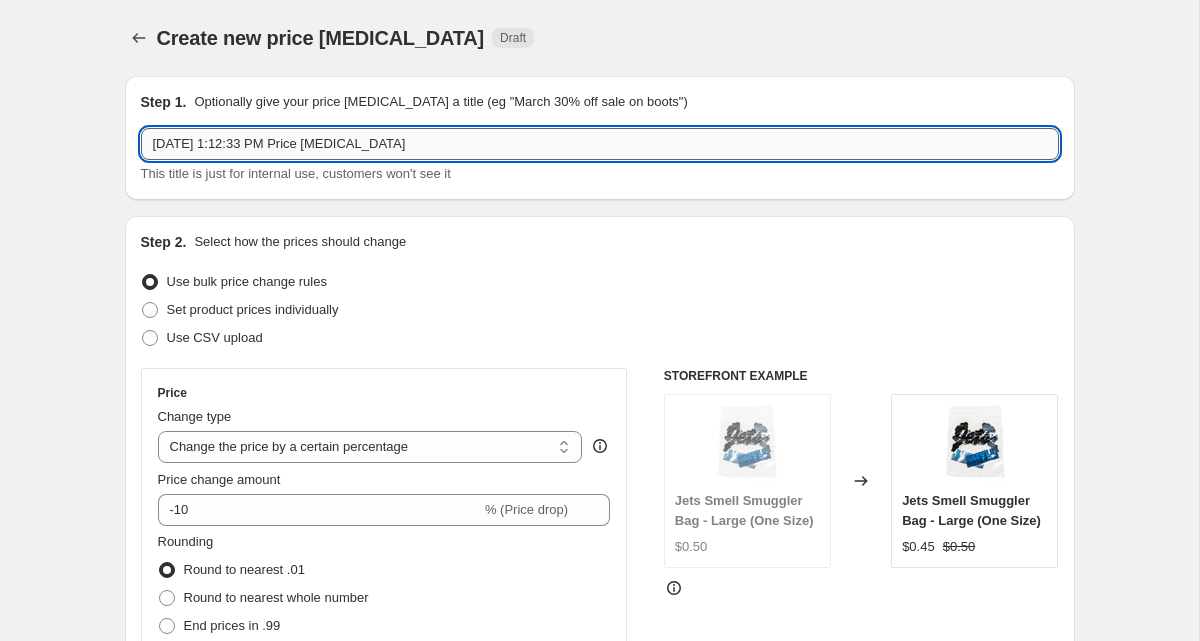 click on "[DATE] 1:12:33 PM Price [MEDICAL_DATA]" at bounding box center (600, 144) 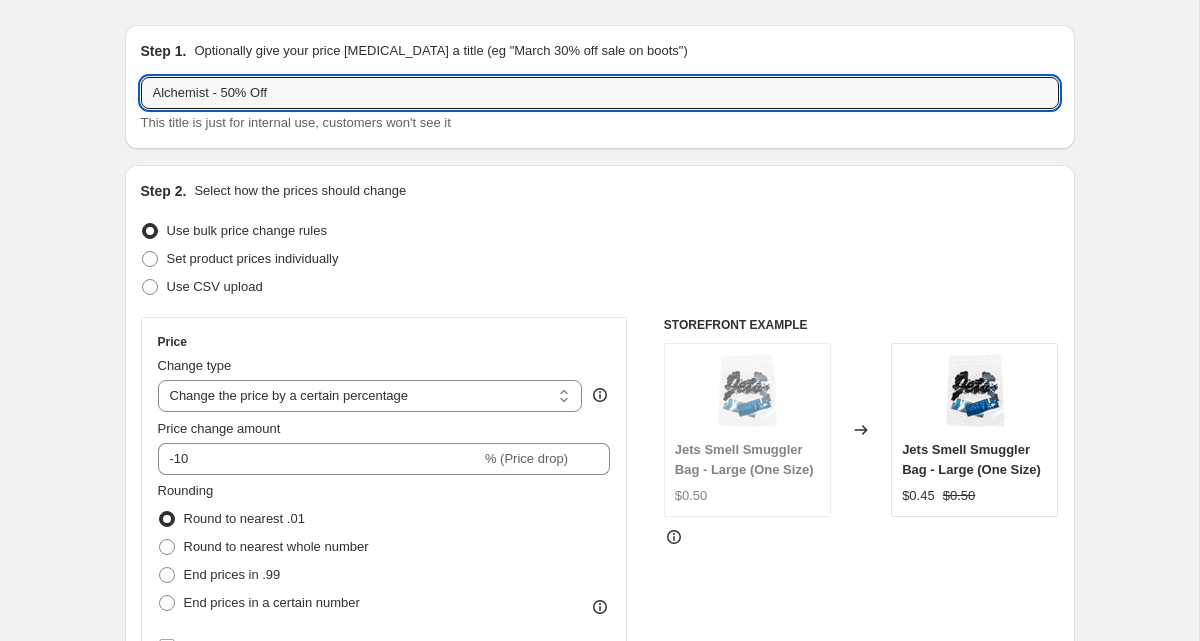 scroll, scrollTop: 0, scrollLeft: 0, axis: both 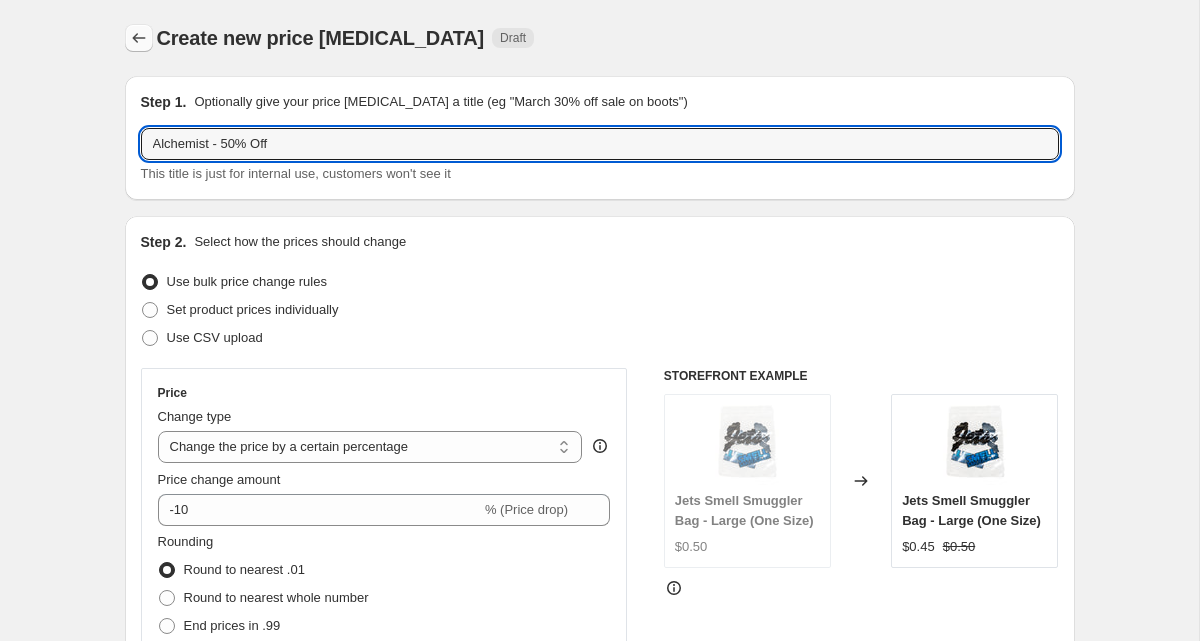 type on "Alchemist - 50% Off" 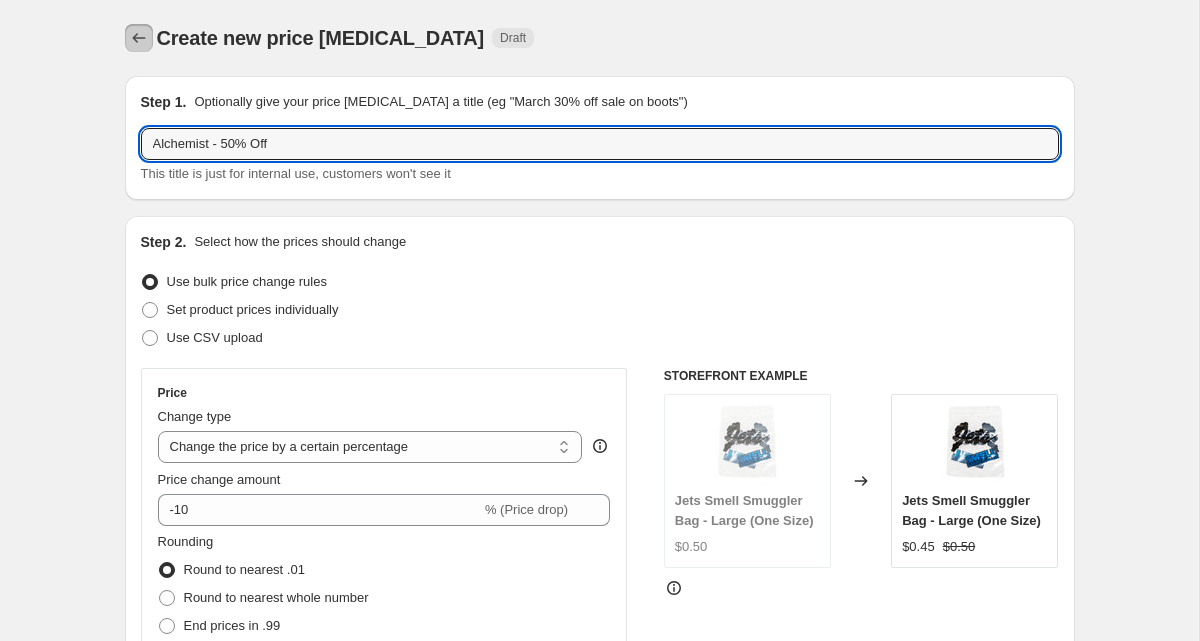 click 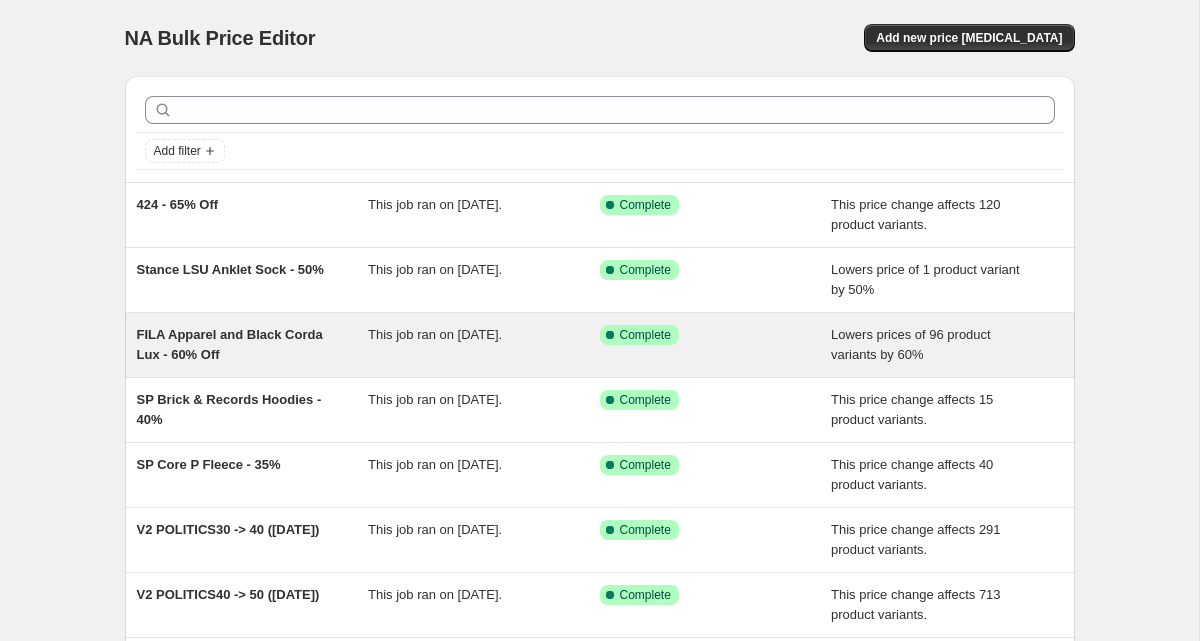 click on "FILA Apparel and Black Corda Lux - 60% Off" at bounding box center (253, 345) 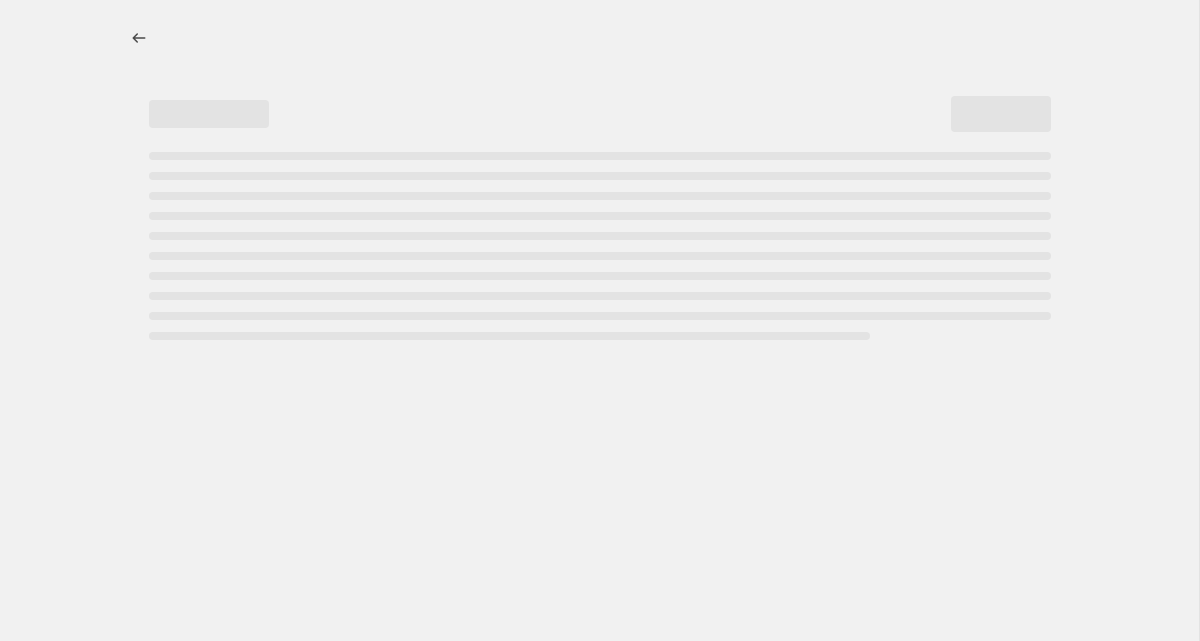 select on "percentage" 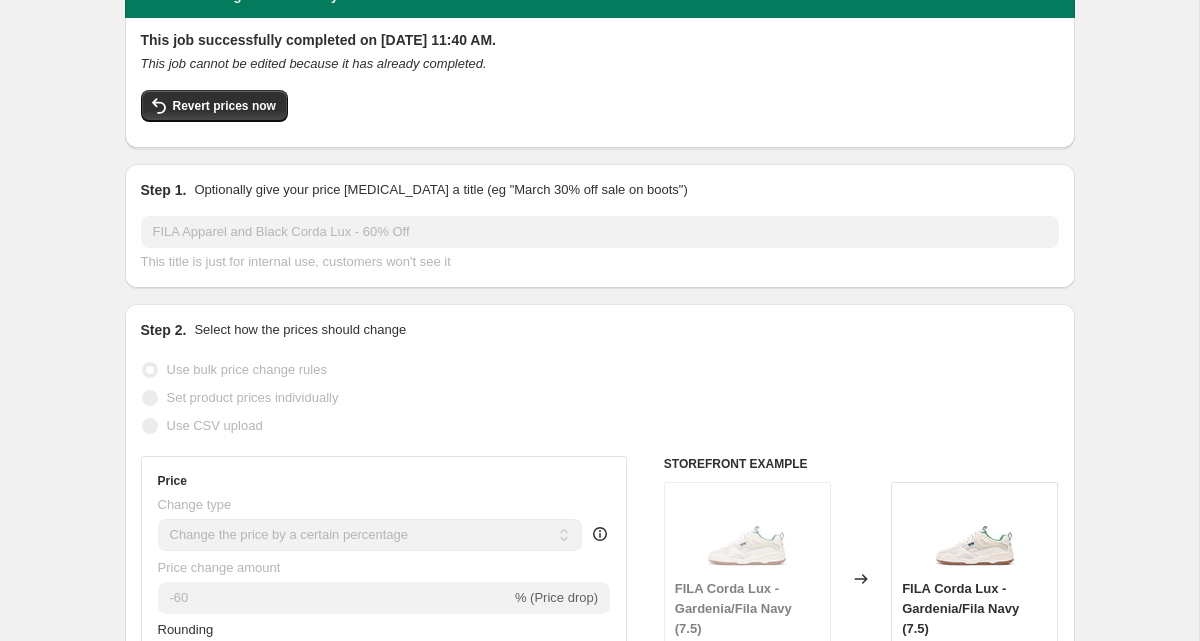 scroll, scrollTop: 0, scrollLeft: 0, axis: both 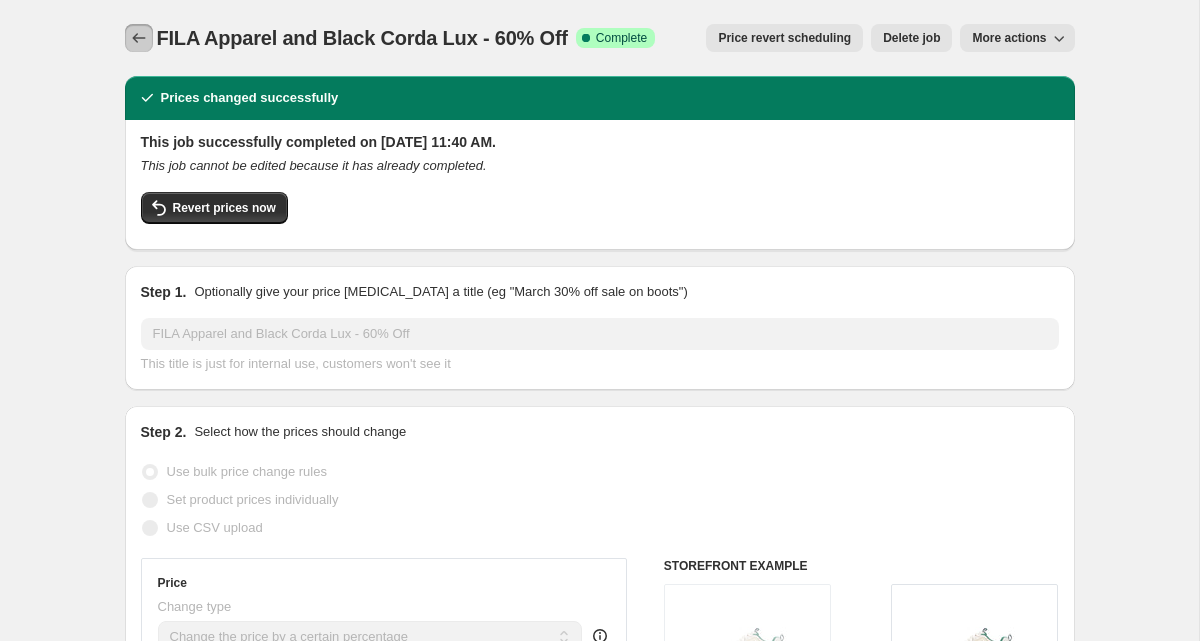 click at bounding box center [139, 38] 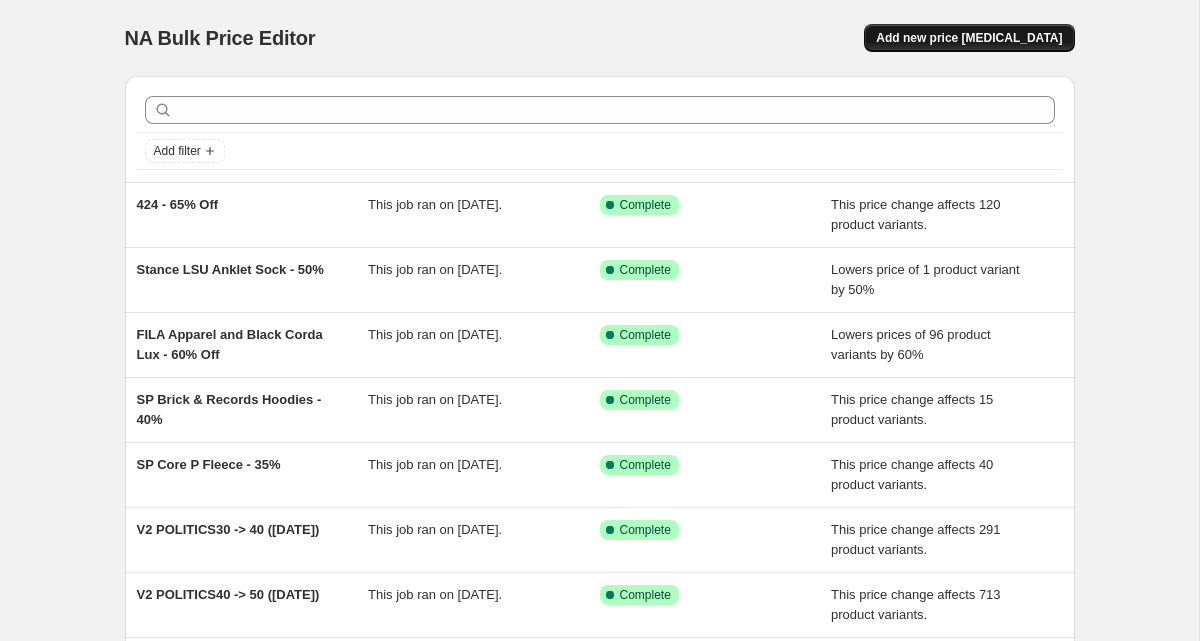click on "Add new price [MEDICAL_DATA]" at bounding box center (969, 38) 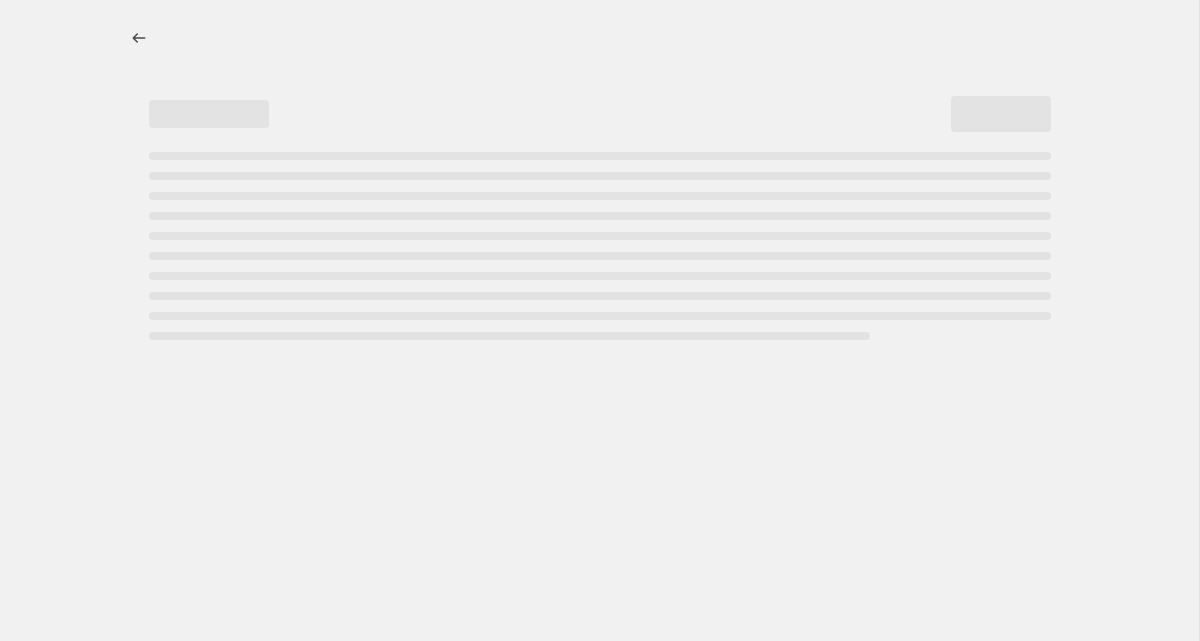 select on "percentage" 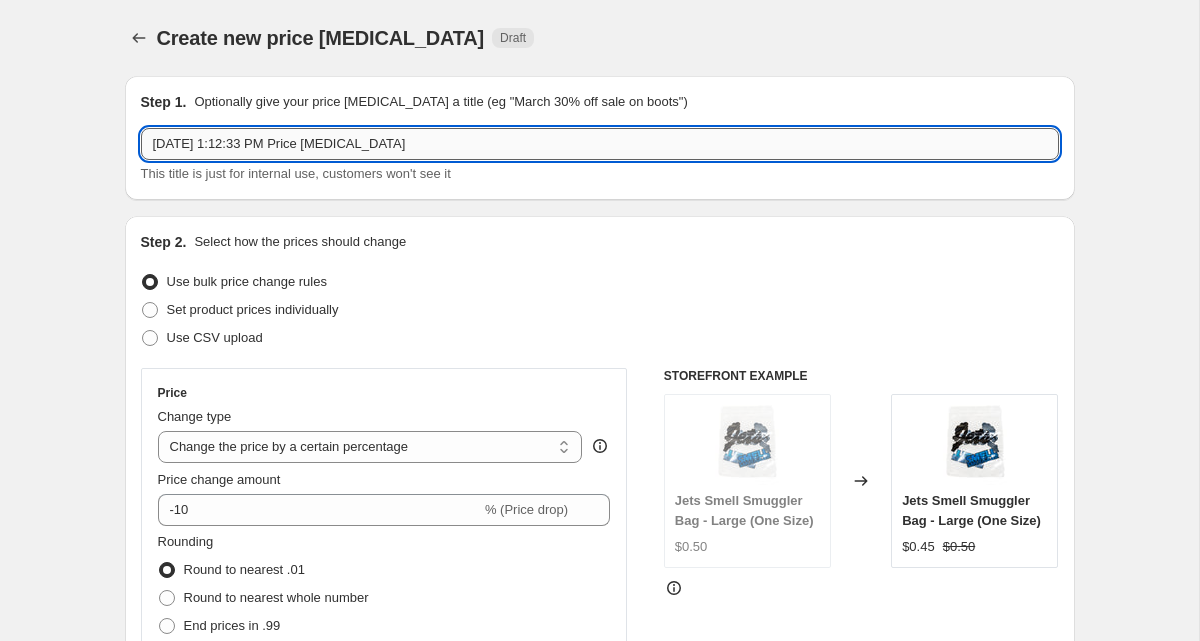 click on "[DATE] 1:12:33 PM Price [MEDICAL_DATA]" at bounding box center (600, 144) 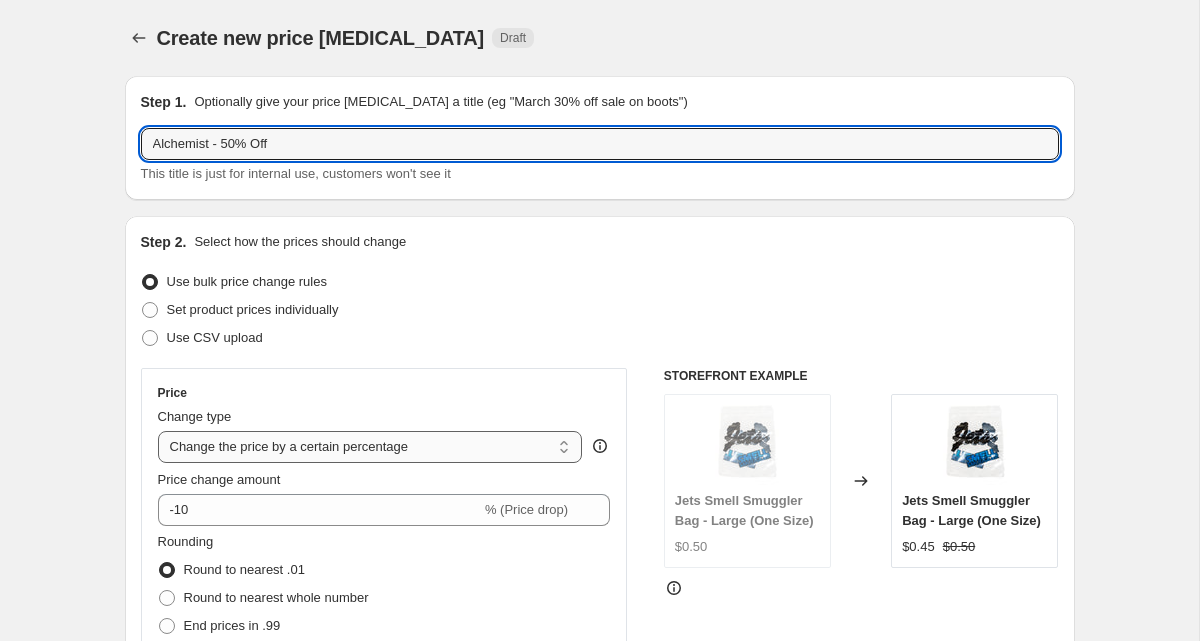 type on "Alchemist - 50% Off" 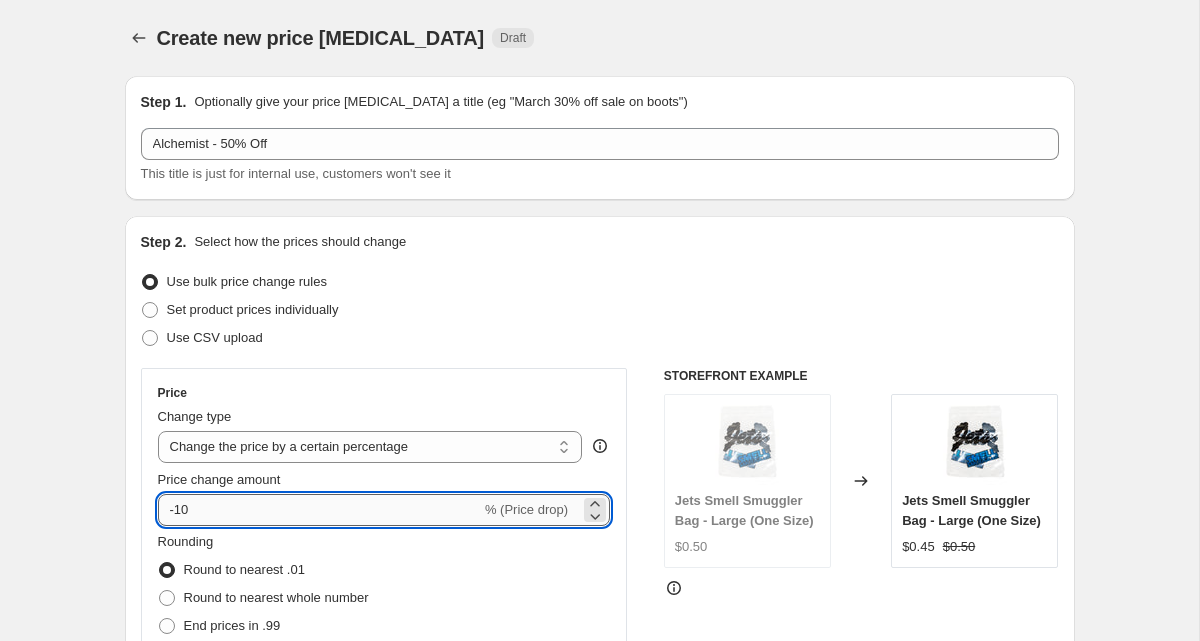 click on "-10" at bounding box center (319, 510) 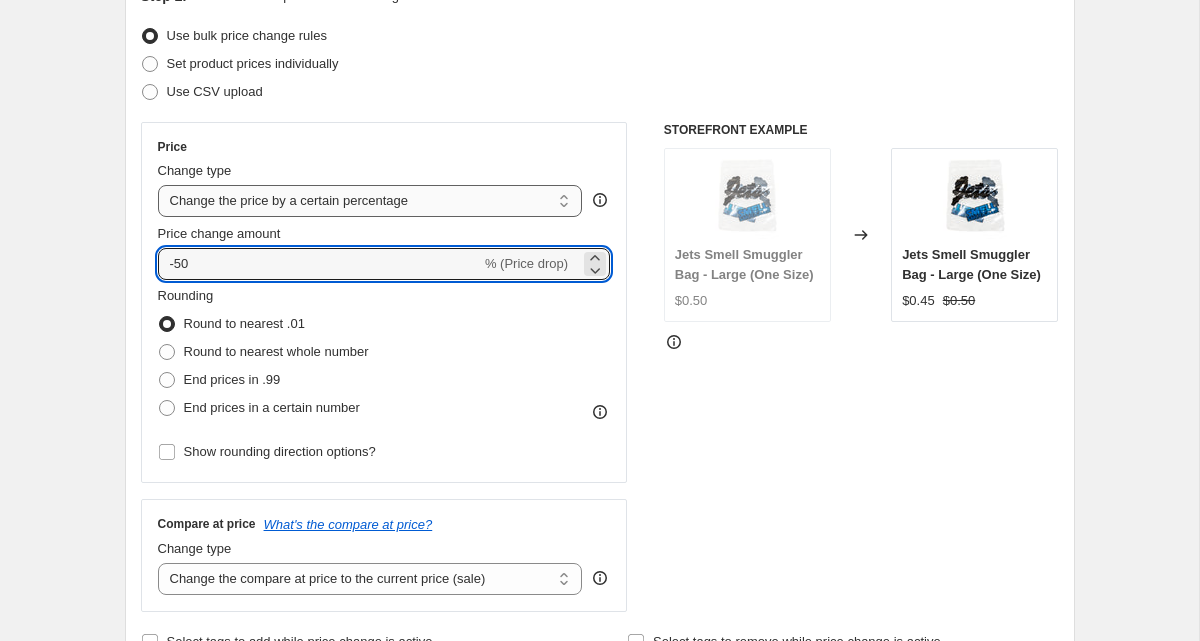 scroll, scrollTop: 249, scrollLeft: 0, axis: vertical 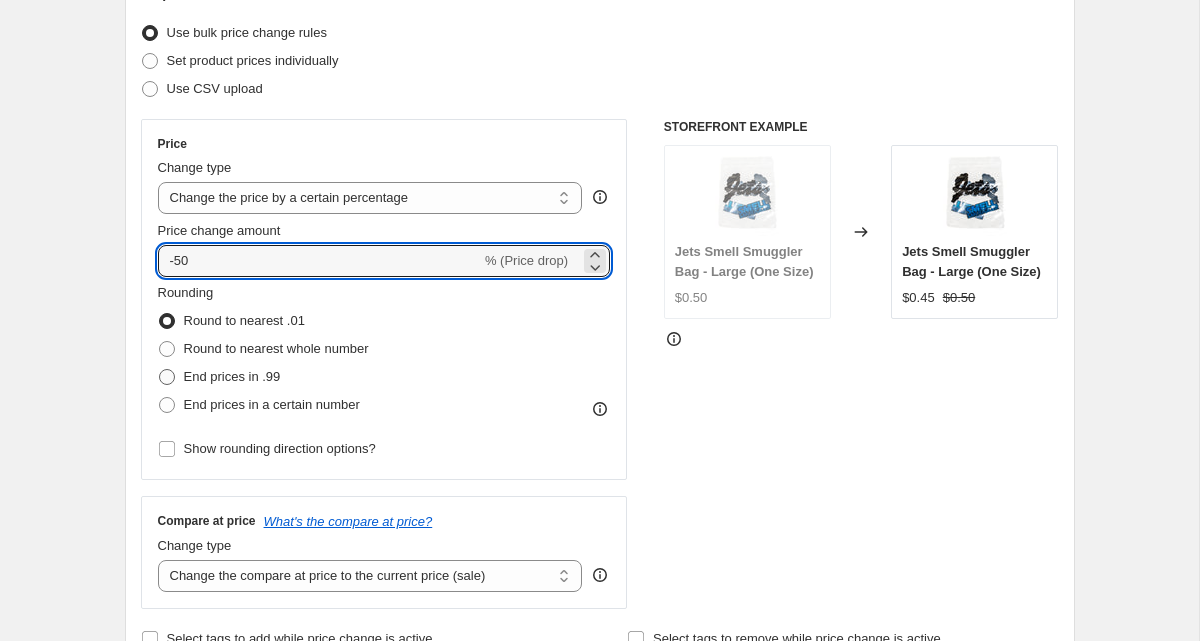 type on "-50" 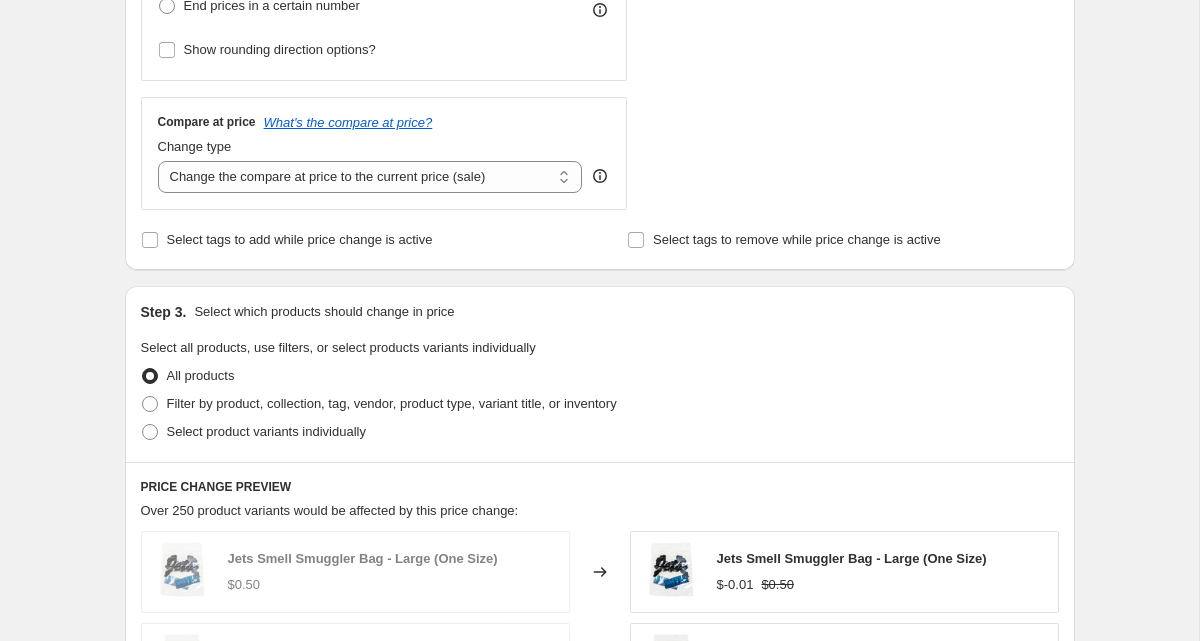 scroll, scrollTop: 649, scrollLeft: 0, axis: vertical 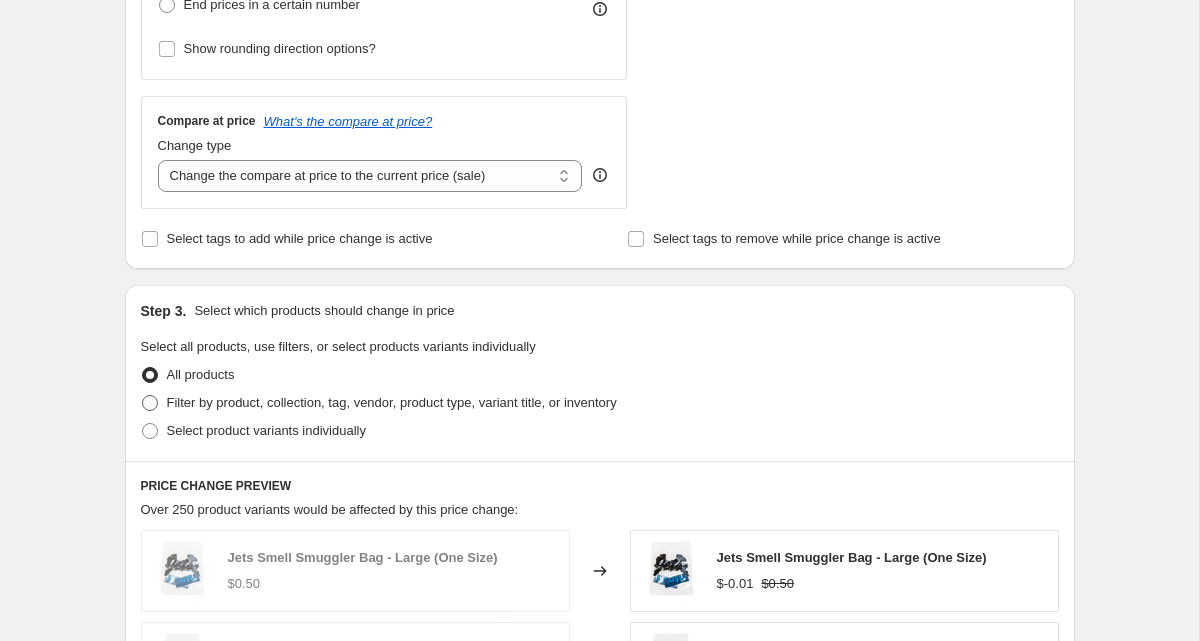 click on "Filter by product, collection, tag, vendor, product type, variant title, or inventory" at bounding box center (392, 402) 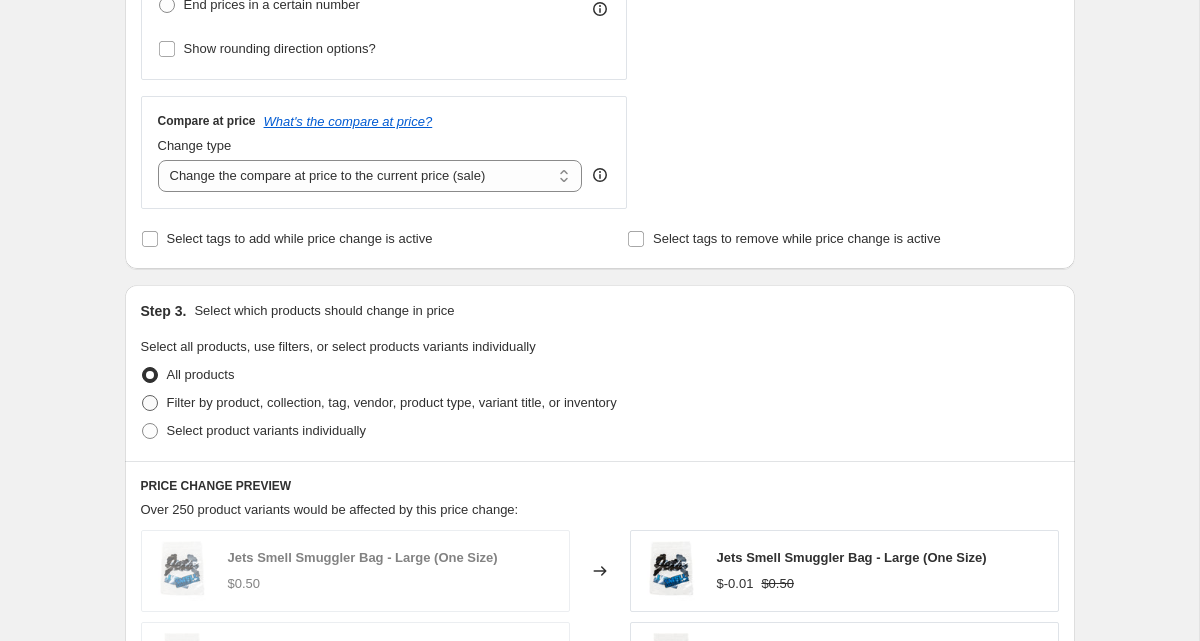 click on "Filter by product, collection, tag, vendor, product type, variant title, or inventory" at bounding box center [142, 395] 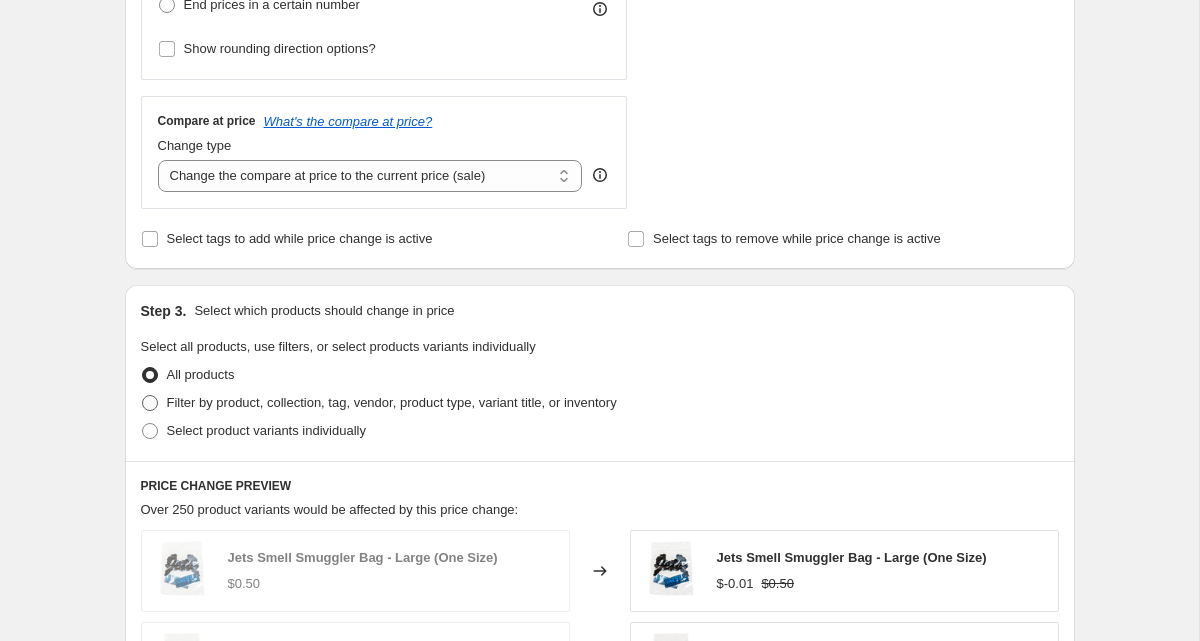 radio on "true" 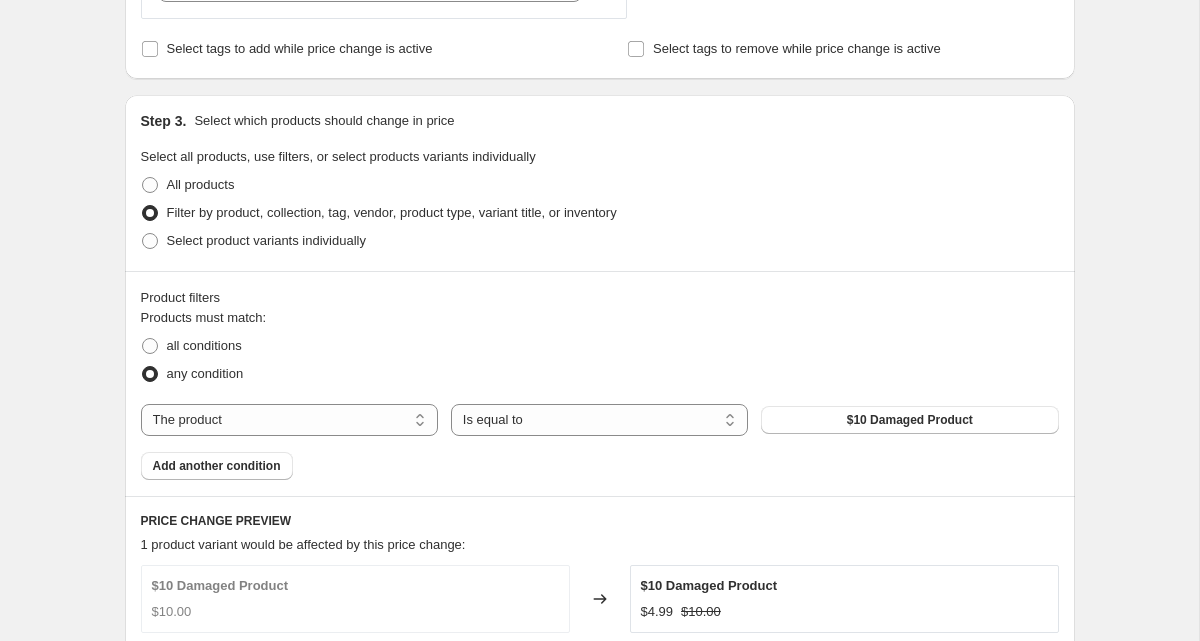 scroll, scrollTop: 849, scrollLeft: 0, axis: vertical 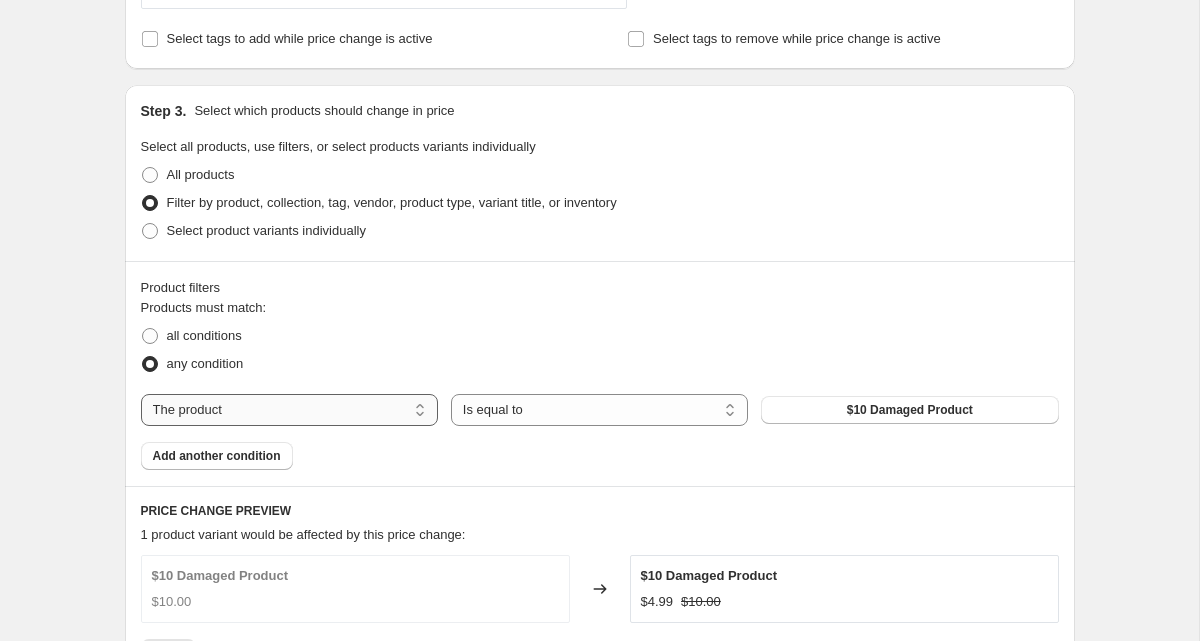 click on "The product The product's collection The product's tag The product's vendor The product's type The product's status The variant's title Inventory quantity" at bounding box center (289, 410) 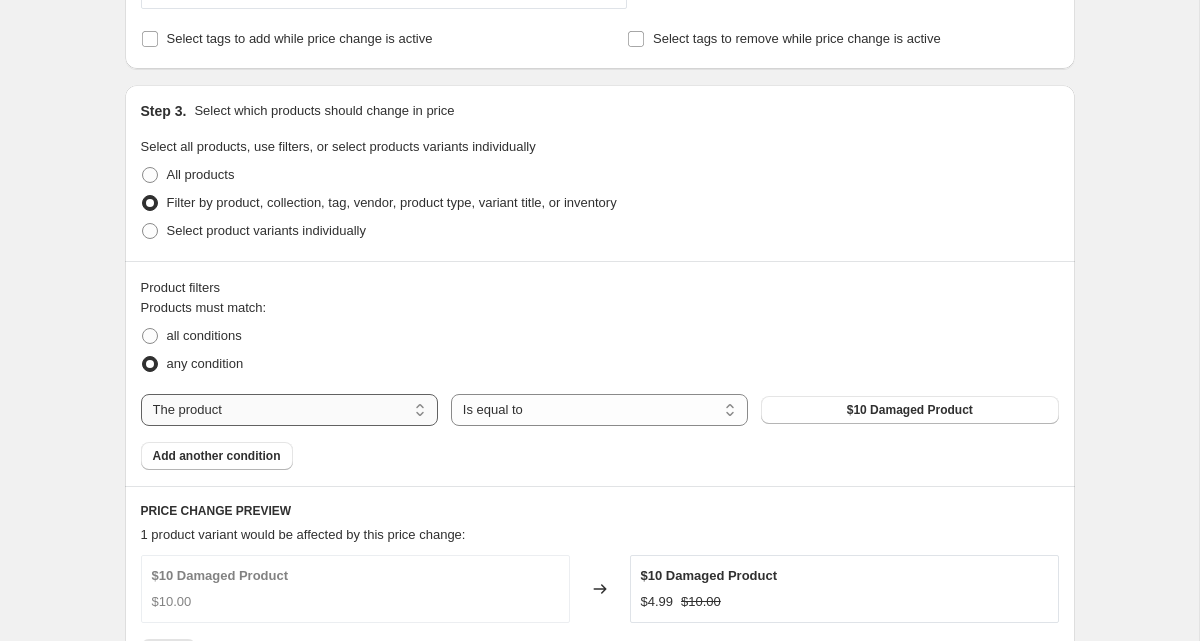 select on "vendor" 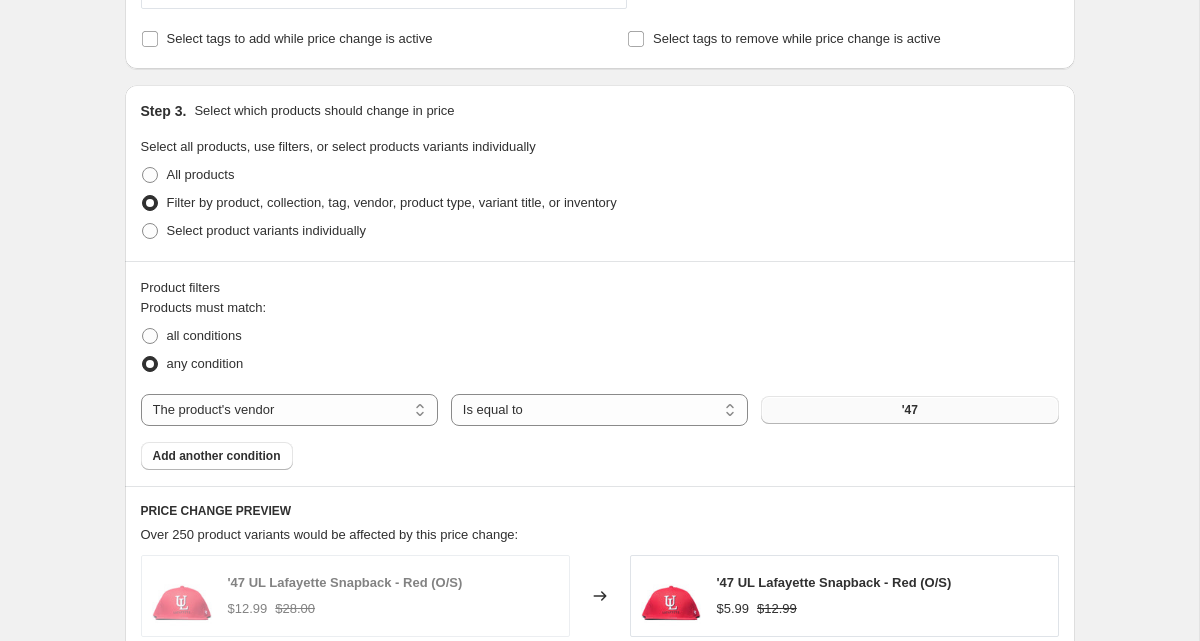 click on "'47" at bounding box center [909, 410] 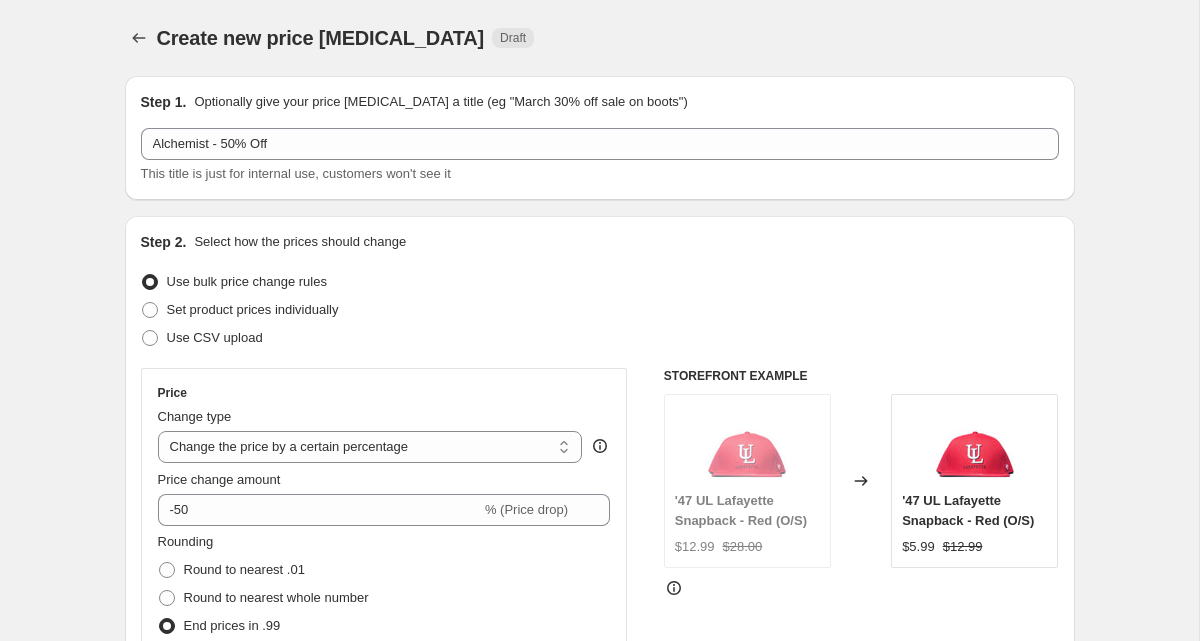 scroll, scrollTop: 849, scrollLeft: 0, axis: vertical 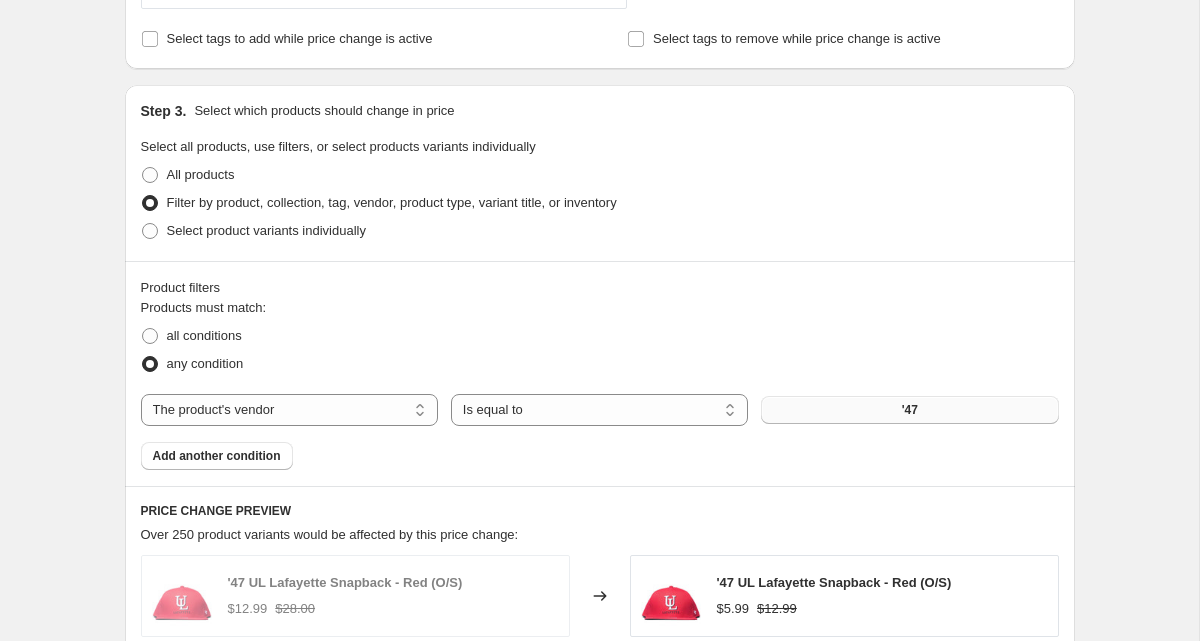 click on "'47" at bounding box center [909, 410] 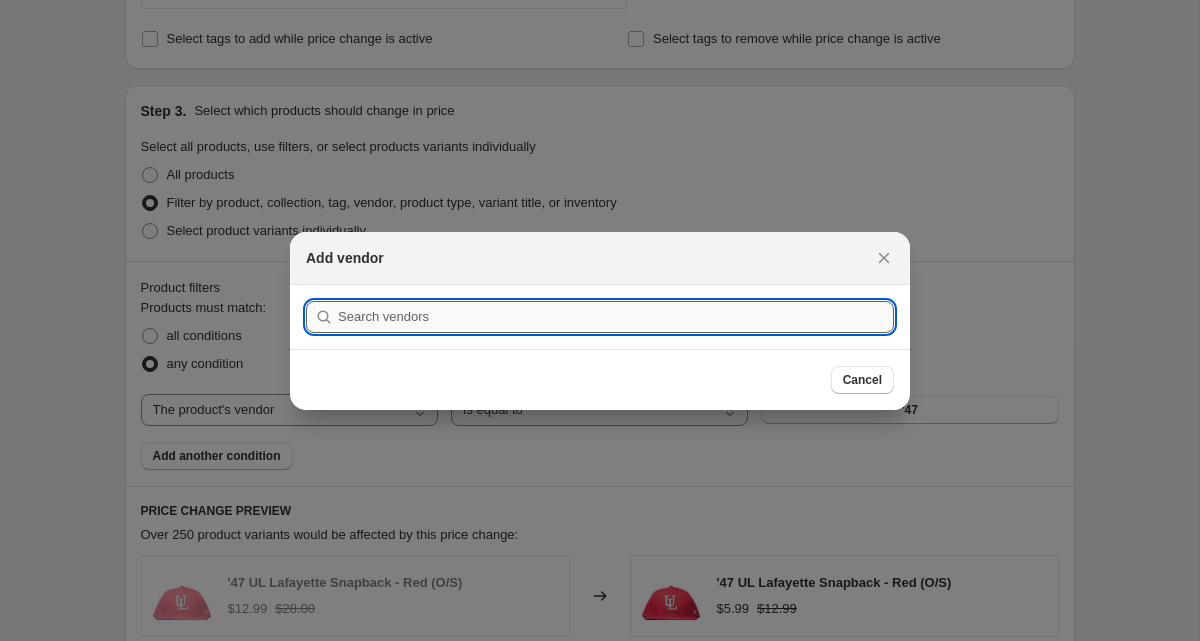 click at bounding box center [616, 317] 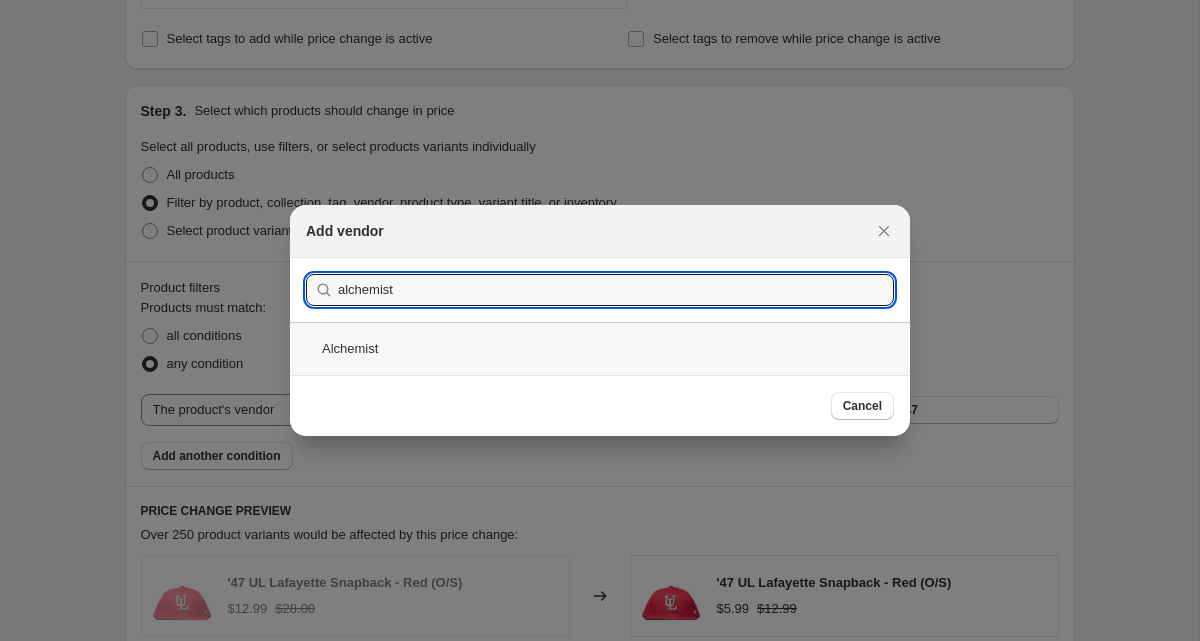 type on "alchemist" 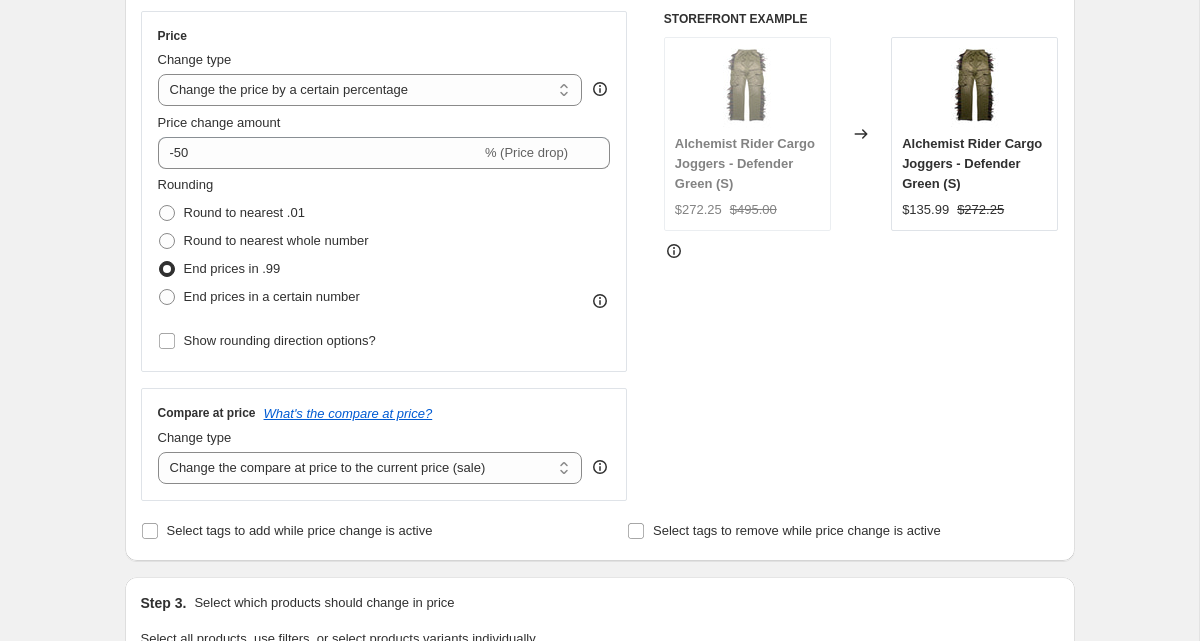 scroll, scrollTop: 340, scrollLeft: 0, axis: vertical 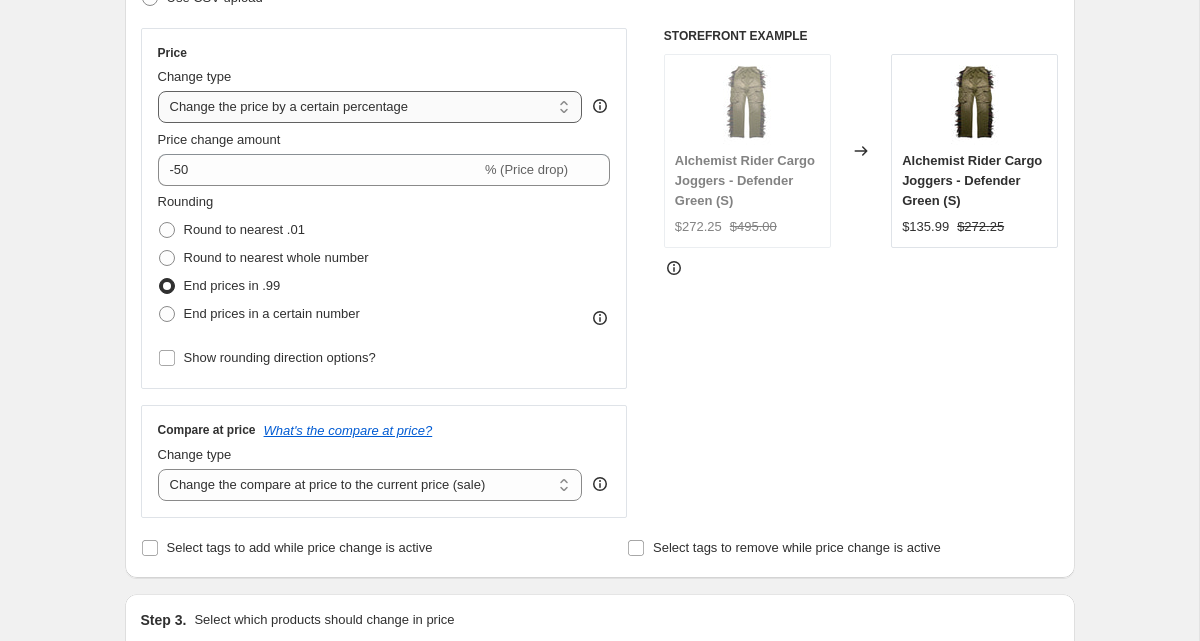 click on "Change the price to a certain amount Change the price by a certain amount Change the price by a certain percentage Change the price to the current compare at price (price before sale) Change the price by a certain amount relative to the compare at price Change the price by a certain percentage relative to the compare at price Don't change the price Change the price by a certain percentage relative to the cost per item Change price to certain cost margin" at bounding box center (370, 107) 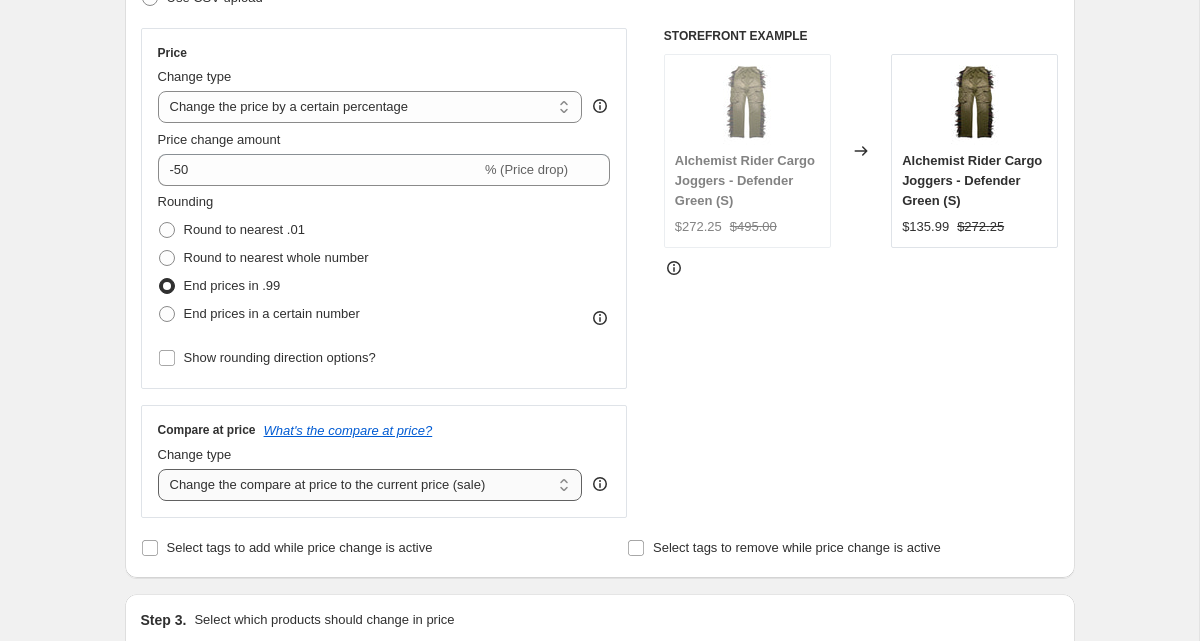 click on "Change the compare at price to the current price (sale) Change the compare at price to a certain amount Change the compare at price by a certain amount Change the compare at price by a certain percentage Change the compare at price by a certain amount relative to the actual price Change the compare at price by a certain percentage relative to the actual price Don't change the compare at price Remove the compare at price" at bounding box center (370, 485) 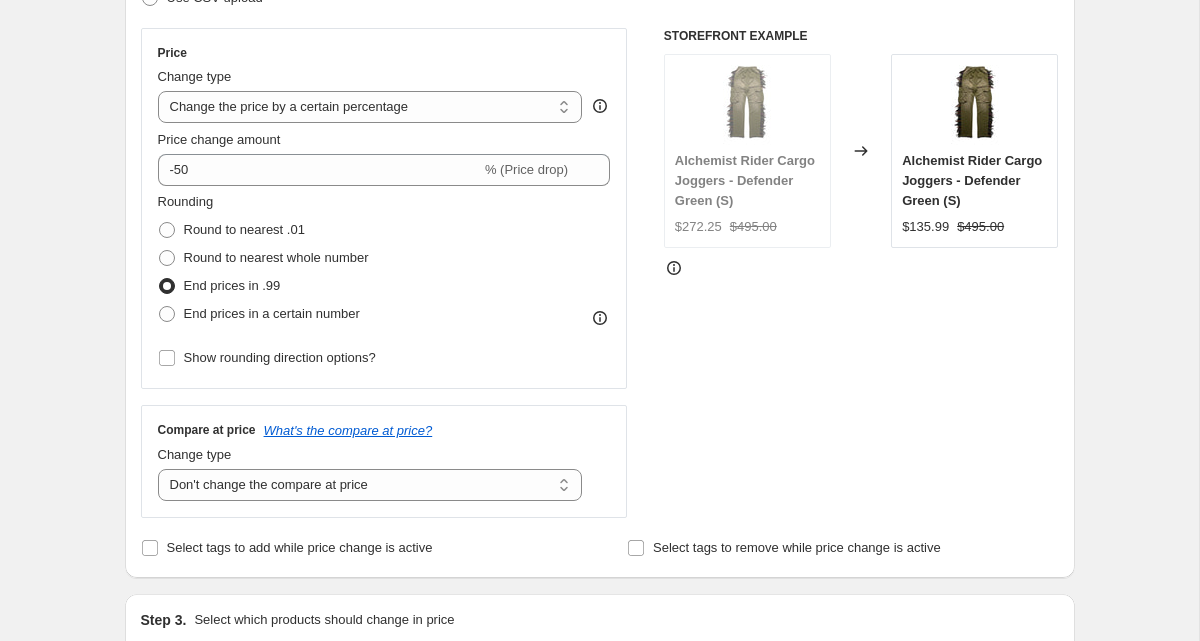 click on "STOREFRONT EXAMPLE Alchemist Rider Cargo Joggers - Defender Green (S) $272.25 $495.00 Changed to Alchemist Rider Cargo Joggers - Defender Green (S) $135.99 $495.00" at bounding box center [861, 273] 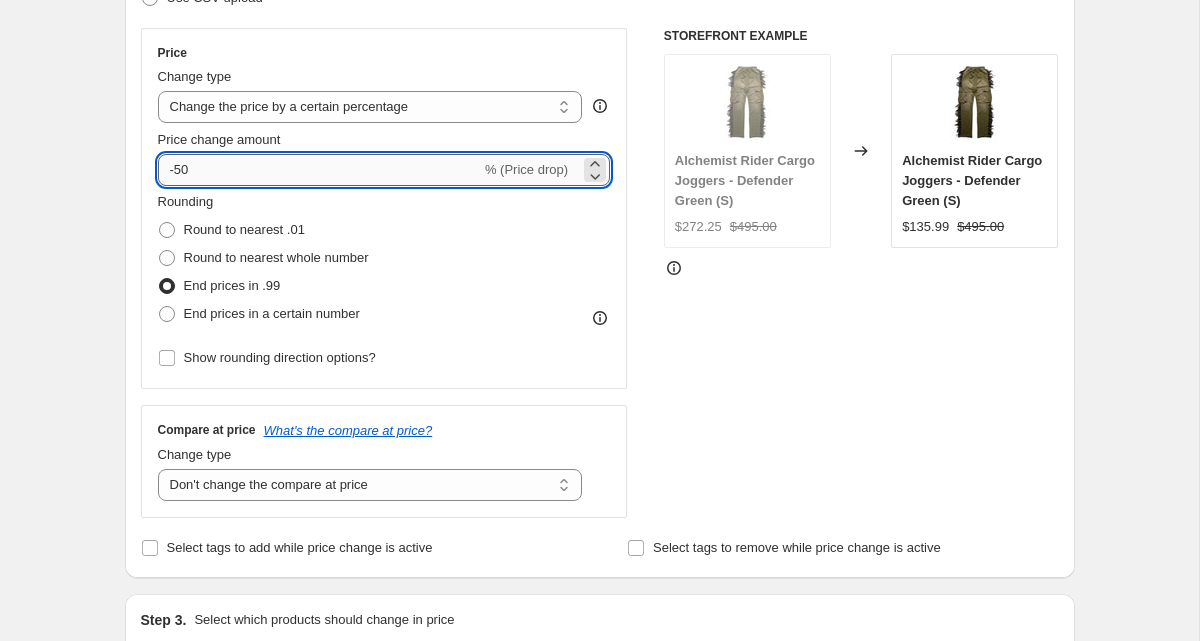 click on "-50" at bounding box center [319, 170] 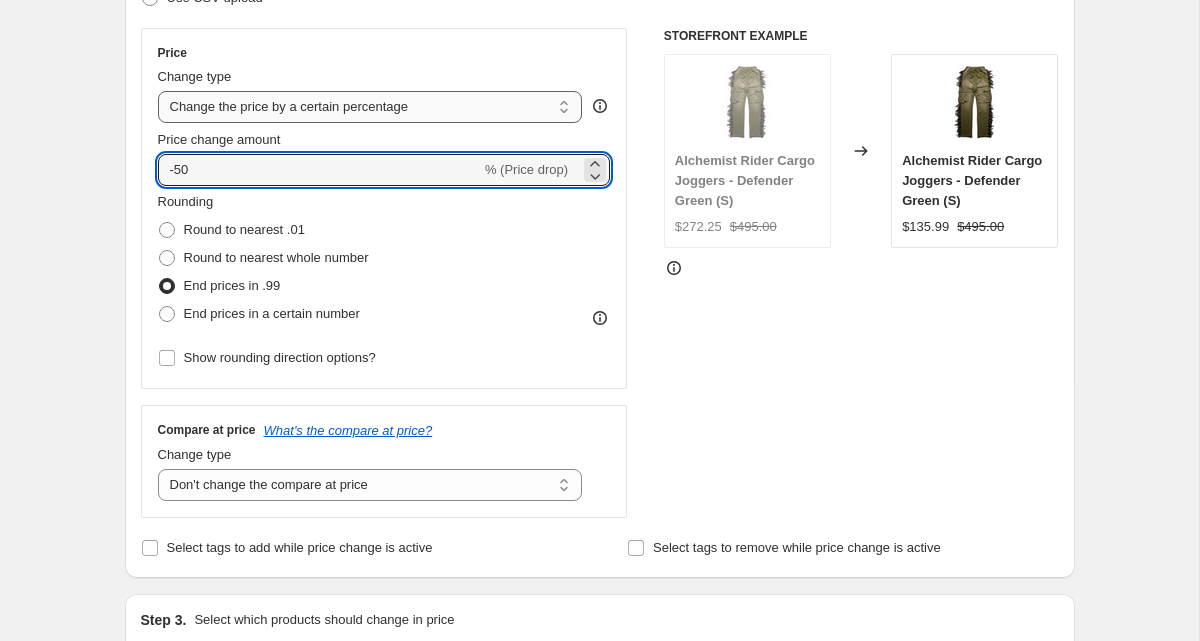 click on "Change the price to a certain amount Change the price by a certain amount Change the price by a certain percentage Change the price to the current compare at price (price before sale) Change the price by a certain amount relative to the compare at price Change the price by a certain percentage relative to the compare at price Don't change the price Change the price by a certain percentage relative to the cost per item Change price to certain cost margin" at bounding box center [370, 107] 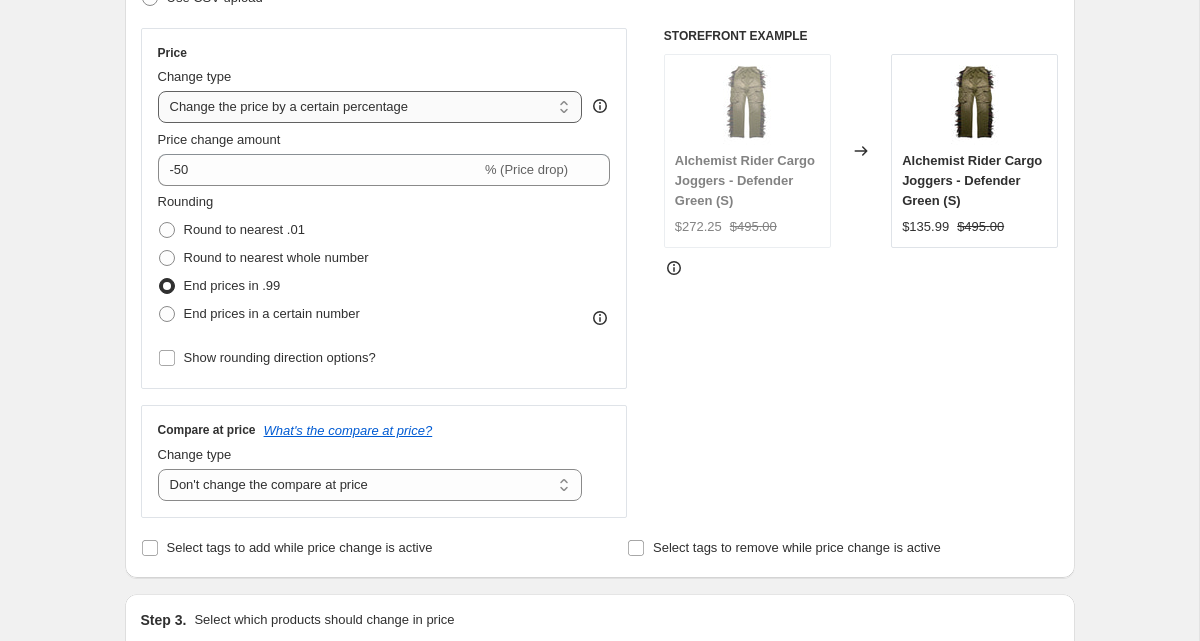select on "bcap" 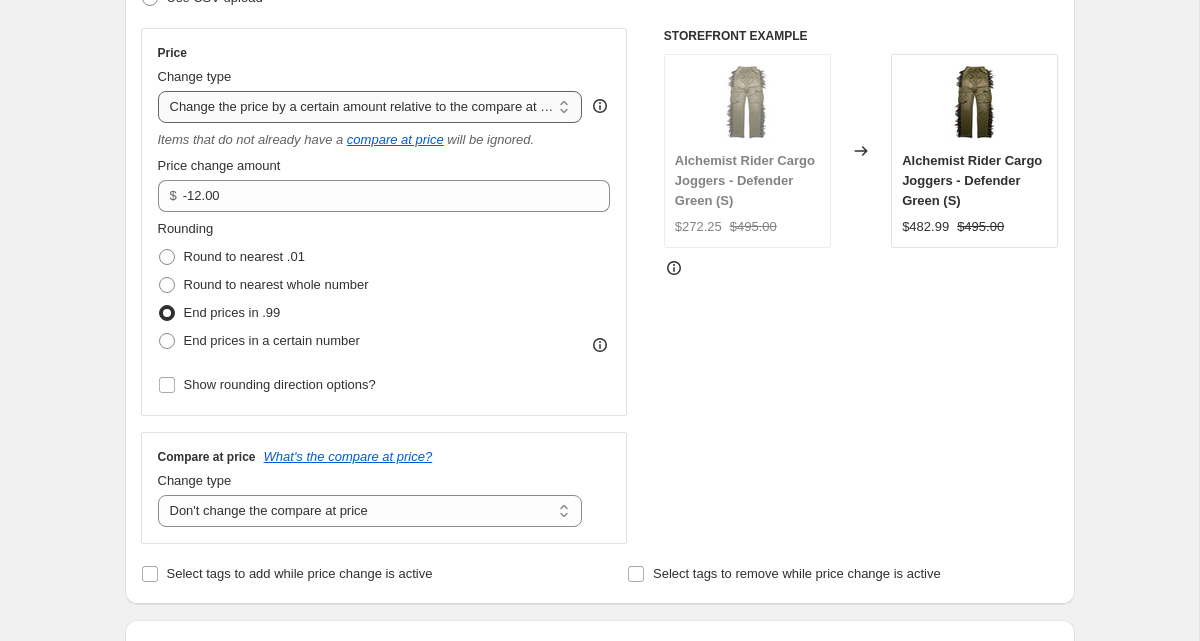 click on "Change the price to a certain amount Change the price by a certain amount Change the price by a certain percentage Change the price to the current compare at price (price before sale) Change the price by a certain amount relative to the compare at price Change the price by a certain percentage relative to the compare at price Don't change the price Change the price by a certain percentage relative to the cost per item Change price to certain cost margin" at bounding box center [370, 107] 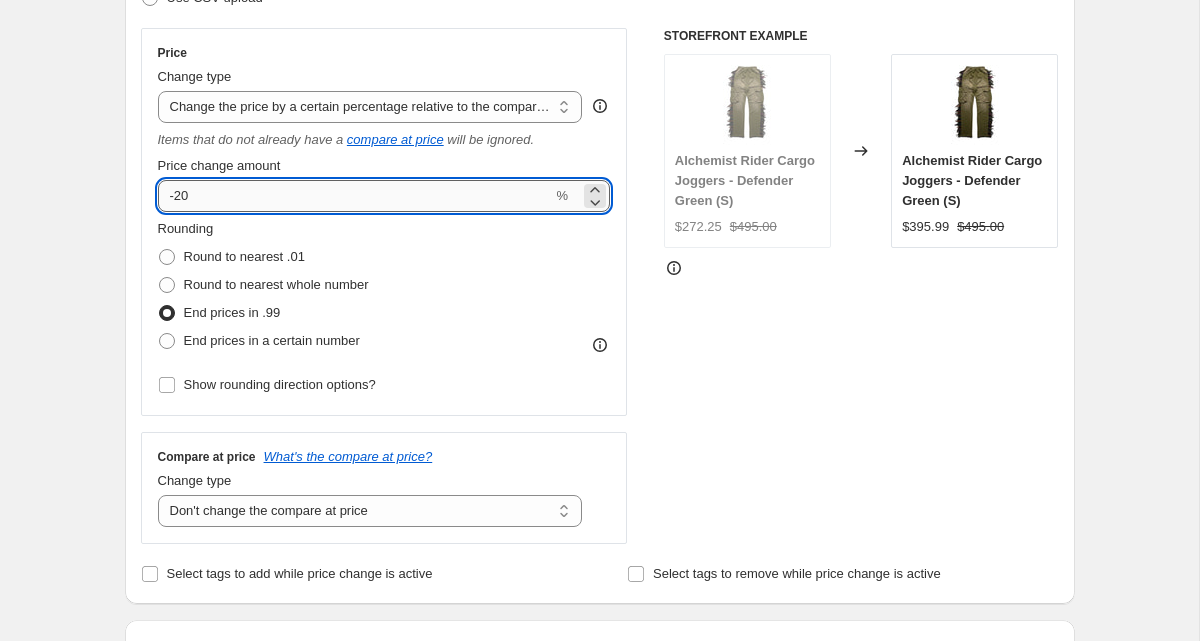 click on "-20" at bounding box center (355, 196) 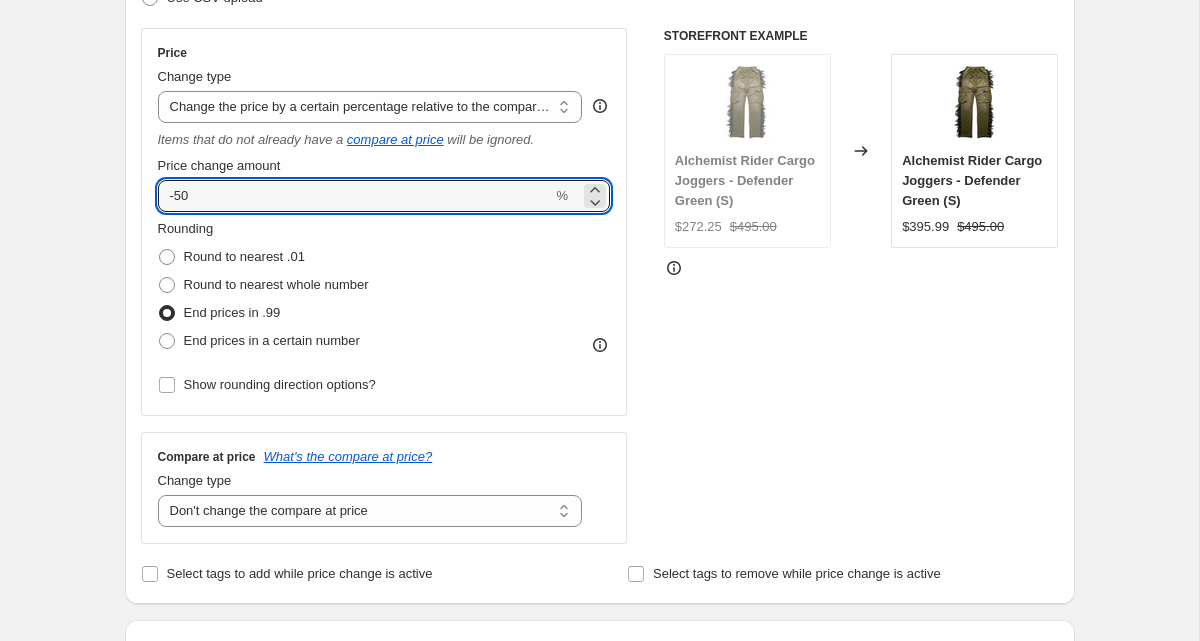 type on "-50" 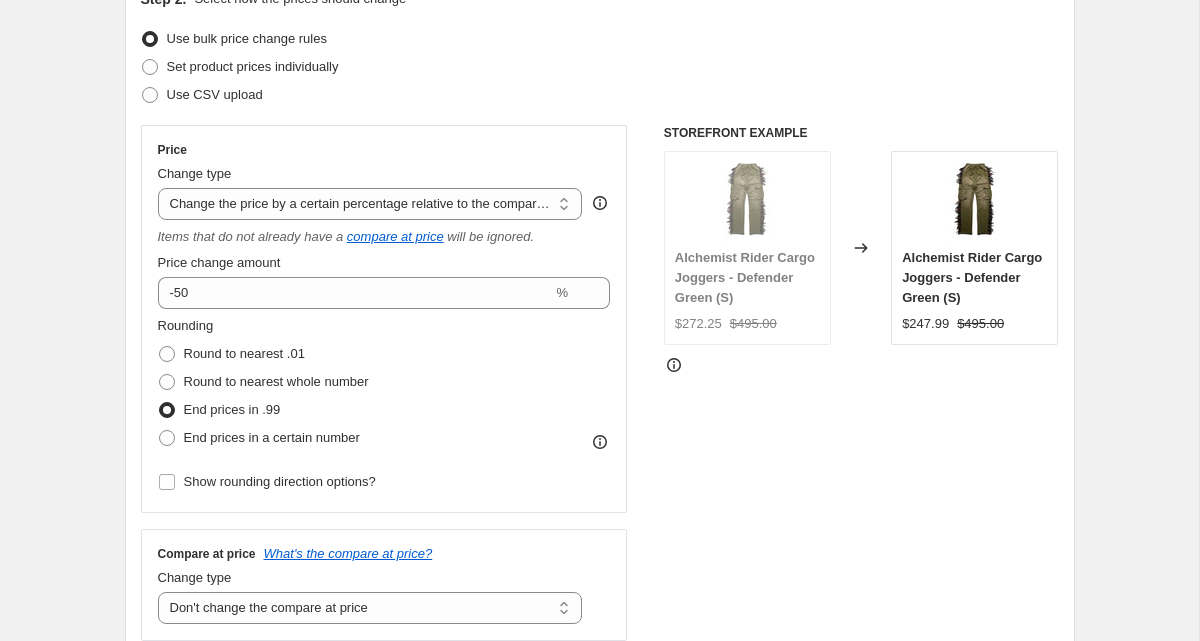 scroll, scrollTop: 191, scrollLeft: 0, axis: vertical 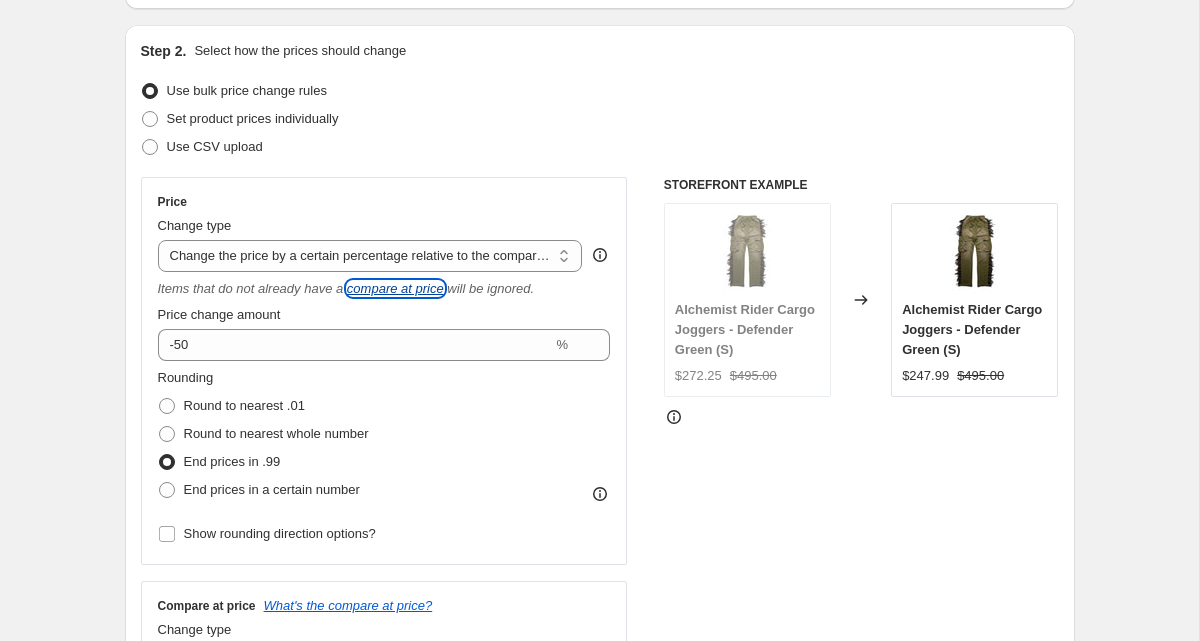 click on "compare at price" at bounding box center [395, 288] 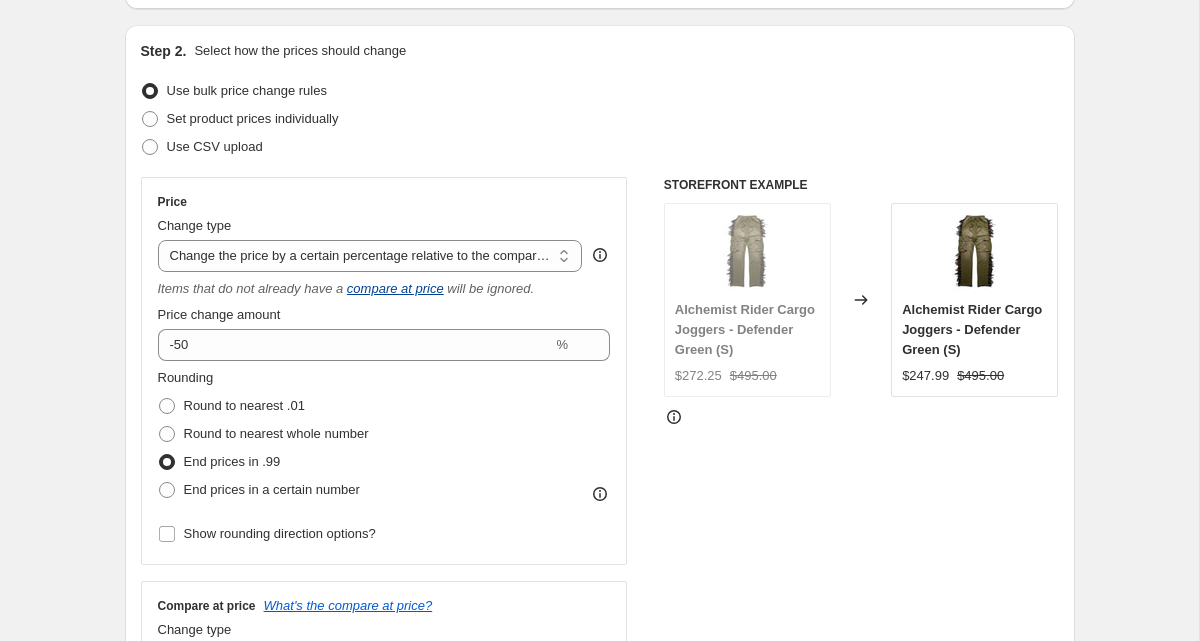 scroll, scrollTop: 191, scrollLeft: 0, axis: vertical 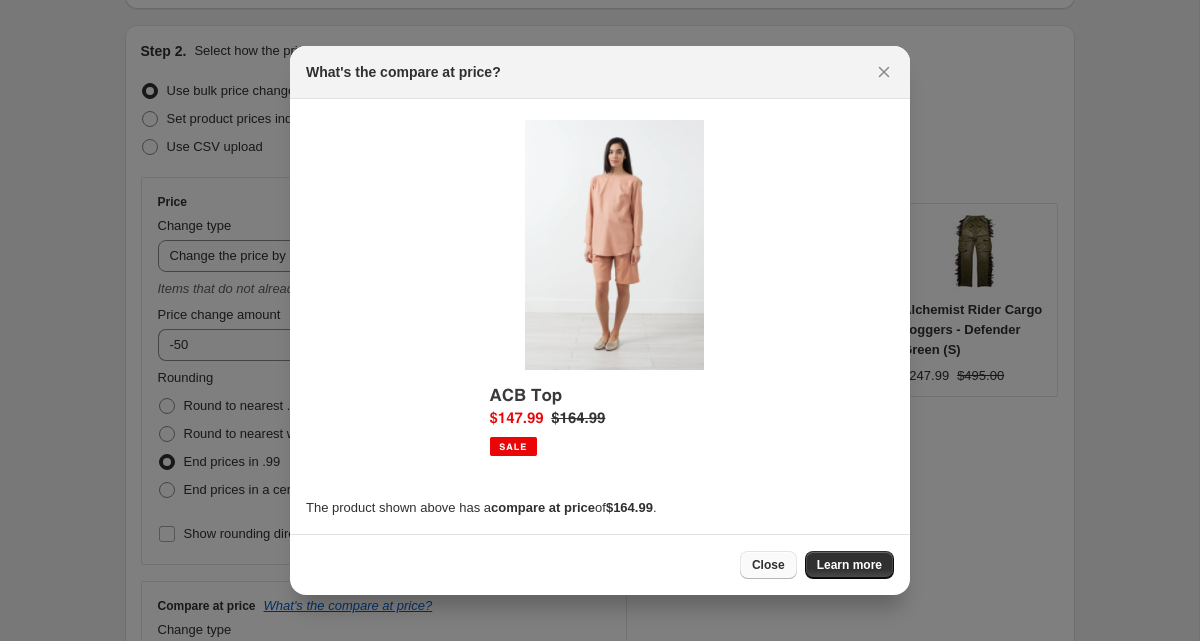 click on "Close" at bounding box center (768, 565) 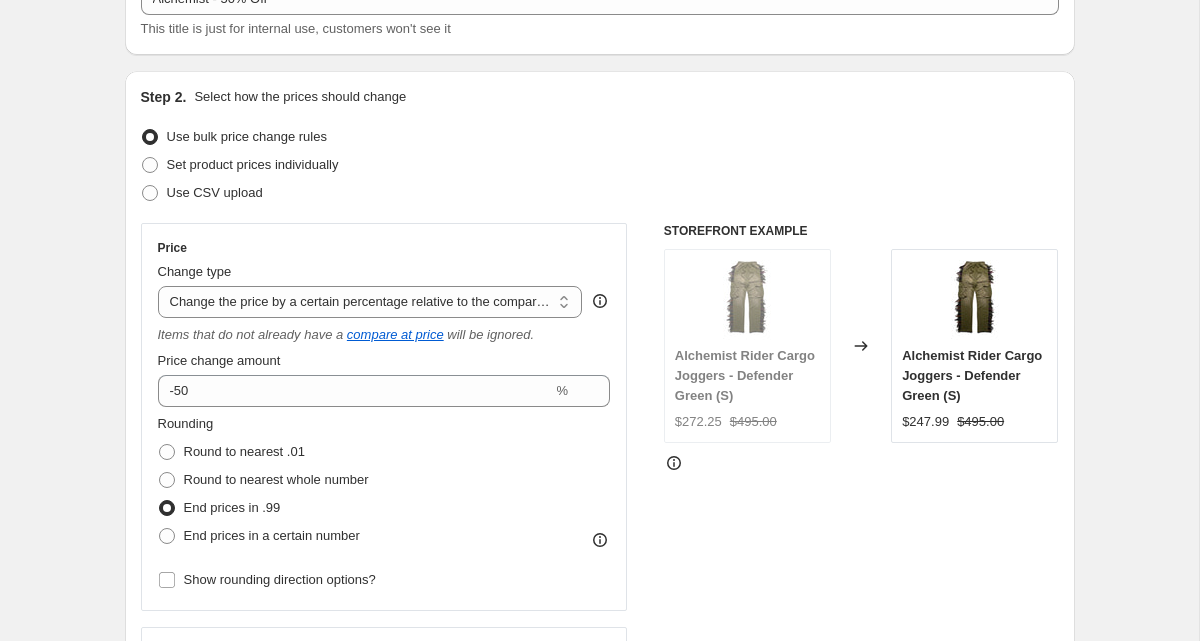 scroll, scrollTop: 171, scrollLeft: 0, axis: vertical 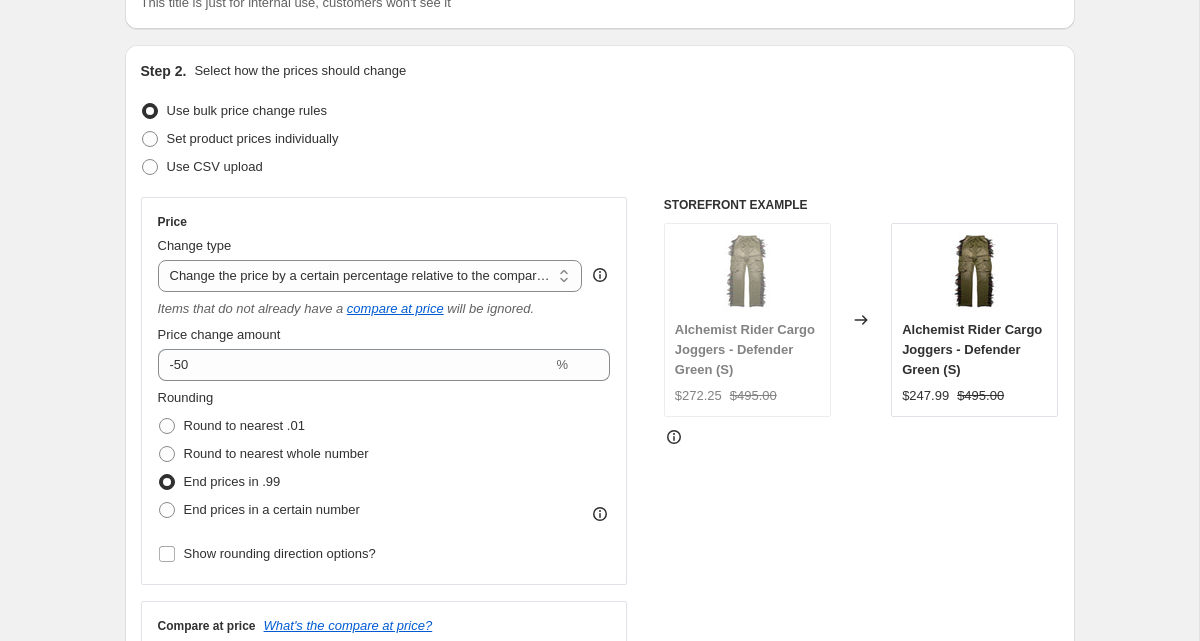 click 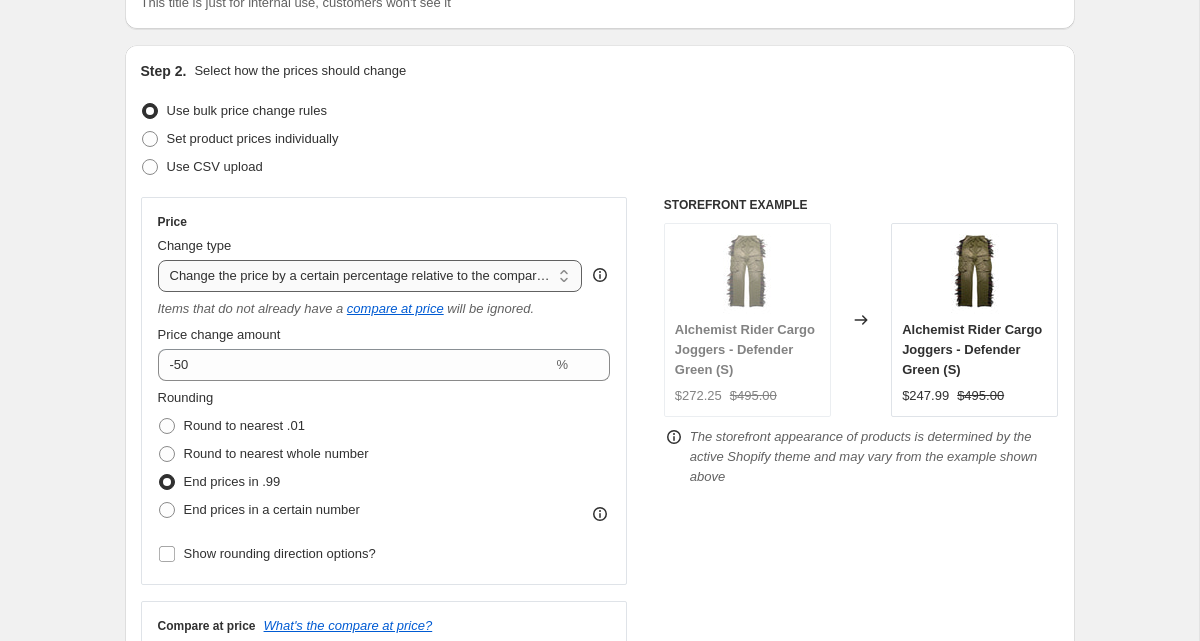 click on "Change the price to a certain amount Change the price by a certain amount Change the price by a certain percentage Change the price to the current compare at price (price before sale) Change the price by a certain amount relative to the compare at price Change the price by a certain percentage relative to the compare at price Don't change the price Change the price by a certain percentage relative to the cost per item Change price to certain cost margin" at bounding box center (370, 276) 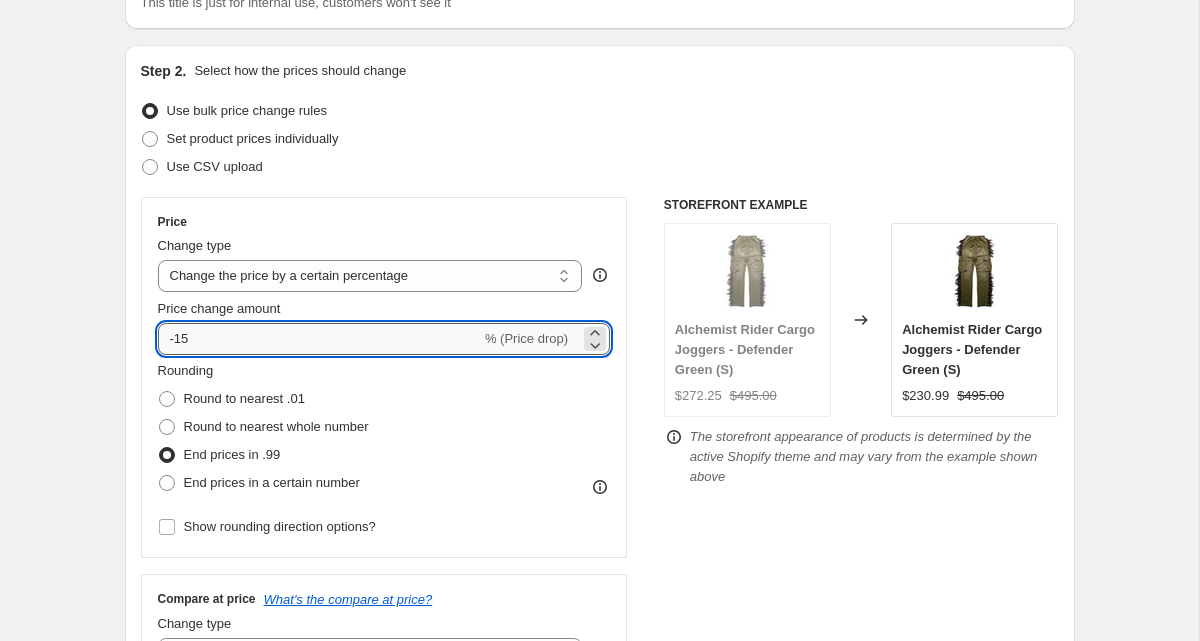 click on "-15" at bounding box center [319, 339] 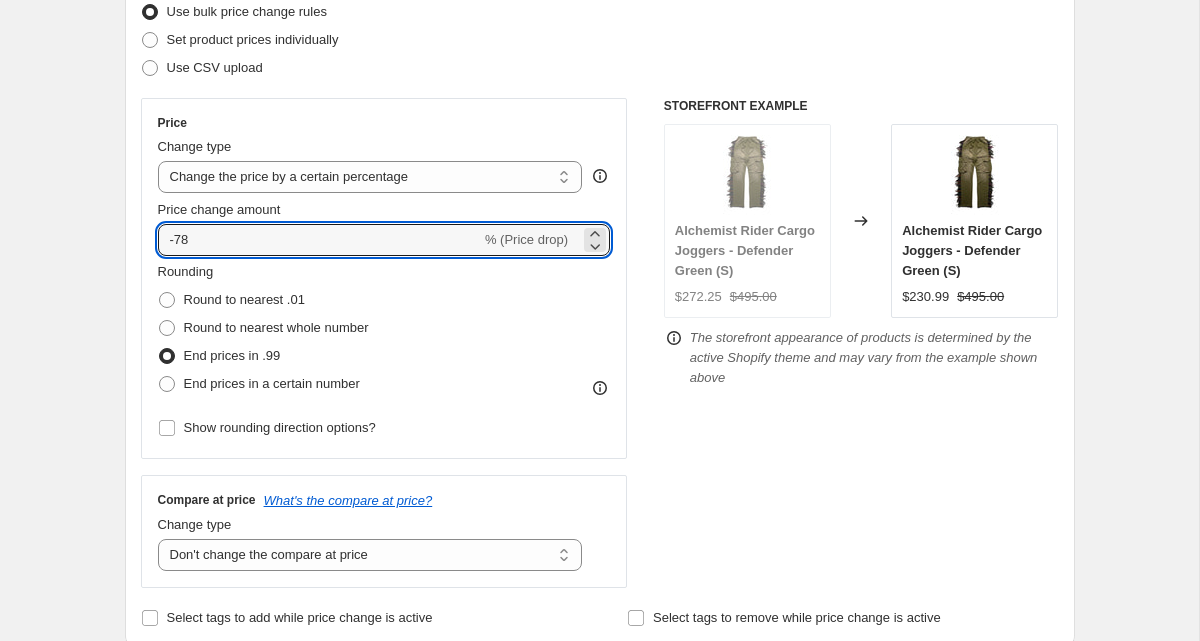 scroll, scrollTop: 331, scrollLeft: 0, axis: vertical 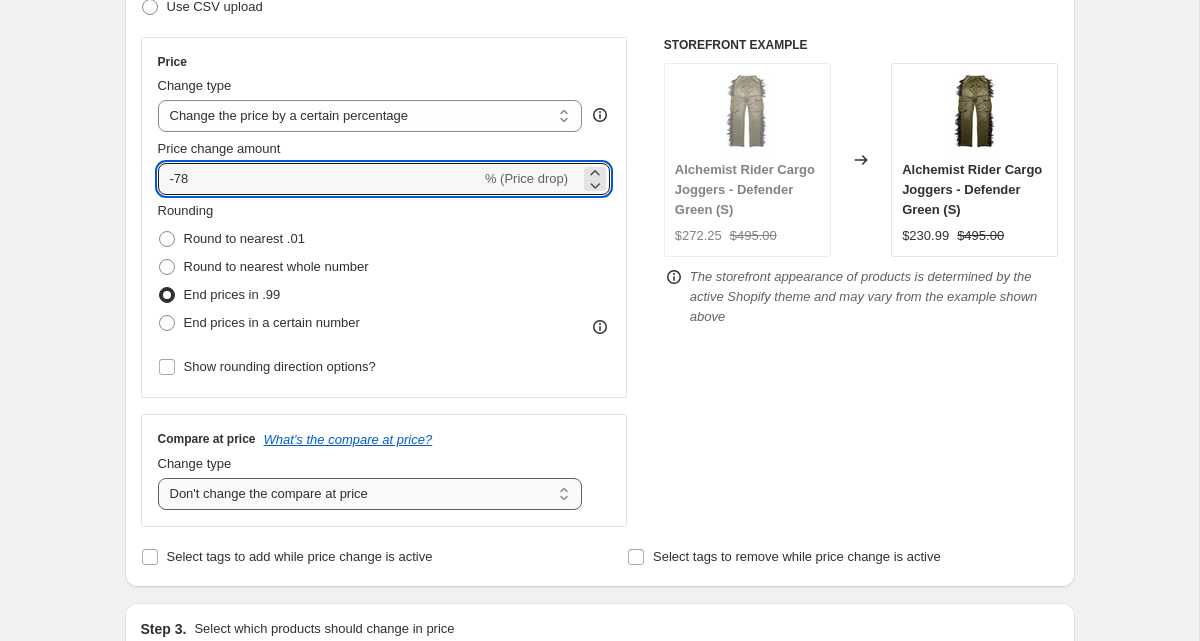 type on "-78" 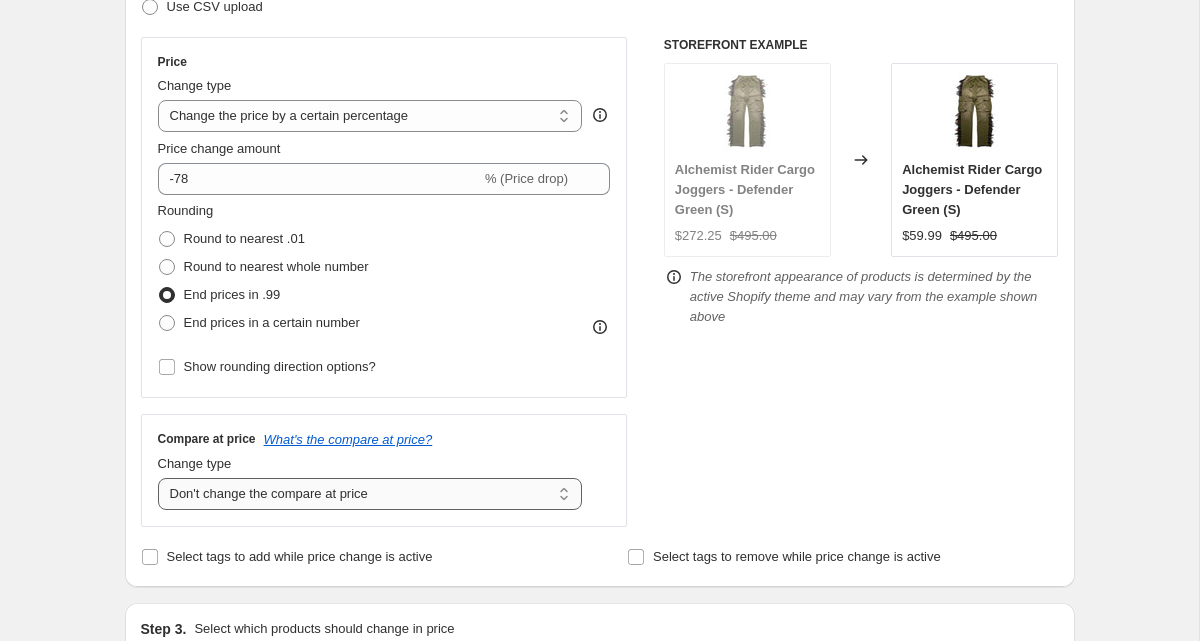 select on "ep" 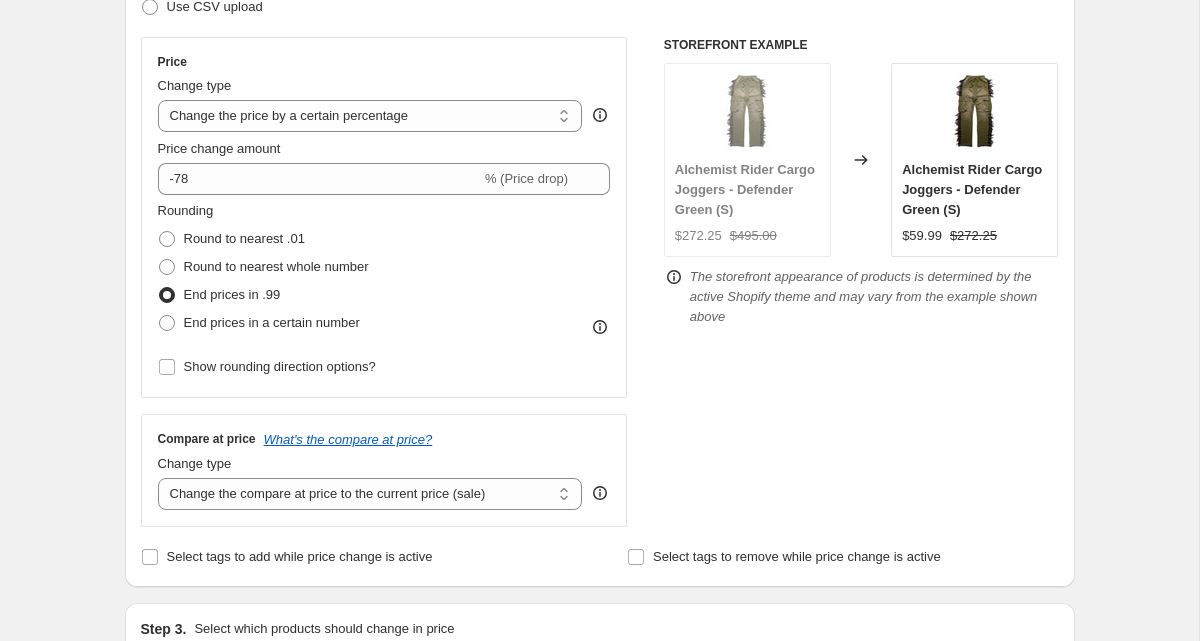 click on "Price Change type Change the price to a certain amount Change the price by a certain amount Change the price by a certain percentage Change the price to the current compare at price (price before sale) Change the price by a certain amount relative to the compare at price Change the price by a certain percentage relative to the compare at price Don't change the price Change the price by a certain percentage relative to the cost per item Change price to certain cost margin Change the price by a certain percentage Price change amount -78 % (Price drop) Rounding Round to nearest .01 Round to nearest whole number End prices in .99 End prices in a certain number Show rounding direction options? Compare at price What's the compare at price? Change type Change the compare at price to the current price (sale) Change the compare at price to a certain amount Change the compare at price by a certain amount Change the compare at price by a certain percentage Don't change the compare at price Remove the compare at price" at bounding box center [600, 282] 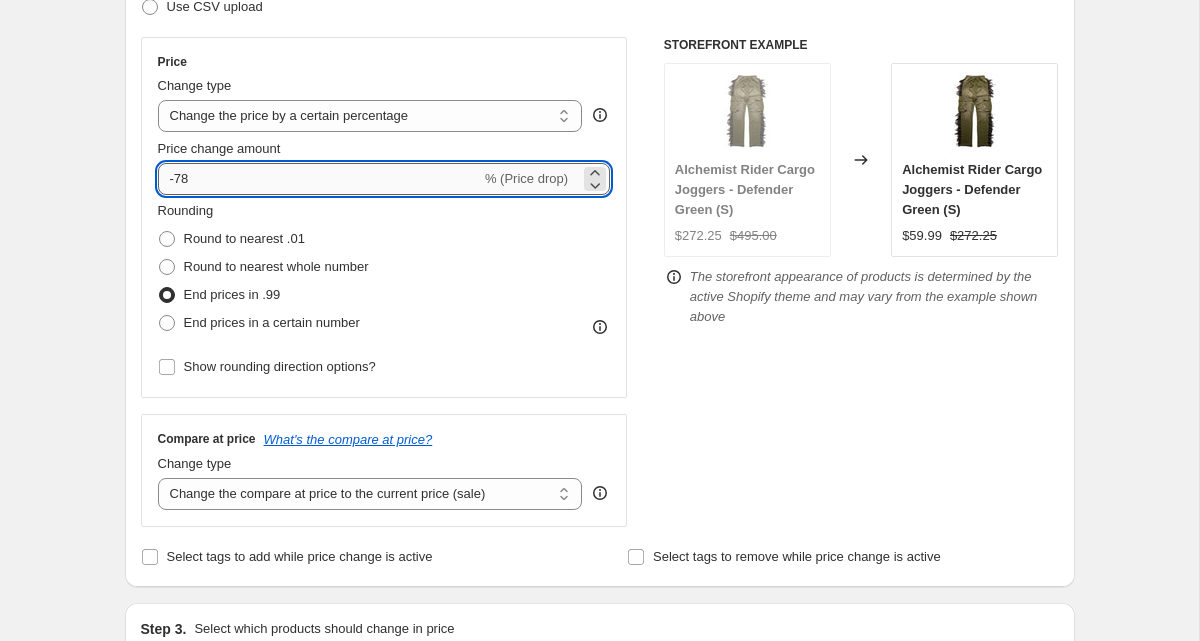 click on "-78" at bounding box center [319, 179] 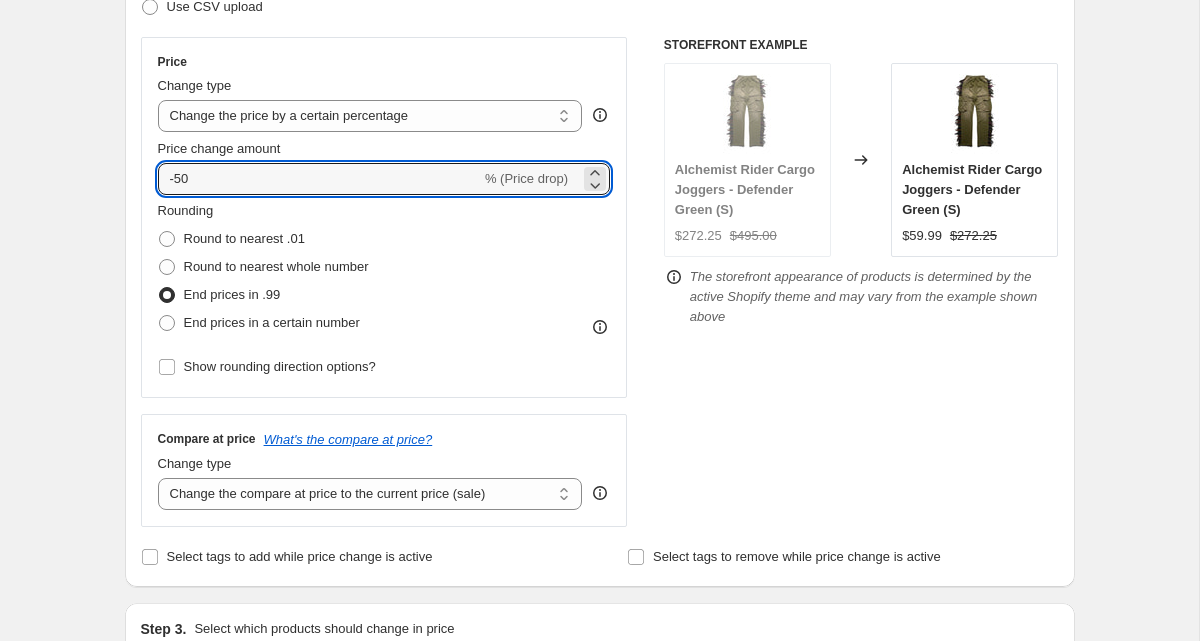 type on "-50" 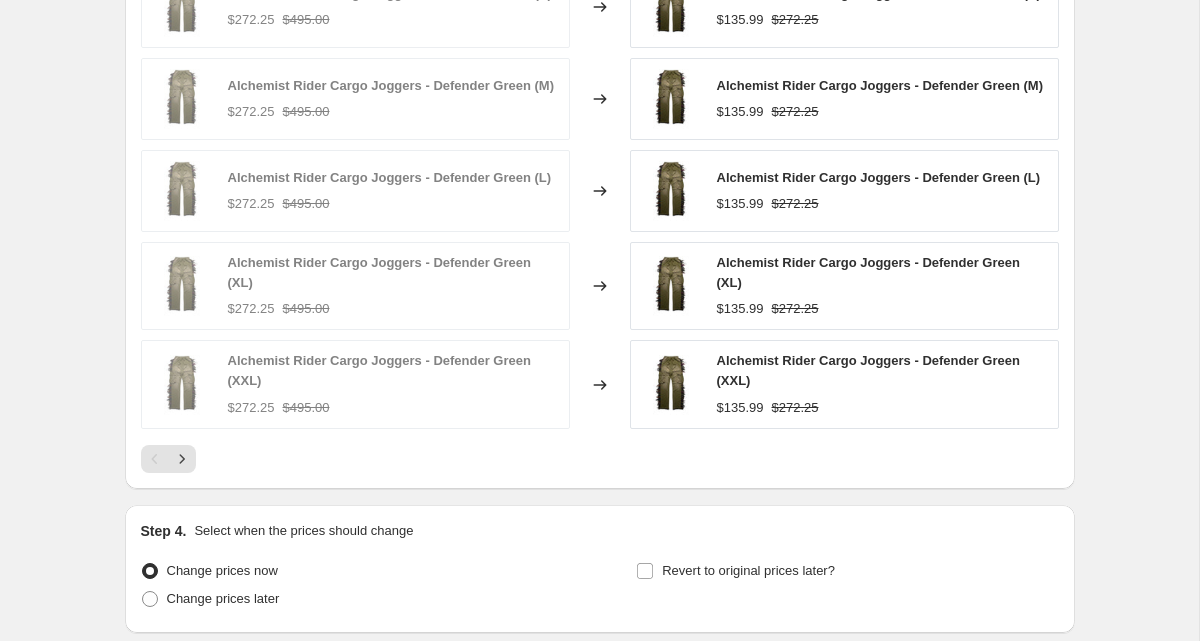 scroll, scrollTop: 1615, scrollLeft: 0, axis: vertical 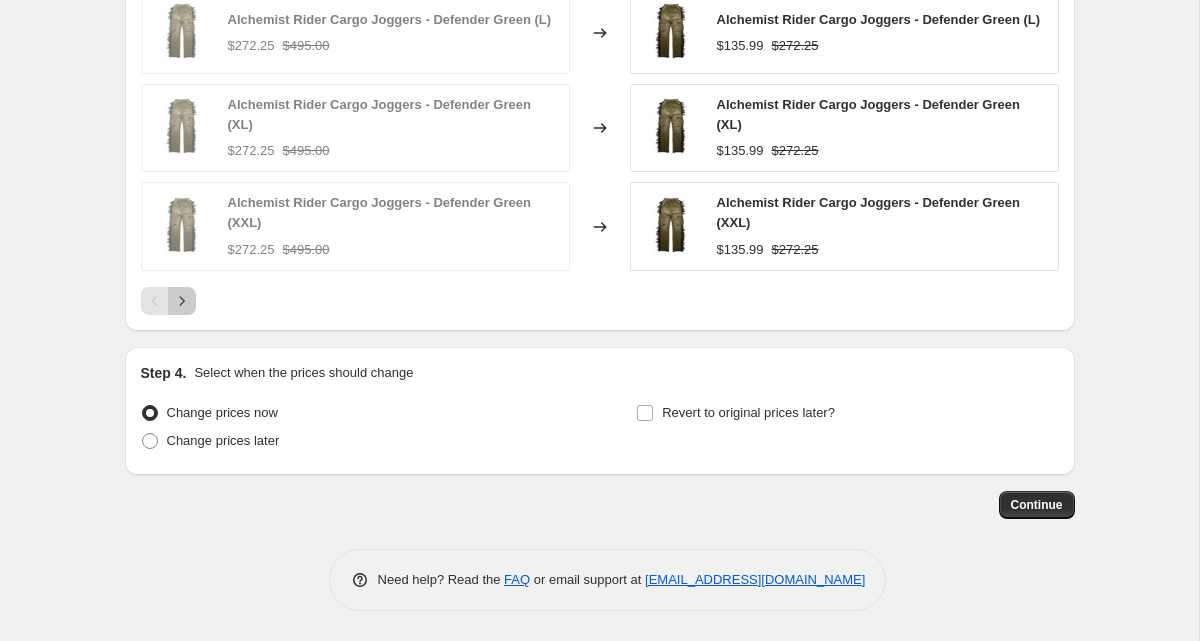 click 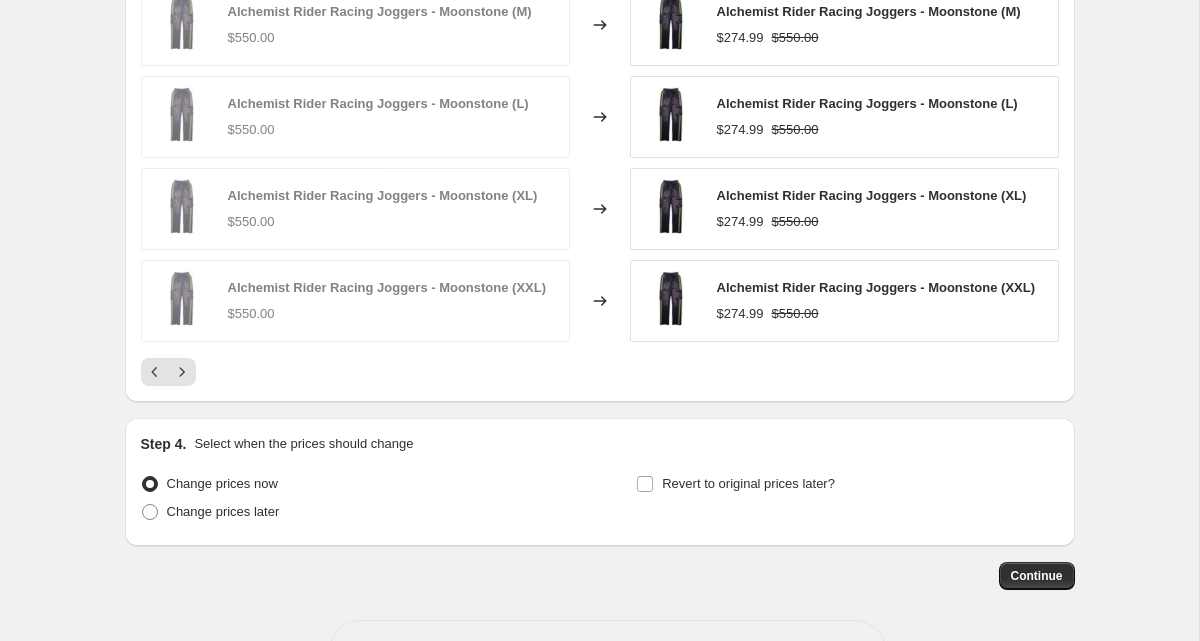 scroll, scrollTop: 1515, scrollLeft: 0, axis: vertical 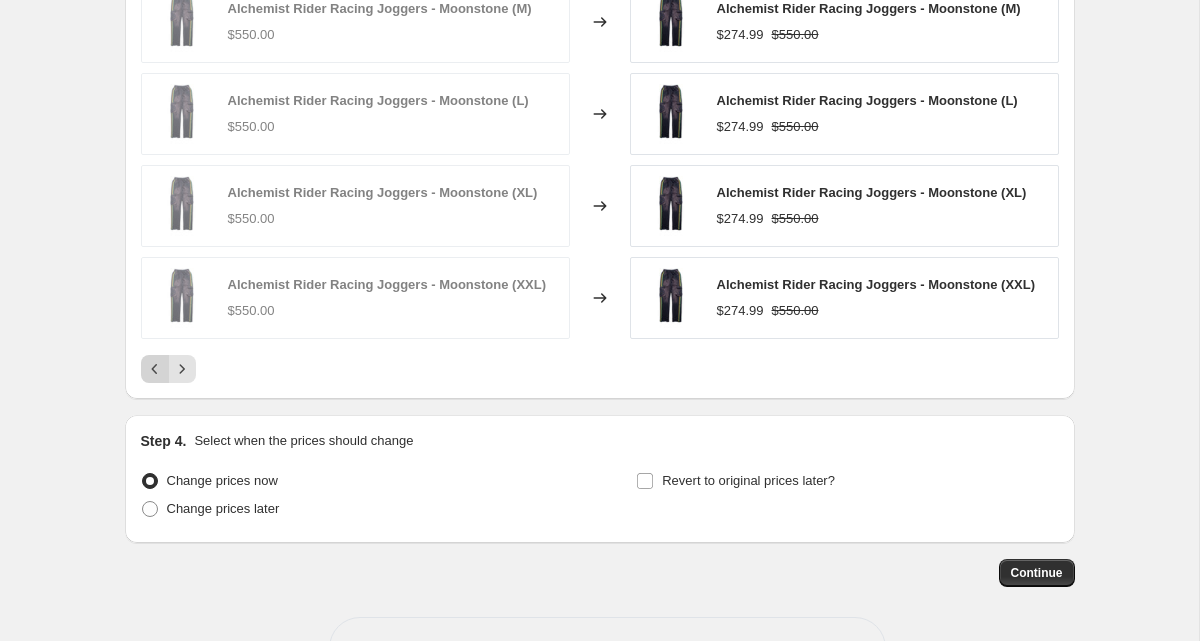 click 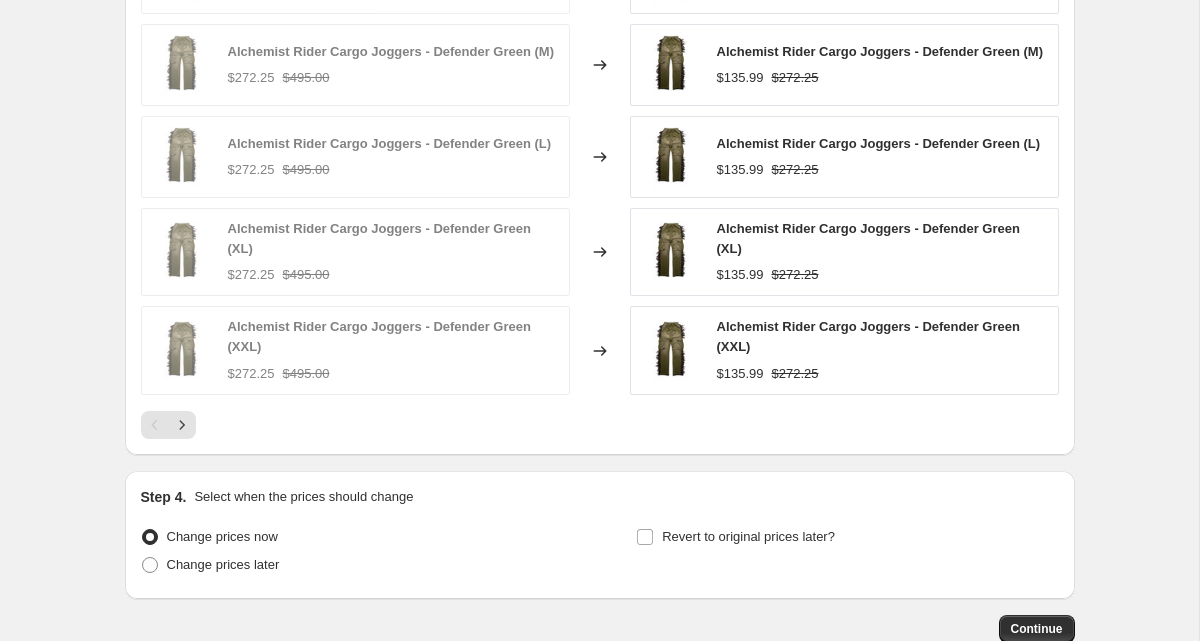 scroll, scrollTop: 1469, scrollLeft: 0, axis: vertical 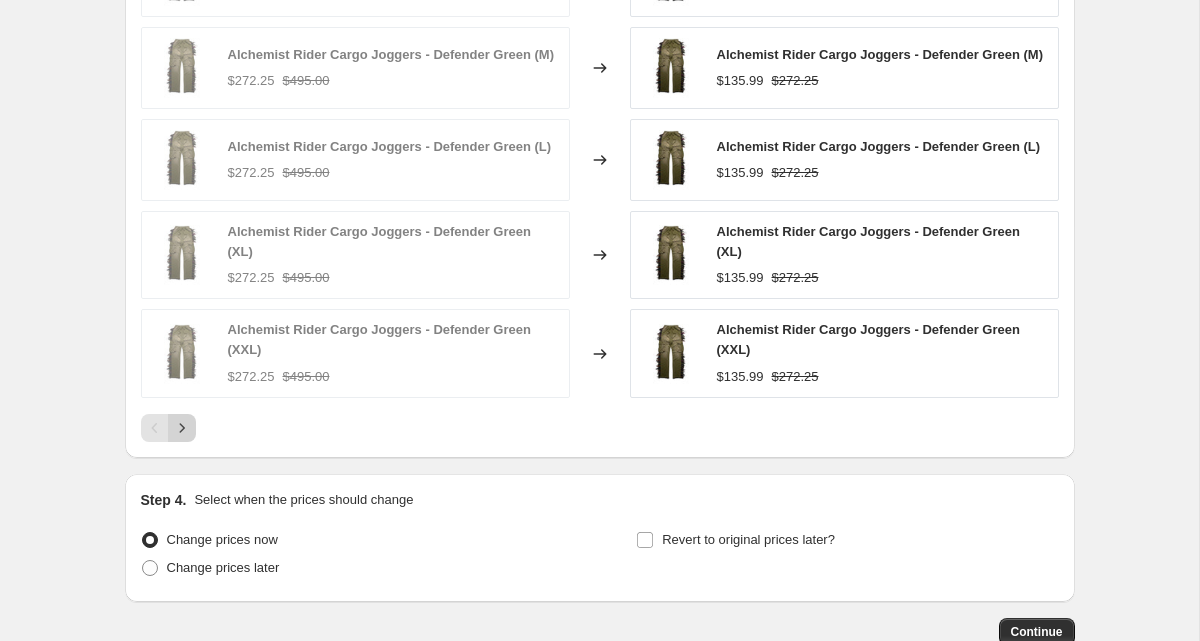 click 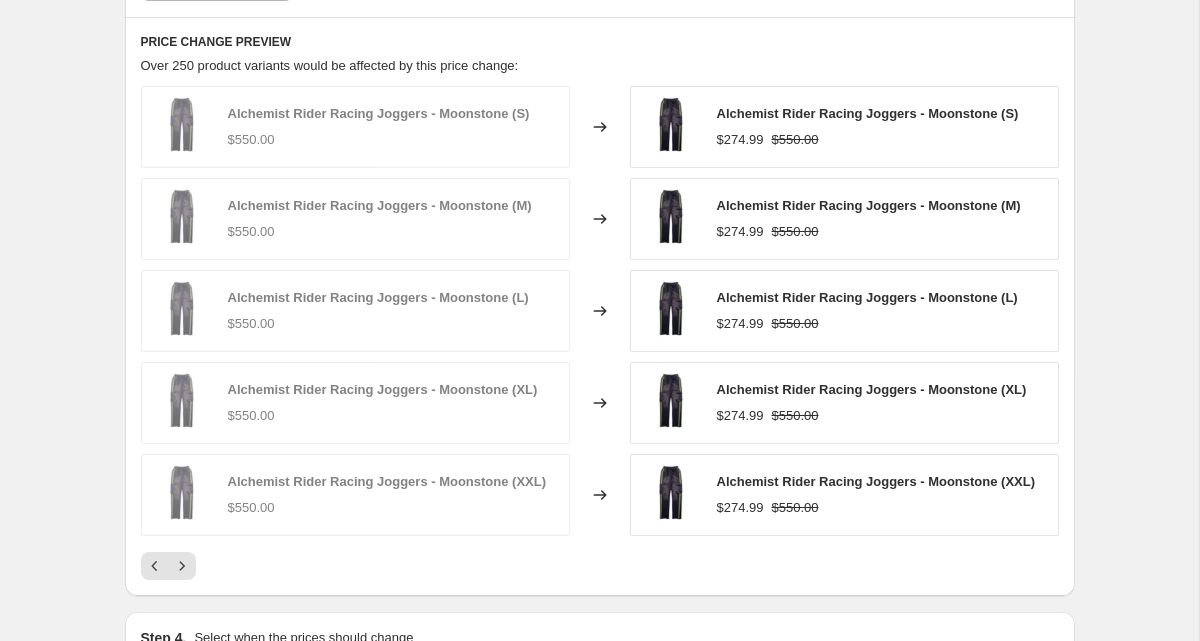 scroll, scrollTop: 1335, scrollLeft: 0, axis: vertical 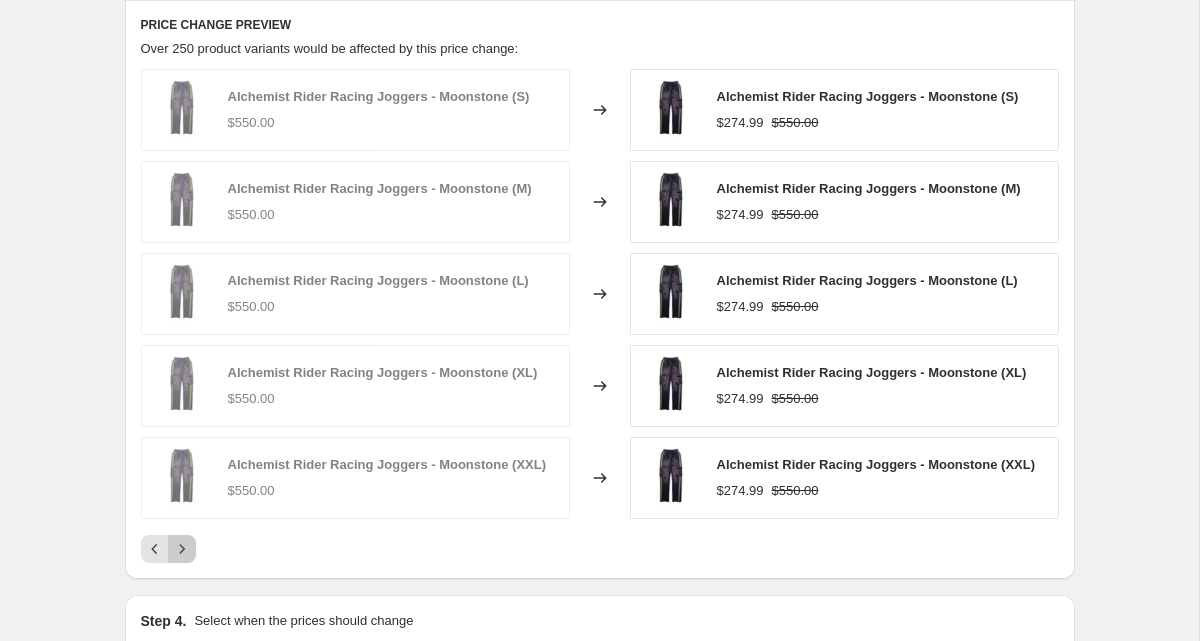 click 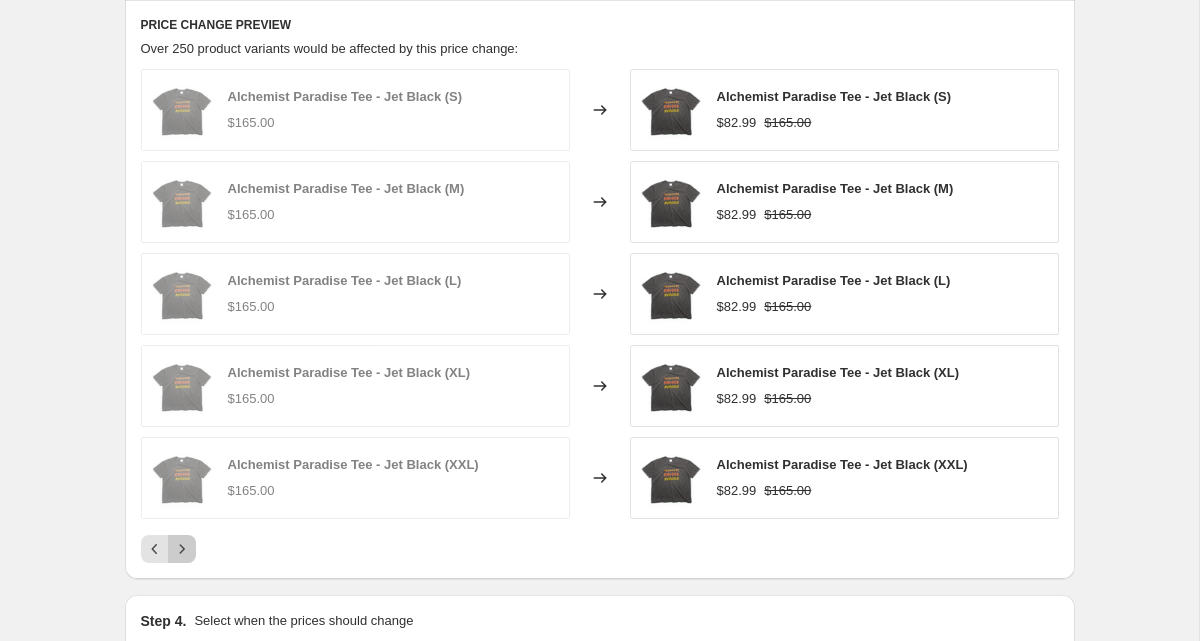 click 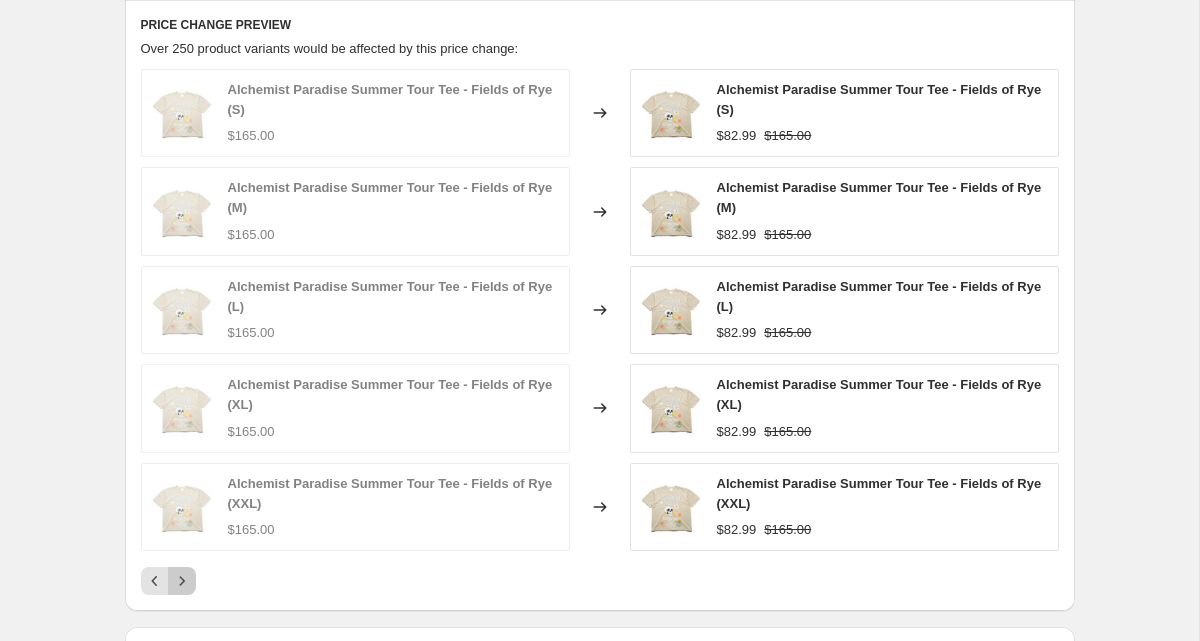click 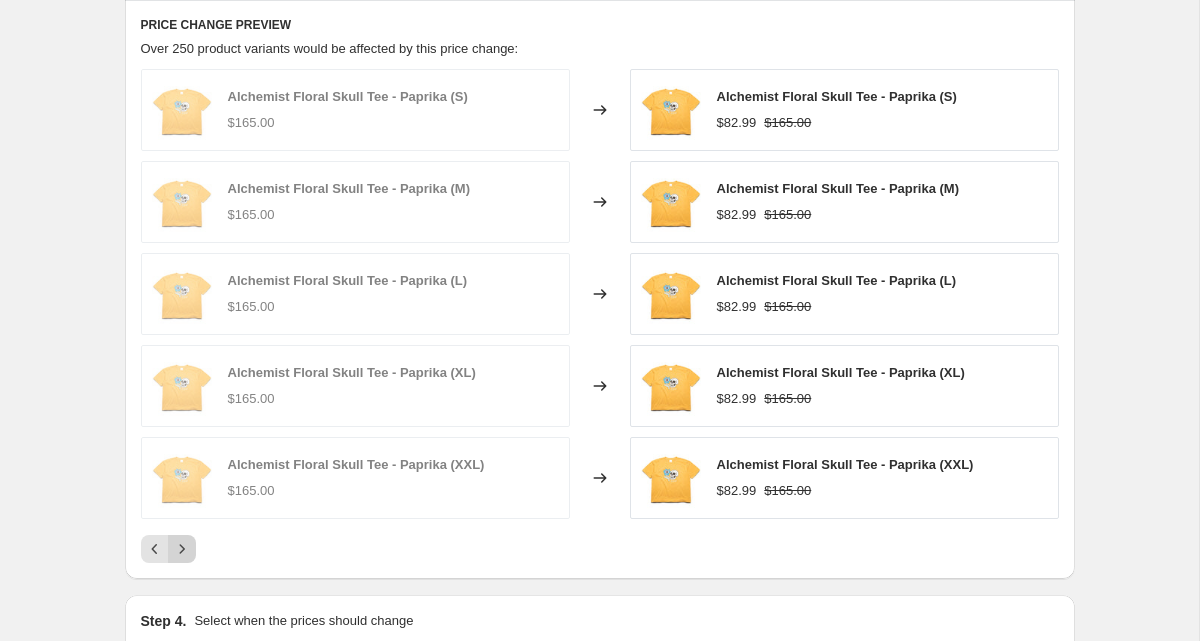 click 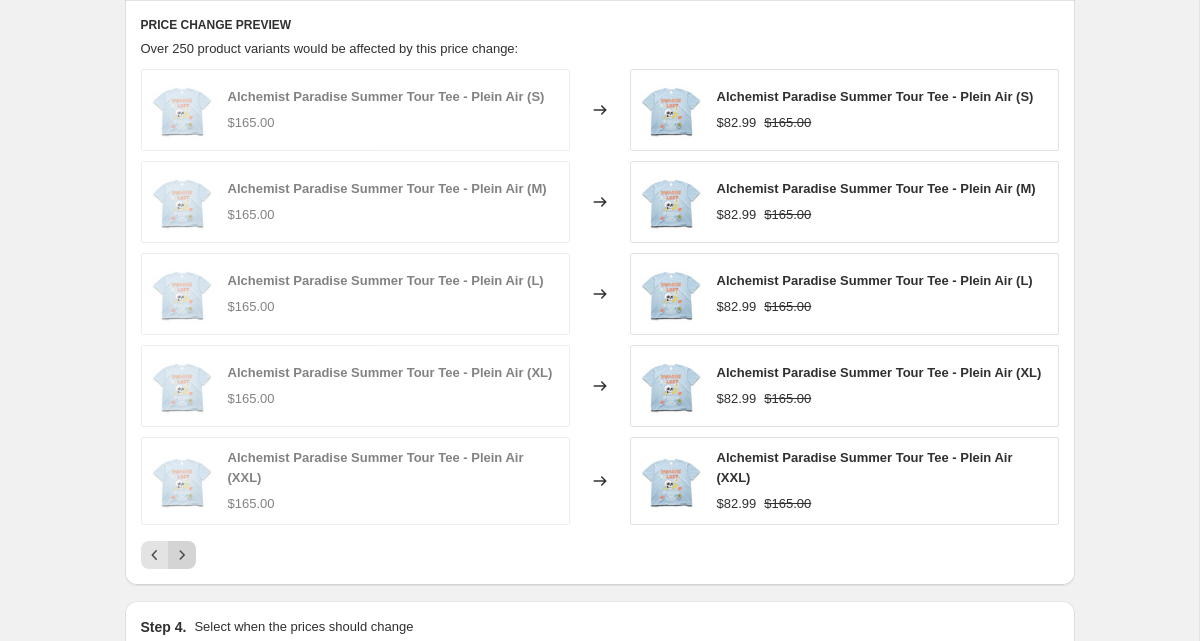 click 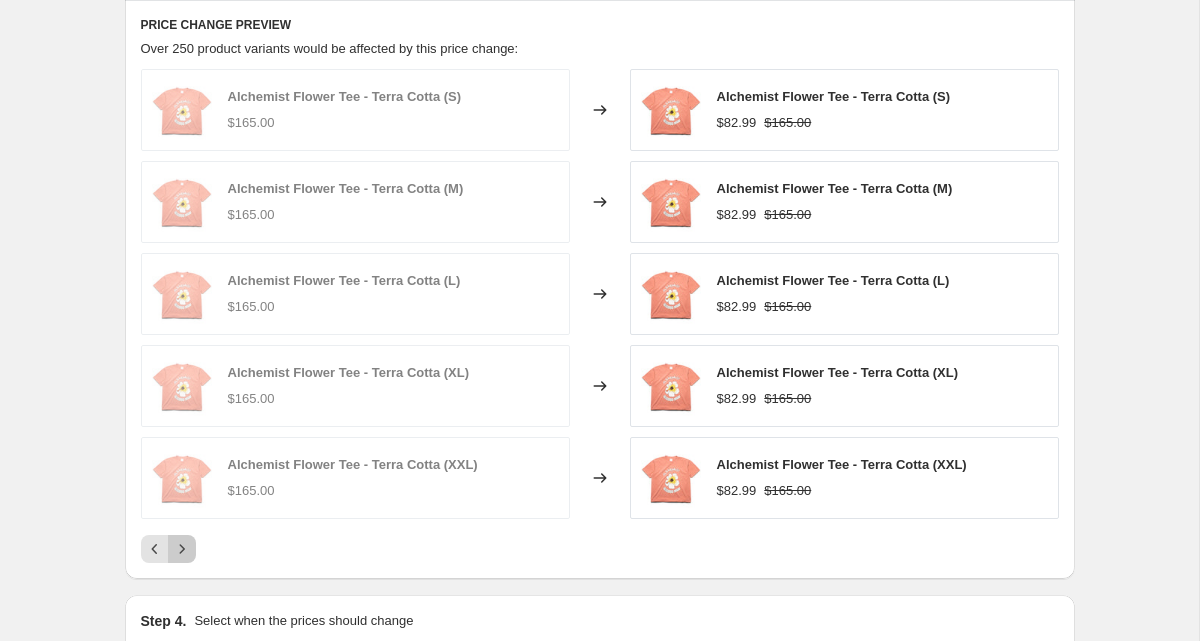 click 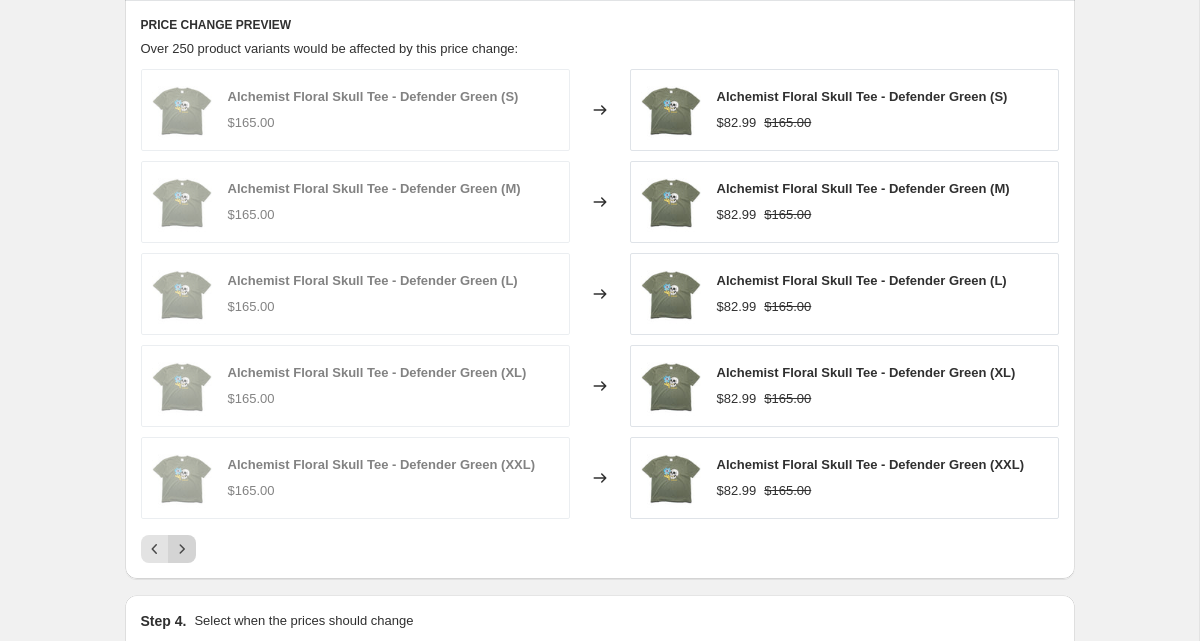 click 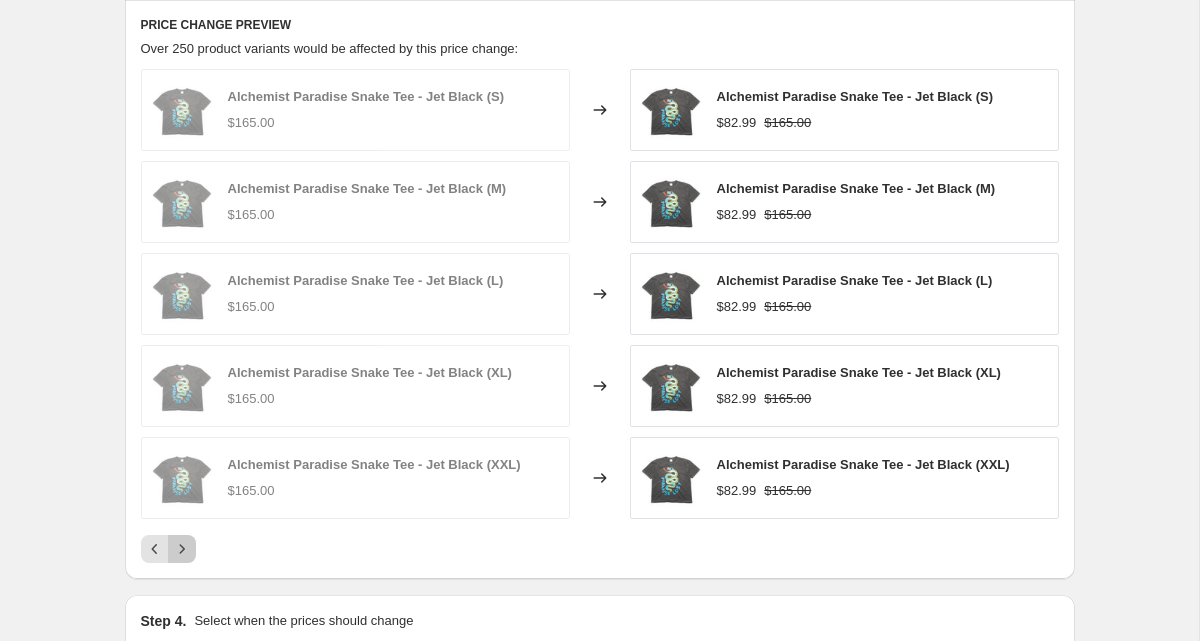 click 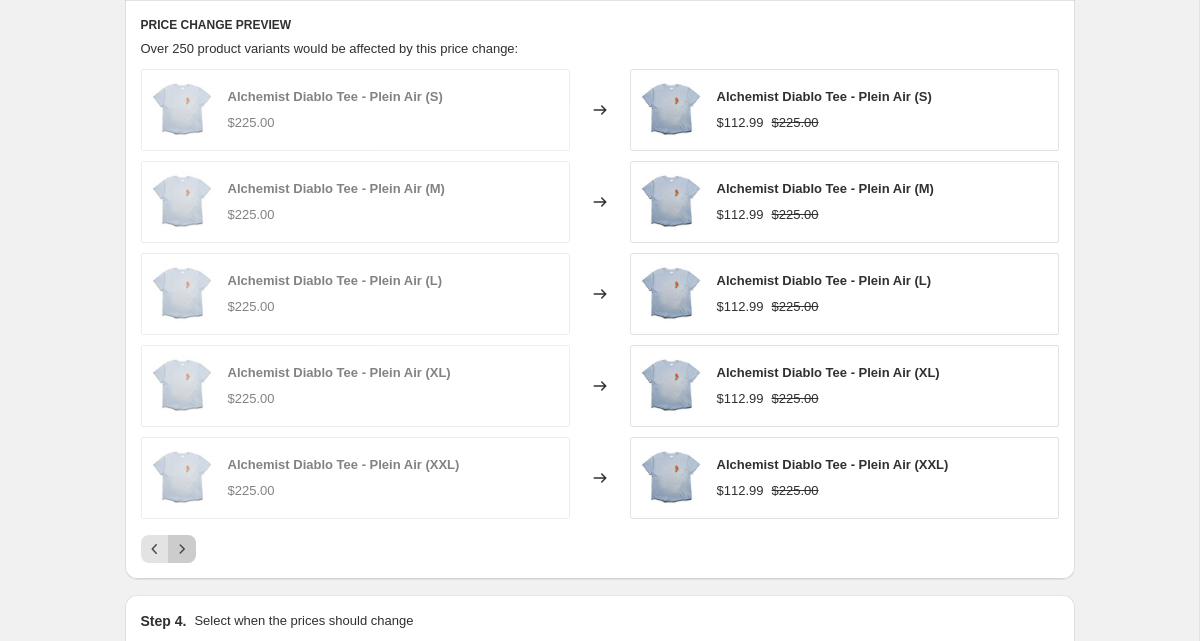 click 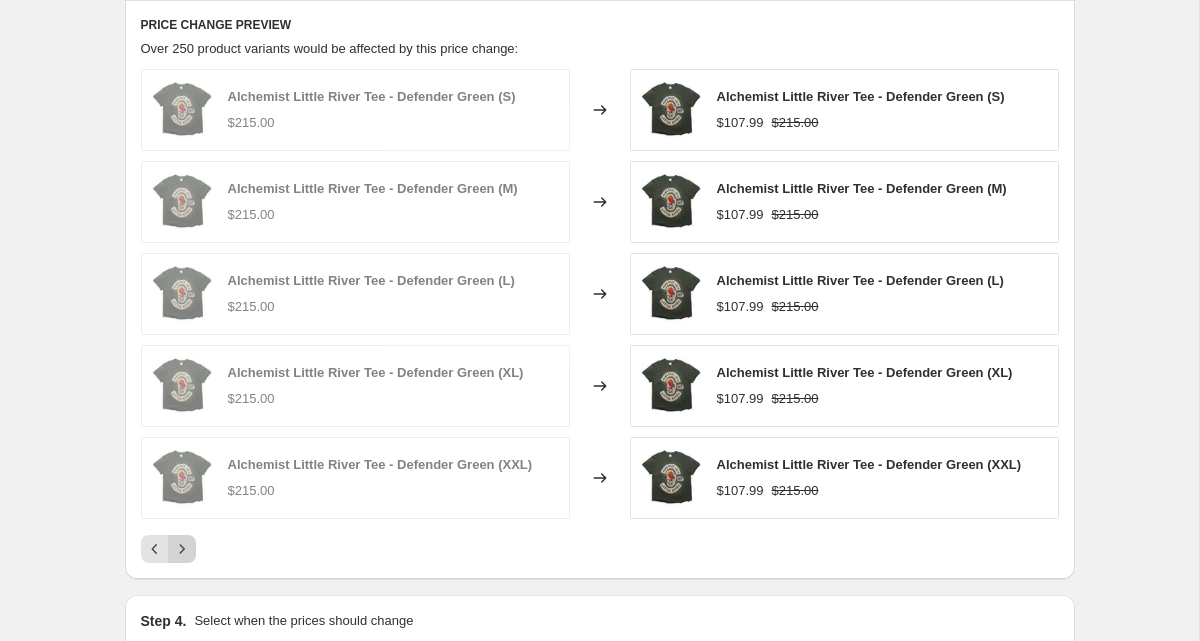 click 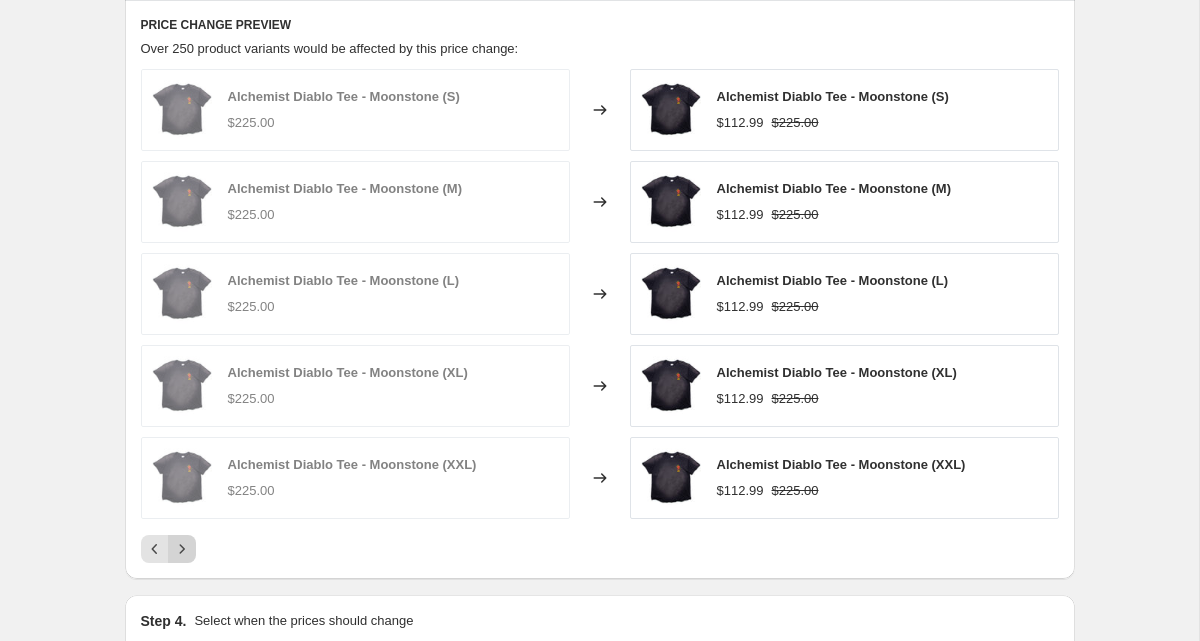 click 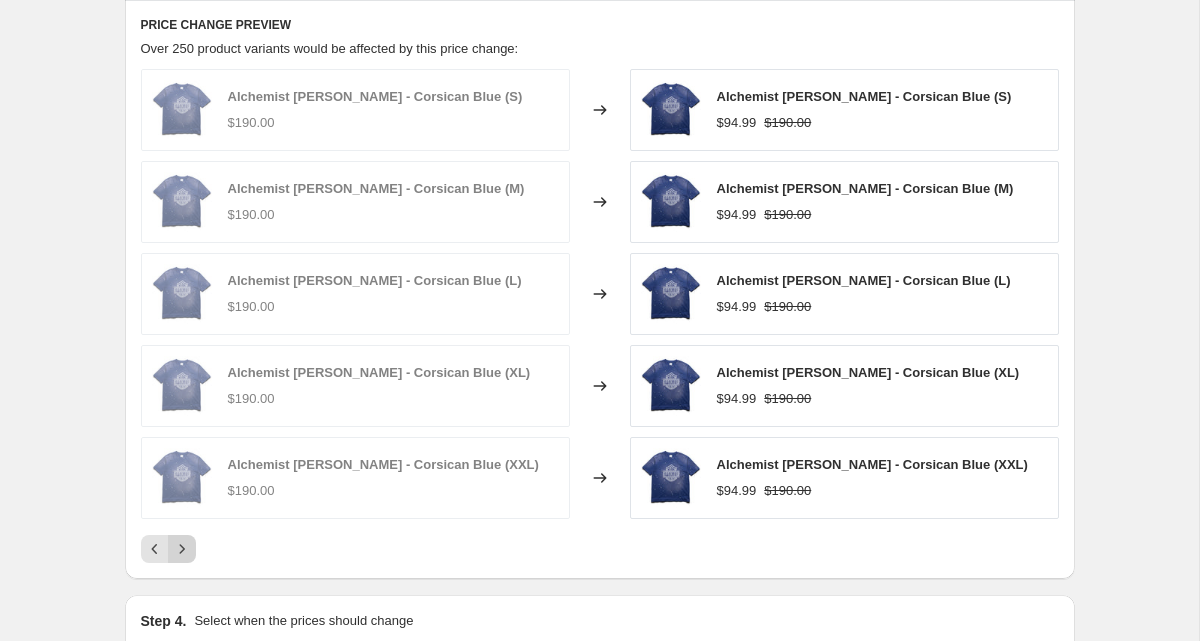 click 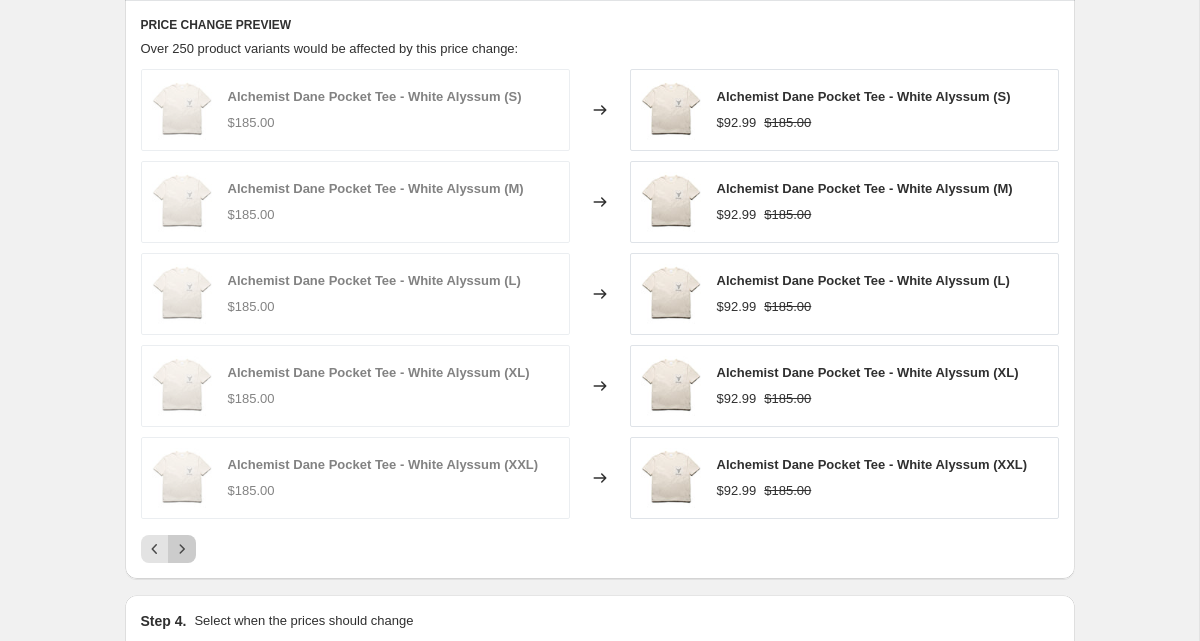click 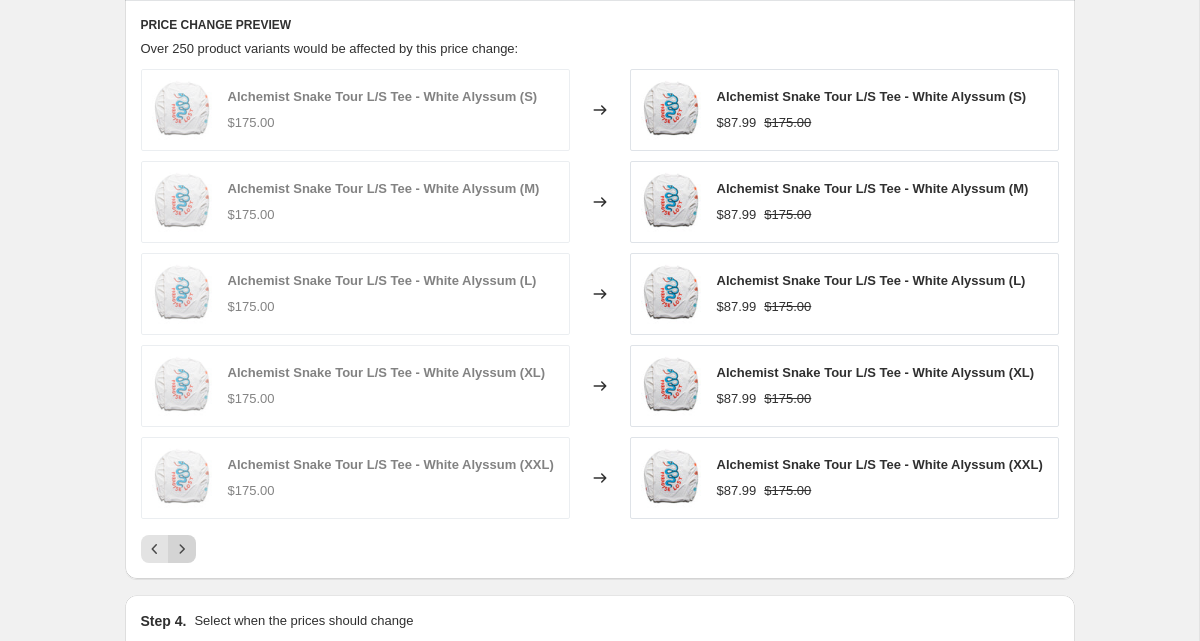 click 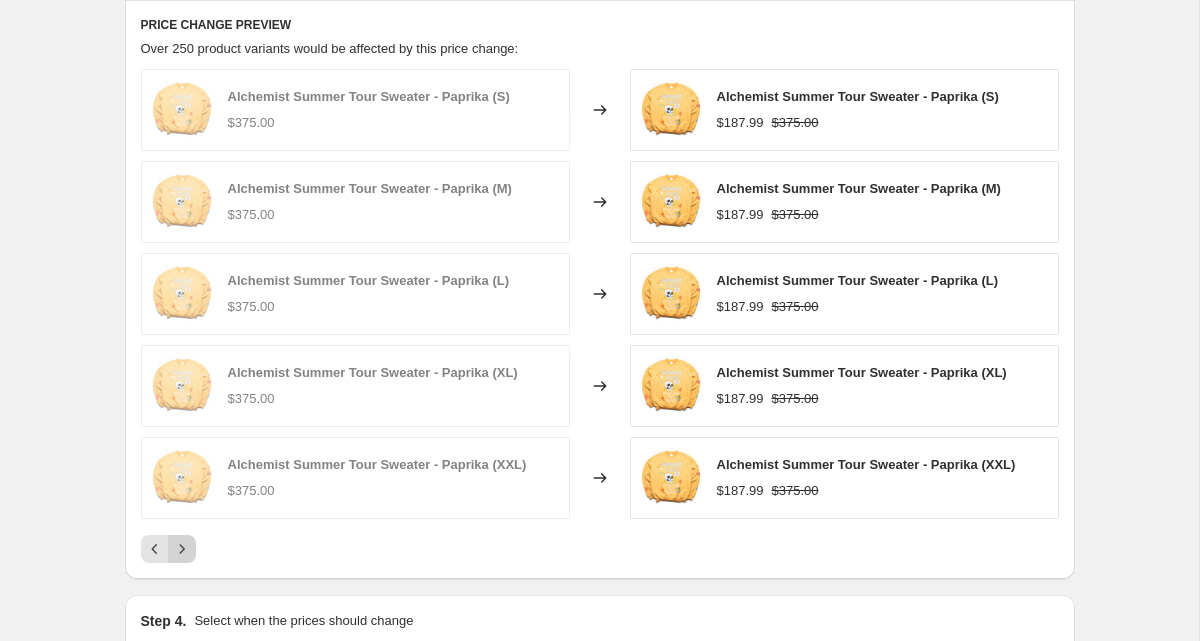 click 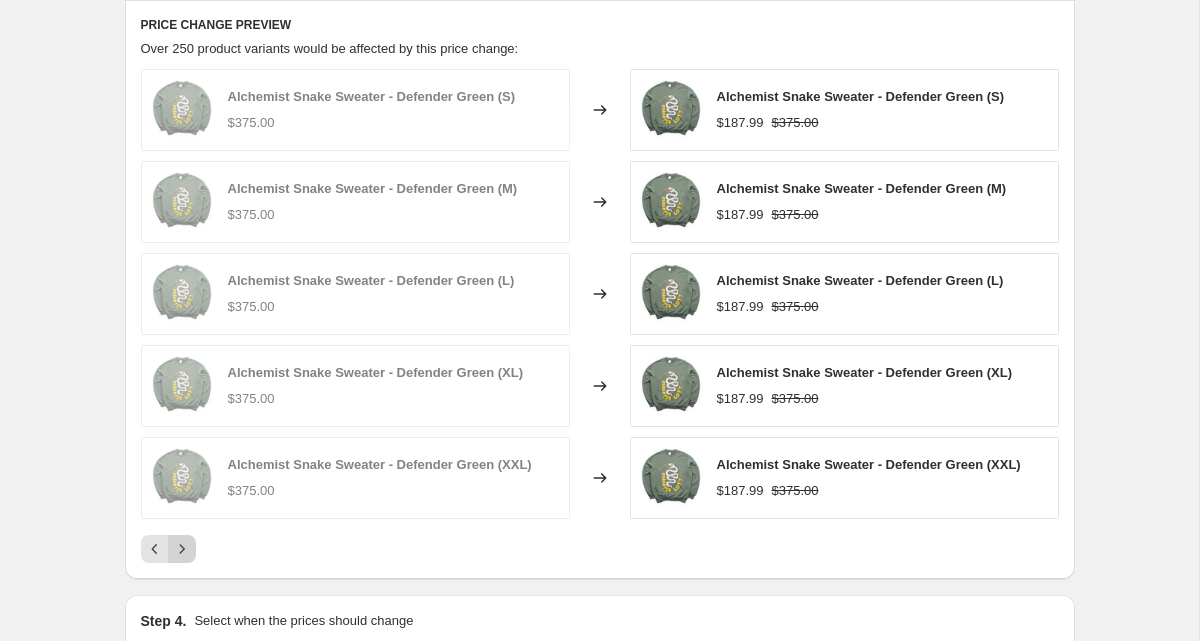 click 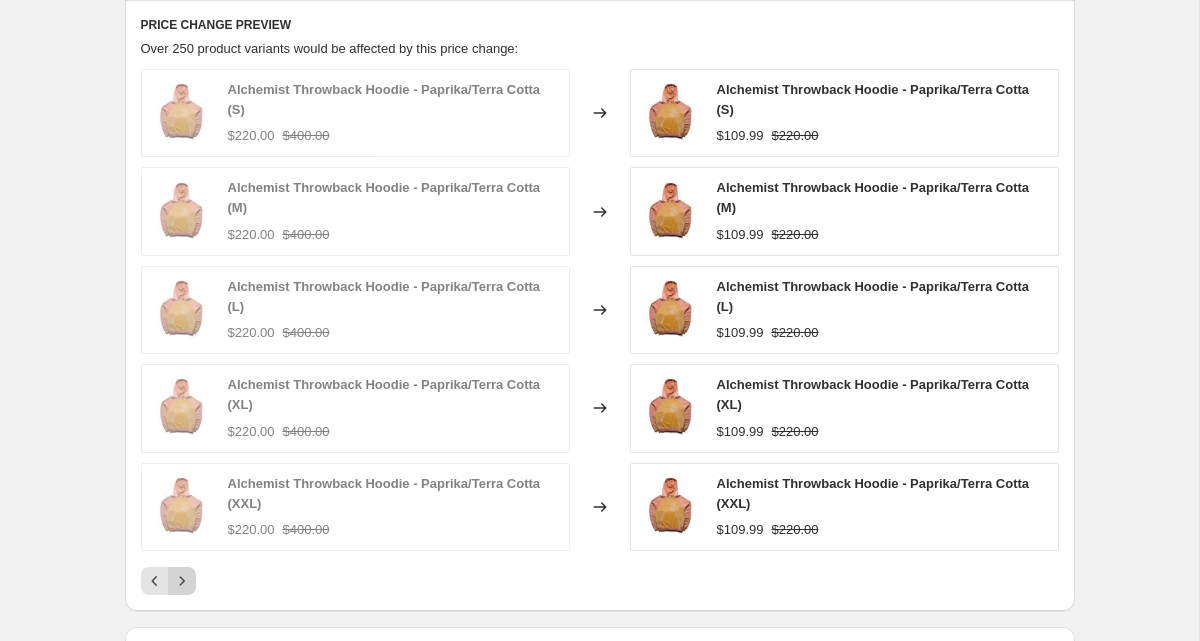 click on "Alchemist Throwback Hoodie - Paprika/Terra Cotta (S) $220.00 $400.00 Changed to Alchemist Throwback Hoodie - Paprika/Terra Cotta (S) $109.99 $220.00 Alchemist Throwback Hoodie - Paprika/Terra Cotta (M) $220.00 $400.00 Changed to Alchemist Throwback Hoodie - Paprika/Terra Cotta (M) $109.99 $220.00 Alchemist Throwback Hoodie - Paprika/Terra Cotta (L) $220.00 $400.00 Changed to Alchemist Throwback Hoodie - Paprika/Terra Cotta (L) $109.99 $220.00 Alchemist Throwback Hoodie - Paprika/Terra Cotta (XL) $220.00 $400.00 Changed to Alchemist Throwback Hoodie - Paprika/Terra Cotta (XL) $109.99 $220.00 Alchemist Throwback Hoodie - Paprika/Terra Cotta (XXL) $220.00 $400.00 Changed to Alchemist Throwback Hoodie - Paprika/Terra Cotta (XXL) $109.99 $220.00" at bounding box center [600, 332] 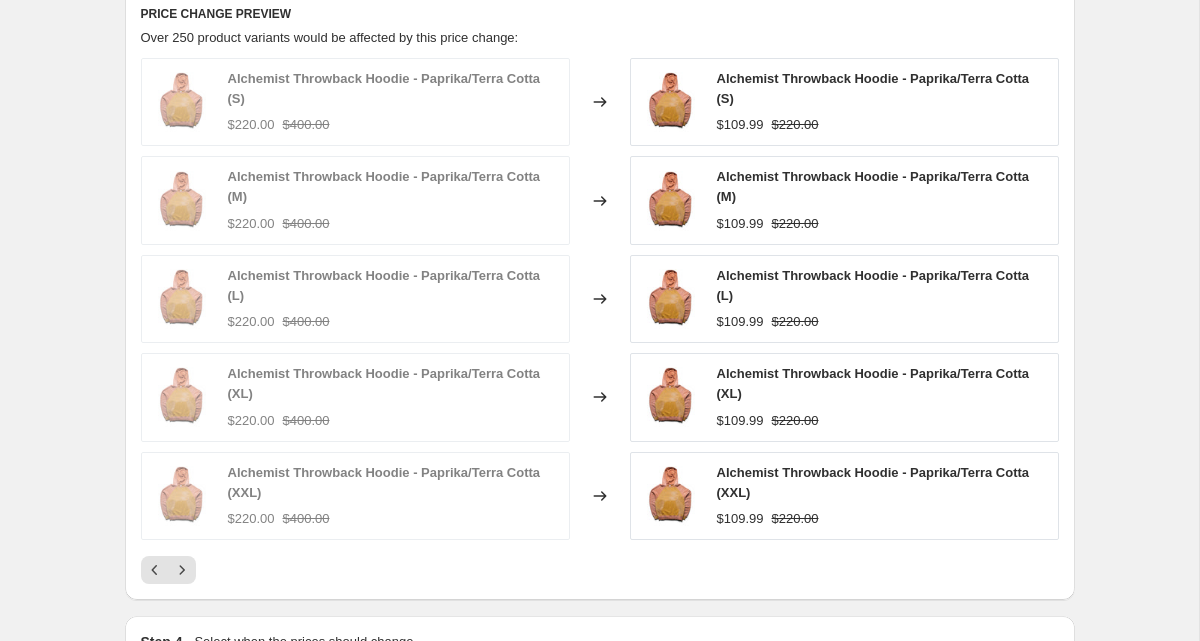 scroll, scrollTop: 1347, scrollLeft: 0, axis: vertical 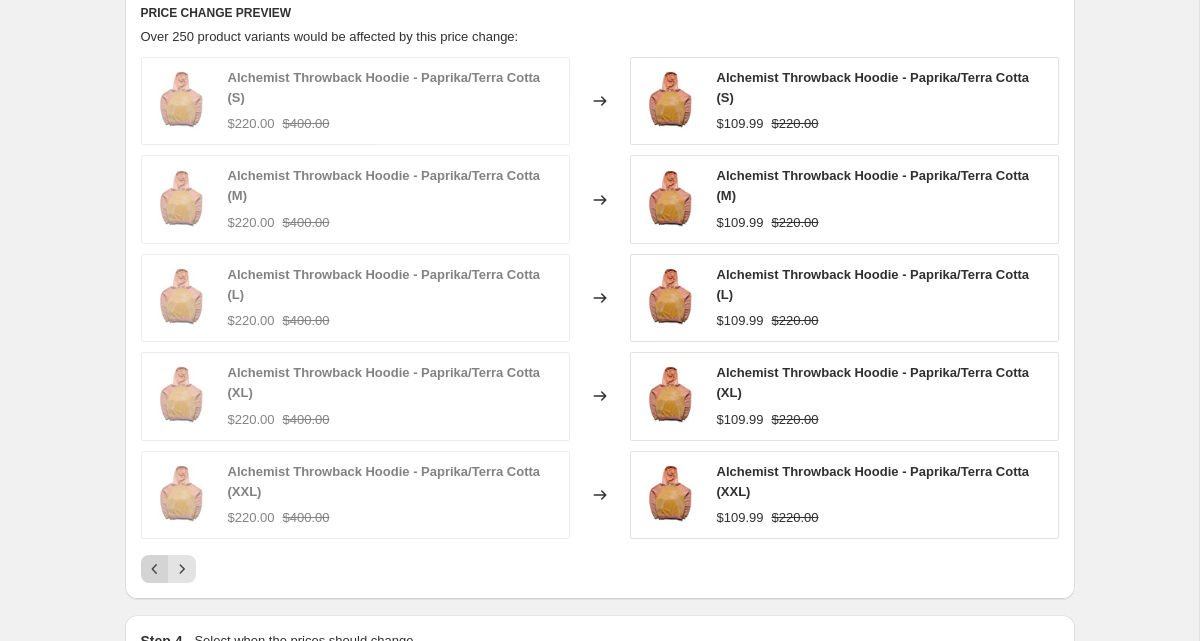 click 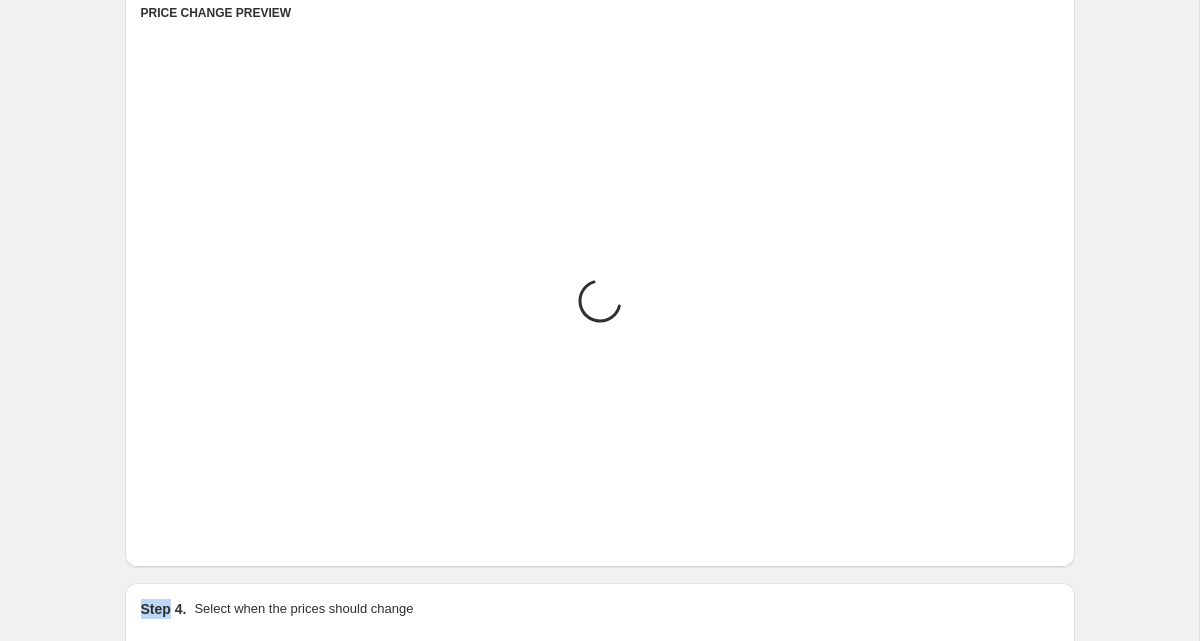 click on "Step 1. Optionally give your price [MEDICAL_DATA] a title (eg "March 30% off sale on boots") Alchemist - 50% Off This title is just for internal use, customers won't see it Step 2. Select how the prices should change Use bulk price change rules Set product prices individually Use CSV upload Price Change type Change the price to a certain amount Change the price by a certain amount Change the price by a certain percentage Change the price to the current compare at price (price before sale) Change the price by a certain amount relative to the compare at price Change the price by a certain percentage relative to the compare at price Don't change the price Change the price by a certain percentage relative to the cost per item Change price to certain cost margin Change the price by a certain percentage Price change amount -50 % (Price drop) Rounding Round to nearest .01 Round to nearest whole number End prices in .99 End prices in a certain number Show rounding direction options? Compare at price Change type $59.05" at bounding box center [592, -266] 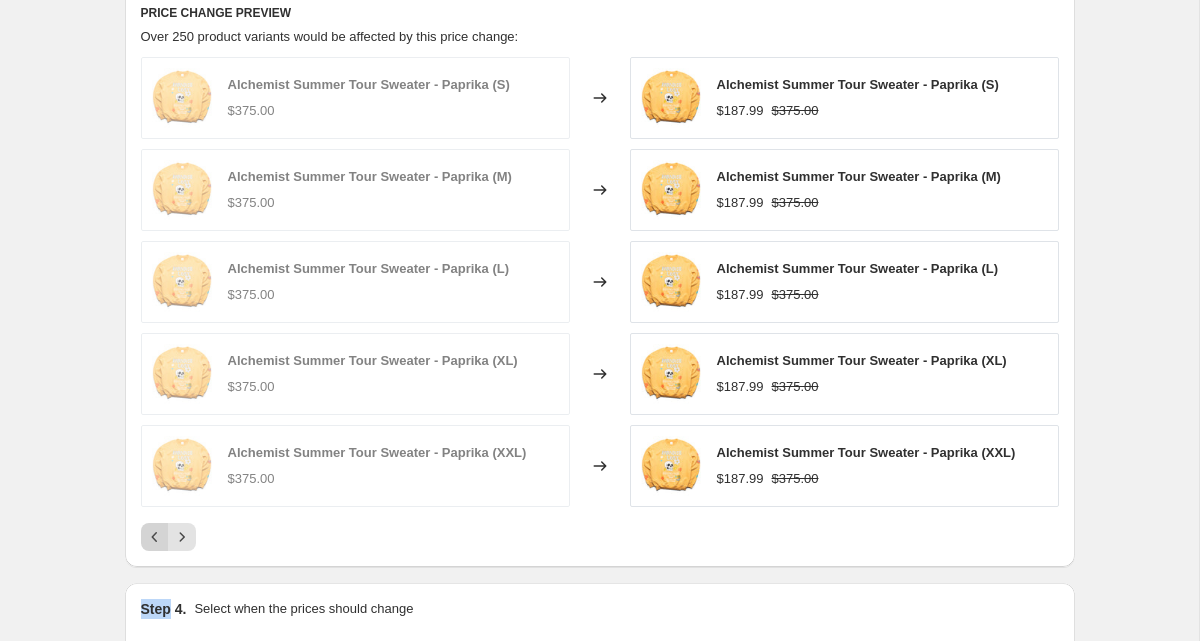 click 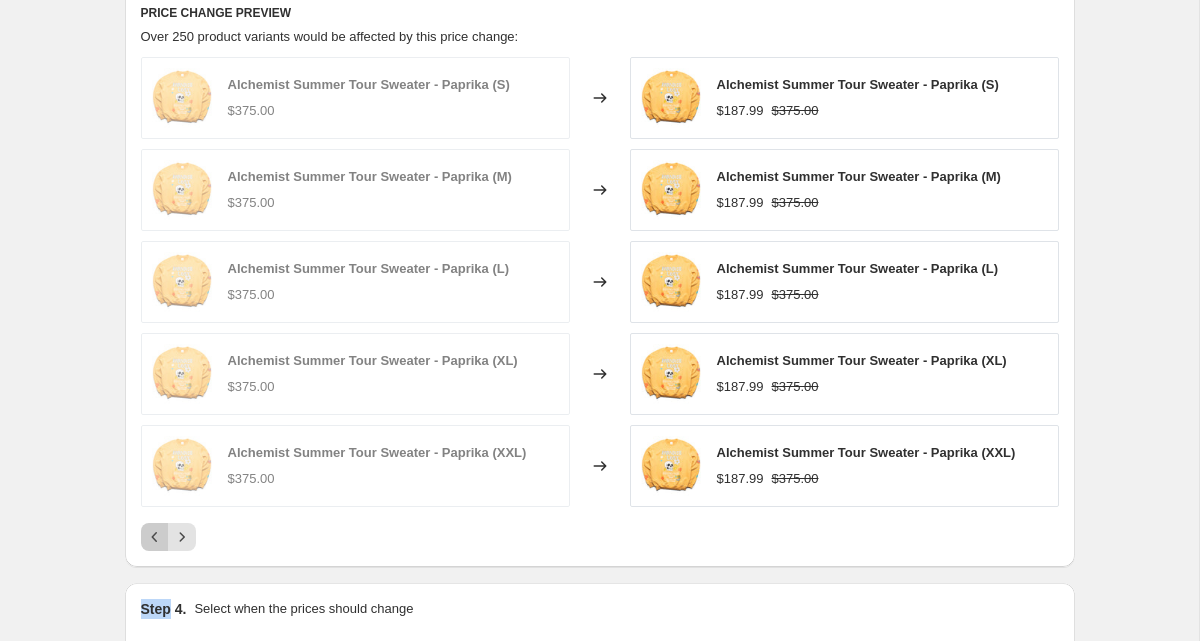 click 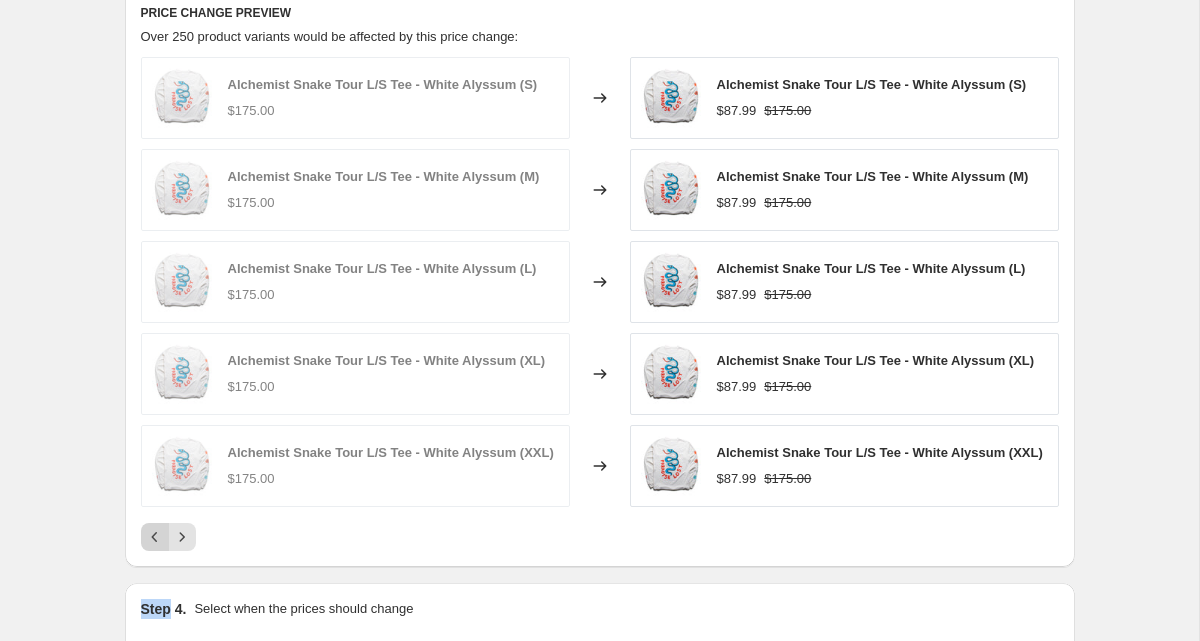 click 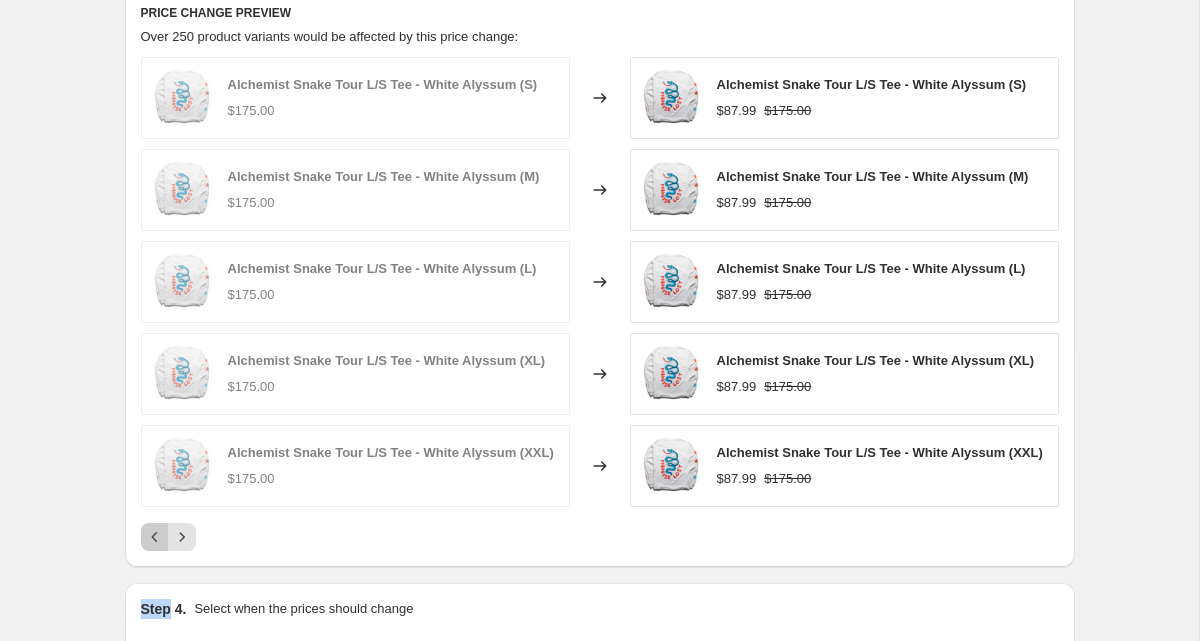 click 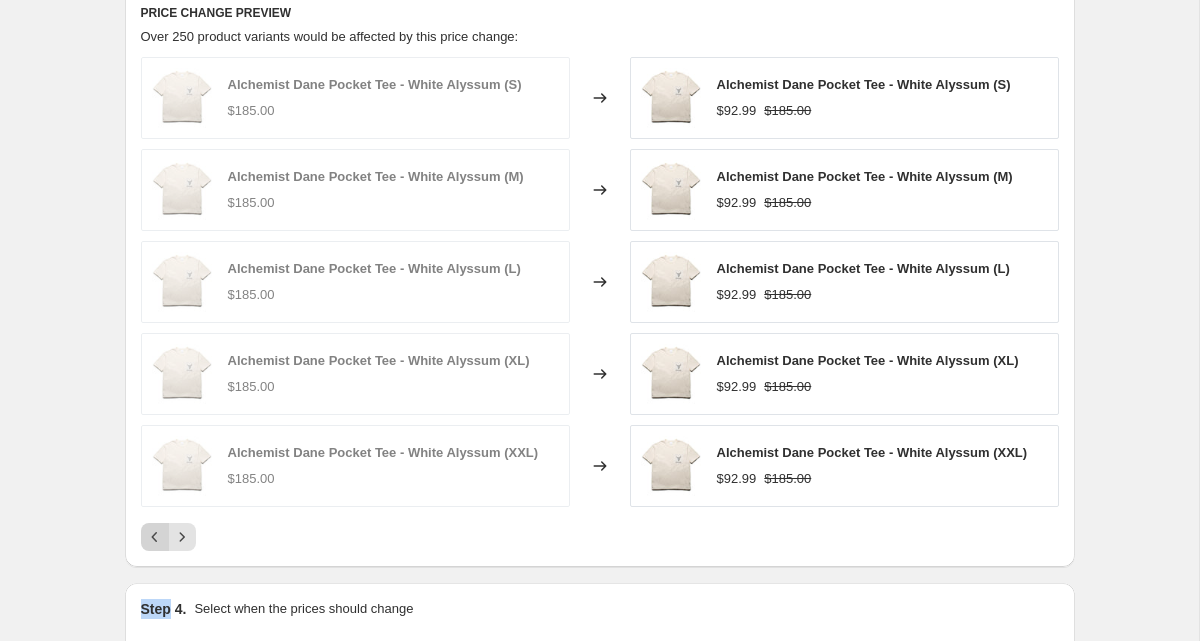 click 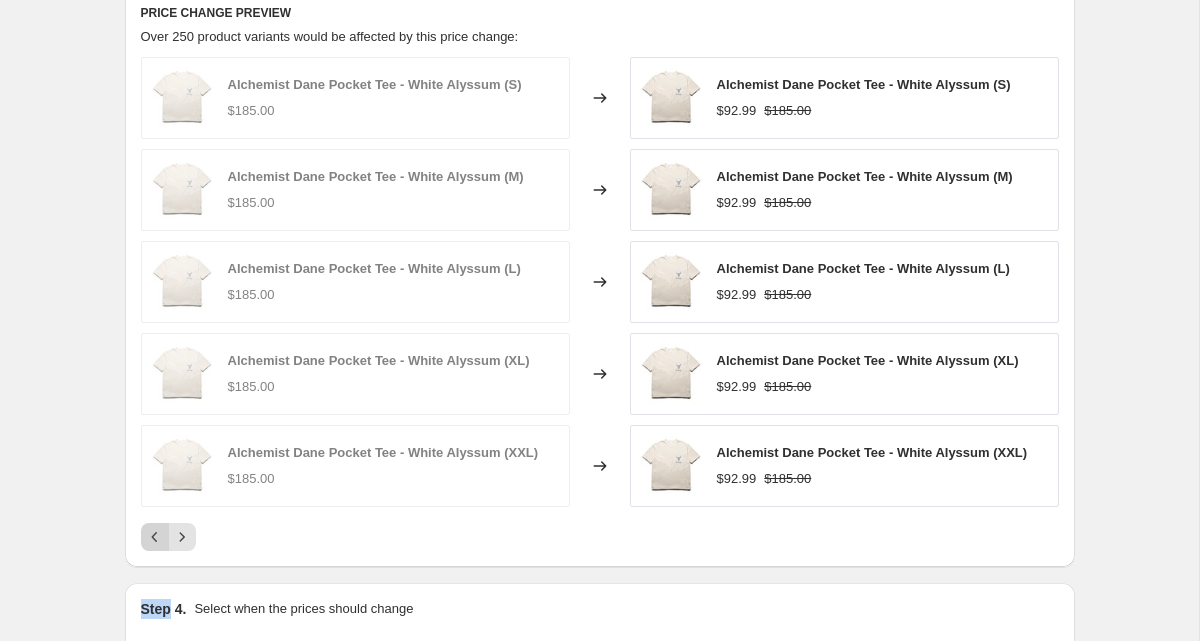 click 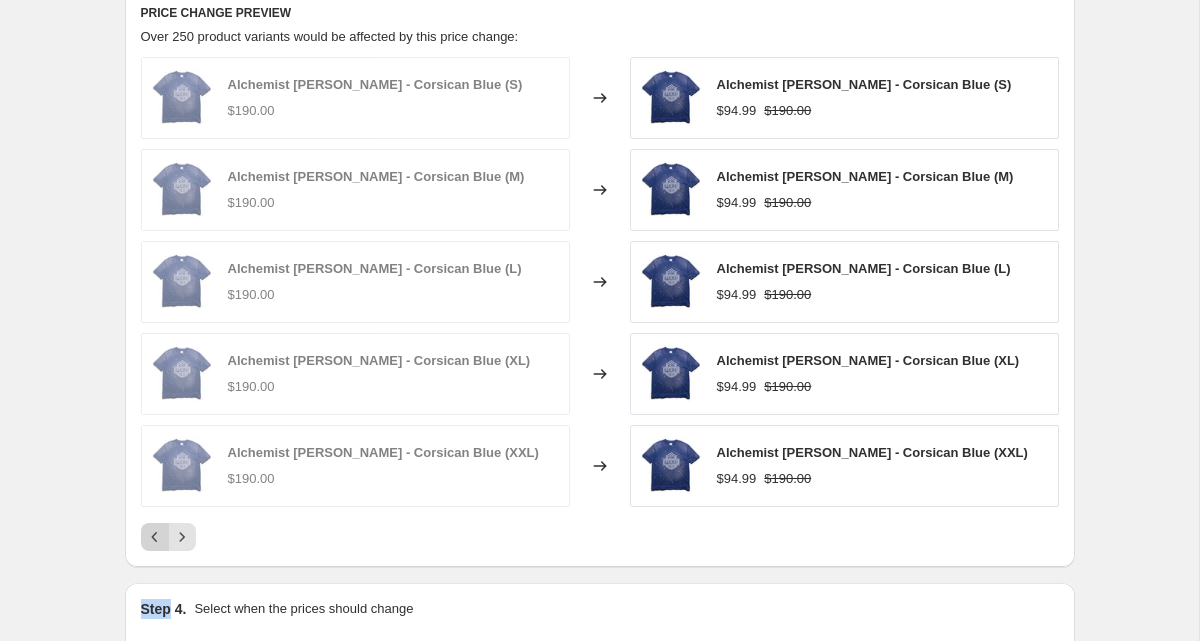 click 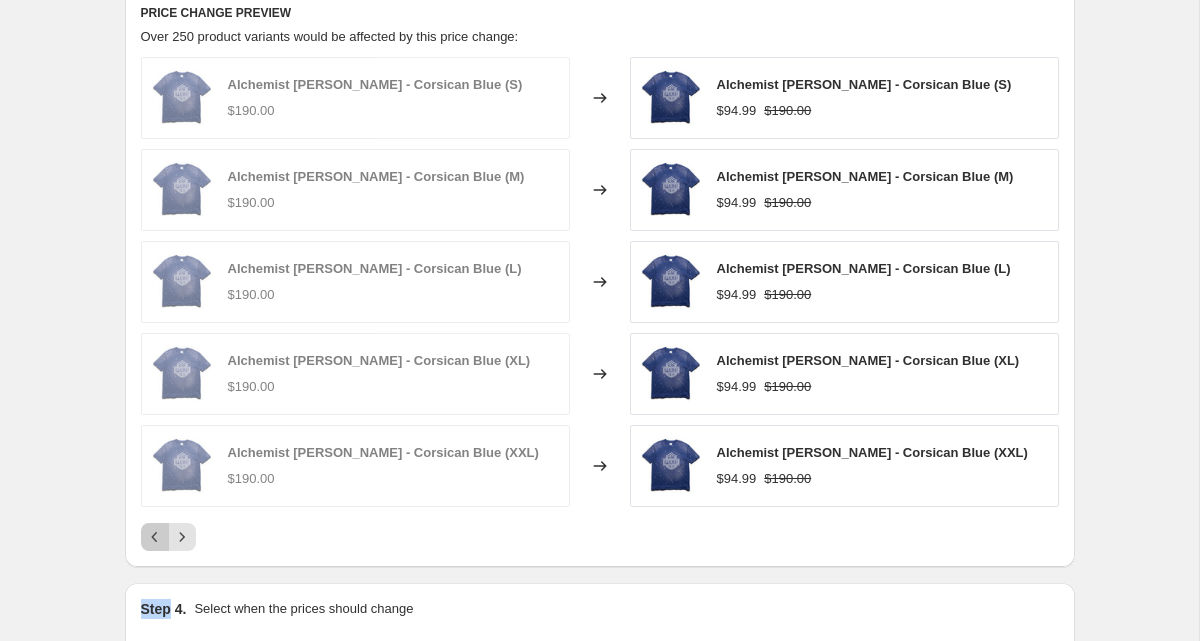 click 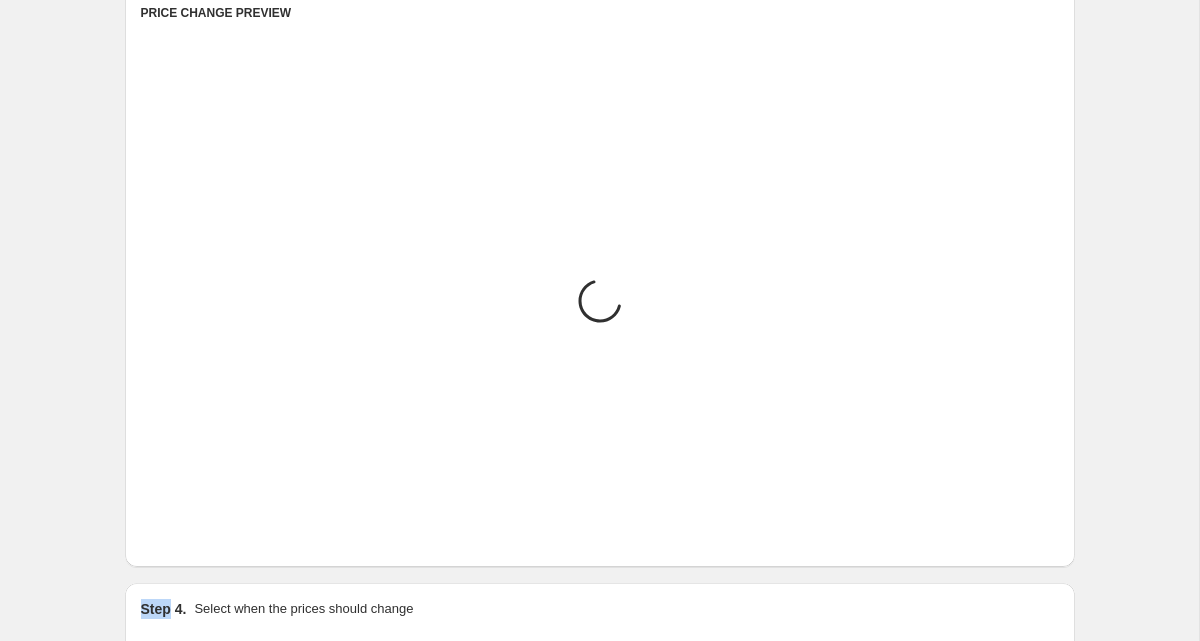 click 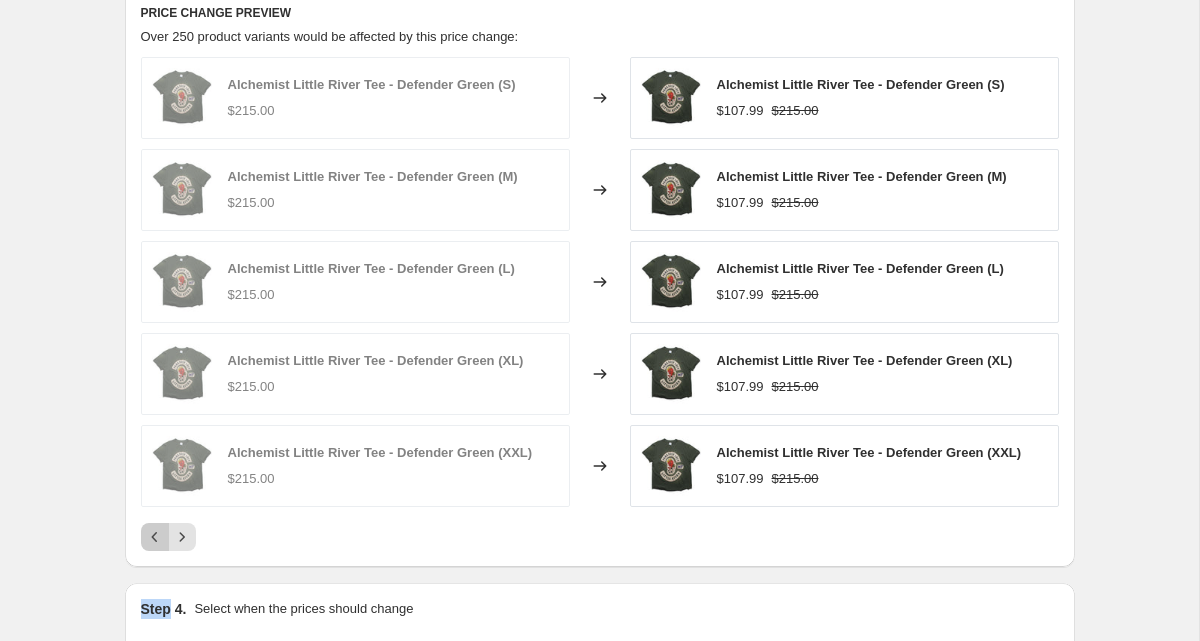 click 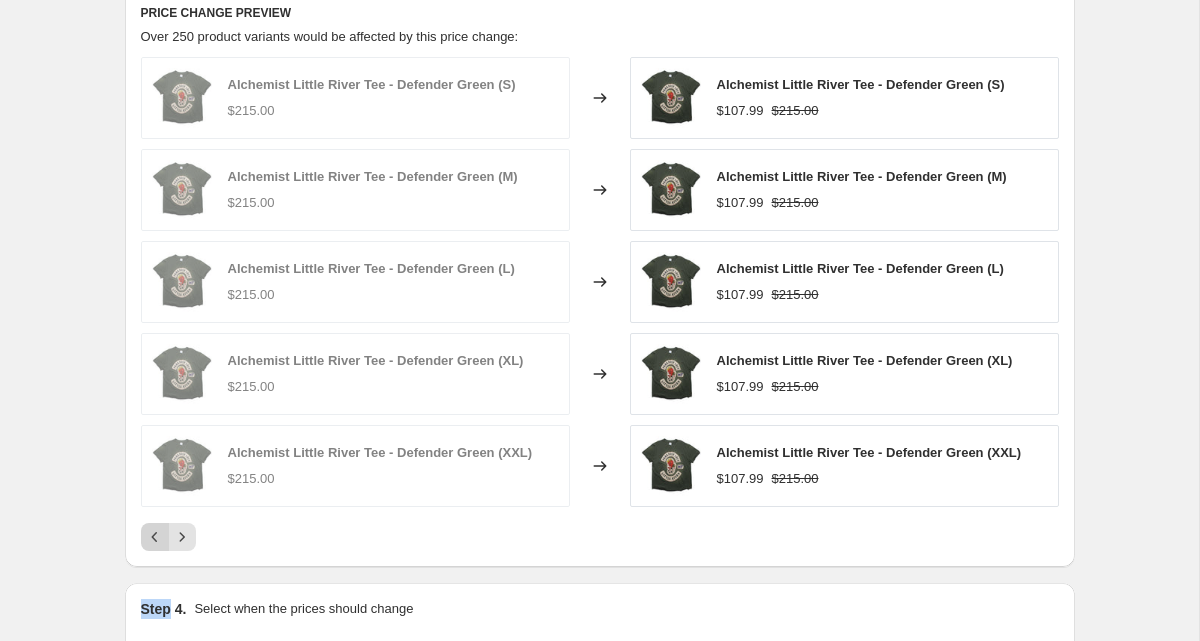 click 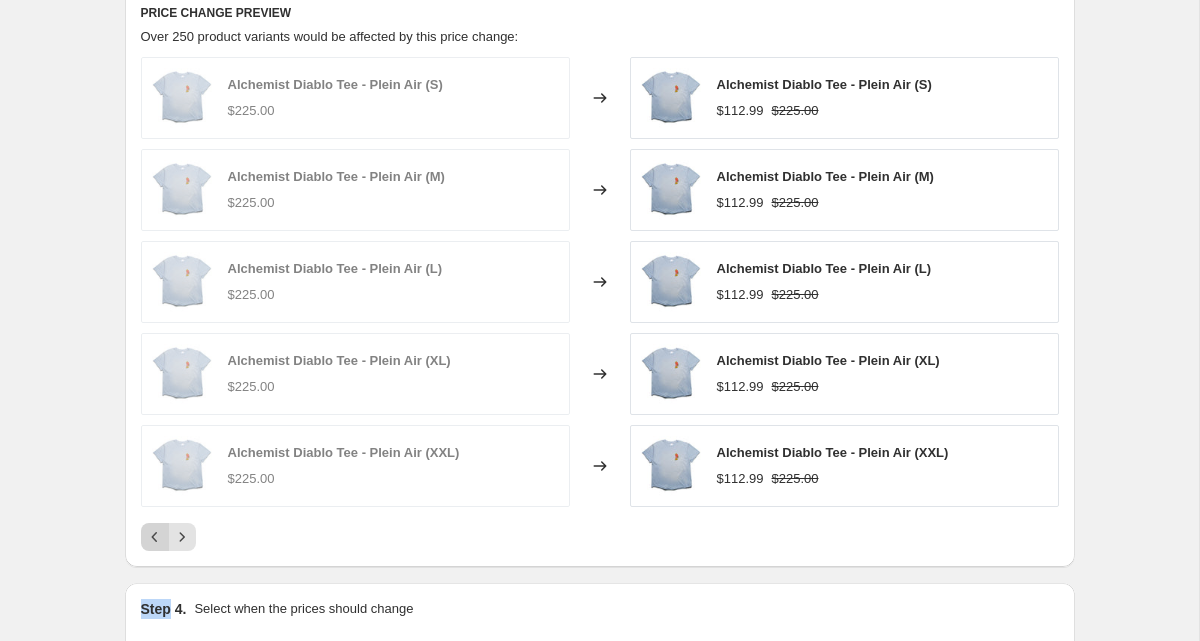 click 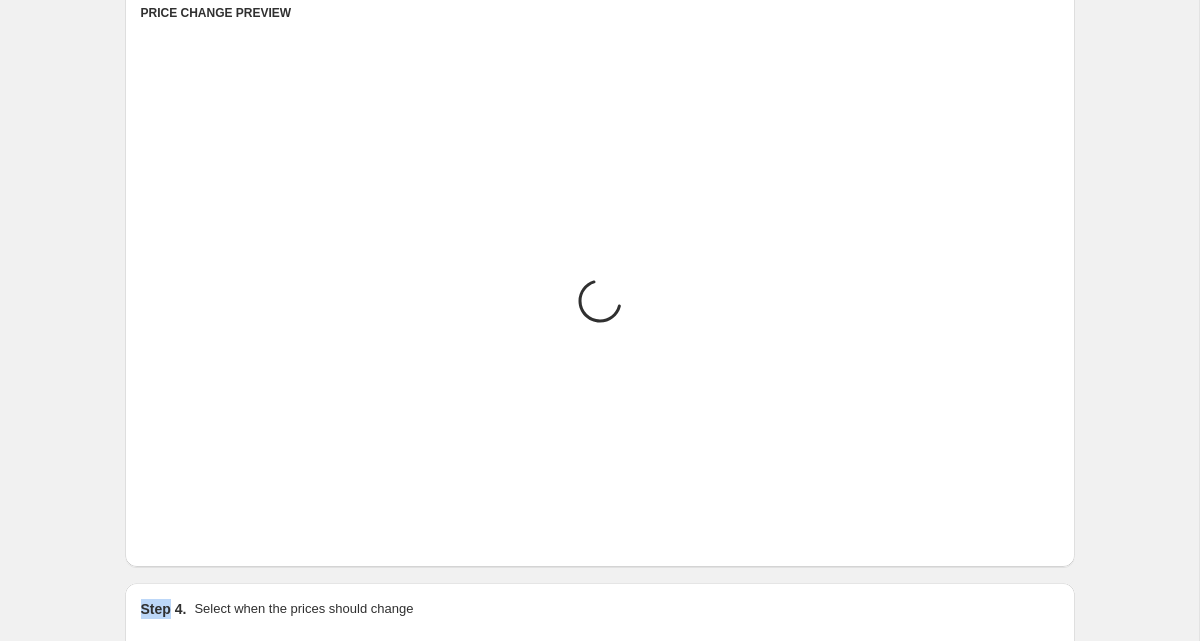 click 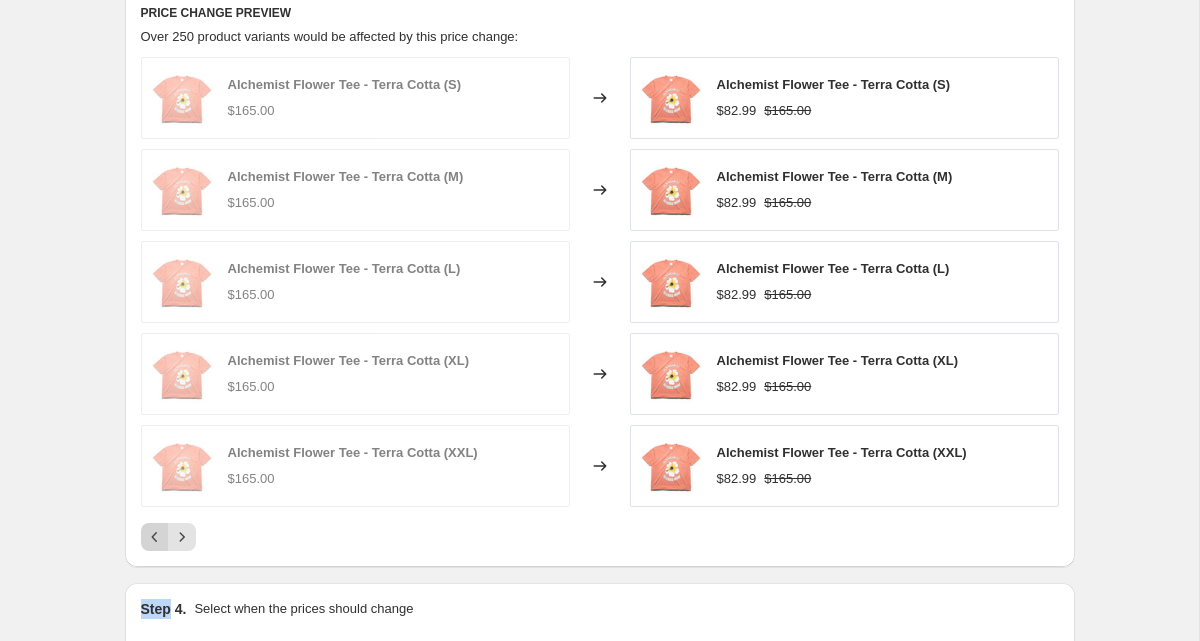 click 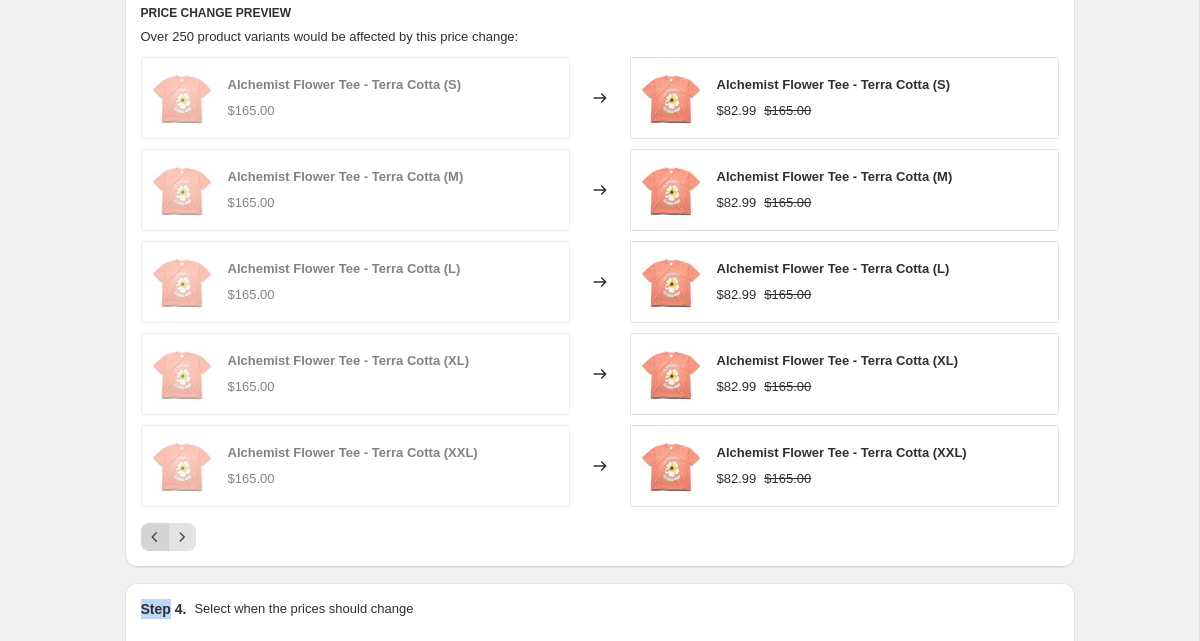 click 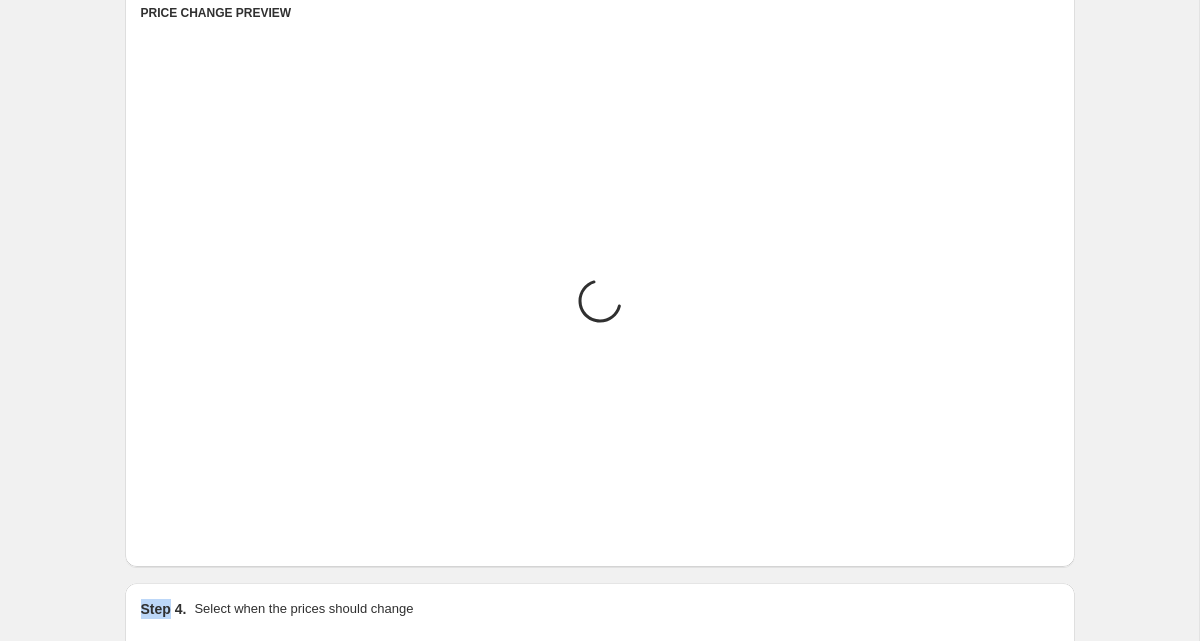 click 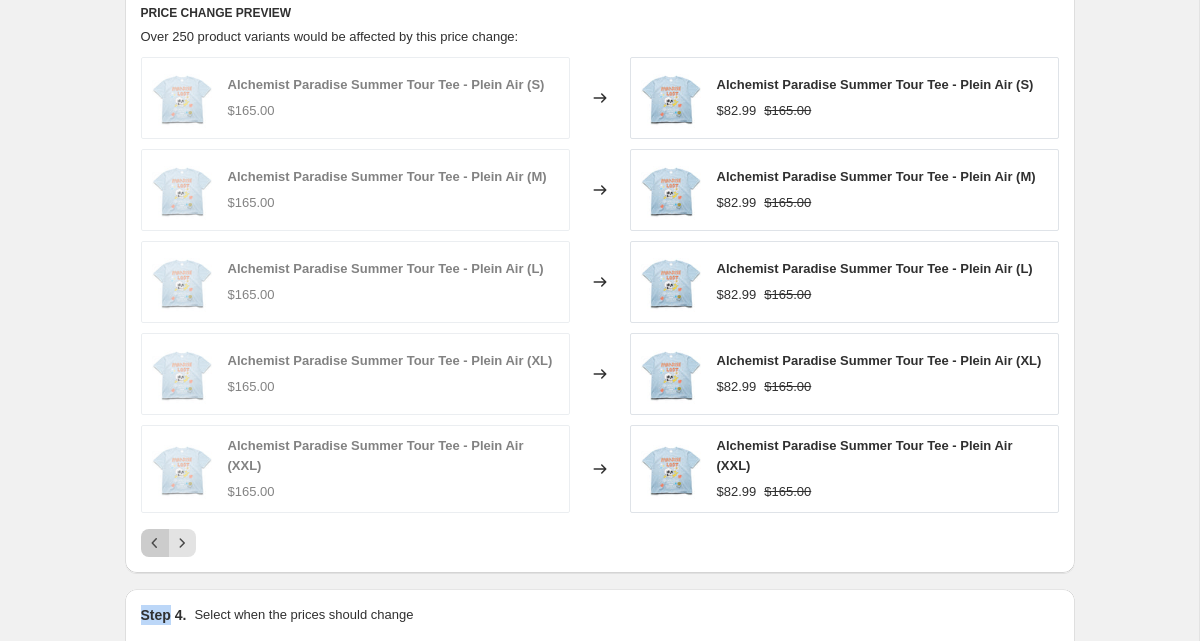 click 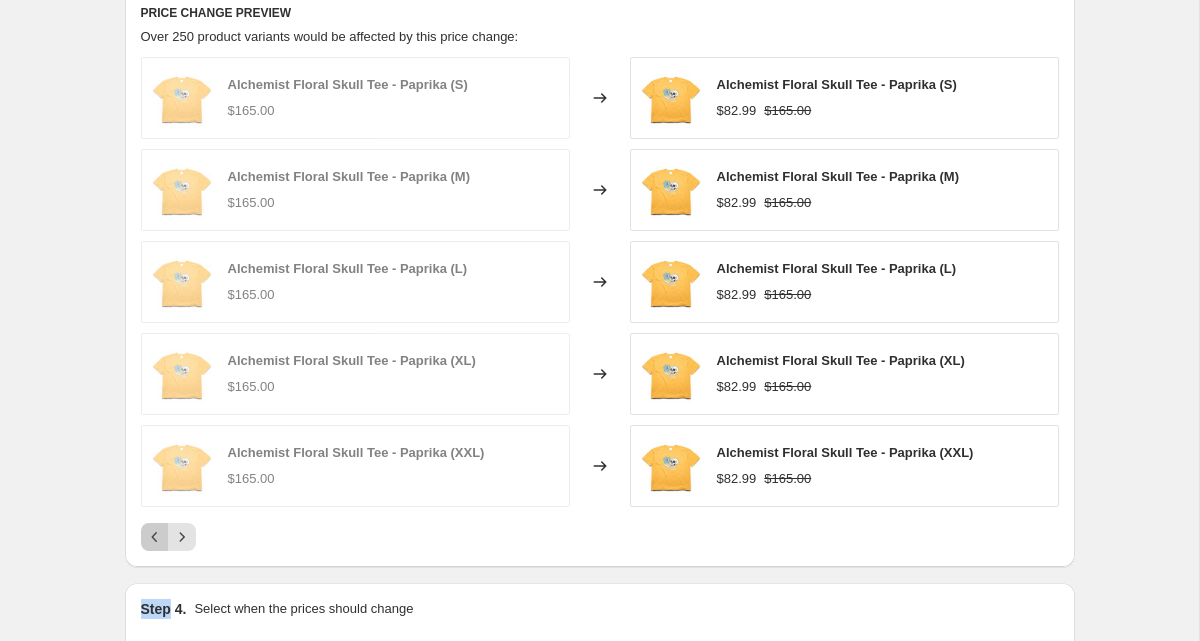 click 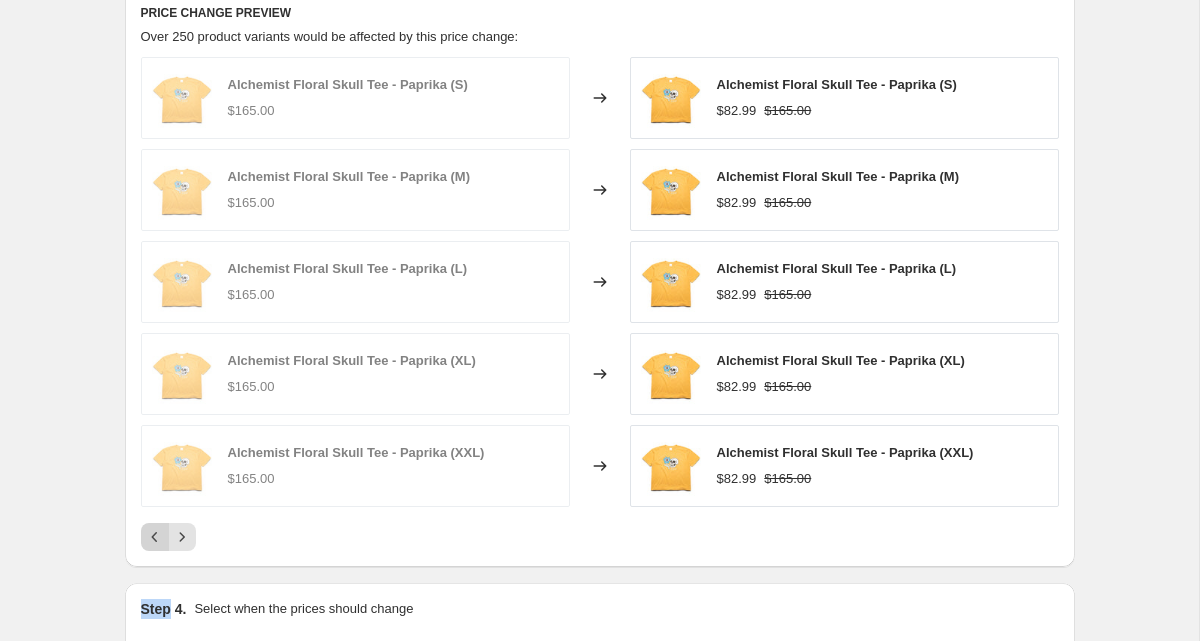 click 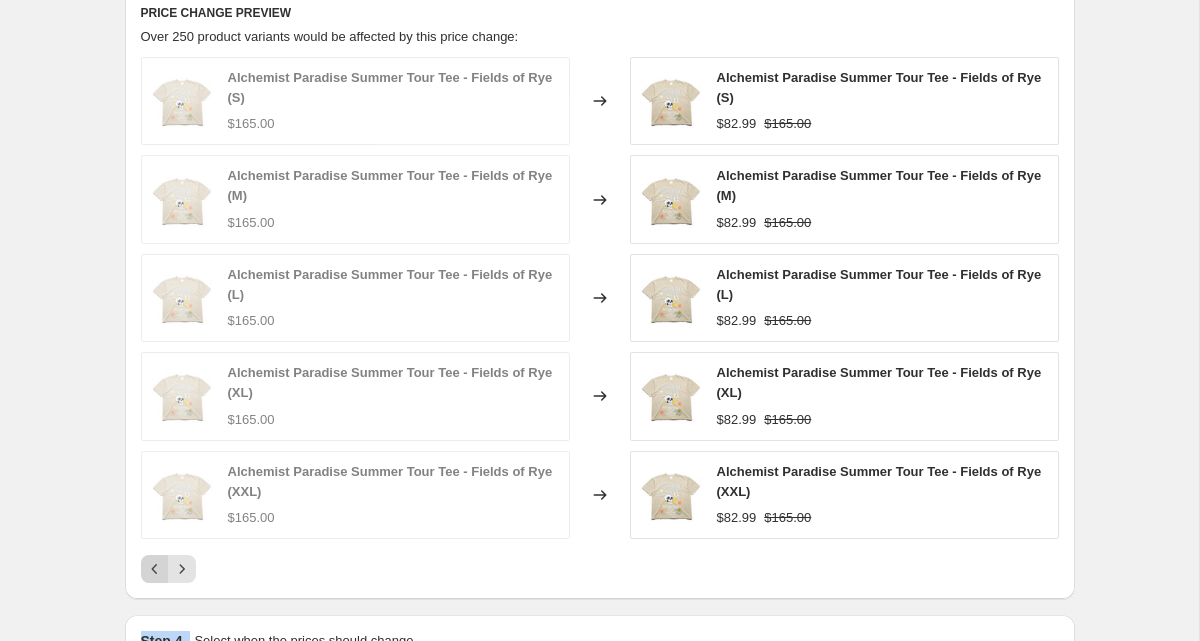 click on "Alchemist Paradise Summer Tour Tee - Fields of Rye (S) $165.00 Changed to Alchemist Paradise Summer Tour Tee - Fields of Rye (S) $82.99 $165.00 Alchemist Paradise Summer Tour Tee - Fields of Rye (M) $165.00 Changed to Alchemist Paradise Summer Tour Tee - Fields of Rye (M) $82.99 $165.00 Alchemist Paradise Summer Tour Tee - Fields of Rye (L) $165.00 Changed to Alchemist Paradise Summer Tour Tee - Fields of Rye (L) $82.99 $165.00 Alchemist Paradise Summer Tour Tee - Fields of Rye (XL) $165.00 Changed to Alchemist Paradise Summer Tour Tee - Fields of Rye (XL) $82.99 $165.00 Alchemist Paradise Summer Tour Tee - Fields of Rye (XXL) $165.00 Changed to Alchemist Paradise Summer Tour Tee - Fields of Rye (XXL) $82.99 $165.00" at bounding box center [600, 320] 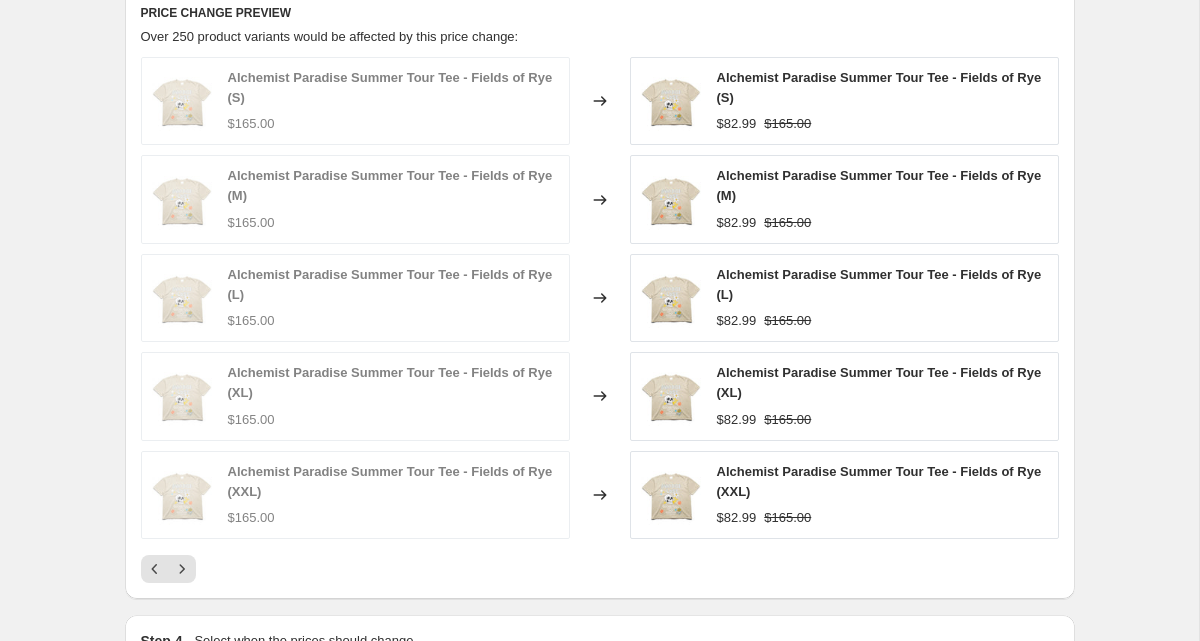 click on "Alchemist Paradise Summer Tour Tee - Fields of Rye (S) $165.00 Changed to Alchemist Paradise Summer Tour Tee - Fields of Rye (S) $82.99 $165.00 Alchemist Paradise Summer Tour Tee - Fields of Rye (M) $165.00 Changed to Alchemist Paradise Summer Tour Tee - Fields of Rye (M) $82.99 $165.00 Alchemist Paradise Summer Tour Tee - Fields of Rye (L) $165.00 Changed to Alchemist Paradise Summer Tour Tee - Fields of Rye (L) $82.99 $165.00 Alchemist Paradise Summer Tour Tee - Fields of Rye (XL) $165.00 Changed to Alchemist Paradise Summer Tour Tee - Fields of Rye (XL) $82.99 $165.00 Alchemist Paradise Summer Tour Tee - Fields of Rye (XXL) $165.00 Changed to Alchemist Paradise Summer Tour Tee - Fields of Rye (XXL) $82.99 $165.00" at bounding box center (600, 320) 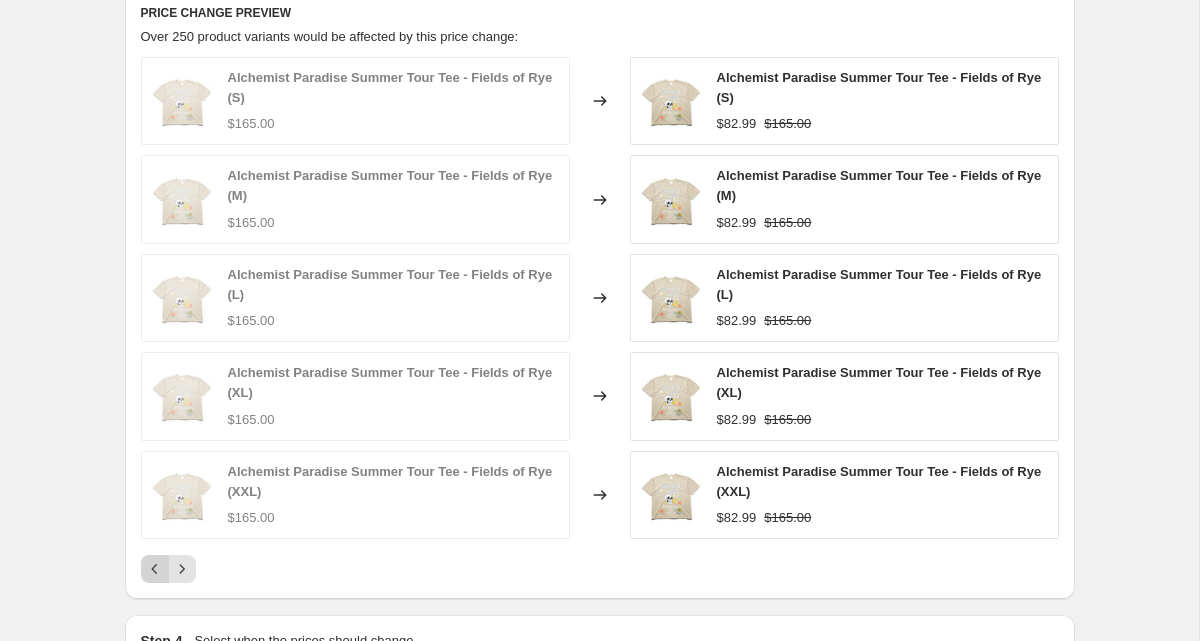 click at bounding box center [155, 569] 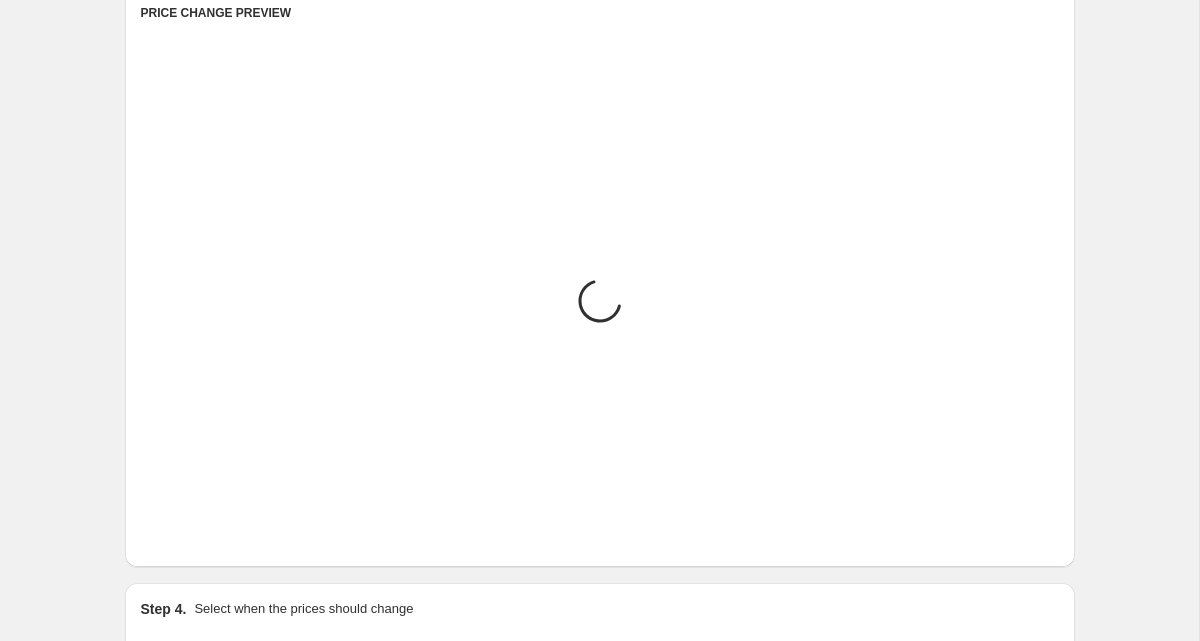 click on "PRICE CHANGE PREVIEW Placeholder Loading product variants... Loading... Placeholder $59.05 $65.61 Changed to Placeholder $53.15 $59.05 Loading... Placeholder $59.05 $65.61 Changed to Placeholder $53.15 $59.05 Loading... Placeholder $59.05 $65.61 Changed to Placeholder $53.15 $59.05 Loading... Placeholder $59.05 $65.61 Changed to Placeholder $53.15 $59.05 Loading... Placeholder $59.05 $65.61 Changed to Placeholder $53.15 $59.05" at bounding box center (600, 277) 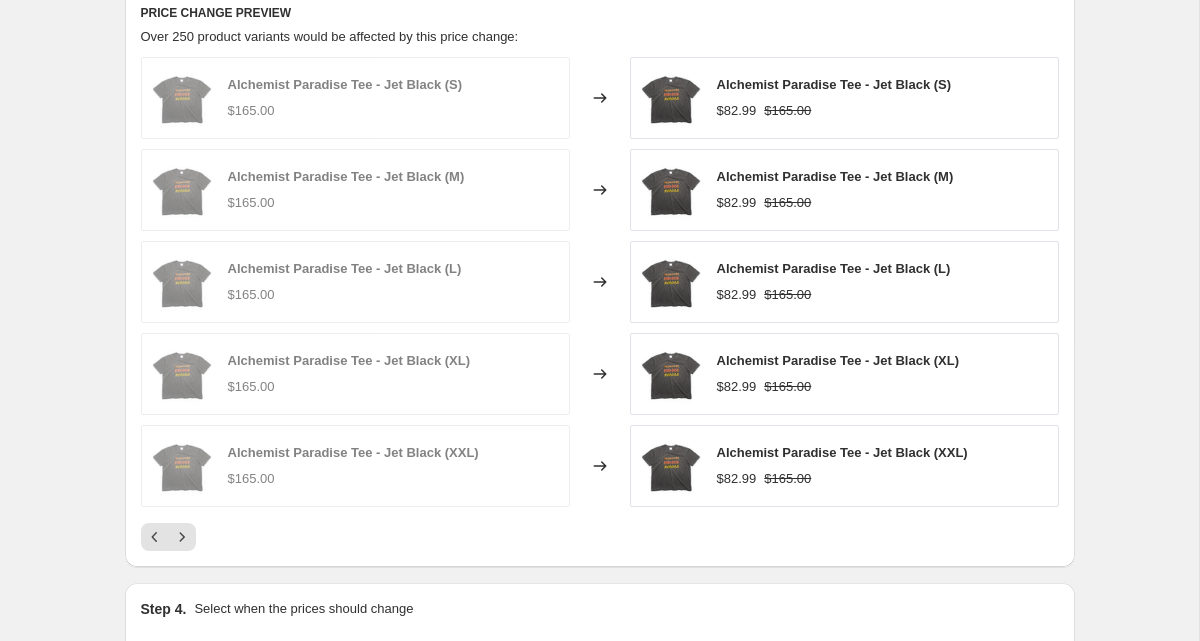 click on "PRICE CHANGE PREVIEW Over 250 product variants would be affected by this price change: Alchemist Paradise Tee - Jet Black (S) $165.00 Changed to Alchemist Paradise Tee - Jet Black (S) $82.99 $165.00 Alchemist Paradise Tee - Jet Black (M) $165.00 Changed to Alchemist Paradise Tee - Jet Black (M) $82.99 $165.00 Alchemist Paradise Tee - Jet Black (L) $165.00 Changed to Alchemist Paradise Tee - Jet Black (L) $82.99 $165.00 Alchemist Paradise Tee - Jet Black (XL) $165.00 Changed to Alchemist Paradise Tee - Jet Black (XL) $82.99 $165.00 Alchemist Paradise Tee - Jet Black (XXL) $165.00 Changed to Alchemist Paradise Tee - Jet Black (XXL) $82.99 $165.00" at bounding box center [600, 277] 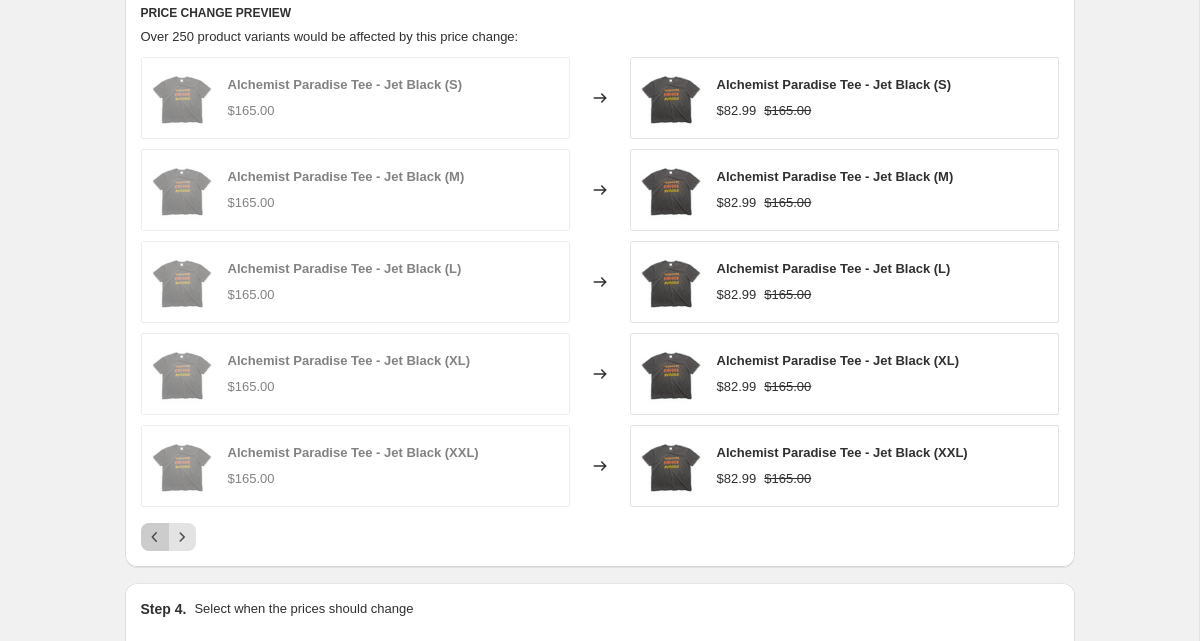 click 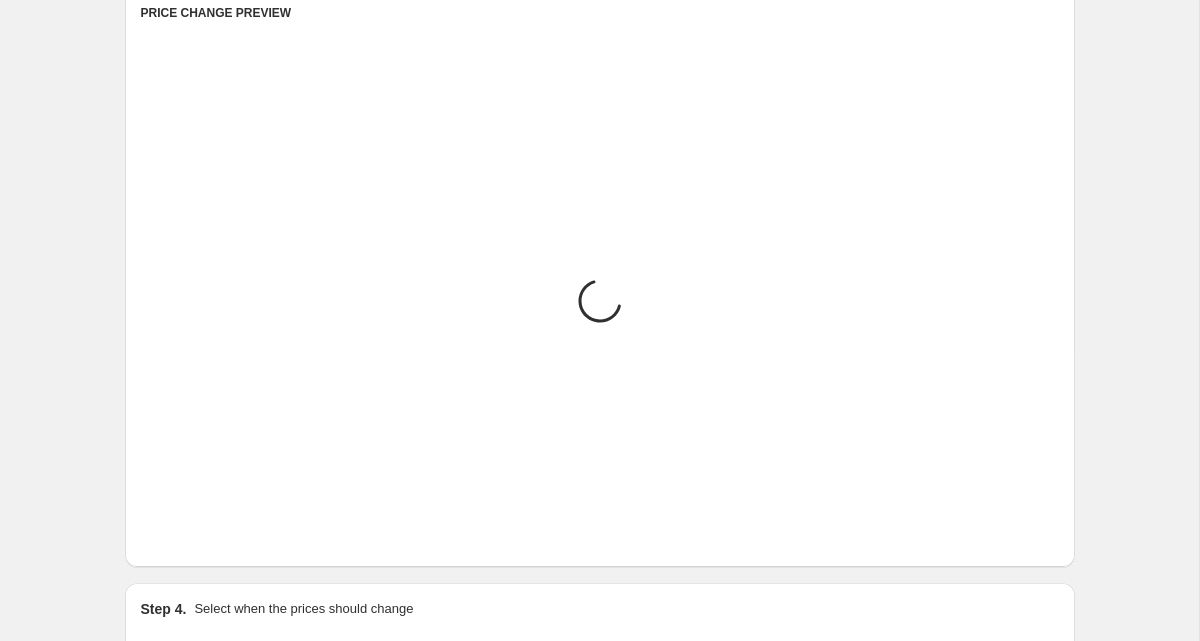 click 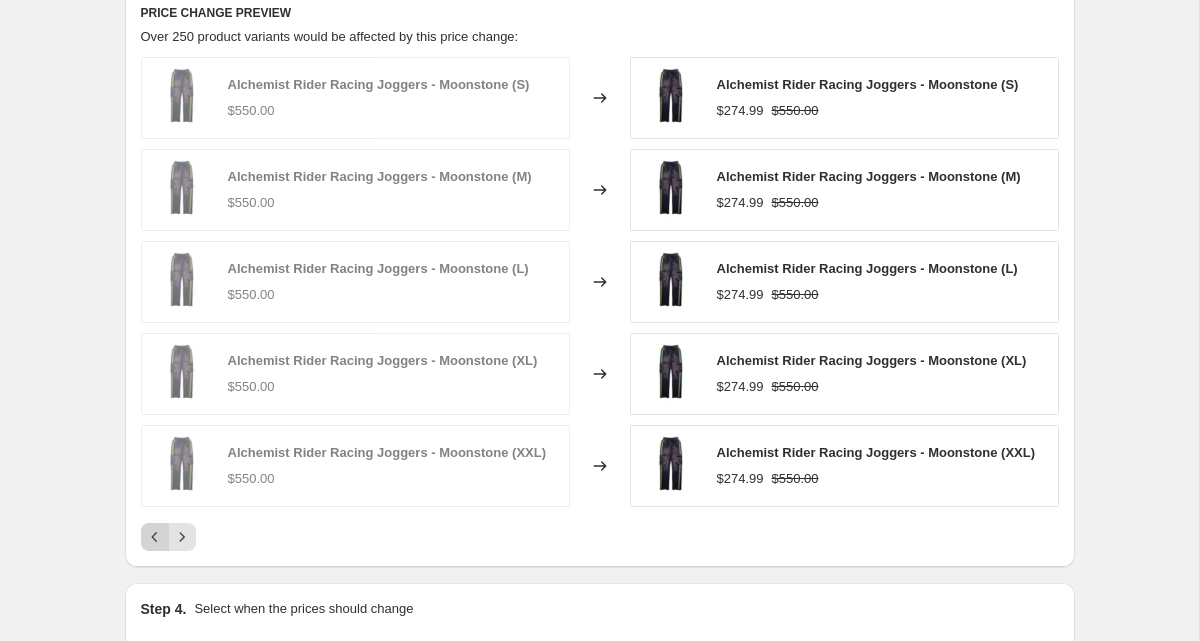 click 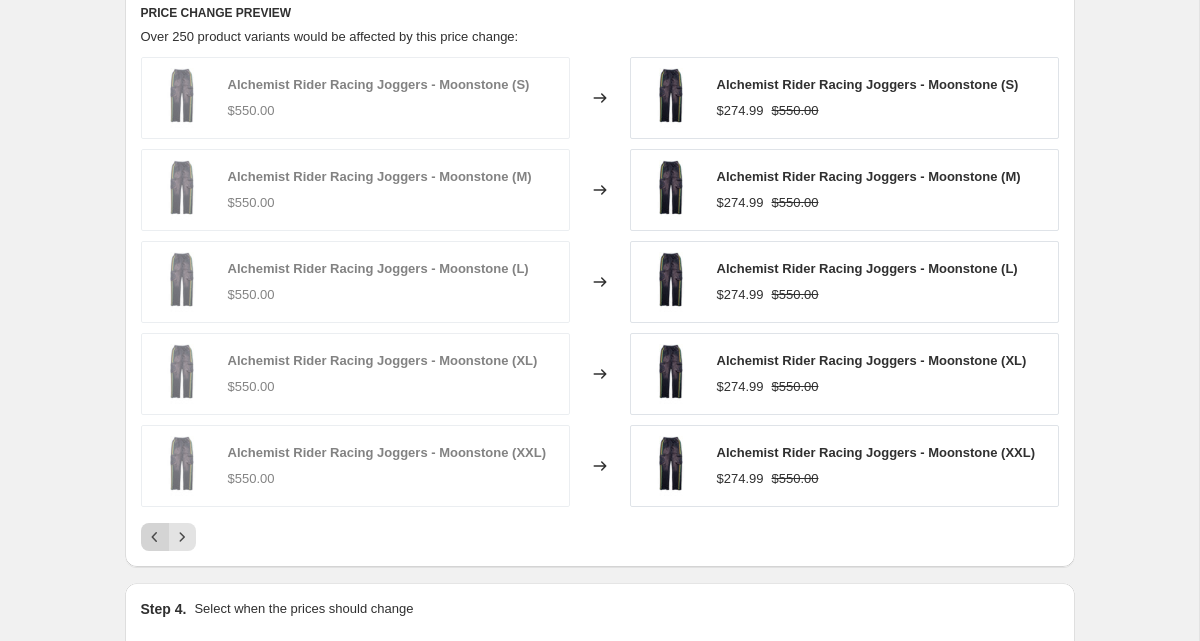 click 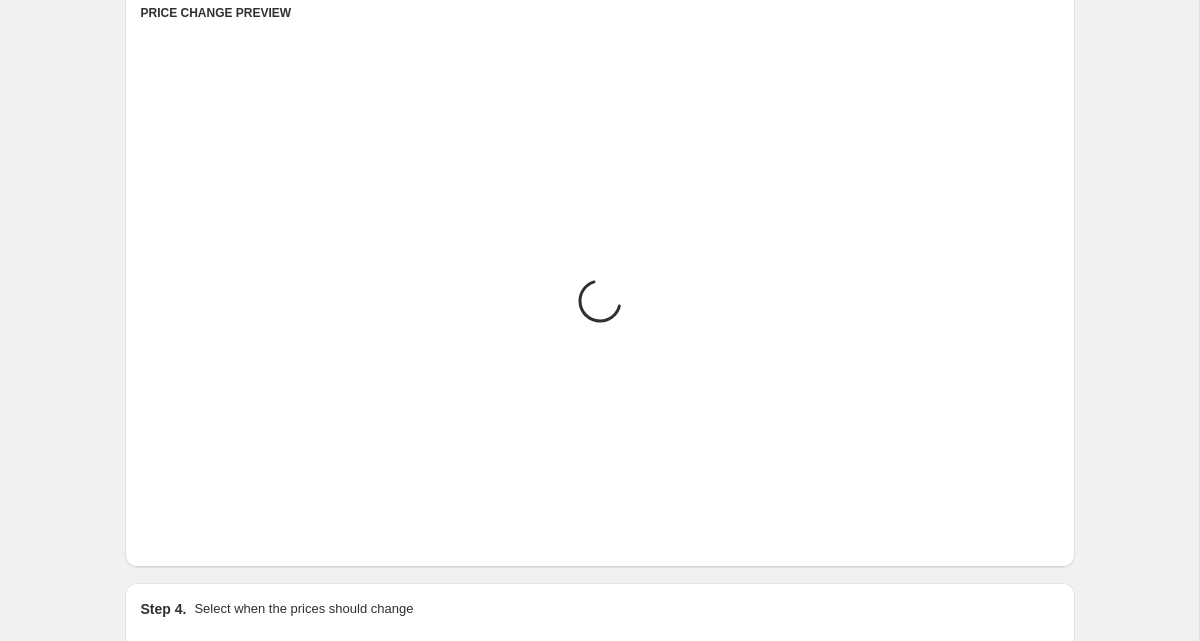 click 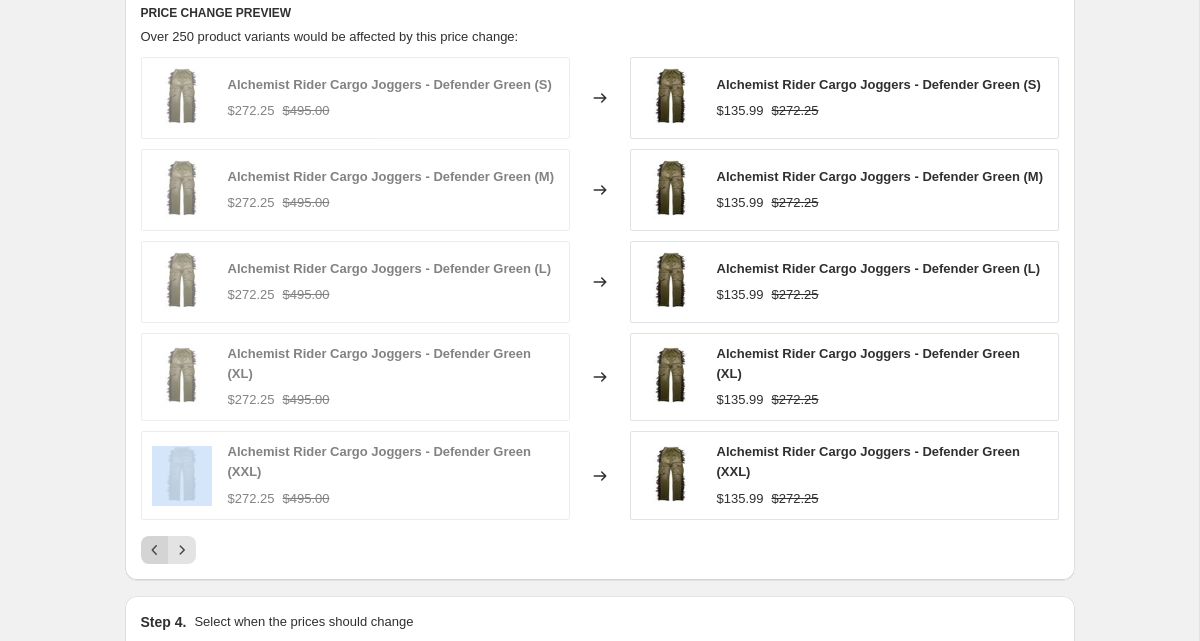 click on "Alchemist Rider Cargo Joggers - Defender Green (XXL) $272.25 $495.00" at bounding box center (355, 475) 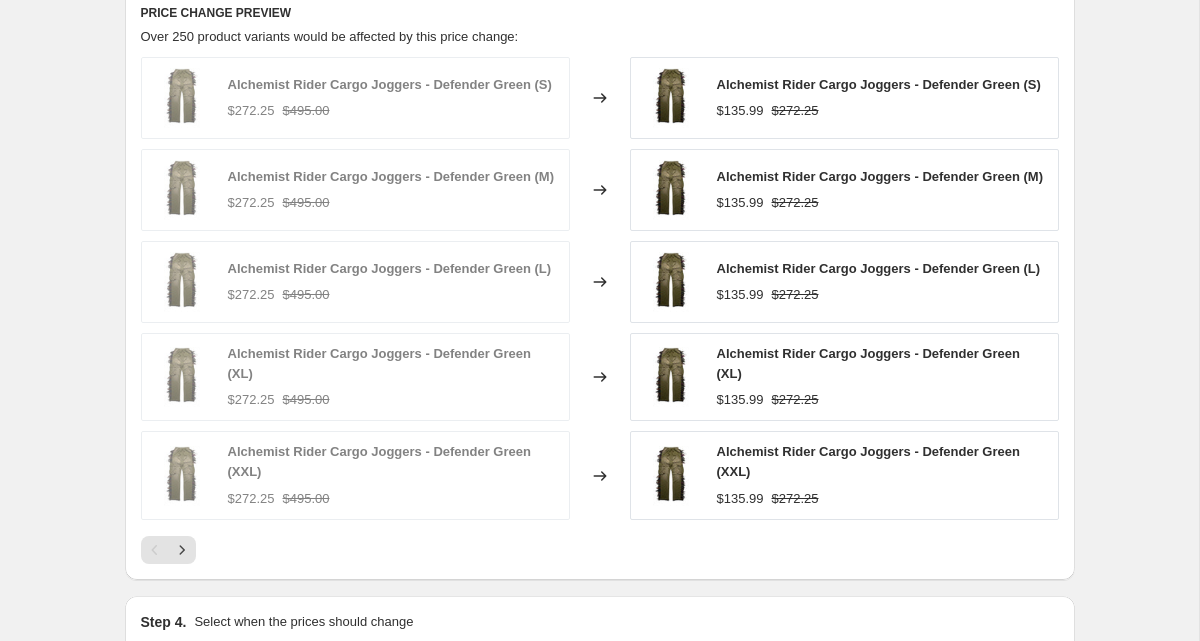 click at bounding box center [155, 550] 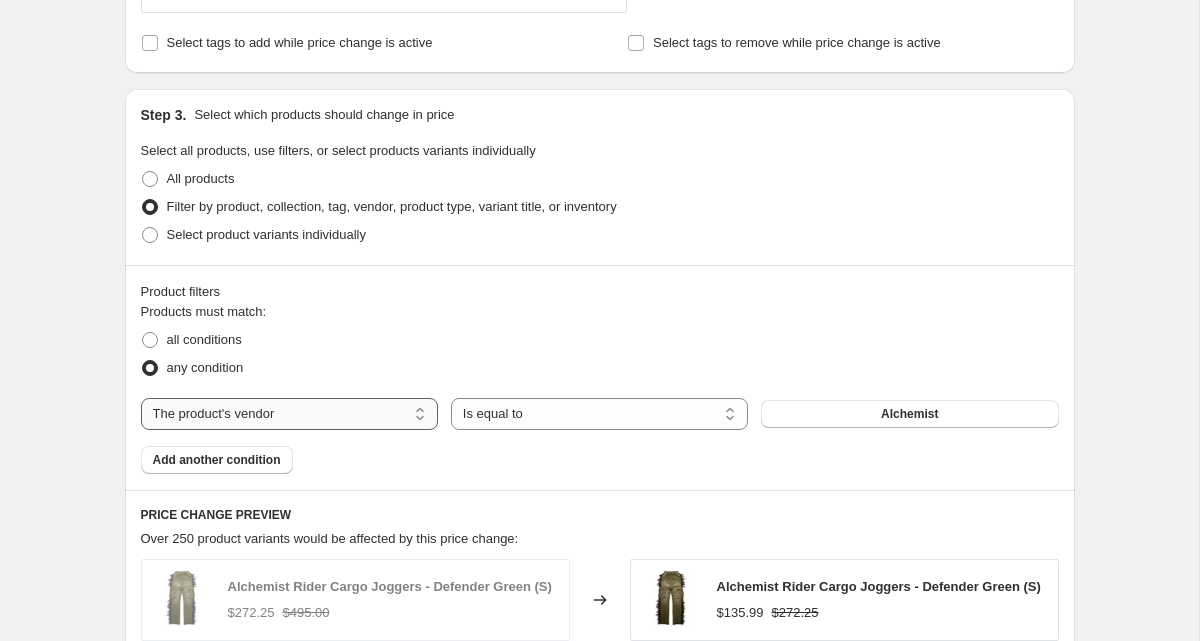 scroll, scrollTop: 888, scrollLeft: 0, axis: vertical 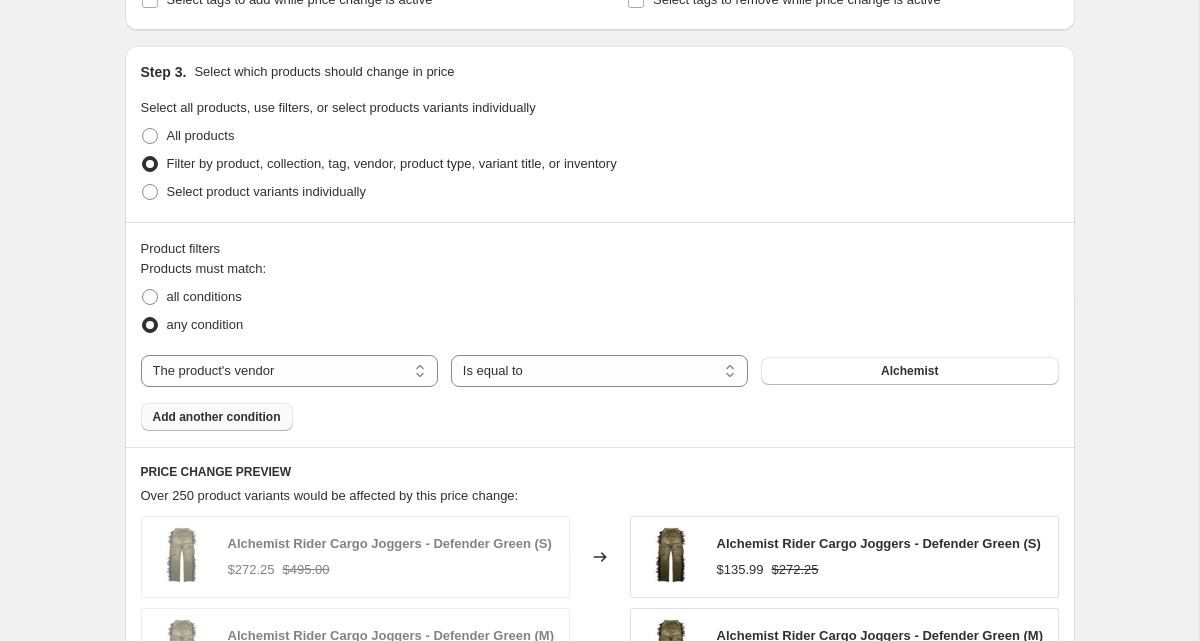 click on "Add another condition" at bounding box center (217, 417) 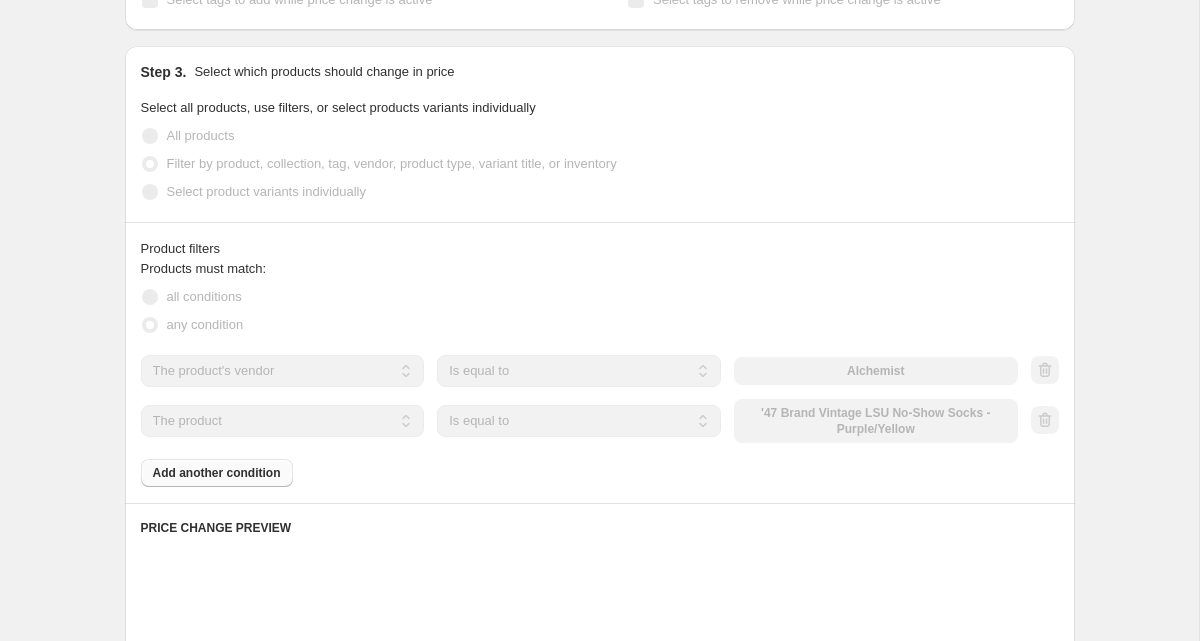 click on "The product The product's collection The product's tag The product's vendor The product's type The product's status The variant's title Inventory quantity" at bounding box center [283, 421] 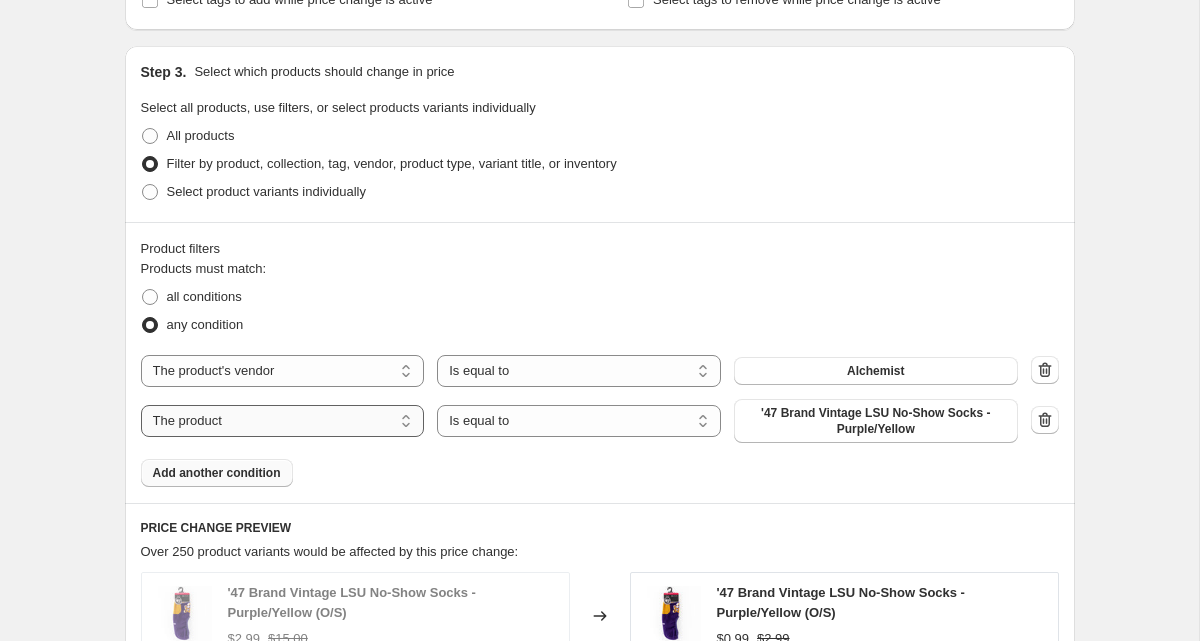 select on "inventory_quantity" 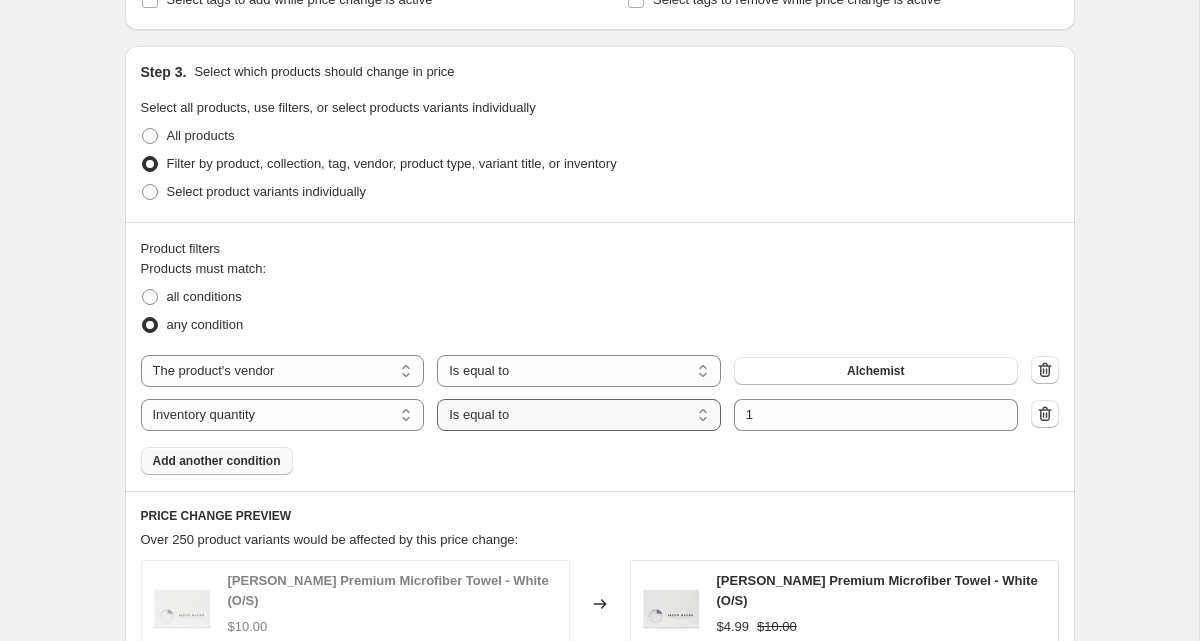 click on "Is equal to Is not equal to Is greater than Is less than" at bounding box center [579, 415] 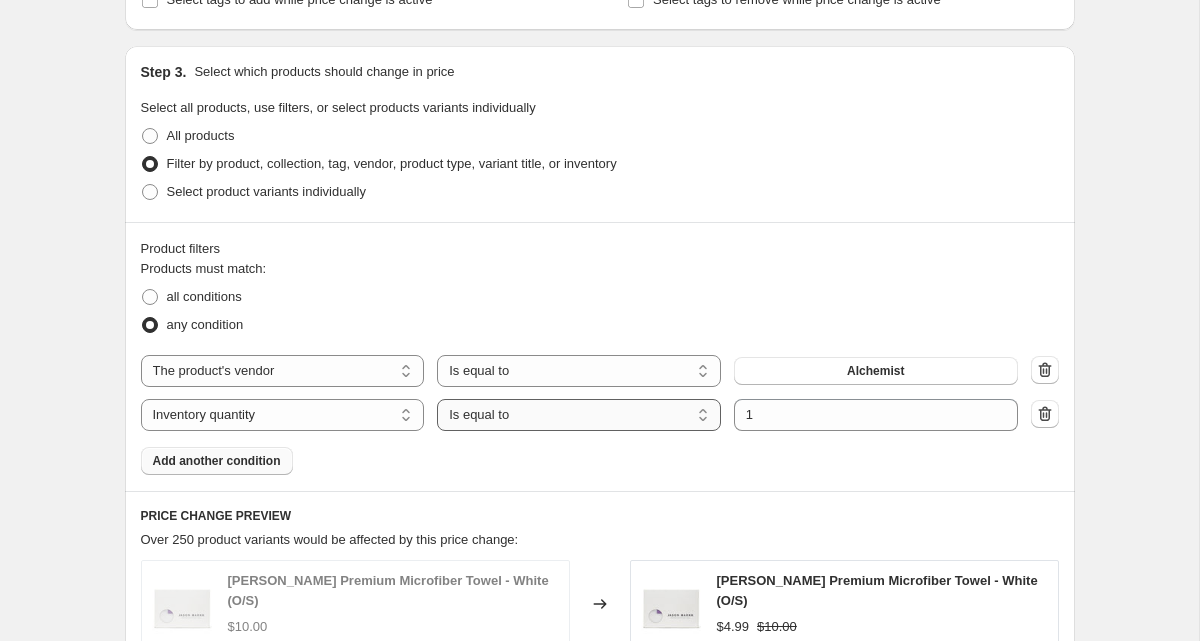 select on "not_equal" 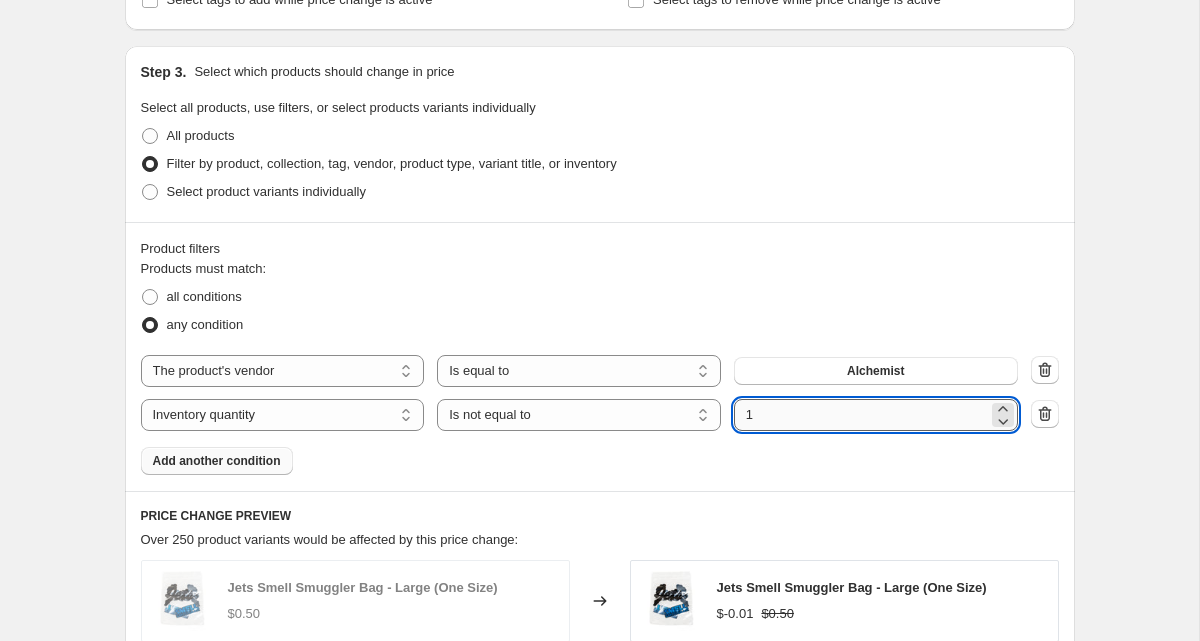click on "1" at bounding box center (861, 415) 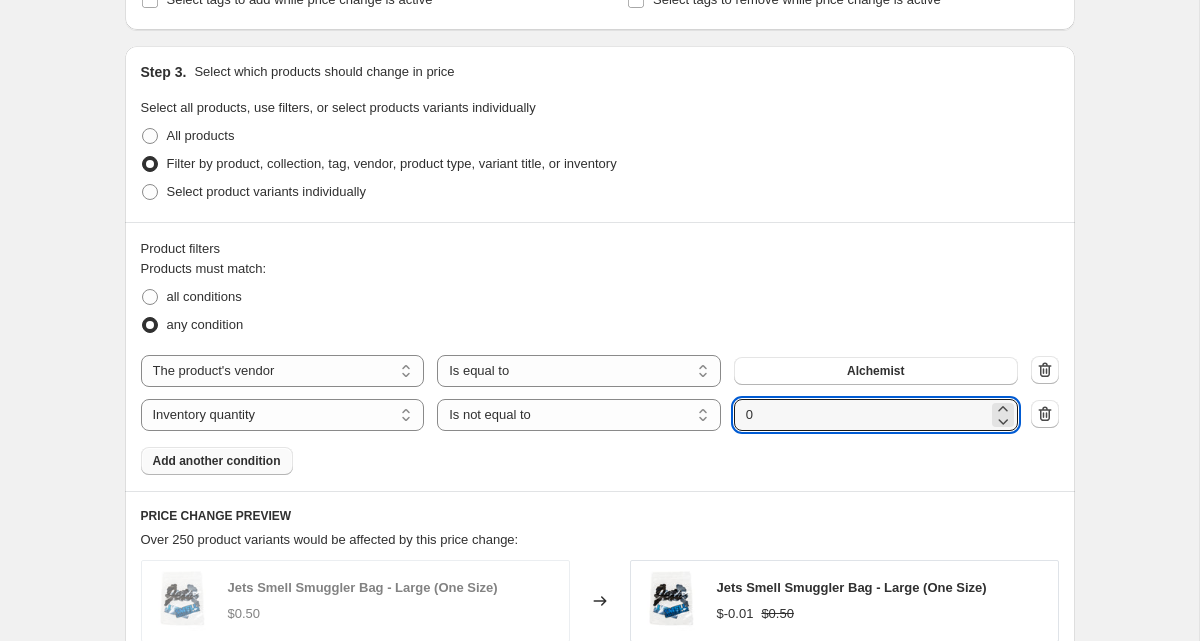 type on "0" 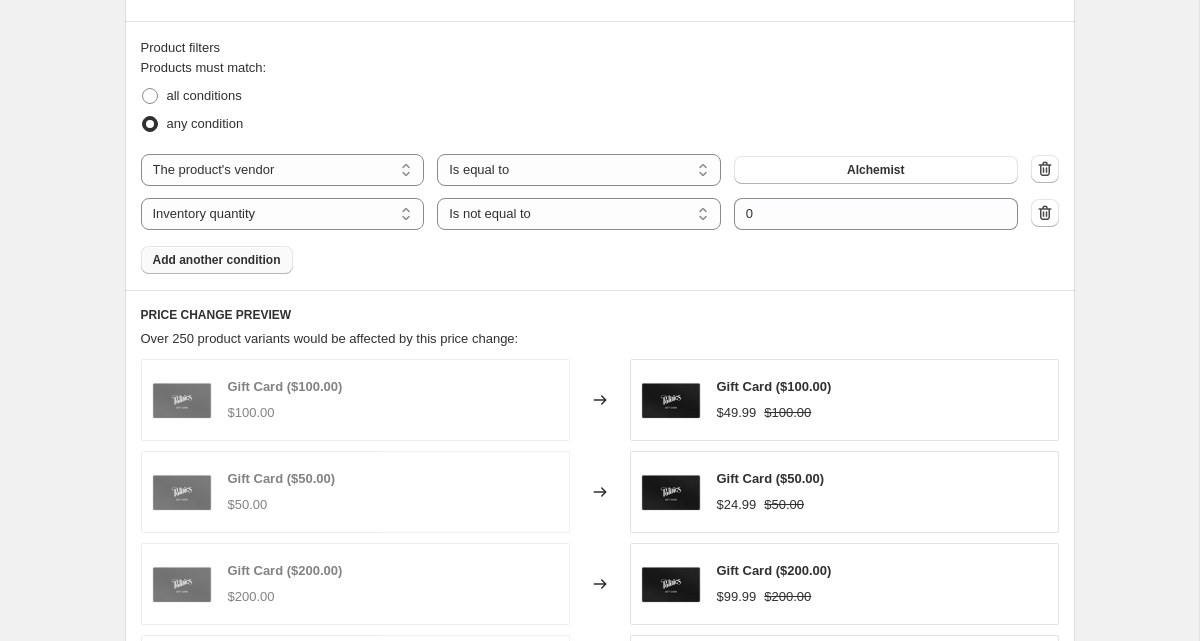 scroll, scrollTop: 1082, scrollLeft: 0, axis: vertical 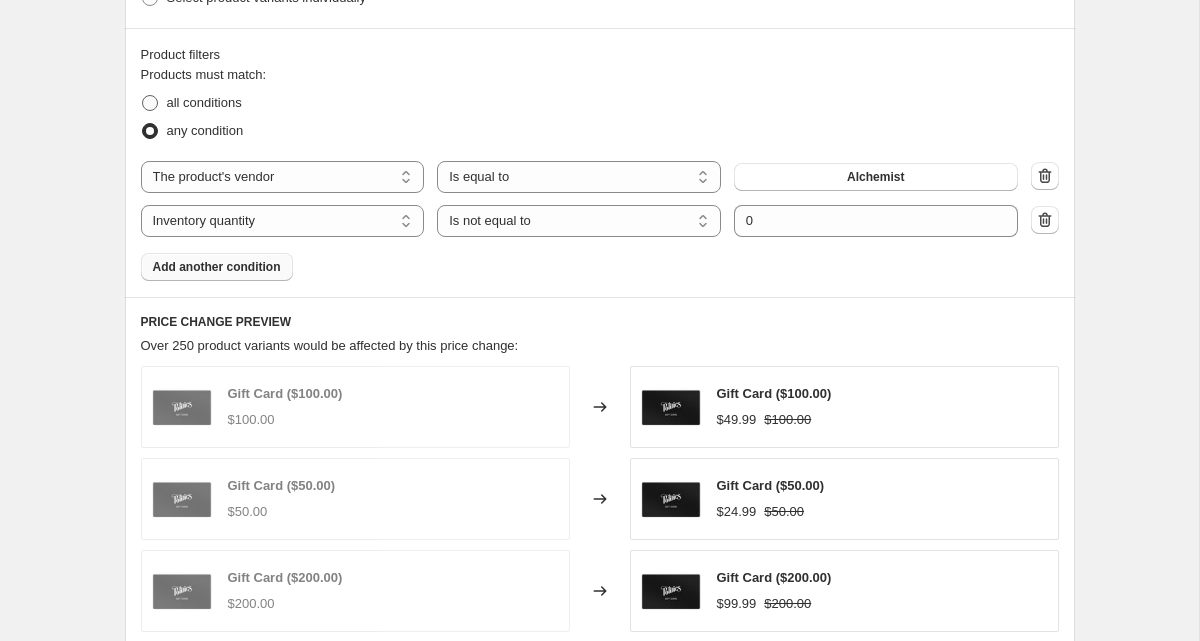 click on "all conditions" at bounding box center [204, 102] 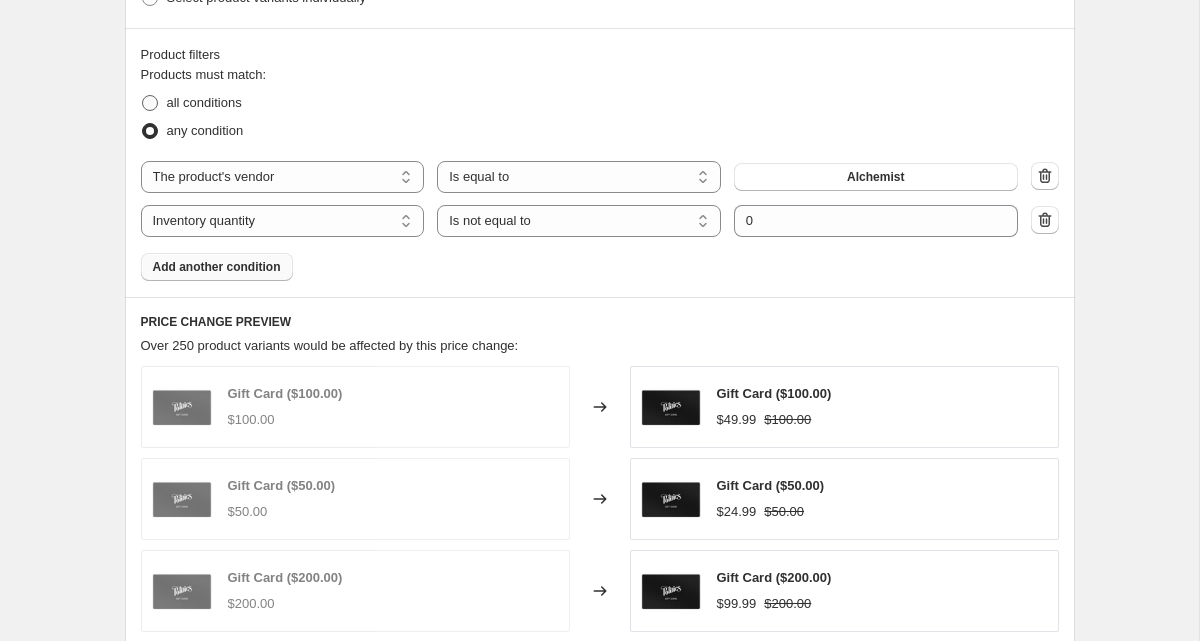 radio on "true" 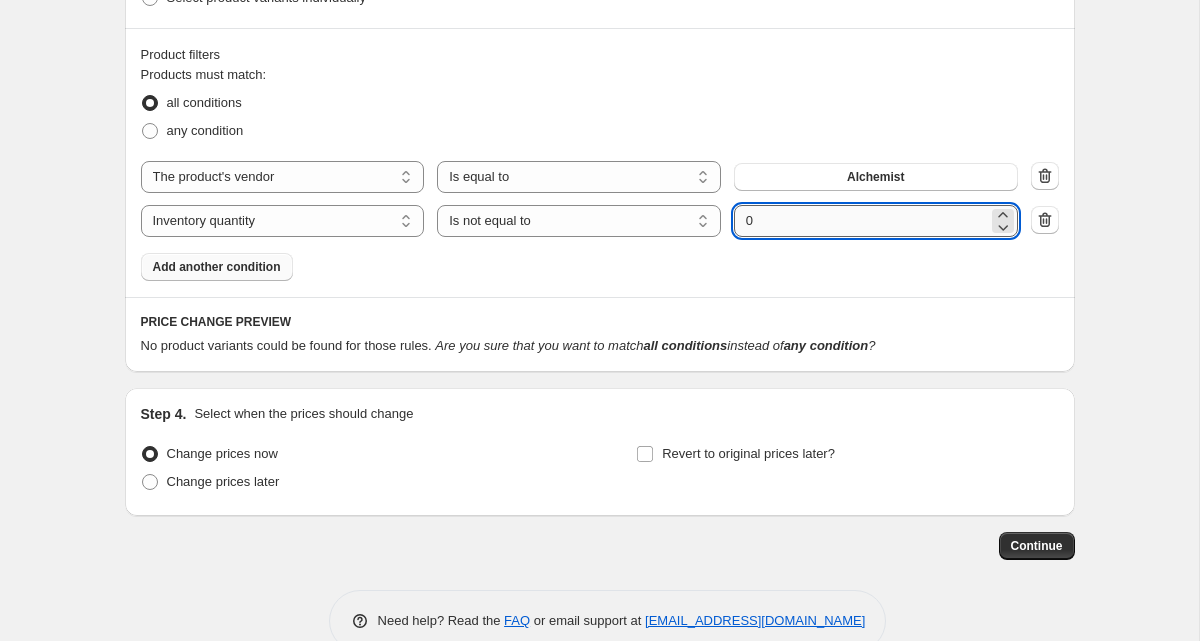 click on "0" at bounding box center (861, 221) 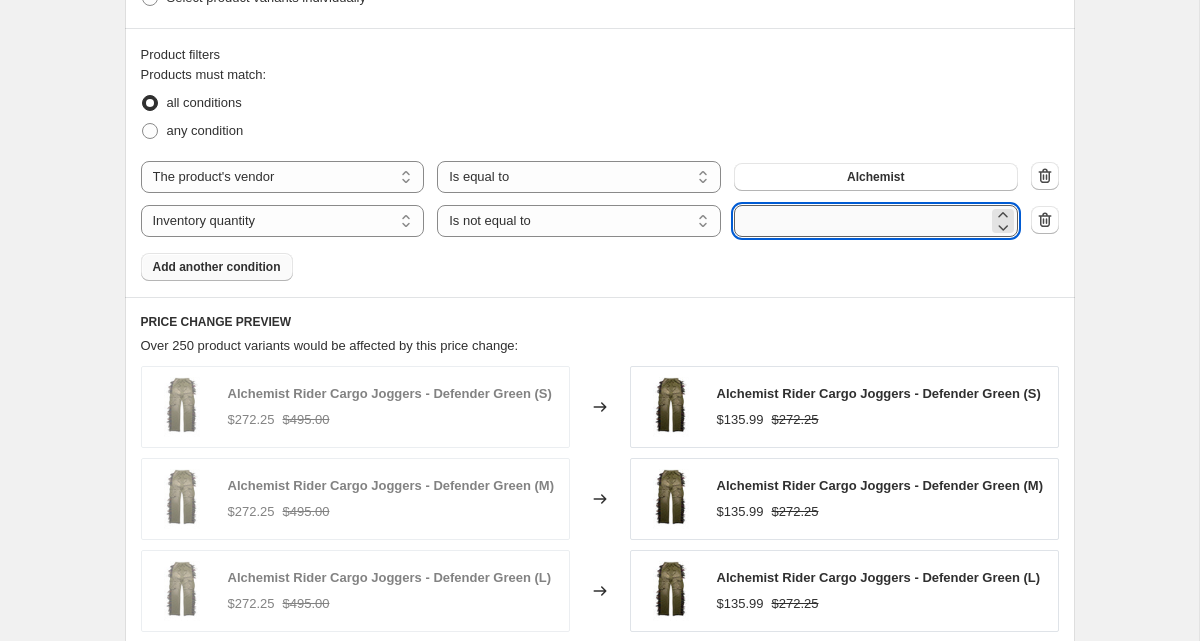click at bounding box center (861, 221) 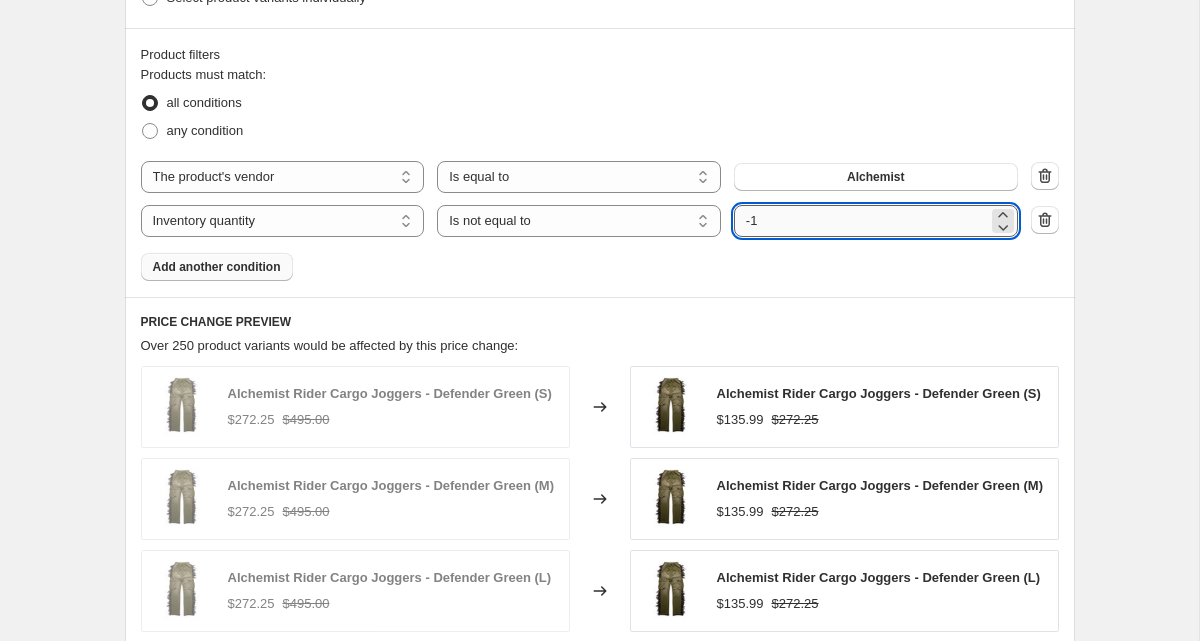 type on "-1" 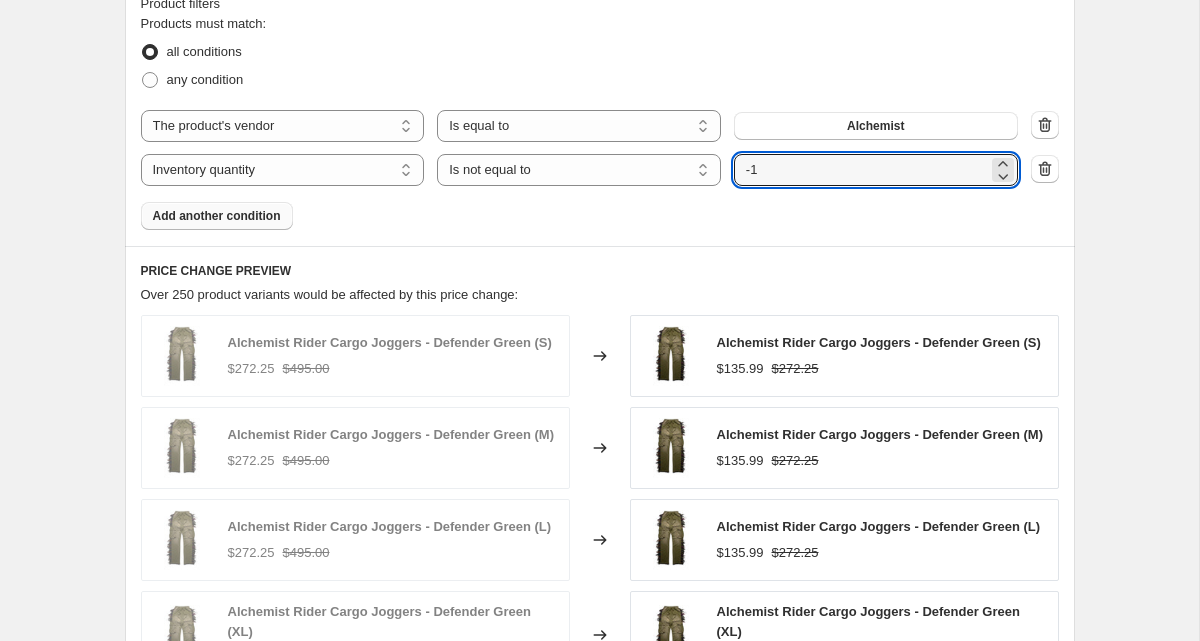 scroll, scrollTop: 1138, scrollLeft: 0, axis: vertical 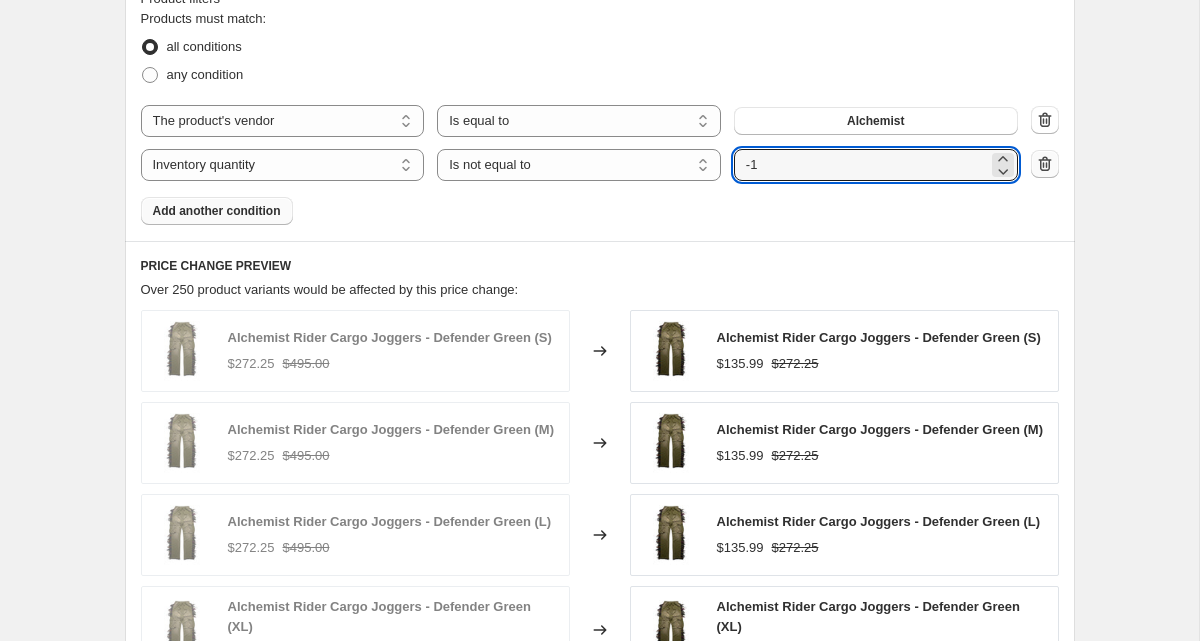 click 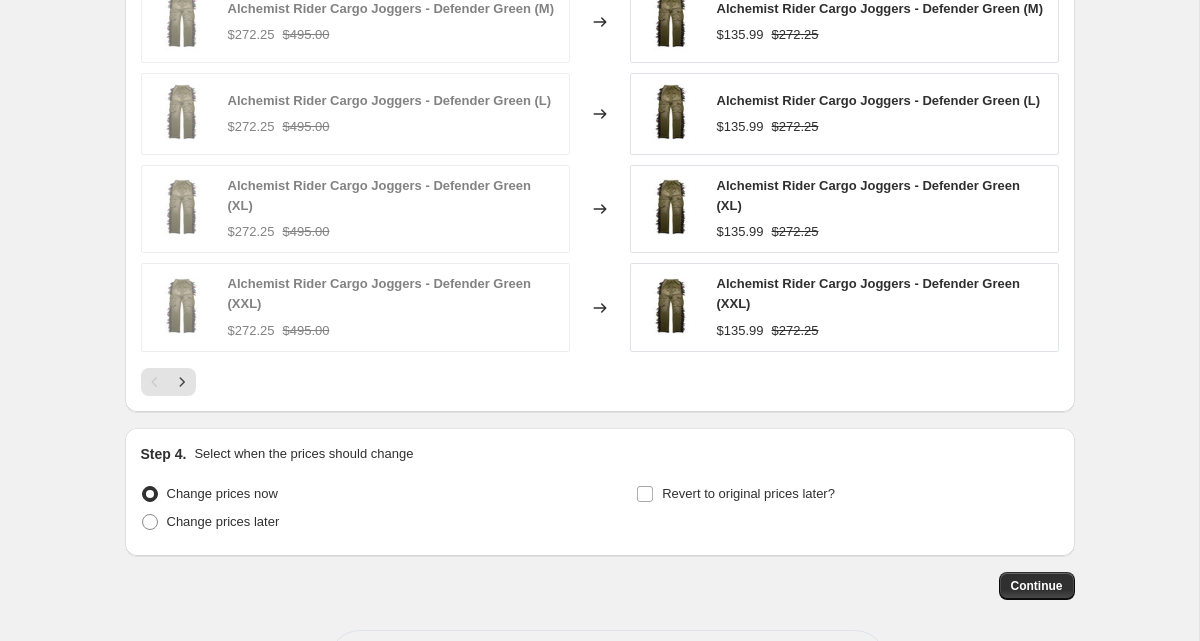 scroll, scrollTop: 1615, scrollLeft: 0, axis: vertical 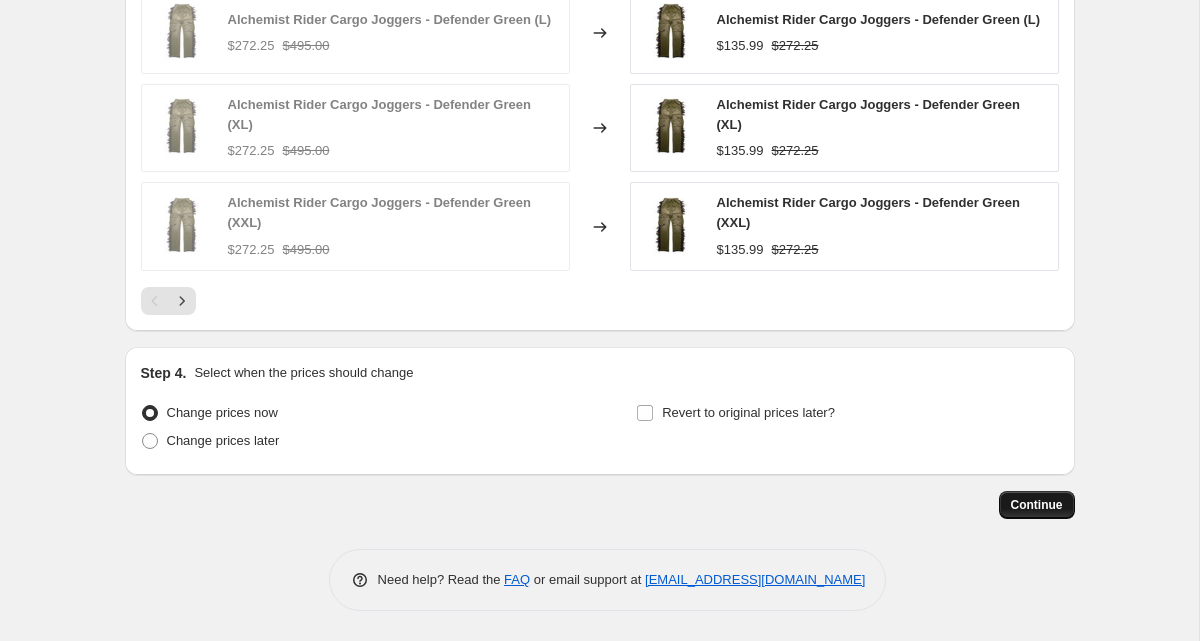 click on "Continue" at bounding box center [1037, 505] 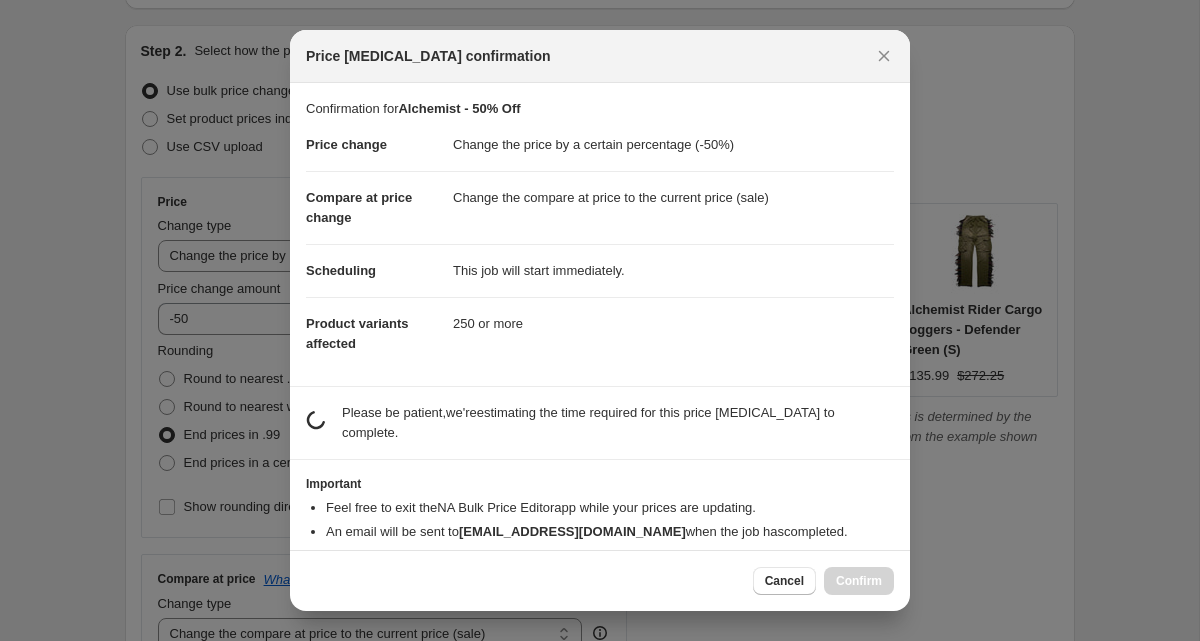scroll, scrollTop: 0, scrollLeft: 0, axis: both 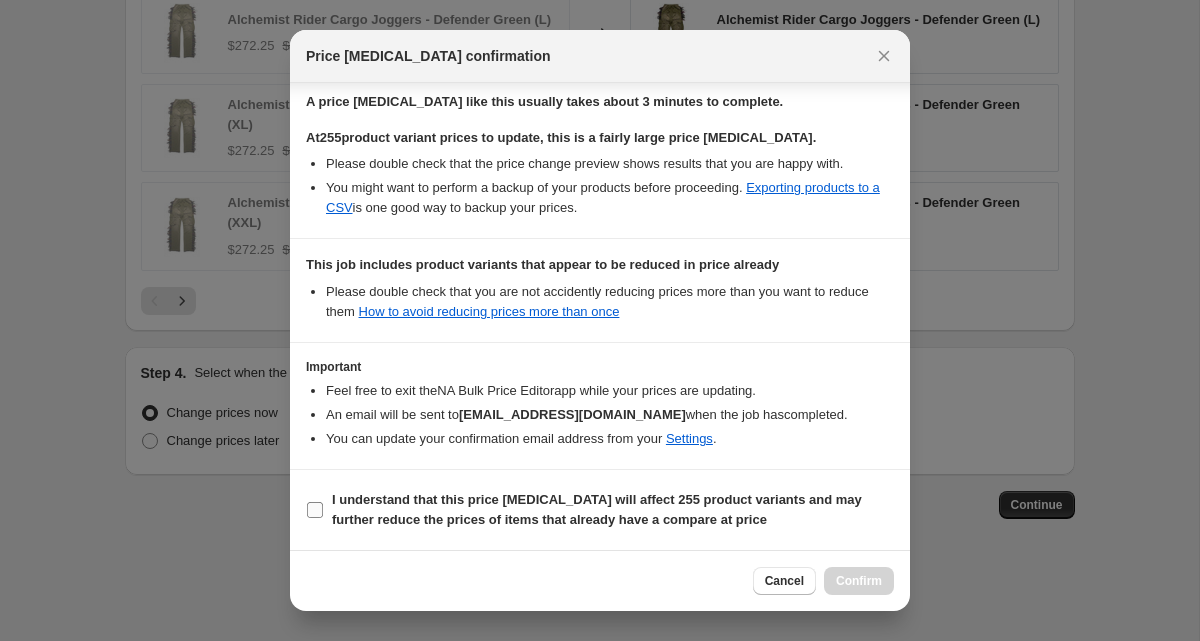 click on "I understand that this price [MEDICAL_DATA] will affect 255 product variants and may further reduce the prices of items that already have a compare at price" at bounding box center (597, 509) 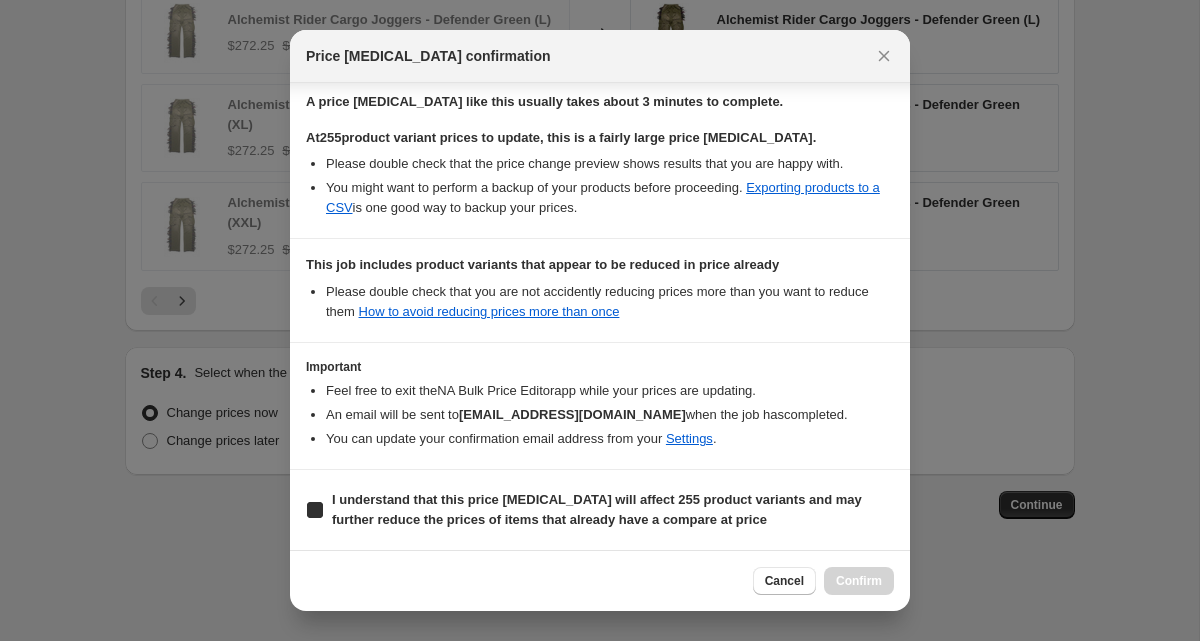 checkbox on "true" 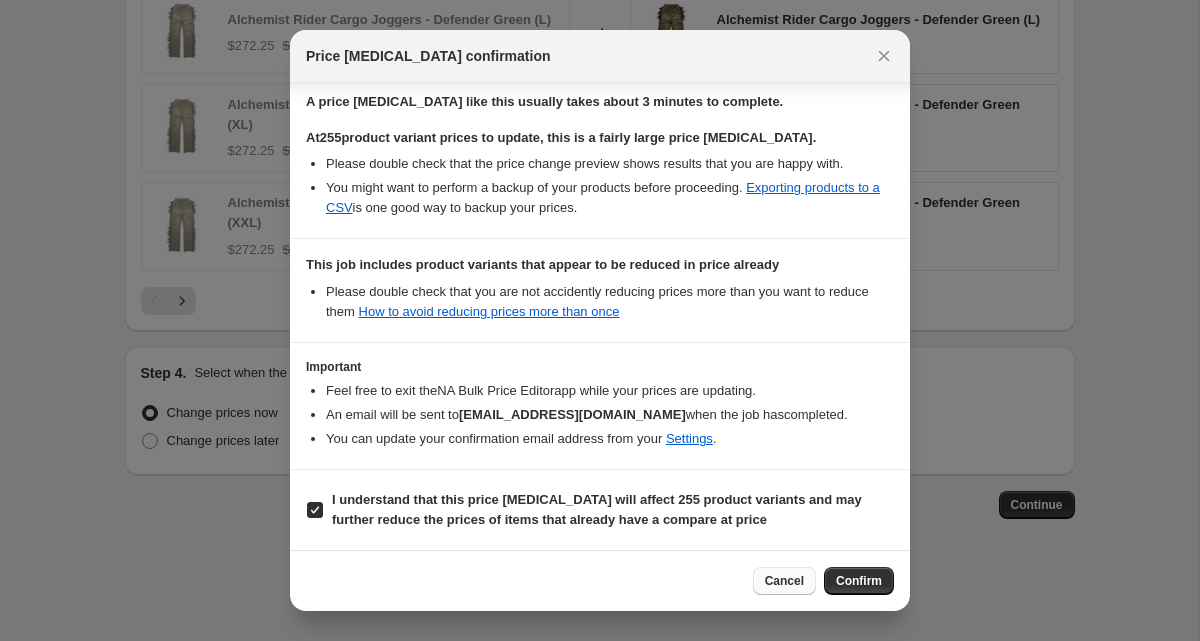 click on "Cancel" at bounding box center (784, 581) 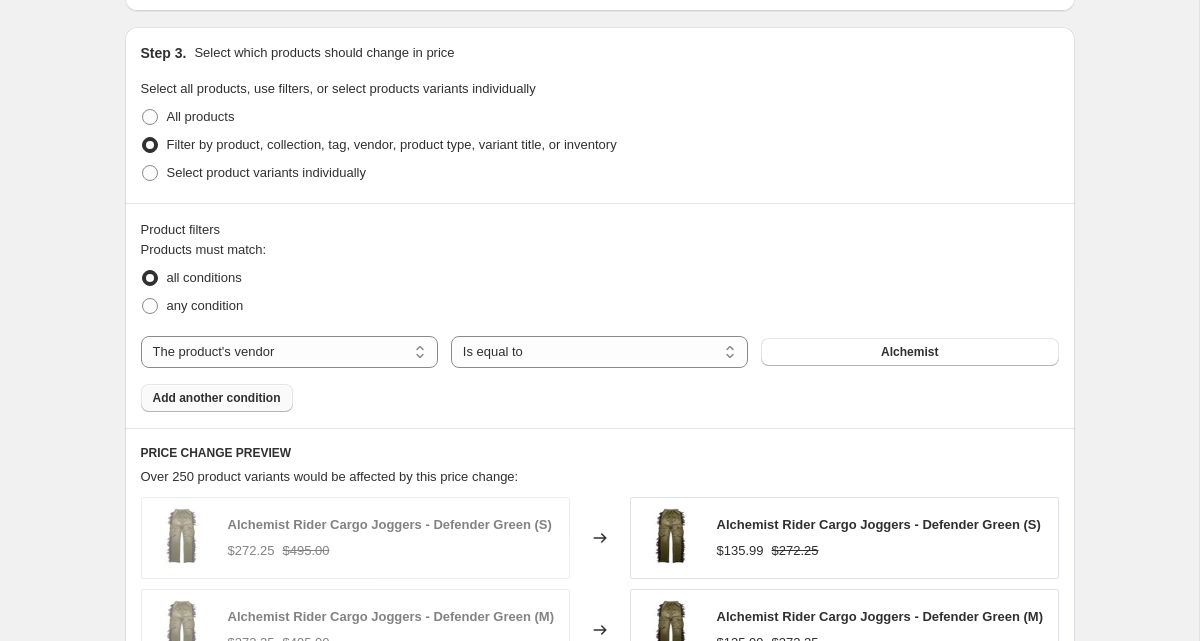 scroll, scrollTop: 906, scrollLeft: 0, axis: vertical 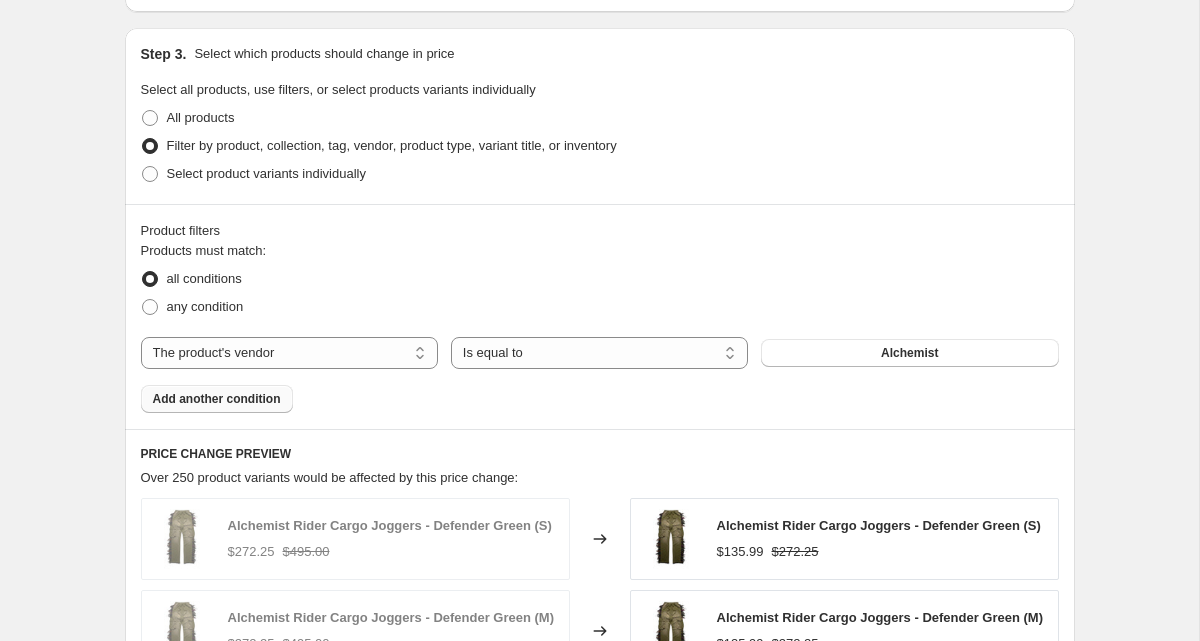 click on "Add another condition" at bounding box center (217, 399) 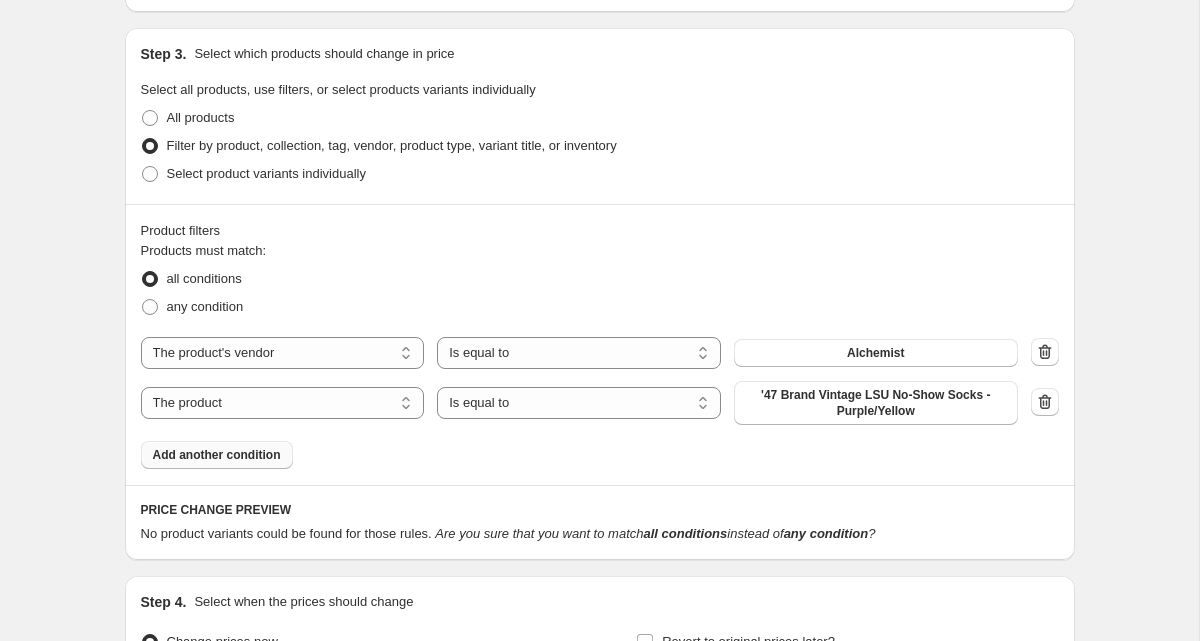 click on "The product The product's collection The product's tag The product's vendor The product's type The product's status The variant's title Inventory quantity" at bounding box center [283, 403] 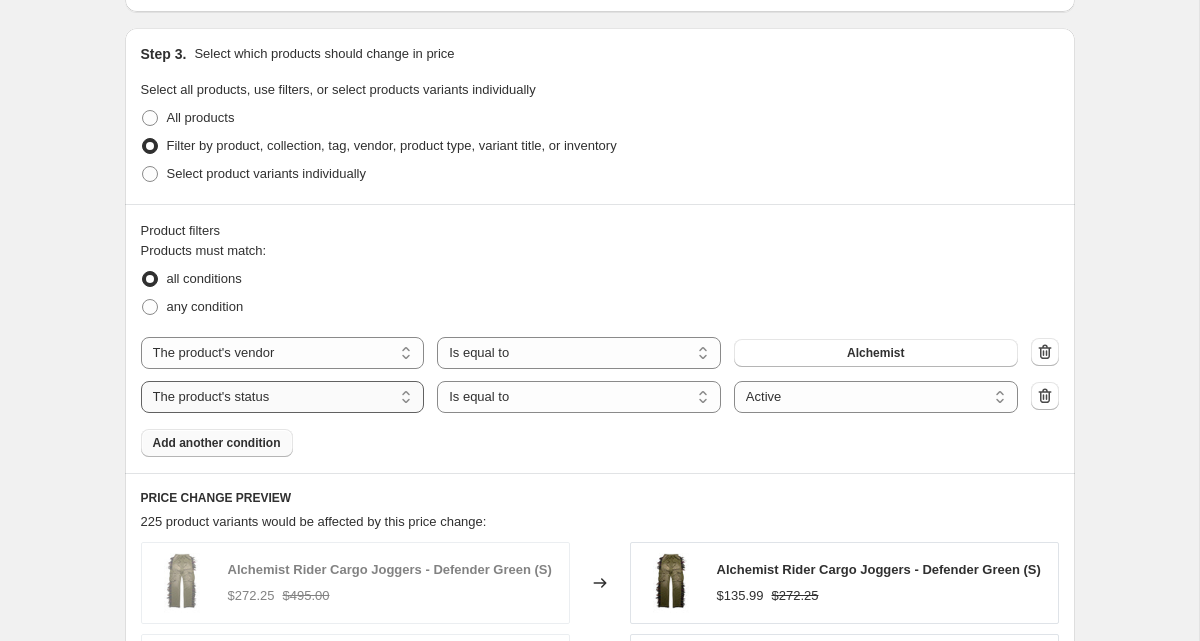 click on "The product The product's collection The product's tag The product's vendor The product's type The product's status The variant's title Inventory quantity" at bounding box center (283, 397) 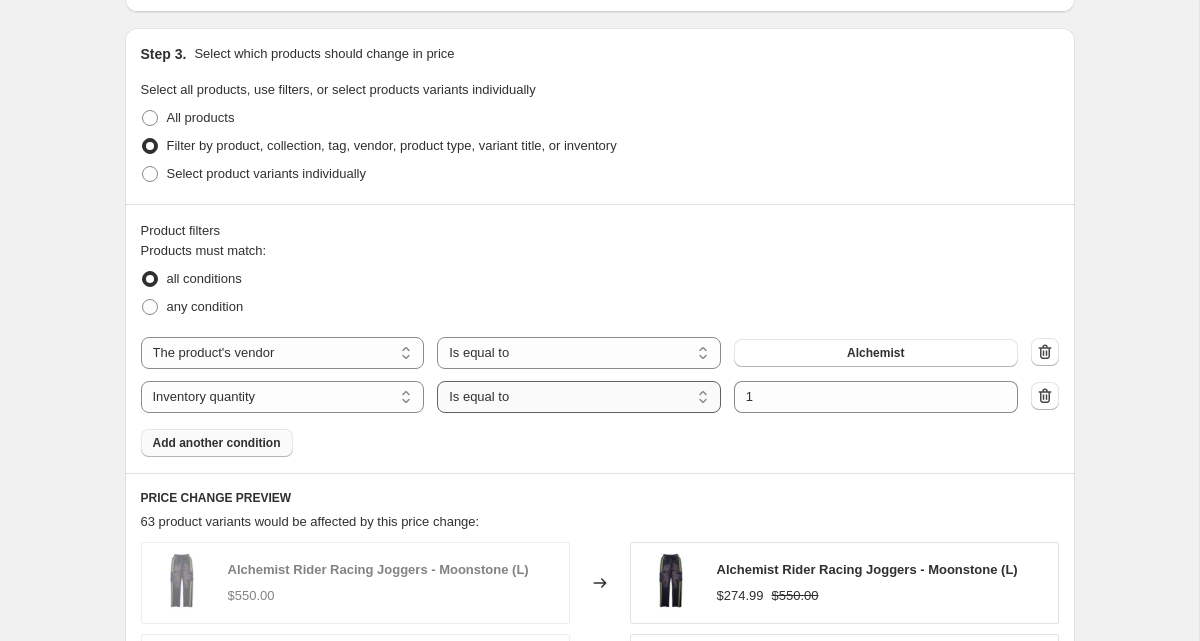 click on "Is equal to Is not equal to Is greater than Is less than" at bounding box center (579, 397) 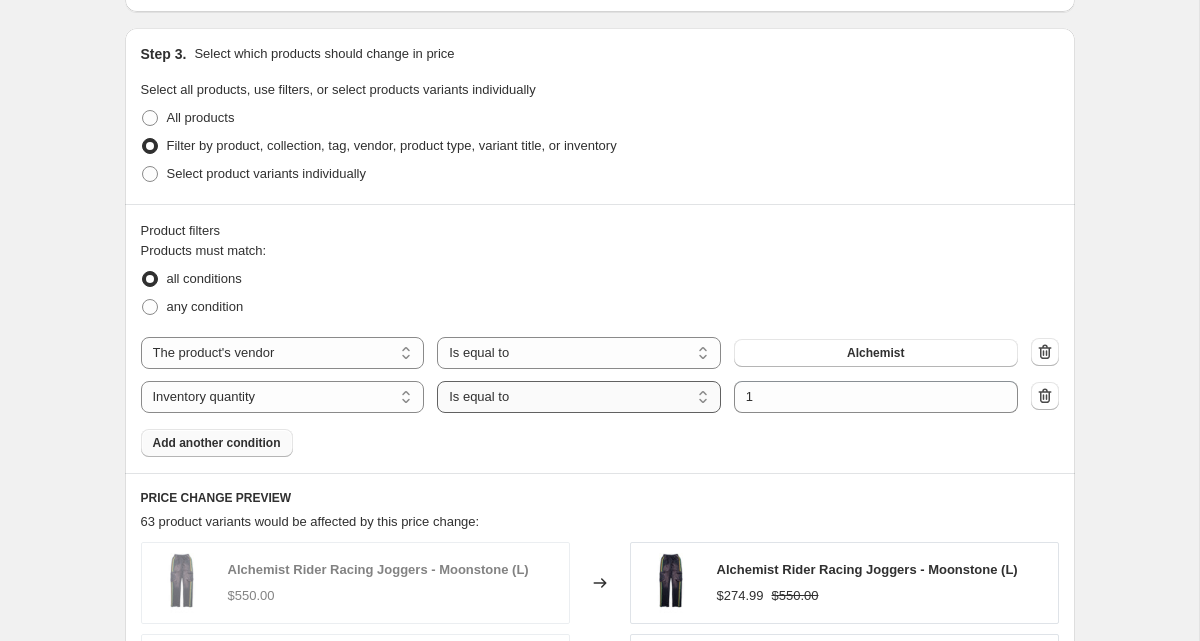 select on ">" 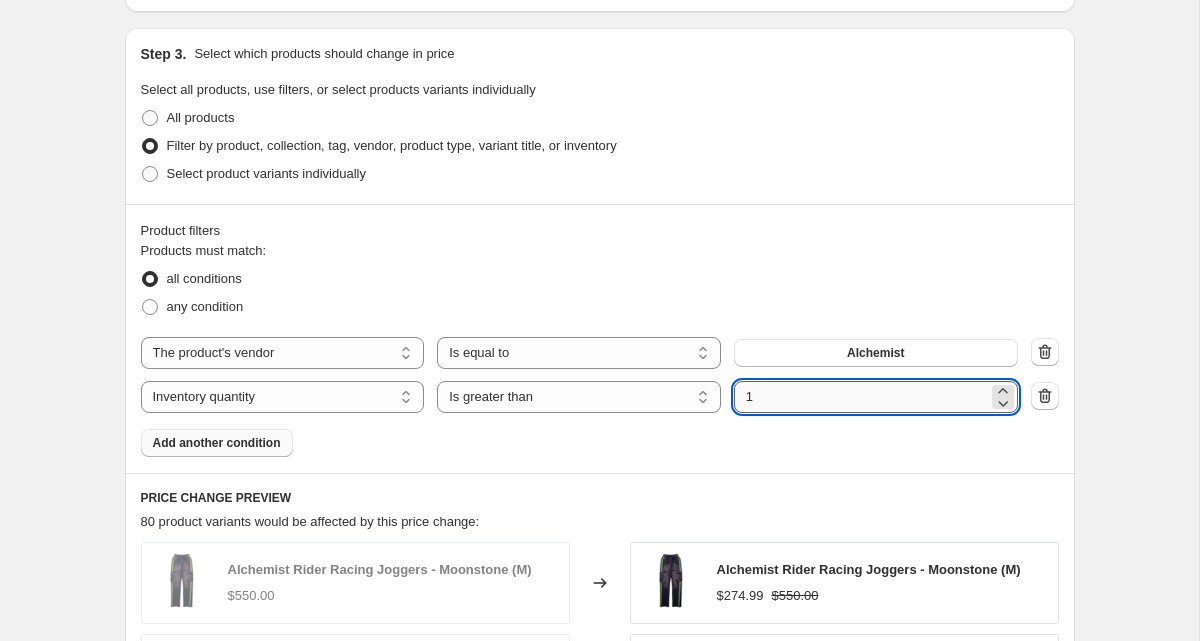 click on "1" at bounding box center (861, 397) 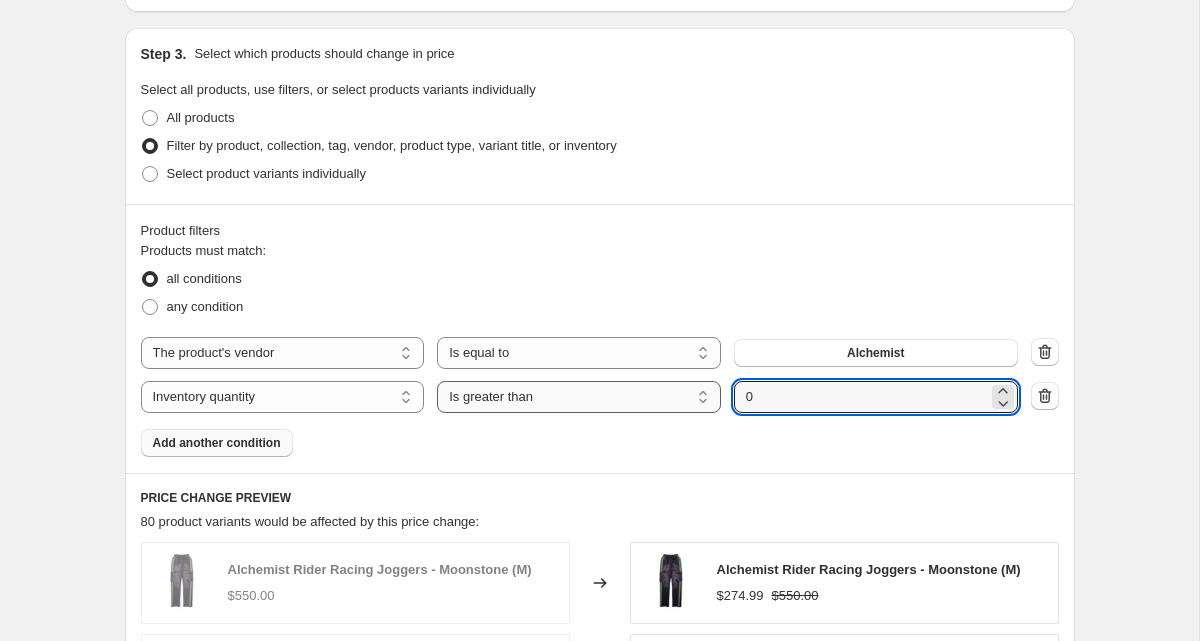 type on "0" 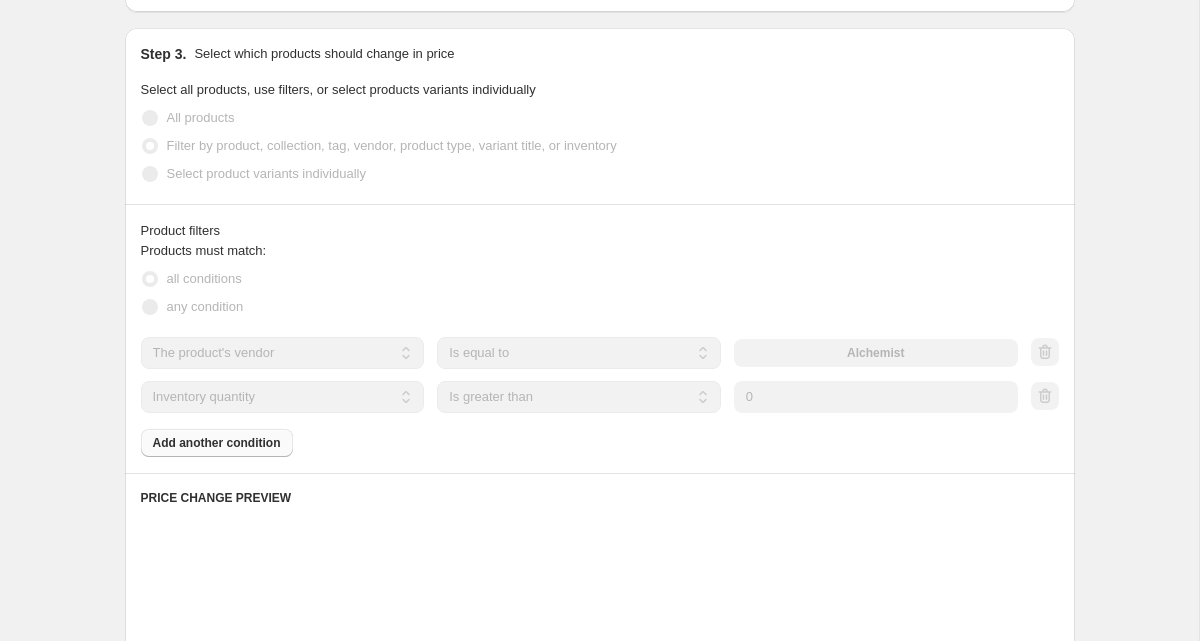 click on "Products must match: all conditions any condition The product The product's collection The product's tag The product's vendor The product's type The product's status The variant's title Inventory quantity The product's vendor Is equal to Is not equal to Is equal to Alchemist The product The product's collection The product's tag The product's vendor The product's type The product's status The variant's title Inventory quantity Inventory quantity Is equal to Is not equal to Is greater than Is less than Is greater than Submit 0 Add another condition" at bounding box center [600, 349] 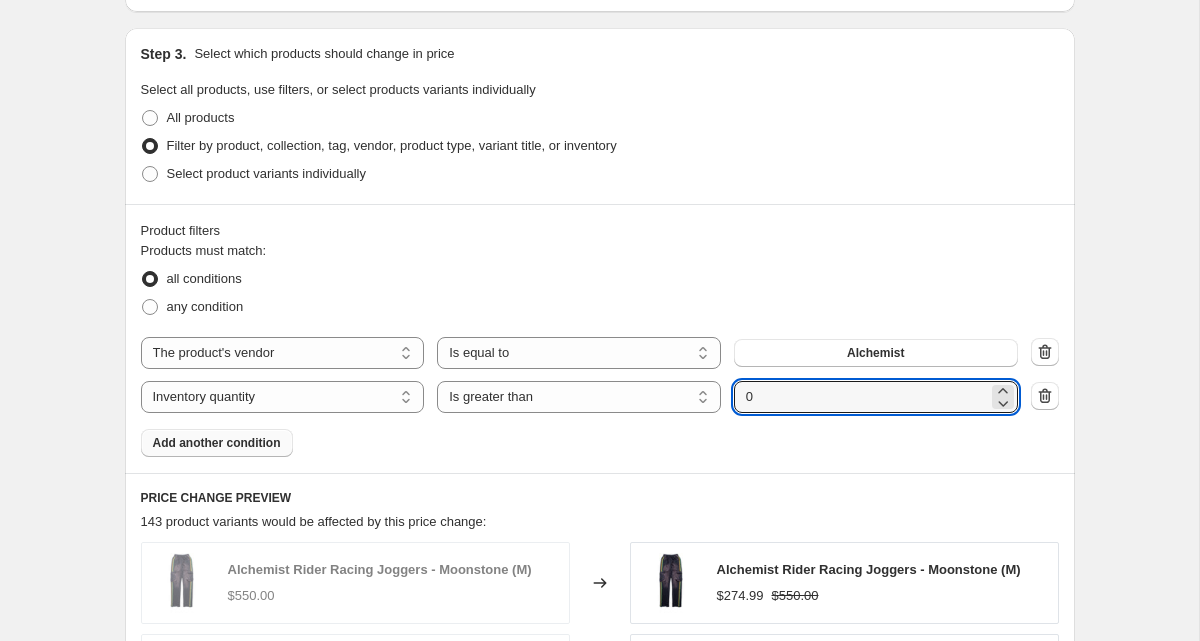 click on "Products must match: all conditions any condition The product The product's collection The product's tag The product's vendor The product's type The product's status The variant's title Inventory quantity The product's vendor Is equal to Is not equal to Is equal to Alchemist The product The product's collection The product's tag The product's vendor The product's type The product's status The variant's title Inventory quantity Inventory quantity Is equal to Is not equal to Is greater than Is less than Is greater than Submit 0 Add another condition" at bounding box center (600, 349) 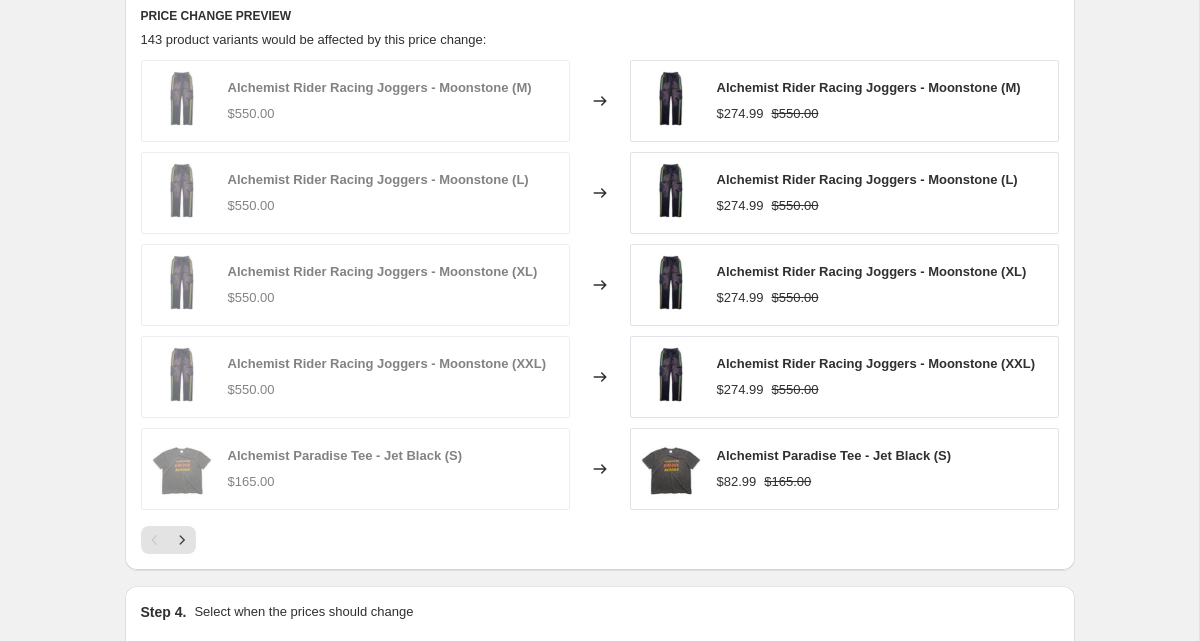 scroll, scrollTop: 1389, scrollLeft: 0, axis: vertical 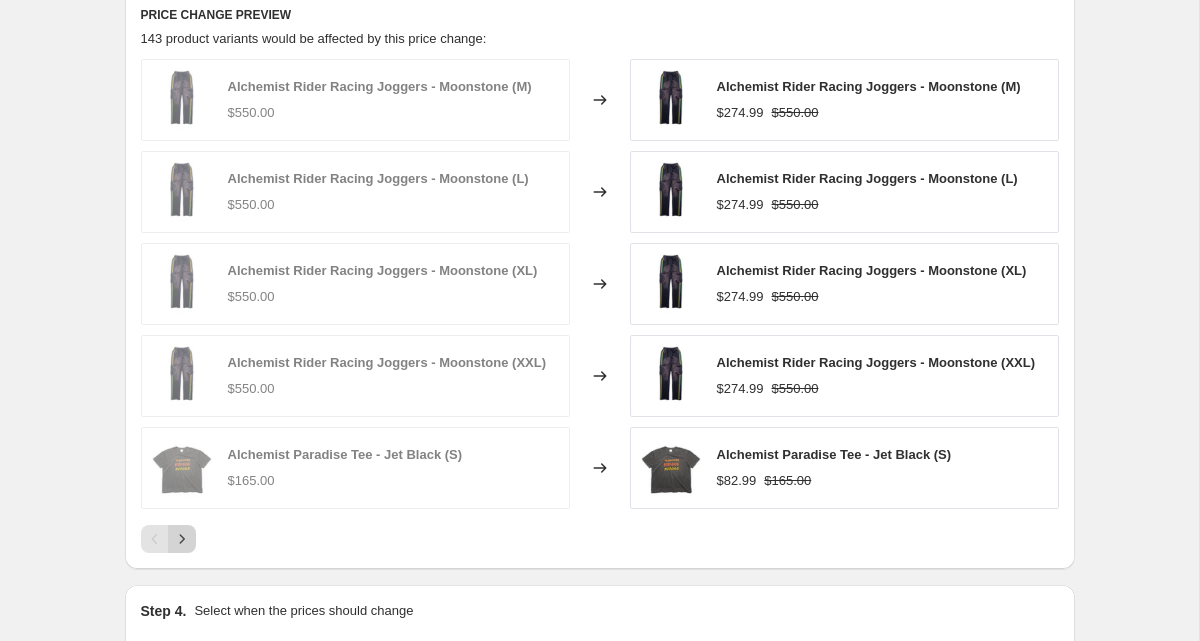 click 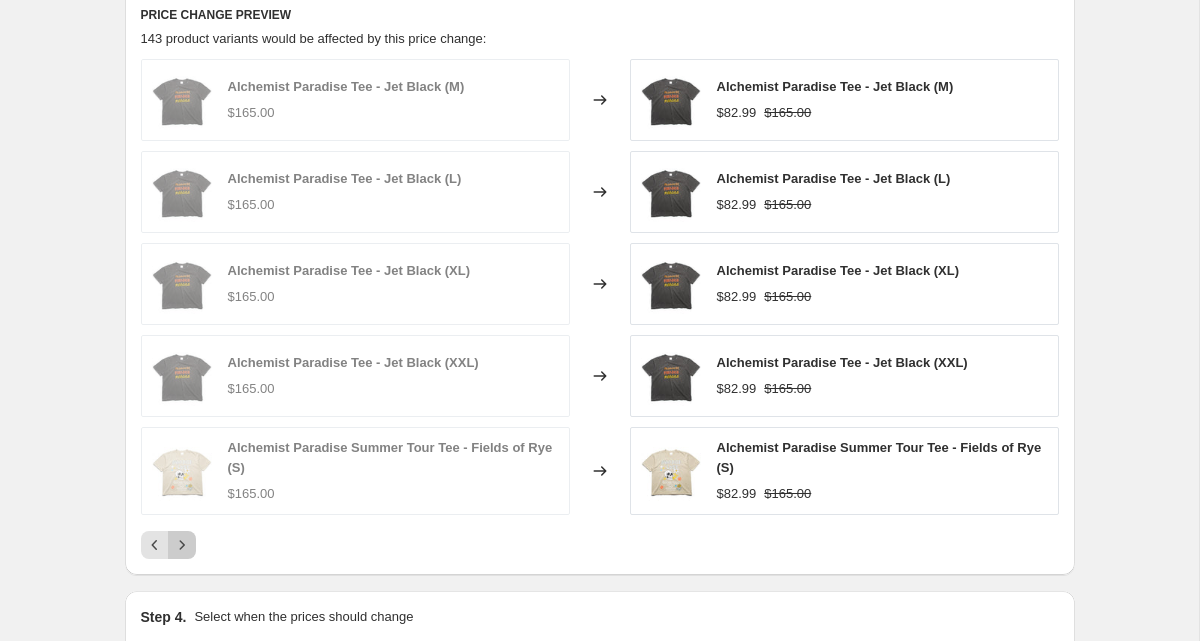 click 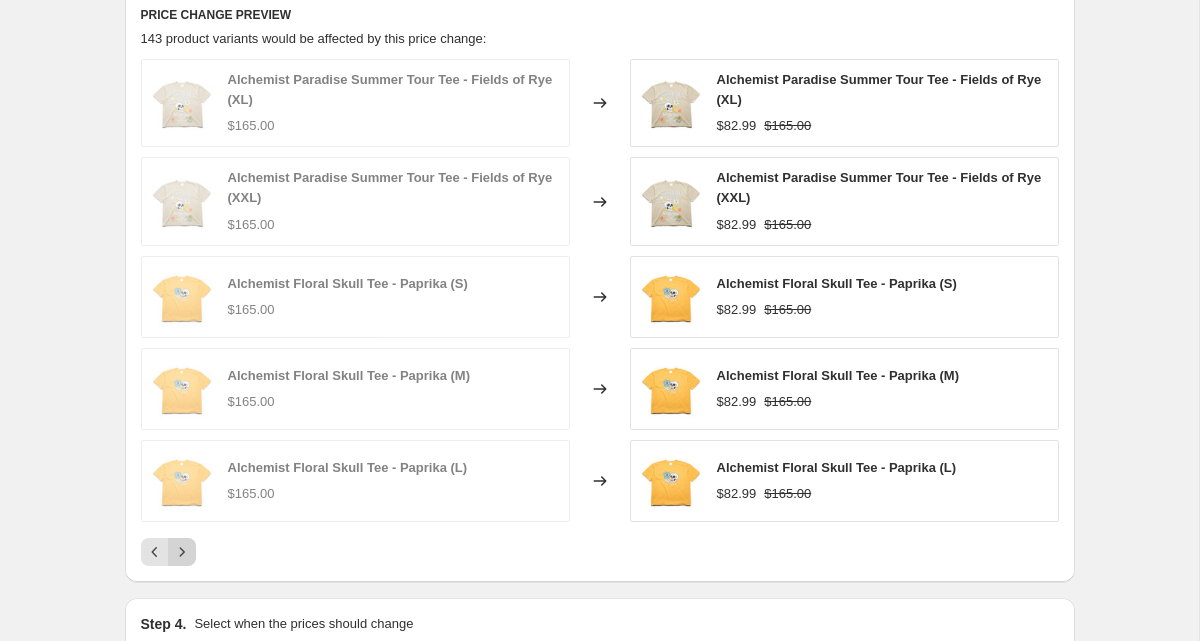 click at bounding box center [182, 552] 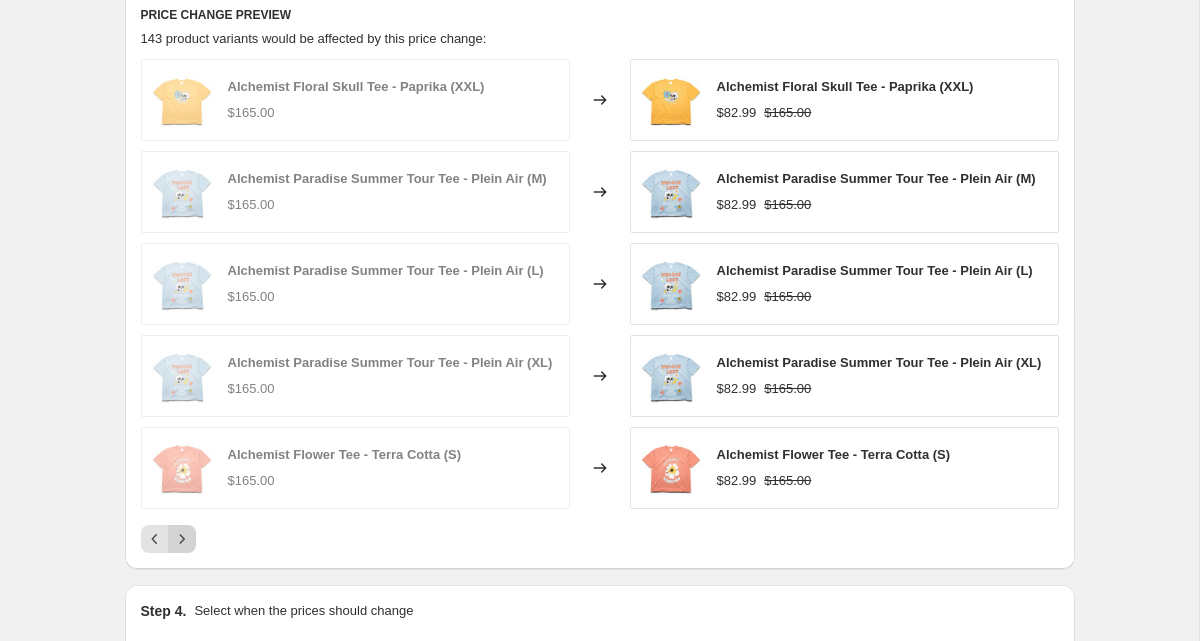 click 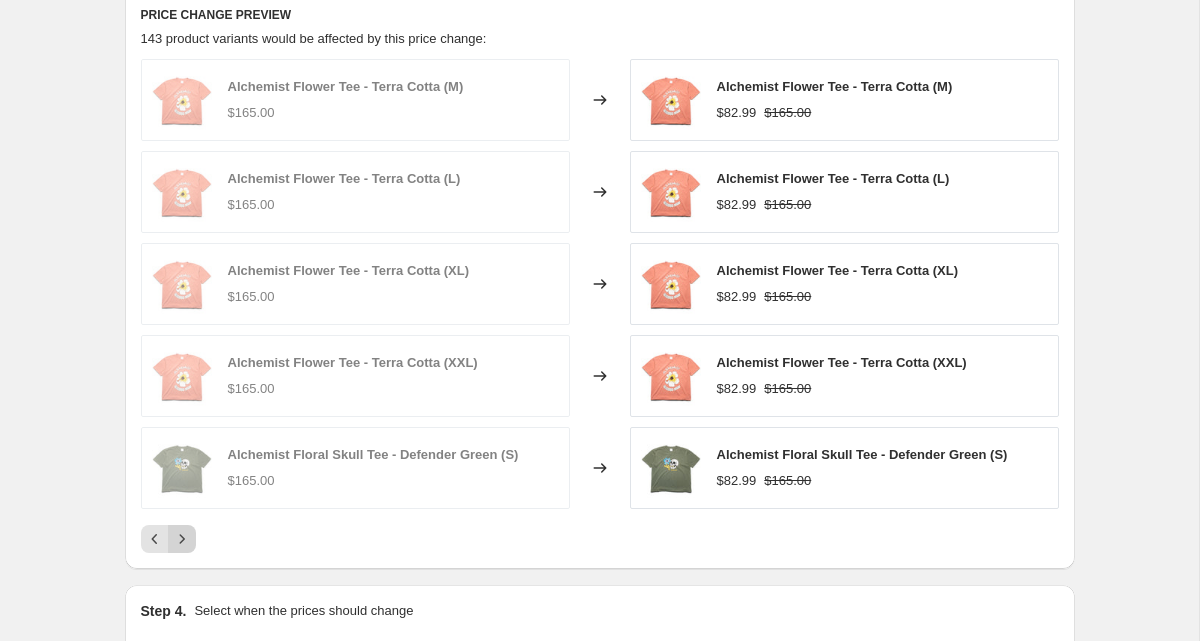 click 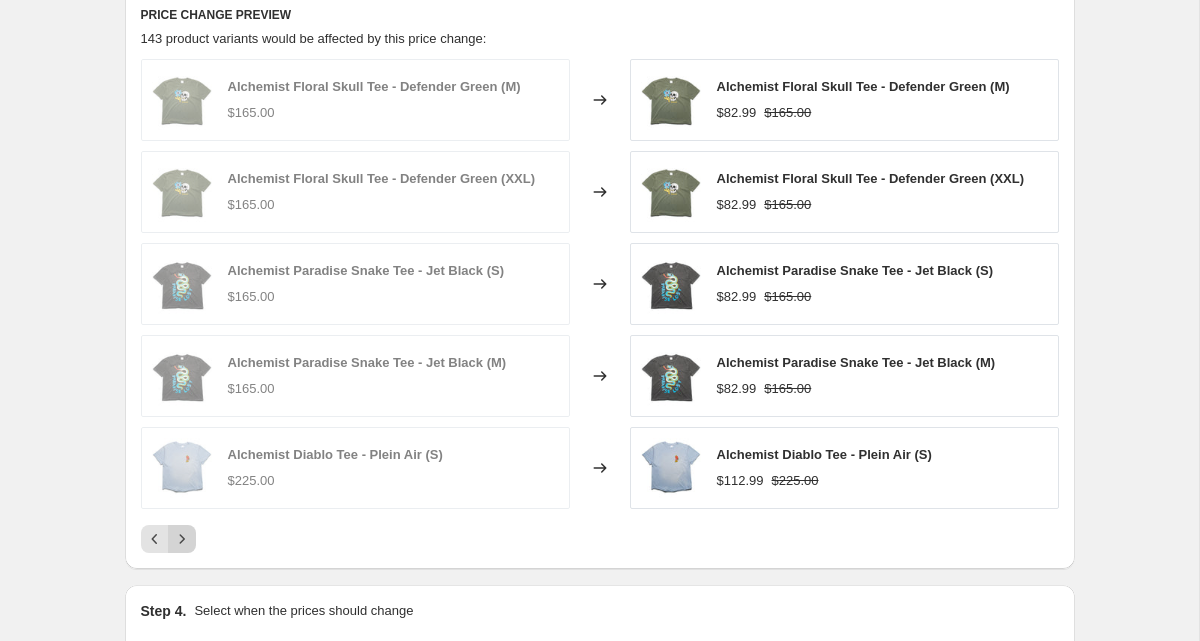 click 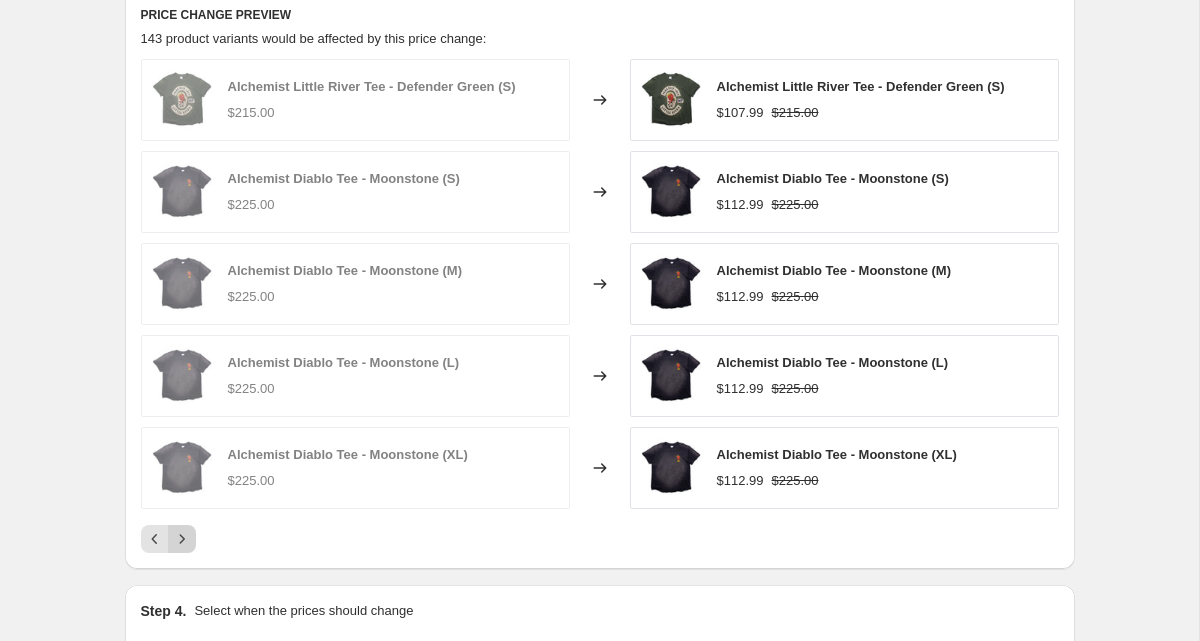 click 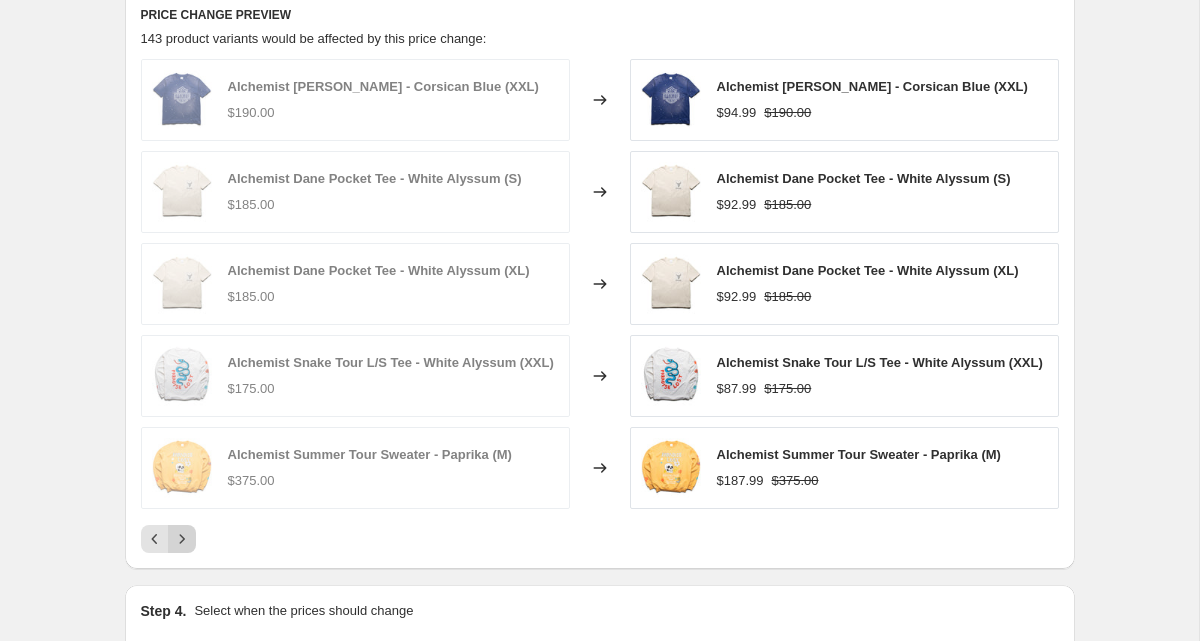 click 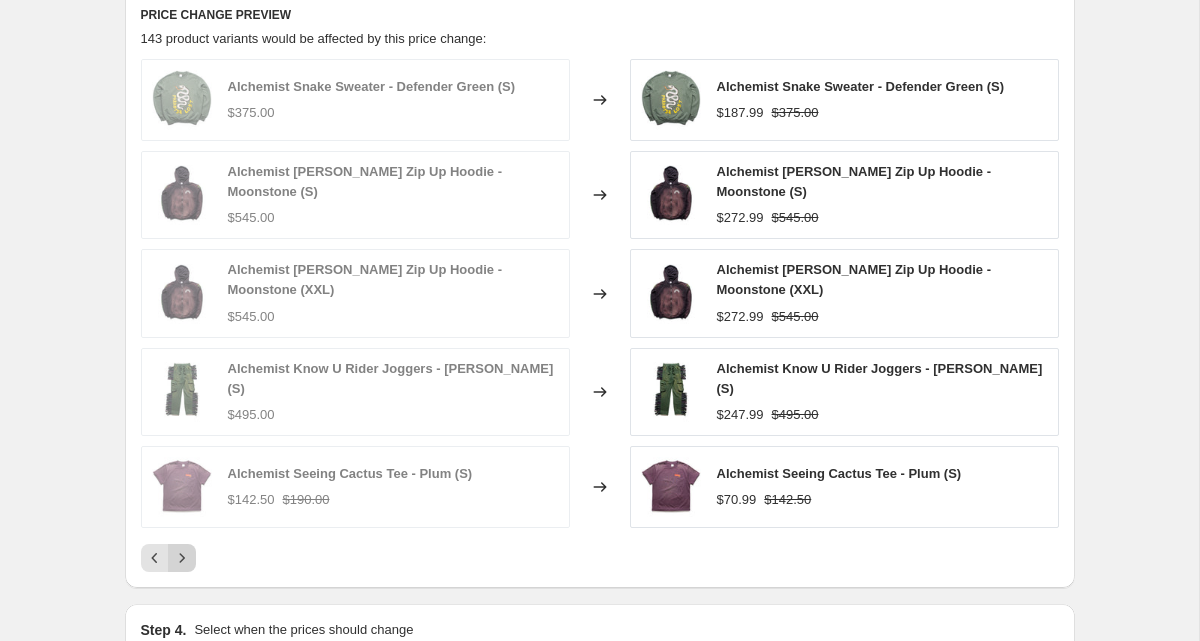 click 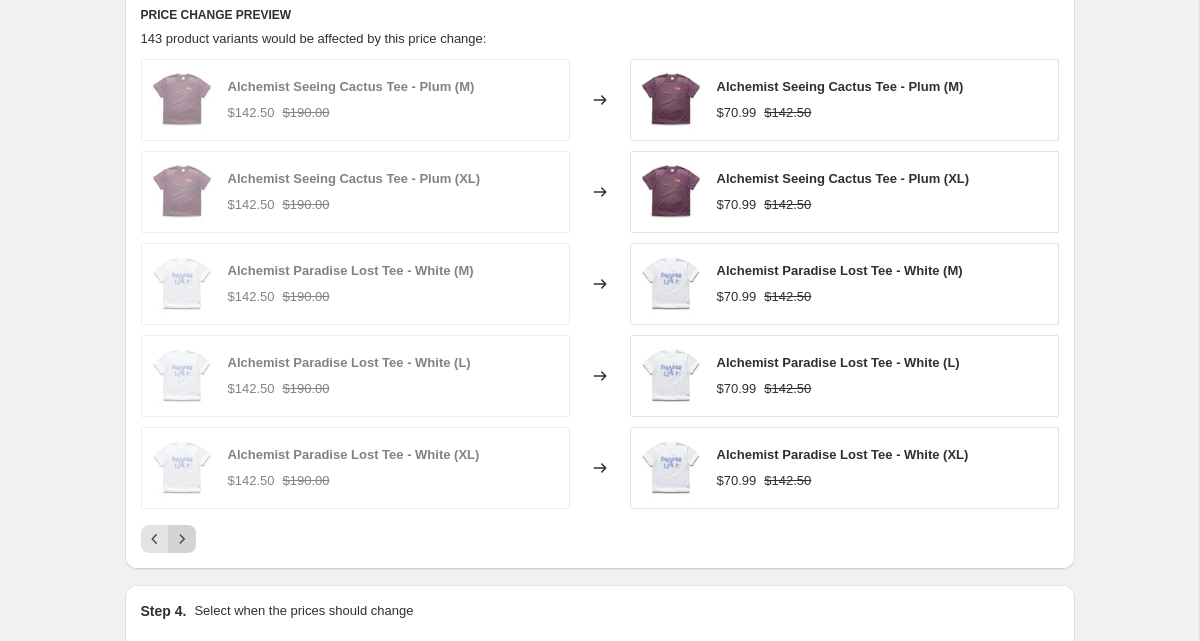 click 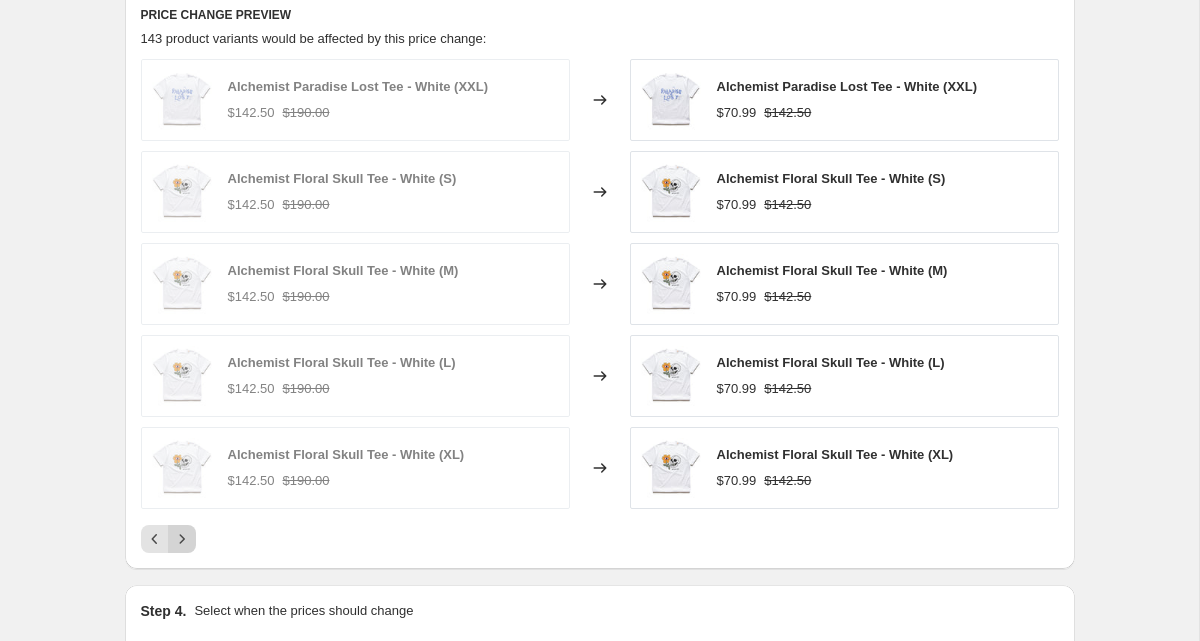 click 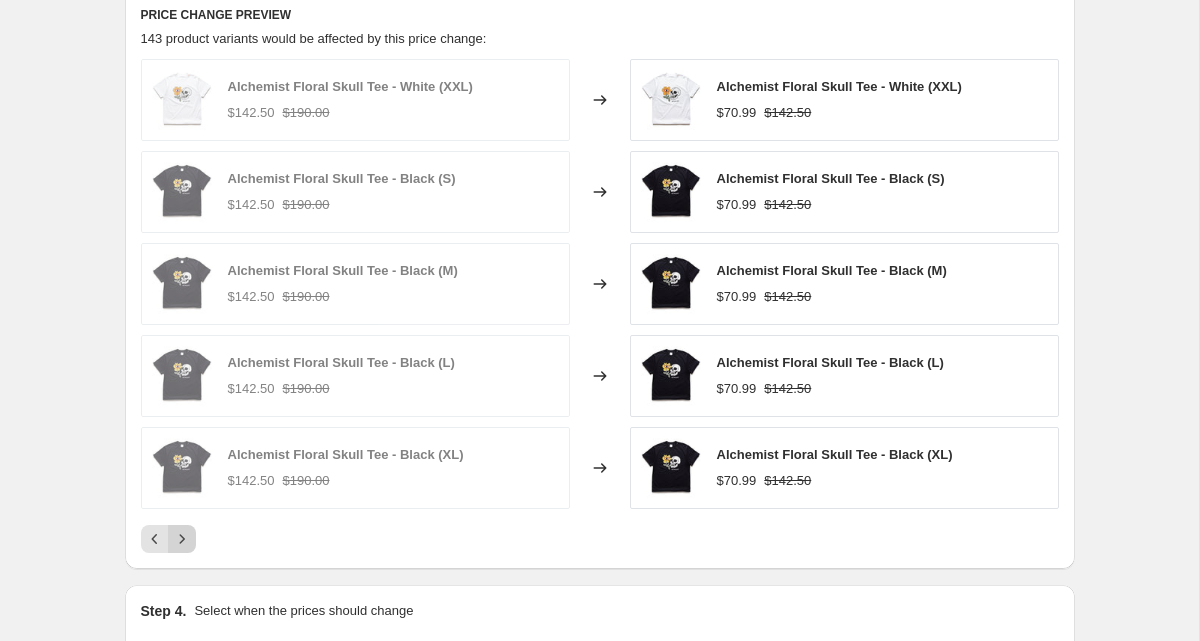 click 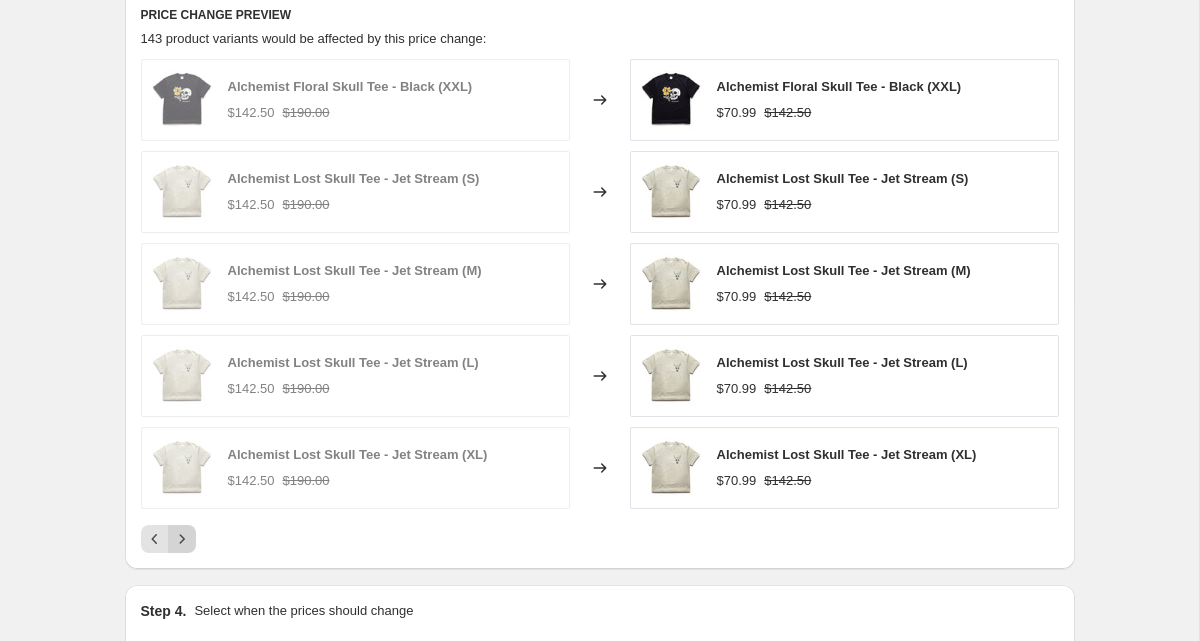 click 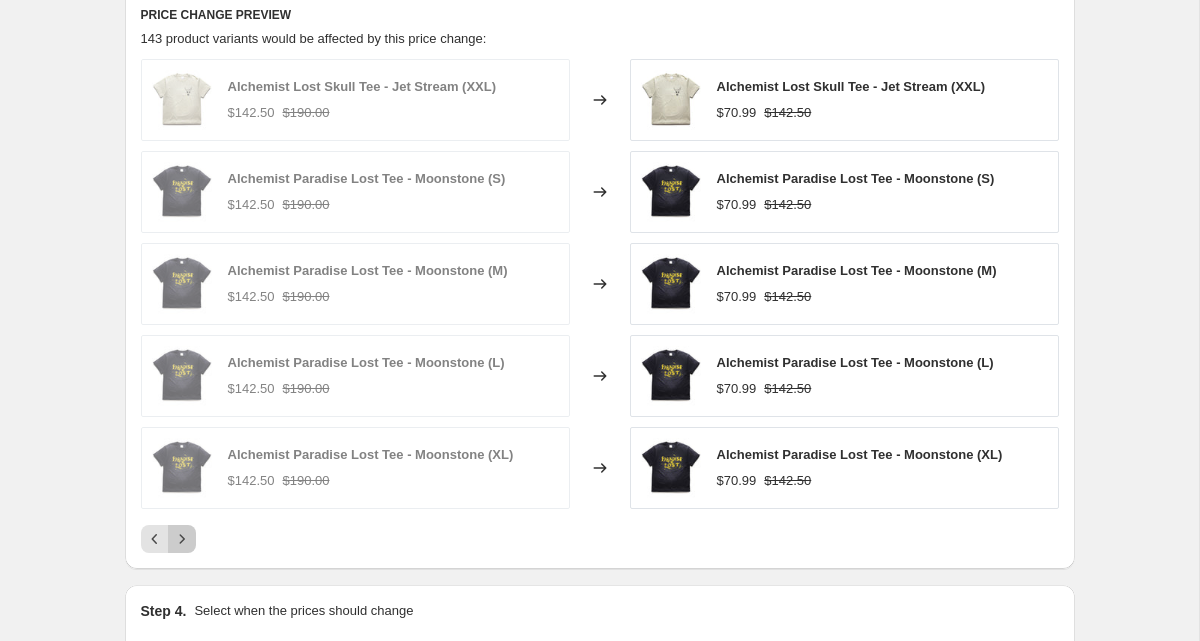 click 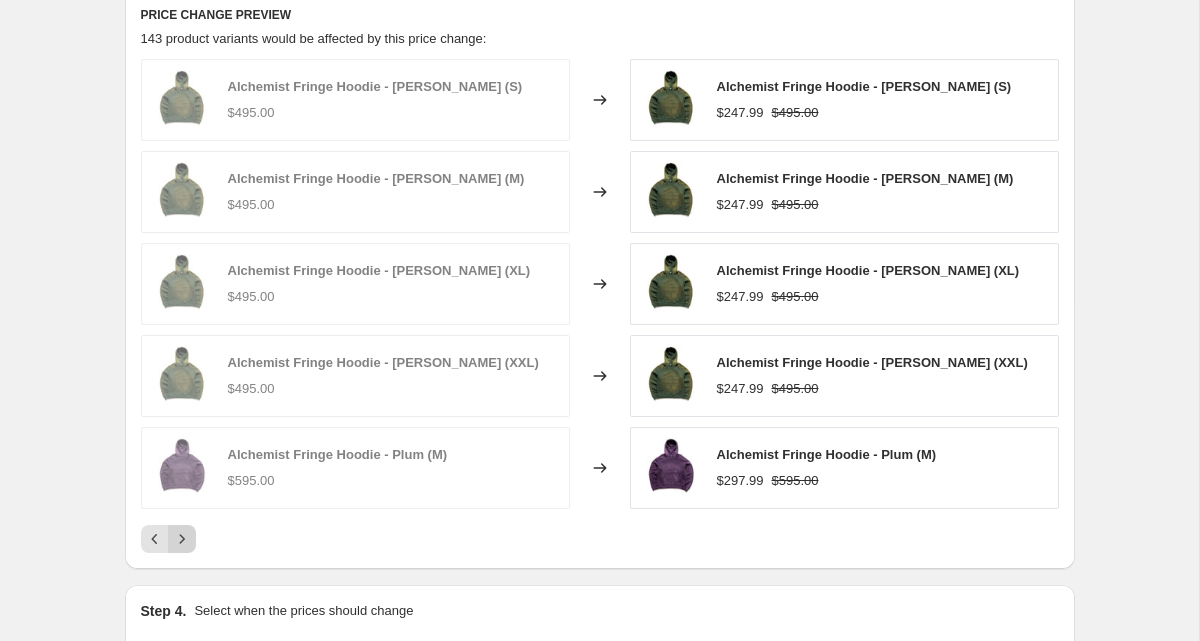 click 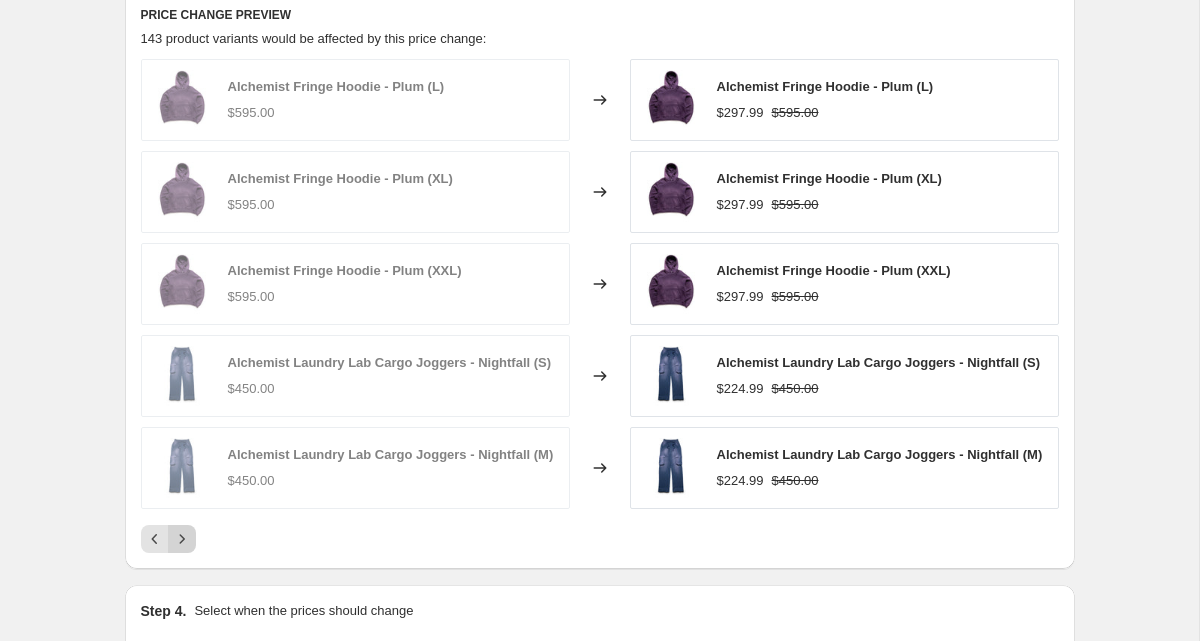 click at bounding box center (182, 539) 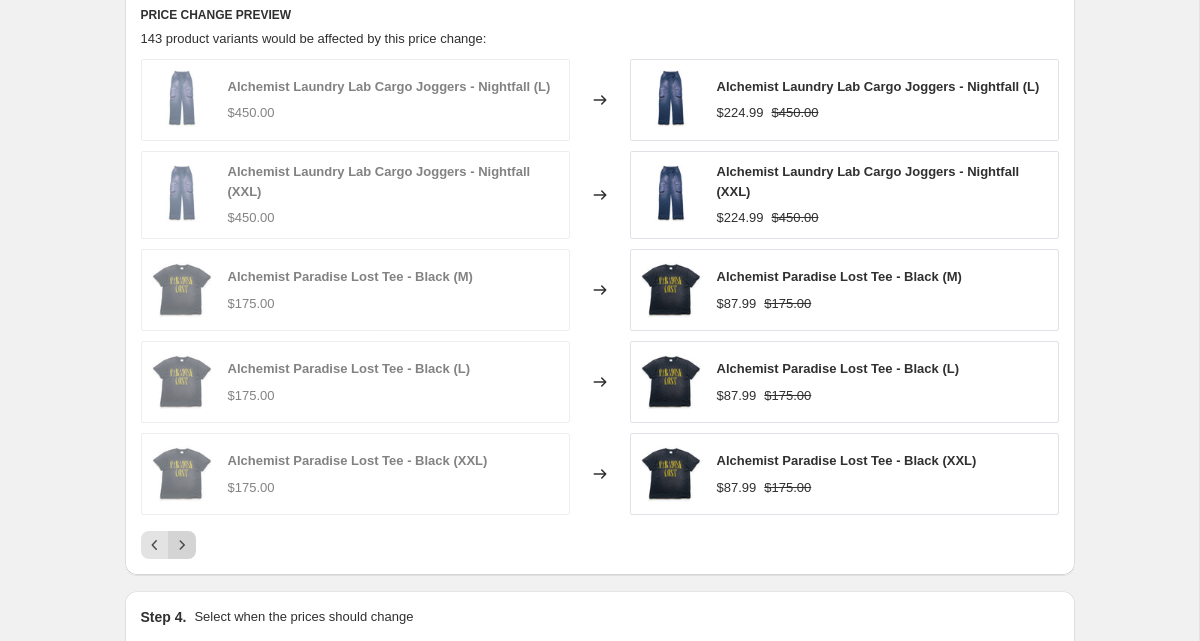 click at bounding box center [182, 545] 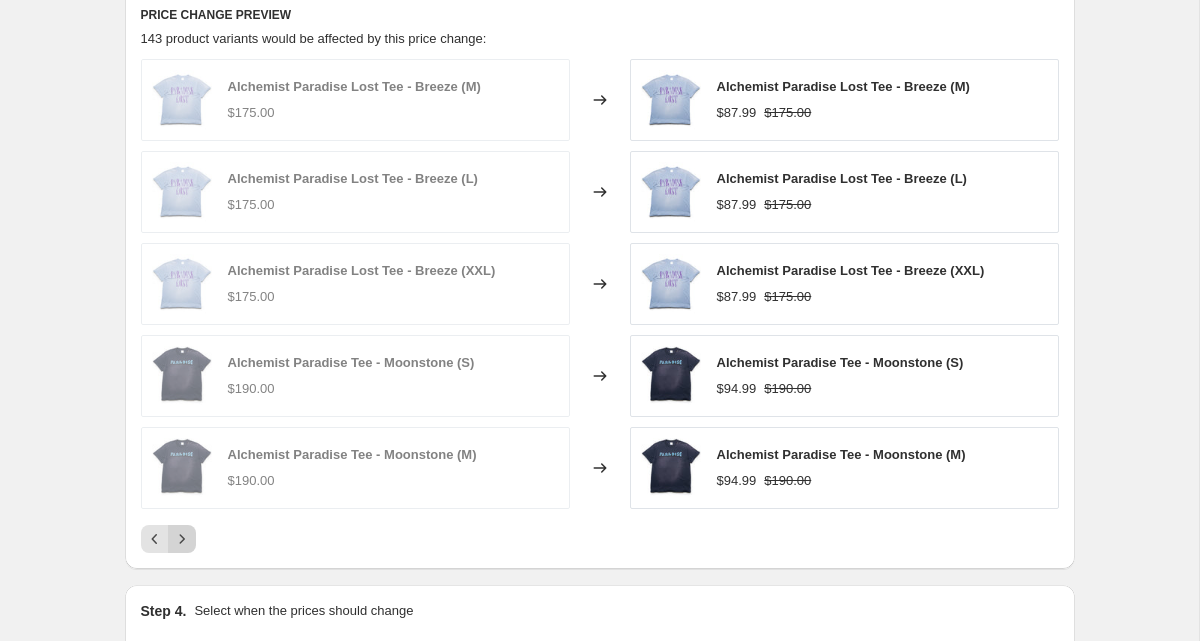 click 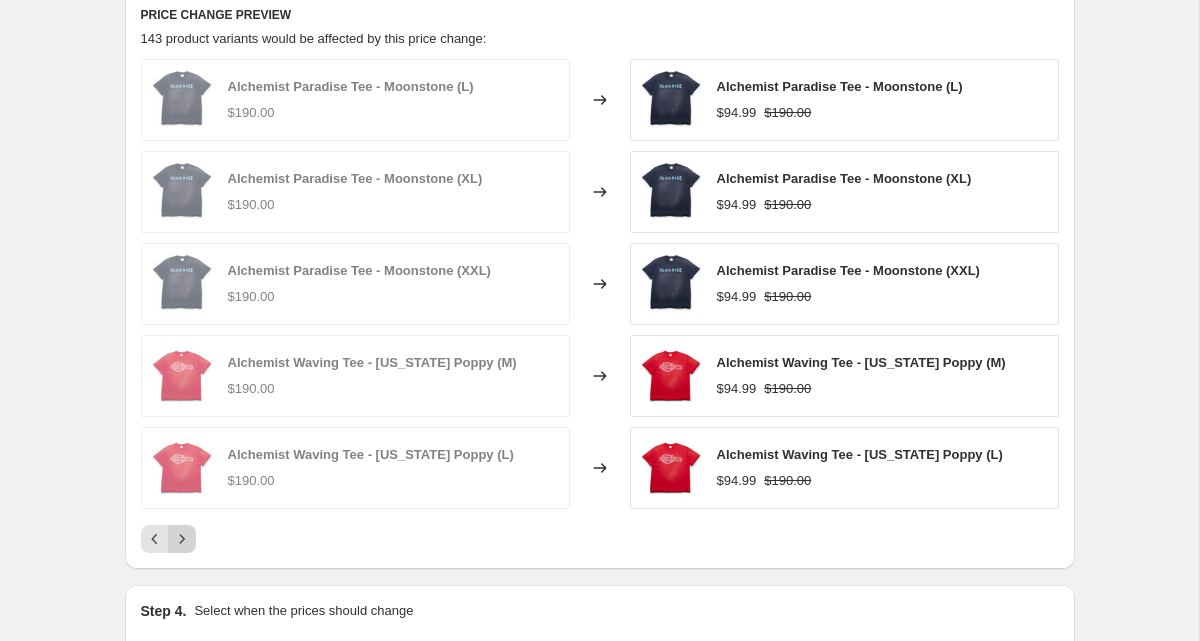click 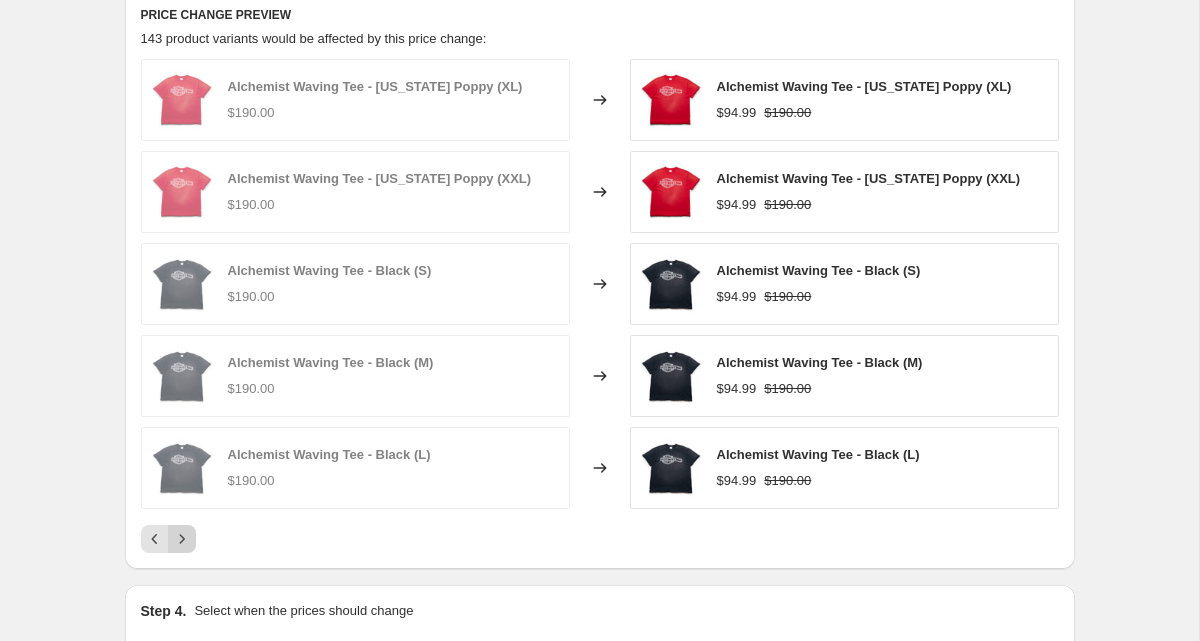click 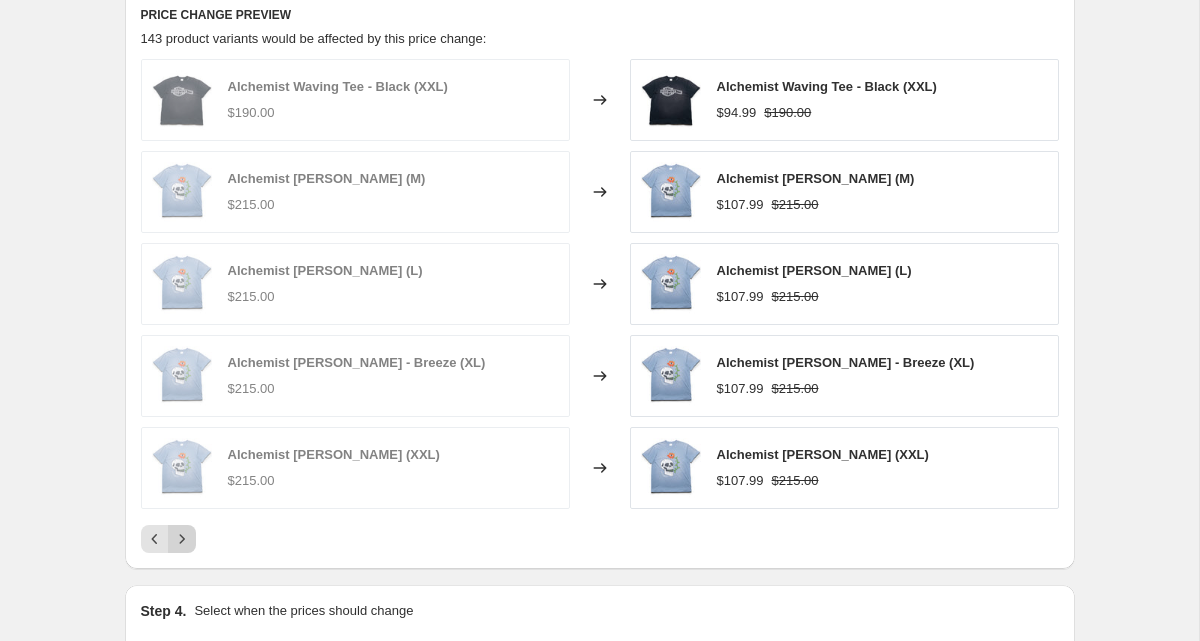 click 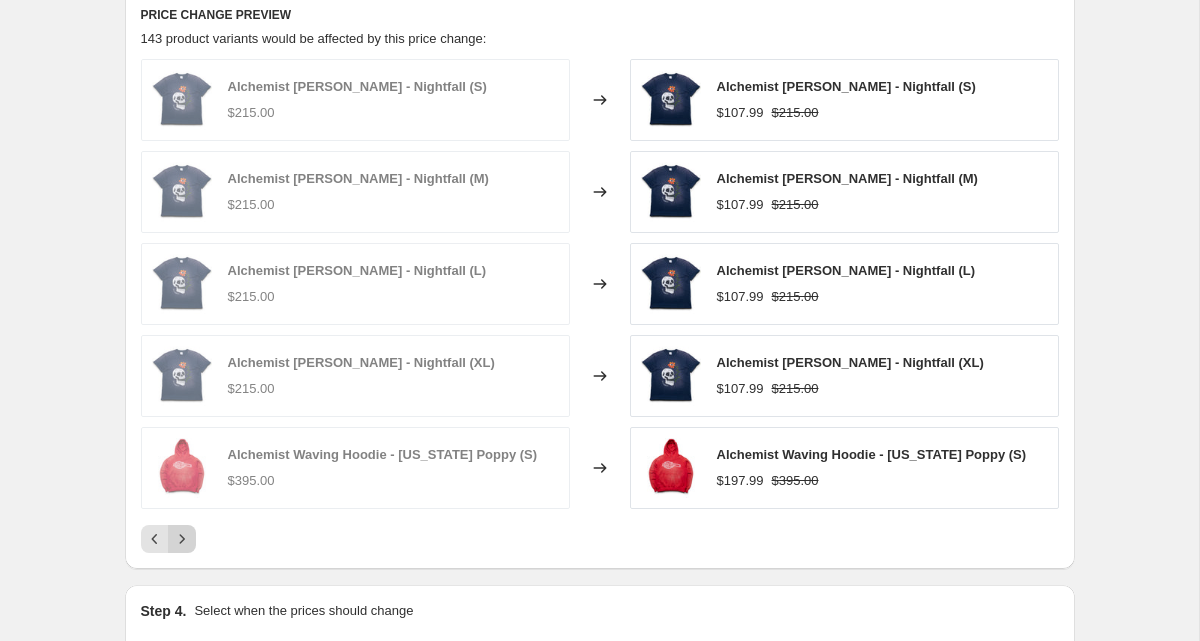 click 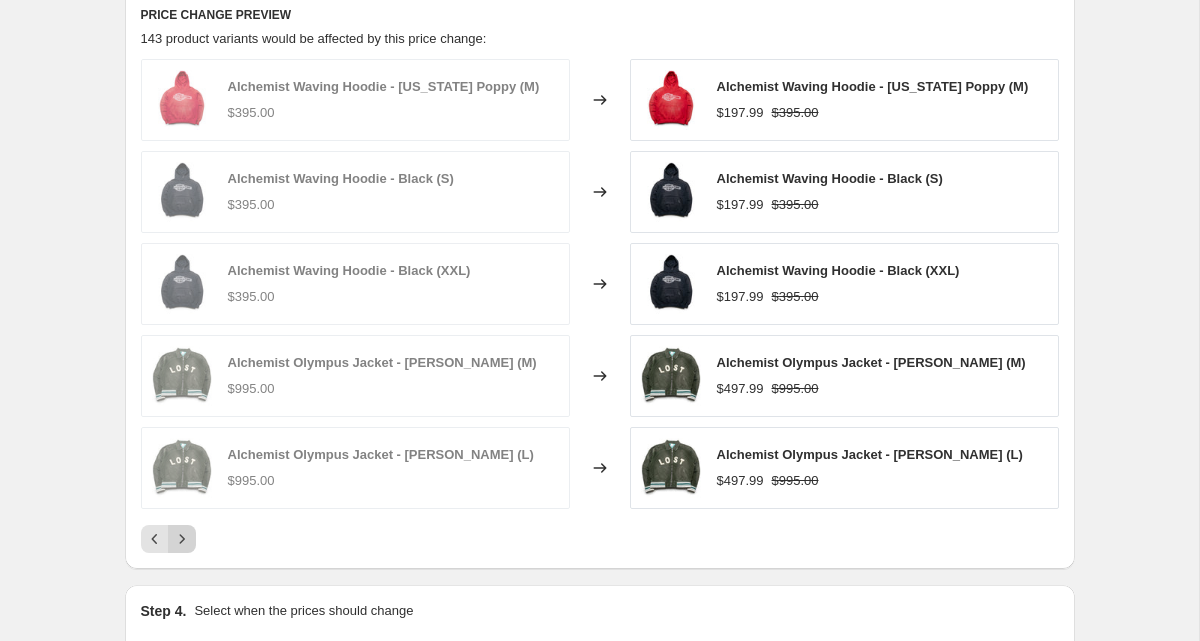 click 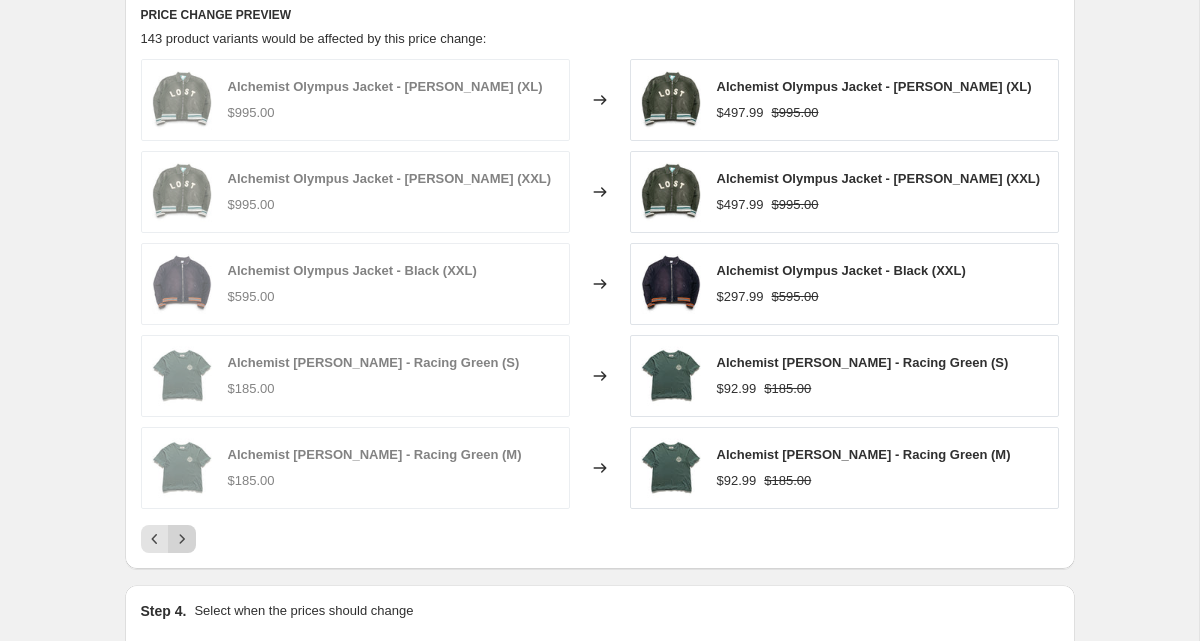 click 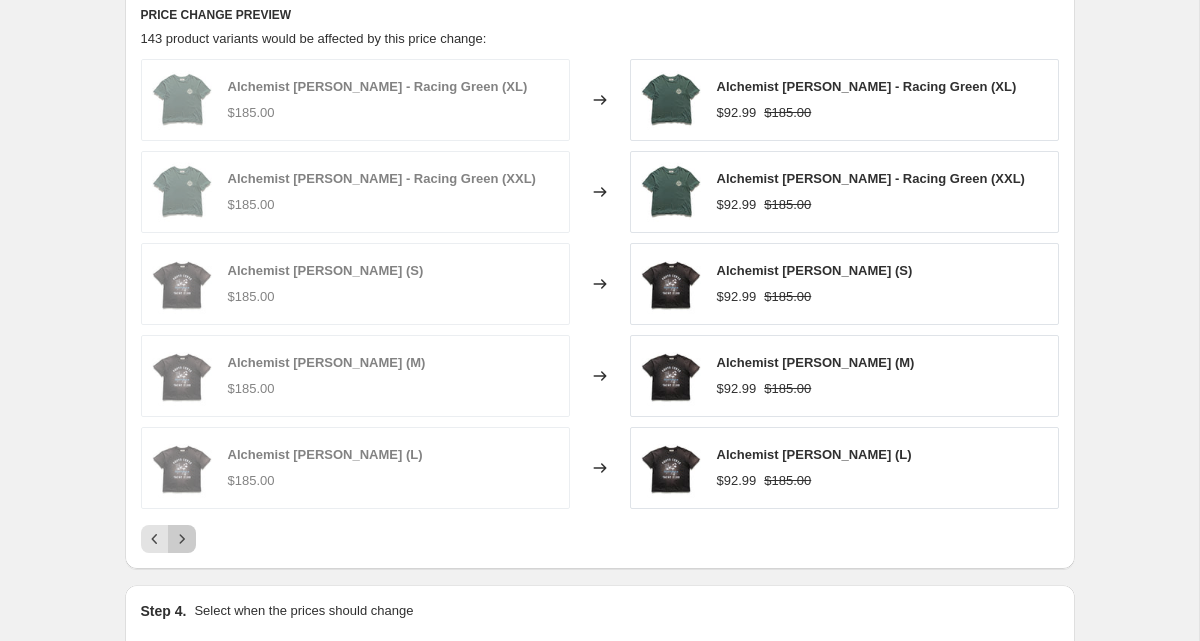 click 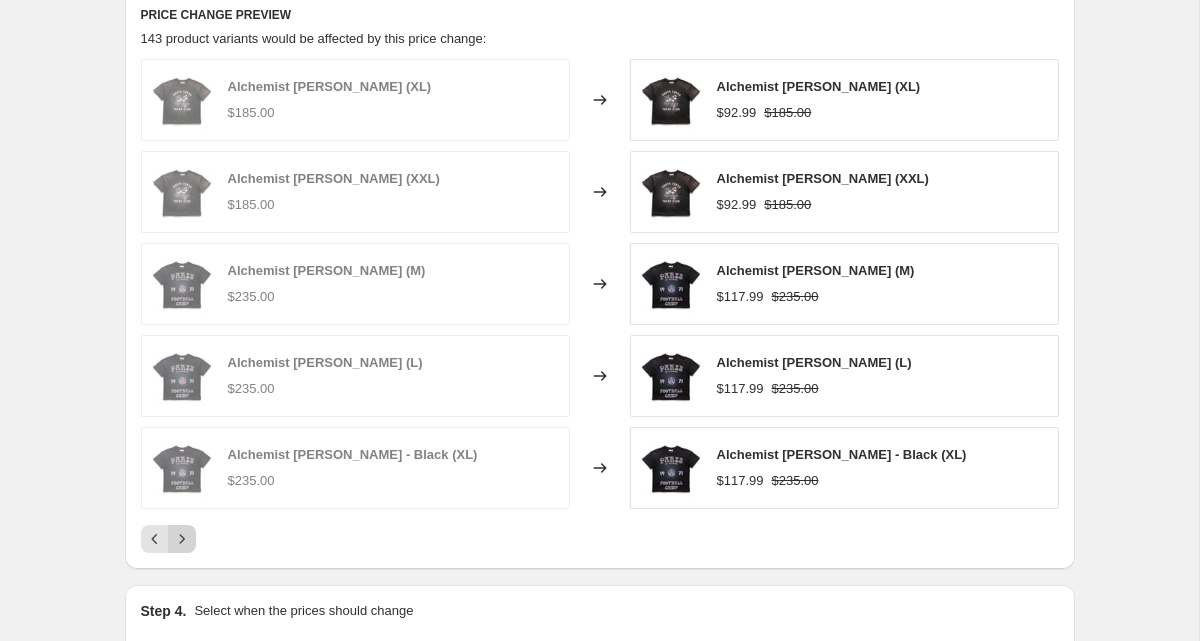 click 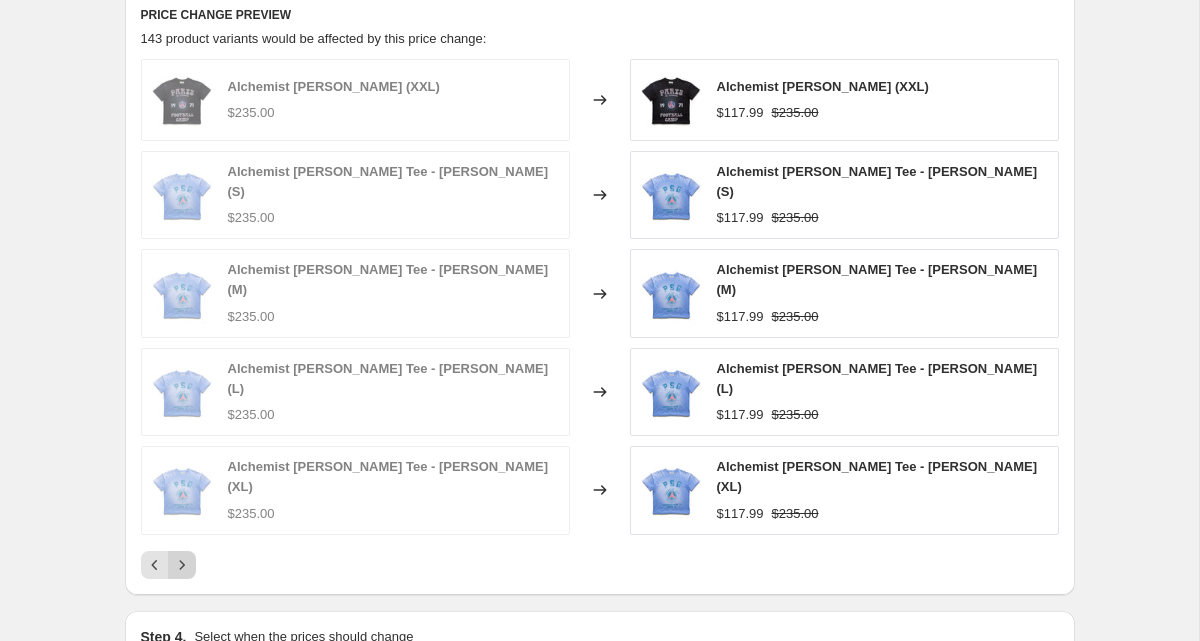 click 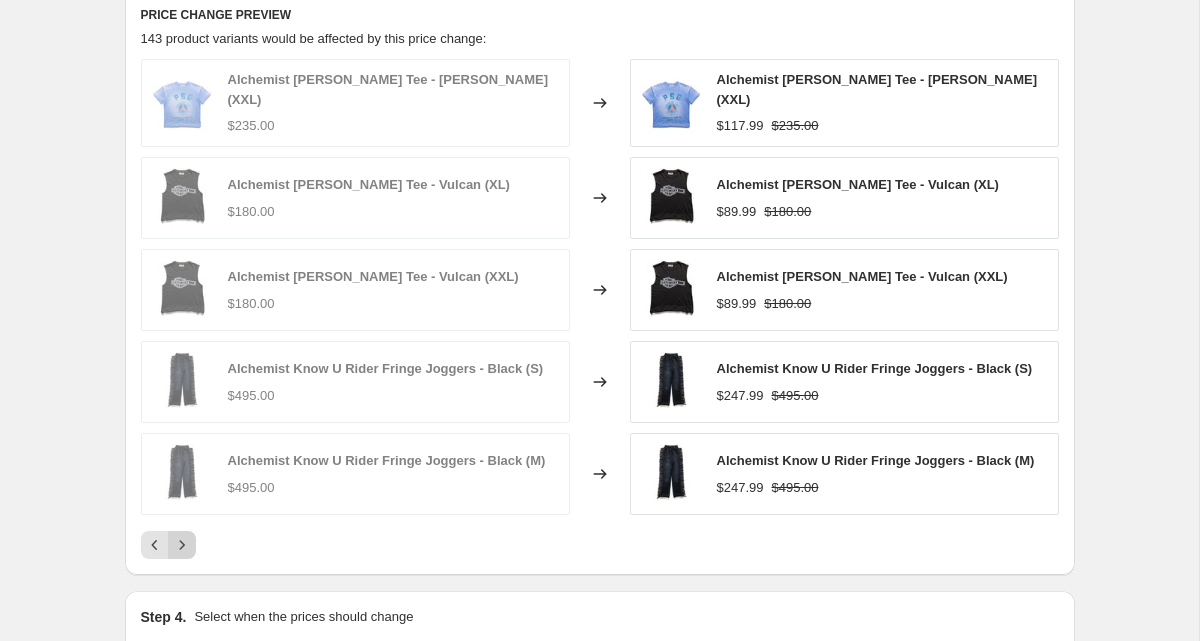 click 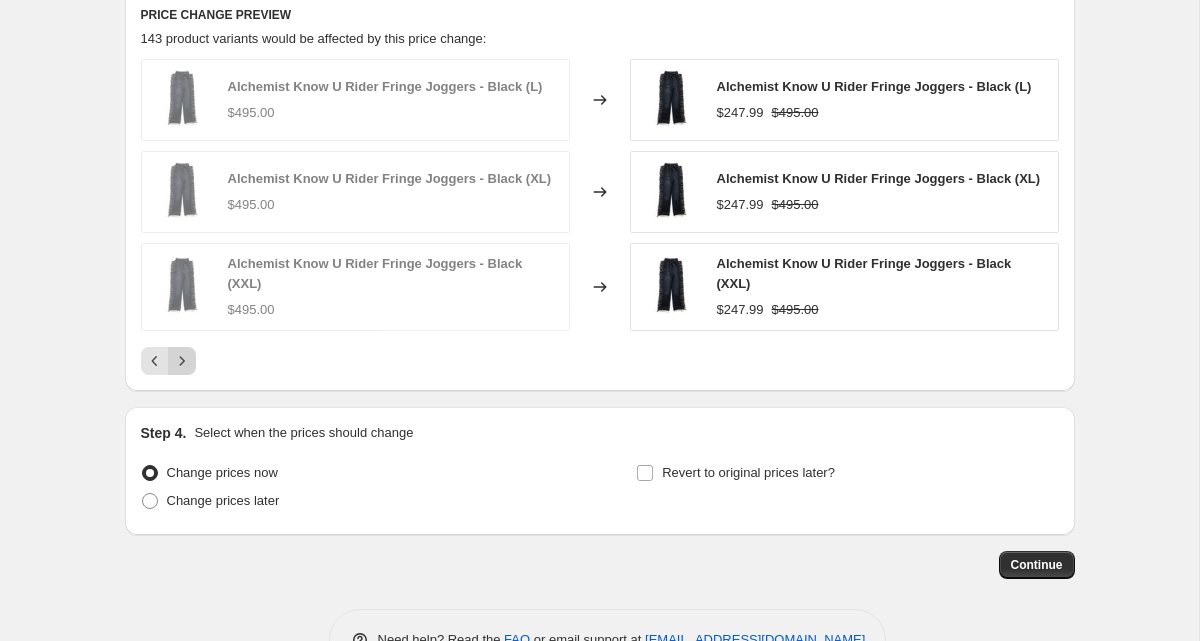 click on "Step 4. Select when the prices should change Change prices now Change prices later Revert to original prices later?" at bounding box center [600, 471] 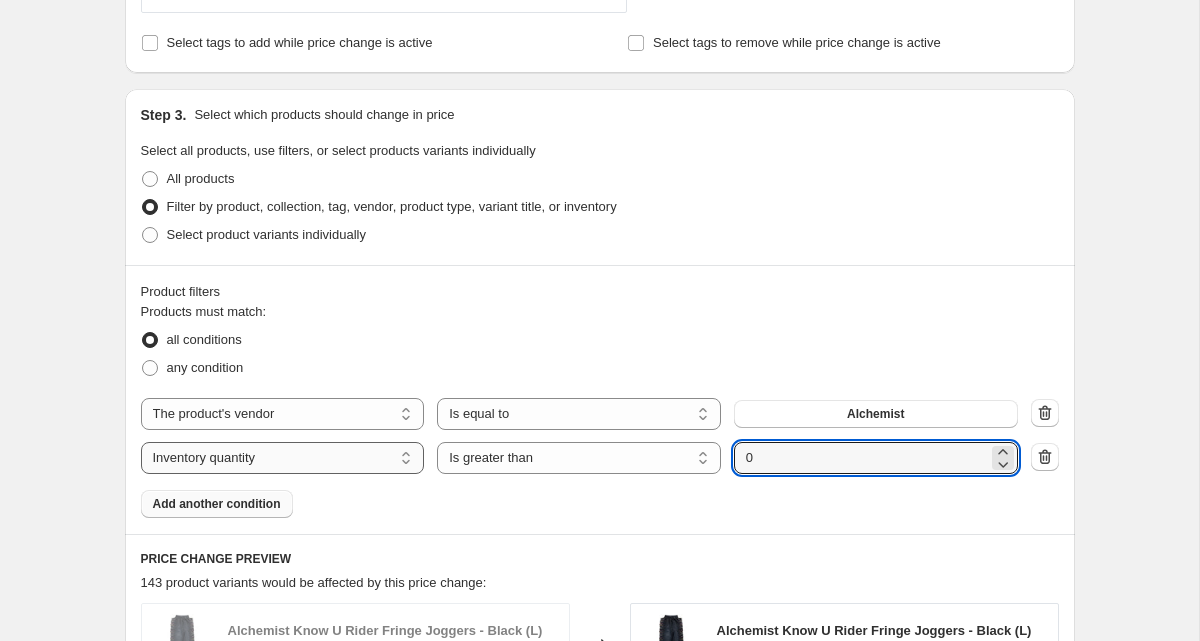 scroll, scrollTop: 851, scrollLeft: 0, axis: vertical 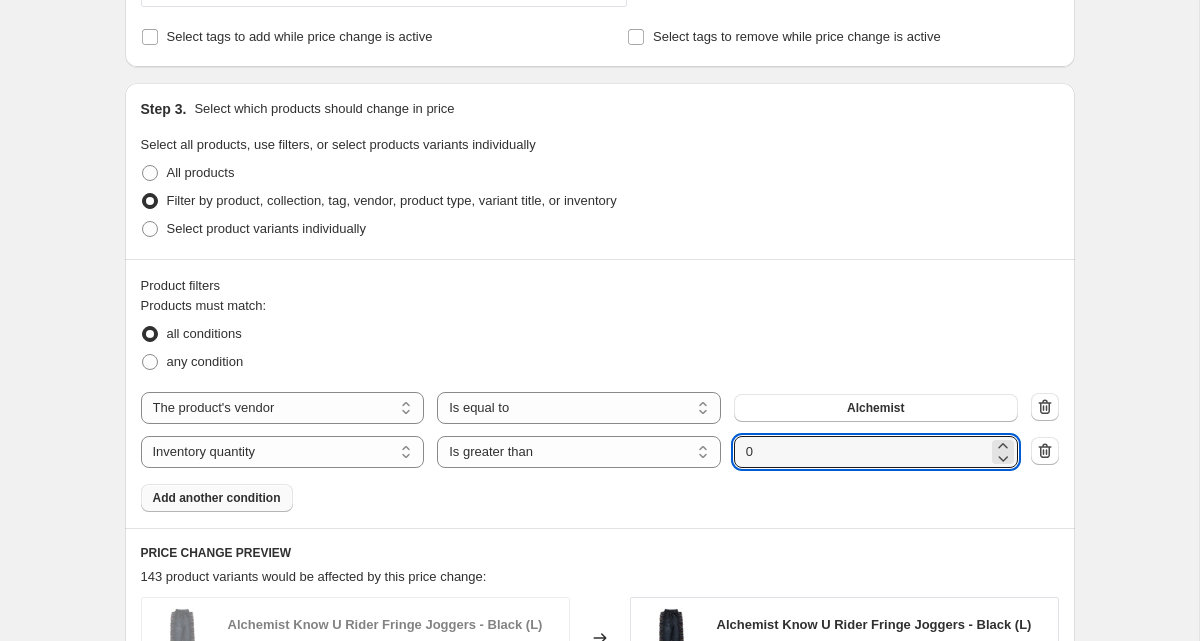 click on "Products must match: all conditions any condition The product The product's collection The product's tag The product's vendor The product's type The product's status The variant's title Inventory quantity The product's vendor Is equal to Is not equal to Is equal to Alchemist The product The product's collection The product's tag The product's vendor The product's type The product's status The variant's title Inventory quantity Inventory quantity Is equal to Is not equal to Is greater than Is less than Is greater than Submit 0 Add another condition" at bounding box center [600, 404] 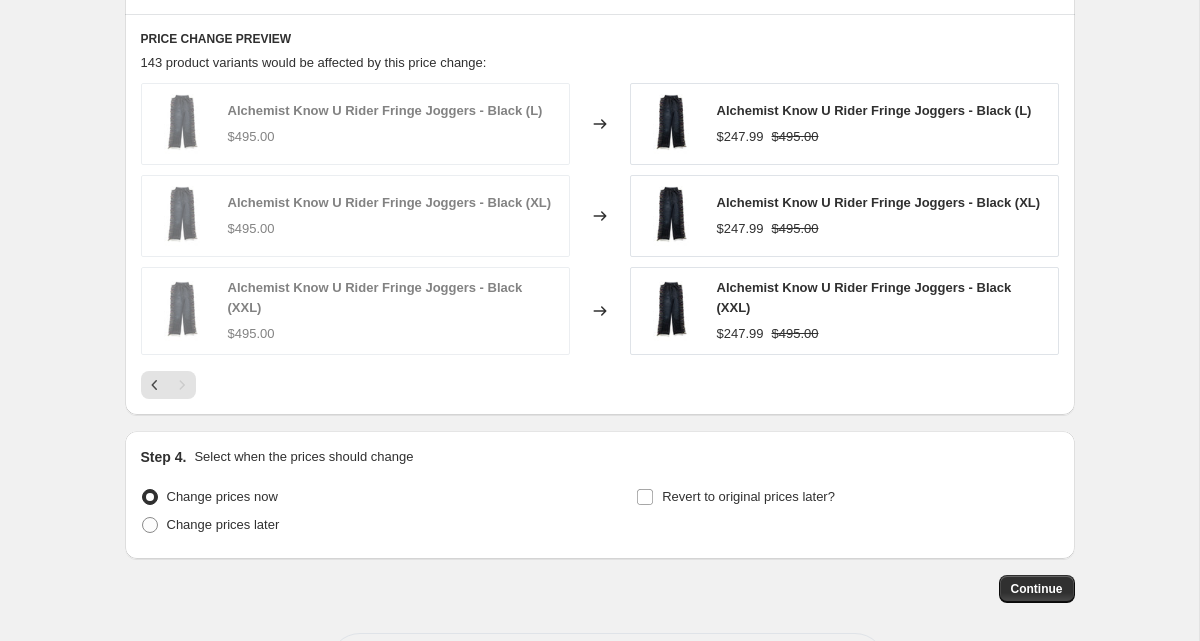 scroll, scrollTop: 1456, scrollLeft: 0, axis: vertical 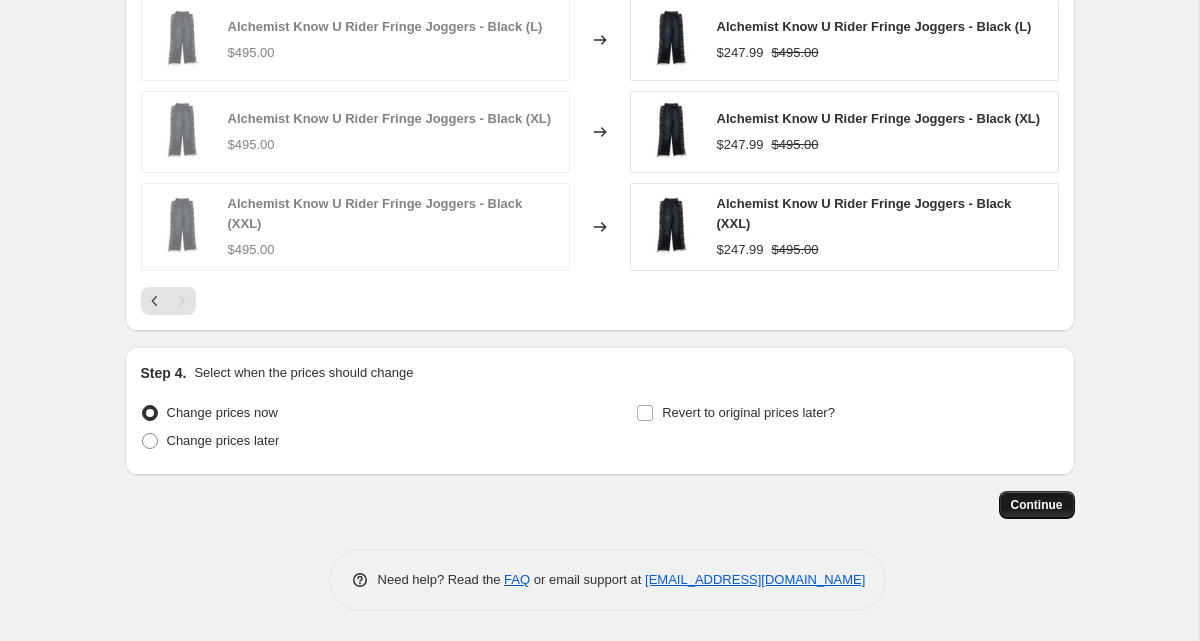click on "Continue" at bounding box center (1037, 505) 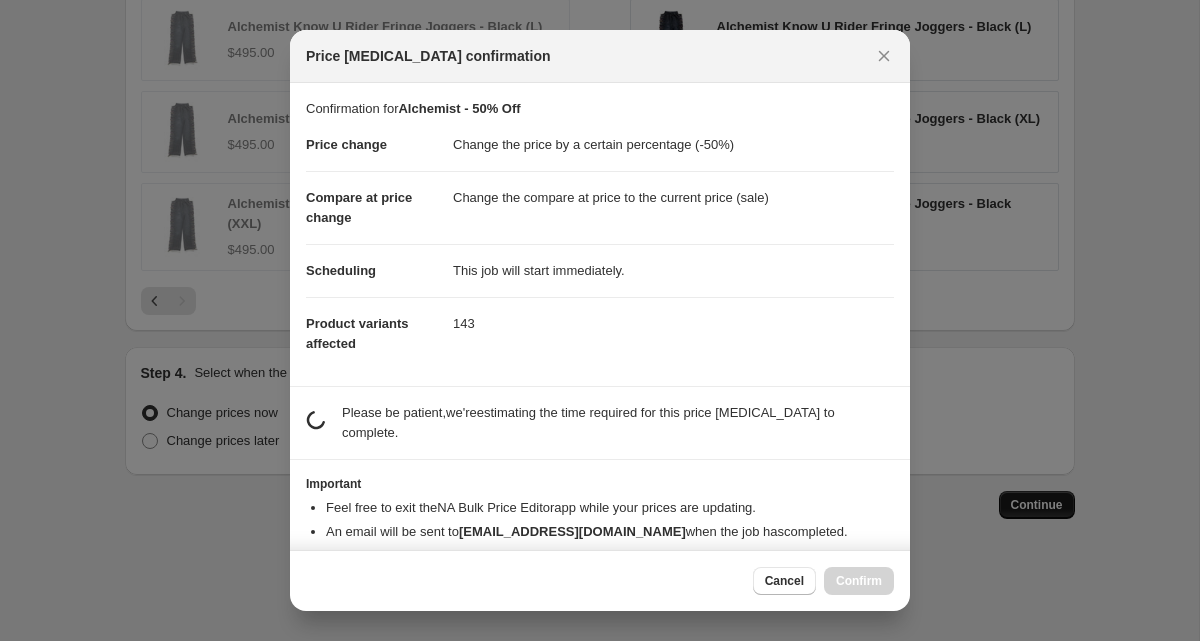 scroll, scrollTop: 0, scrollLeft: 0, axis: both 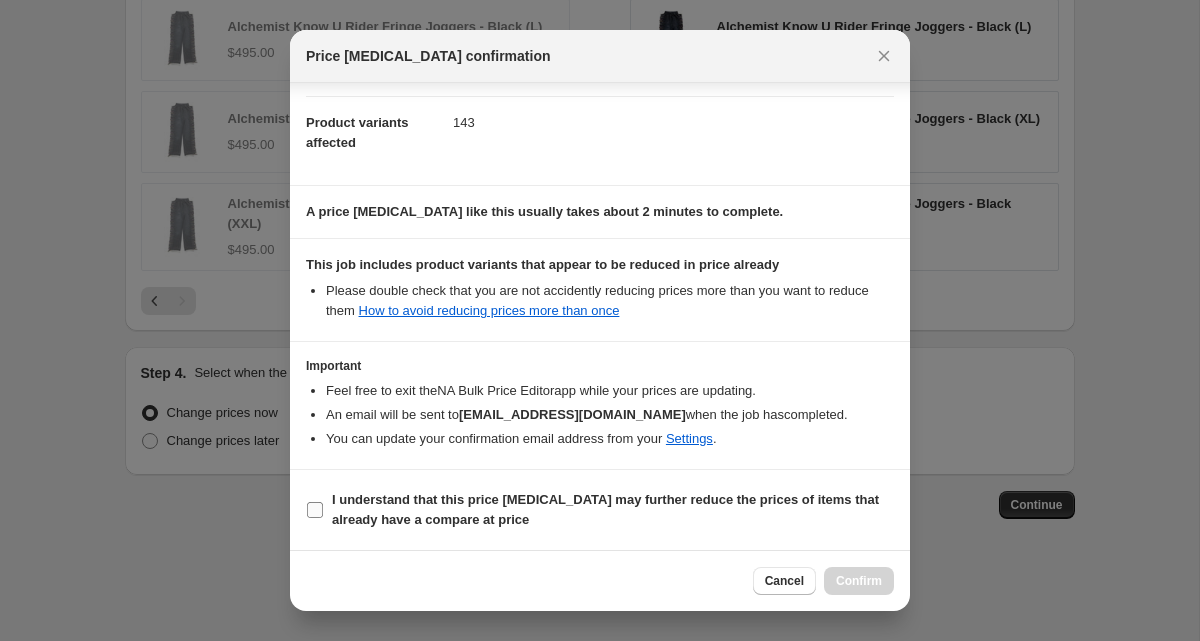 click on "I understand that this price [MEDICAL_DATA] may further reduce the prices of items that already have a compare at price" at bounding box center [605, 509] 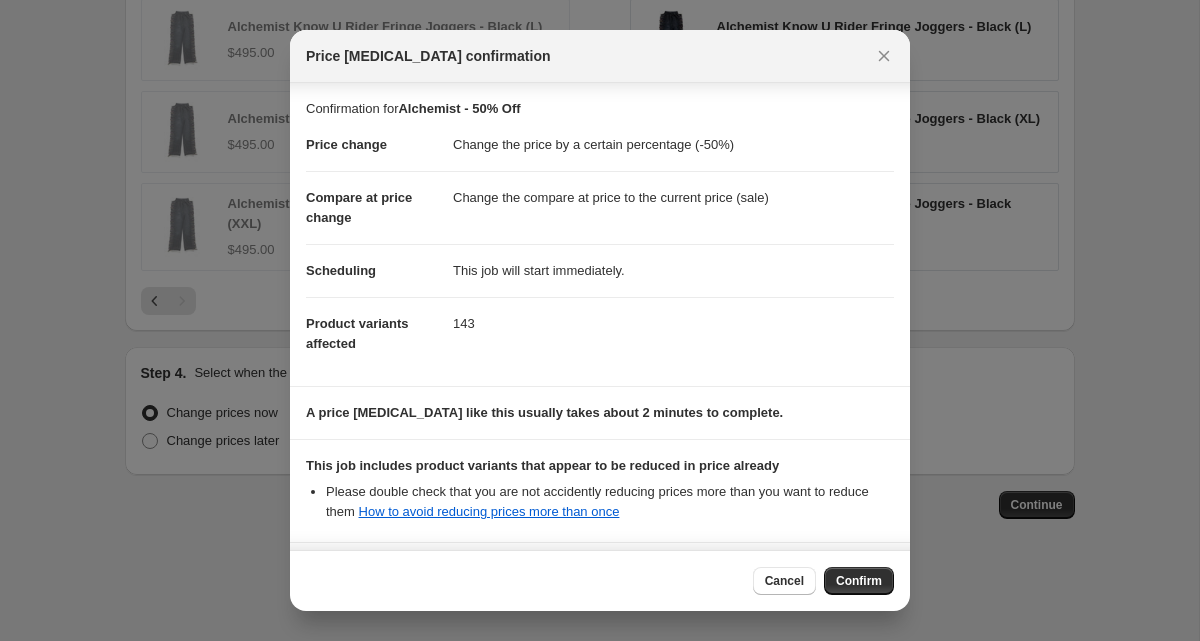 scroll, scrollTop: 201, scrollLeft: 0, axis: vertical 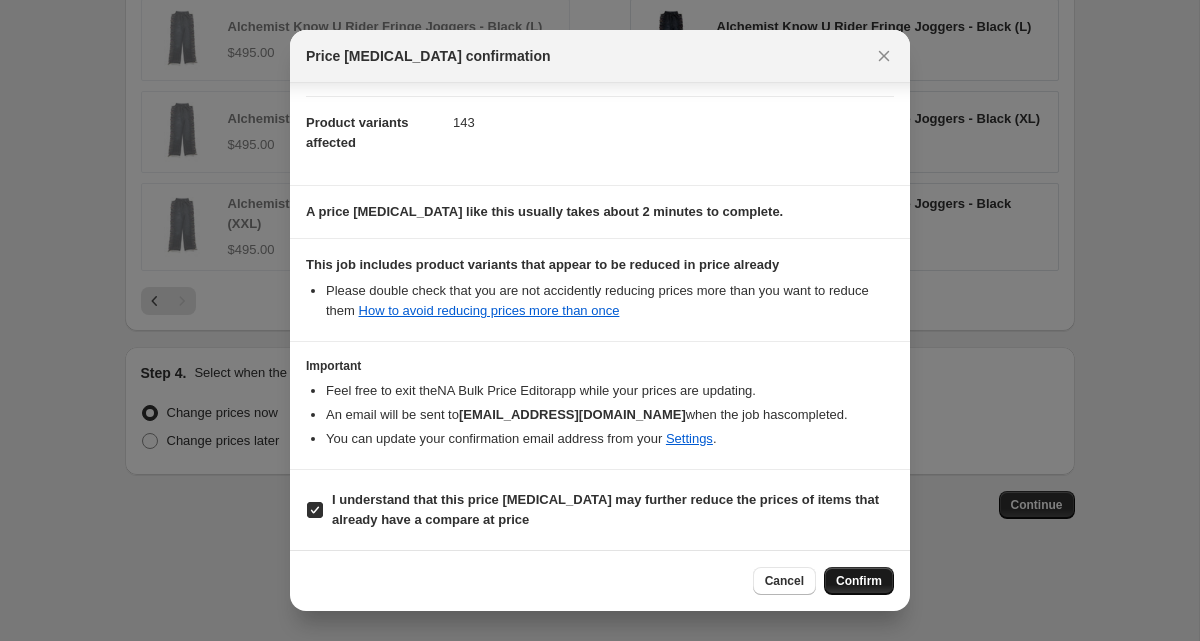 click on "Confirm" at bounding box center [859, 581] 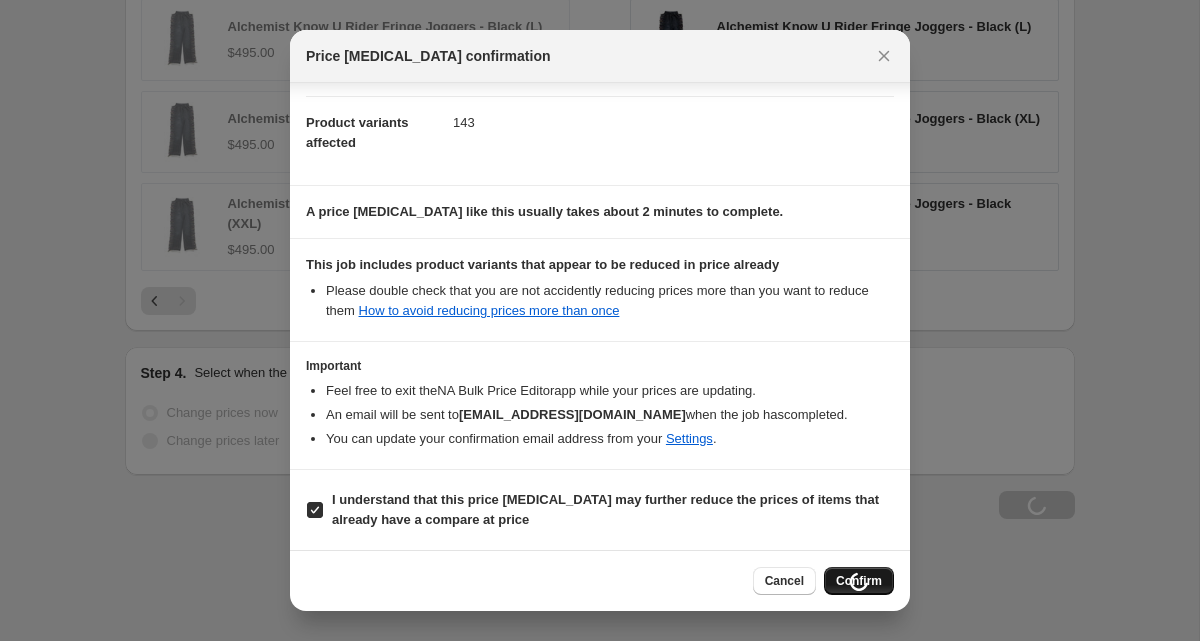 scroll, scrollTop: 0, scrollLeft: 0, axis: both 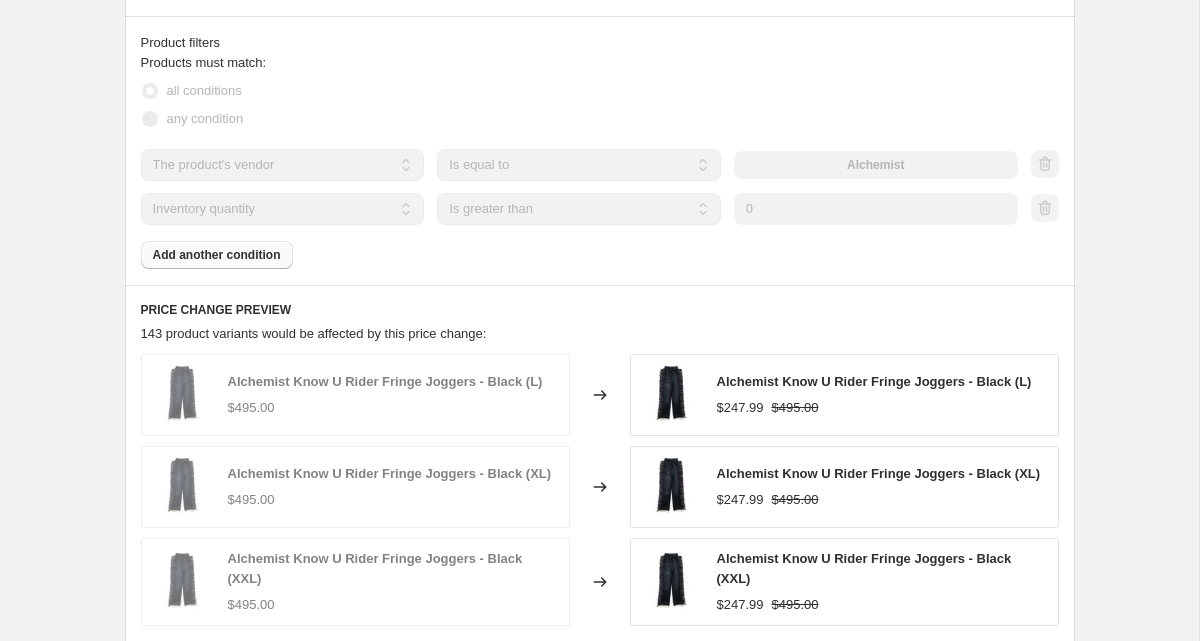 select on "percentage" 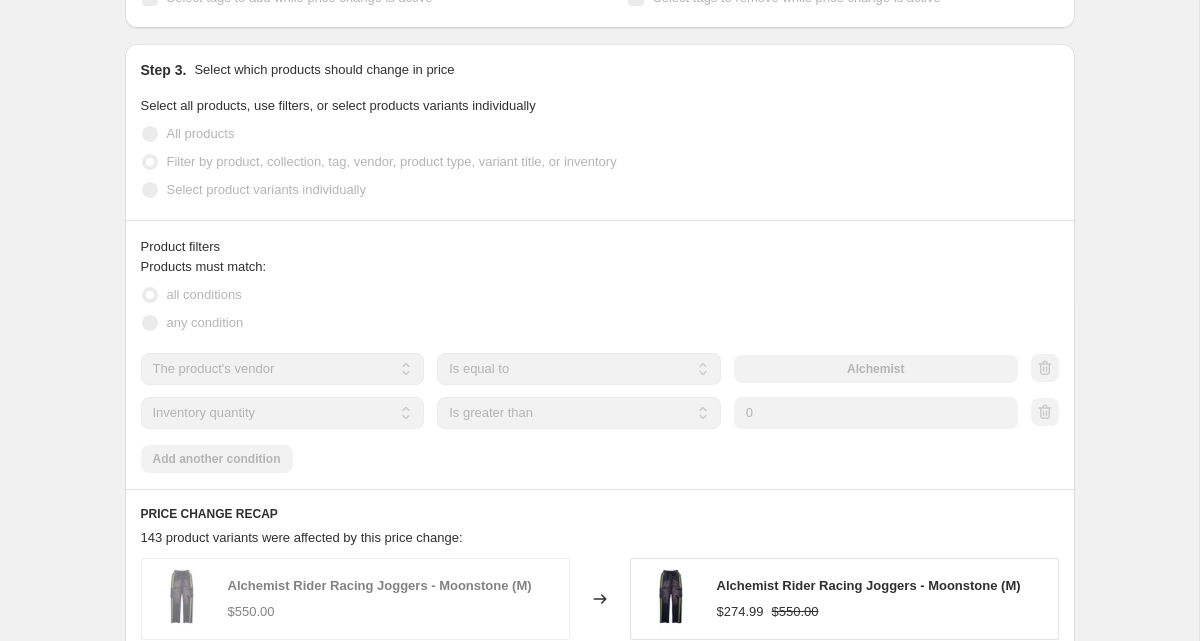 scroll, scrollTop: 0, scrollLeft: 0, axis: both 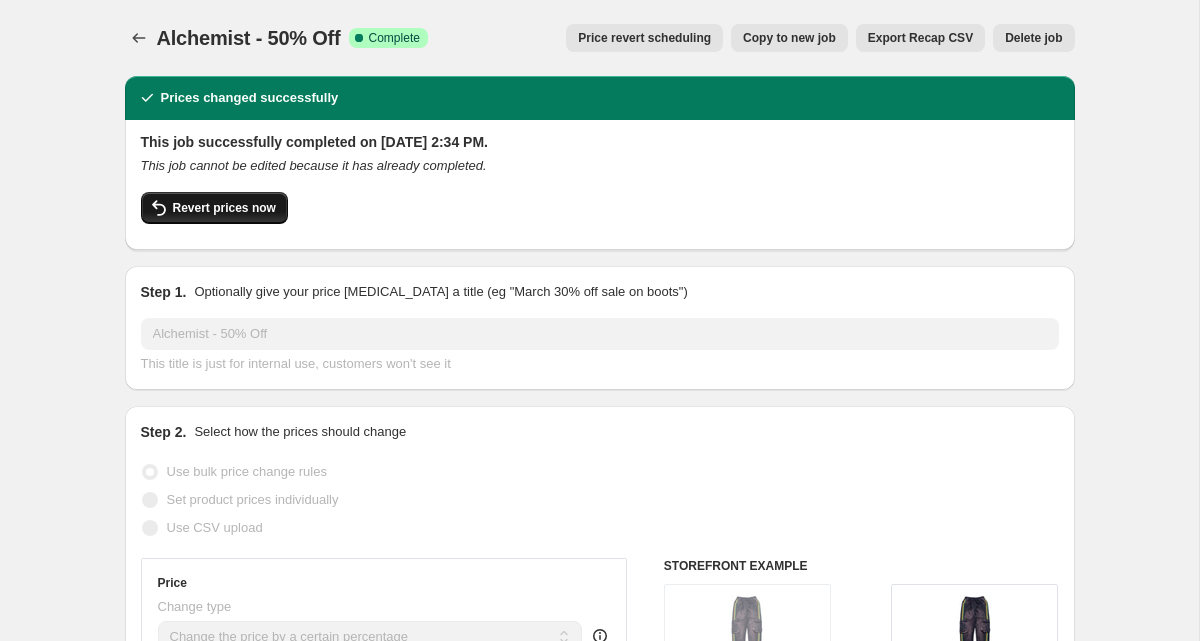 click on "Revert prices now" at bounding box center [224, 208] 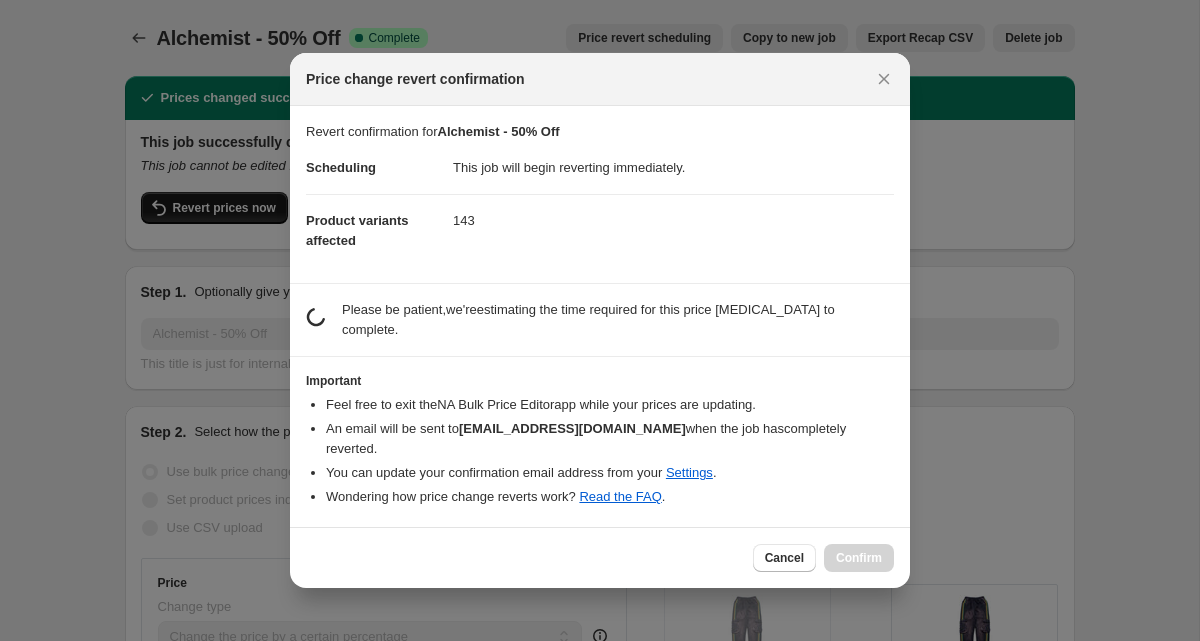 scroll, scrollTop: 0, scrollLeft: 0, axis: both 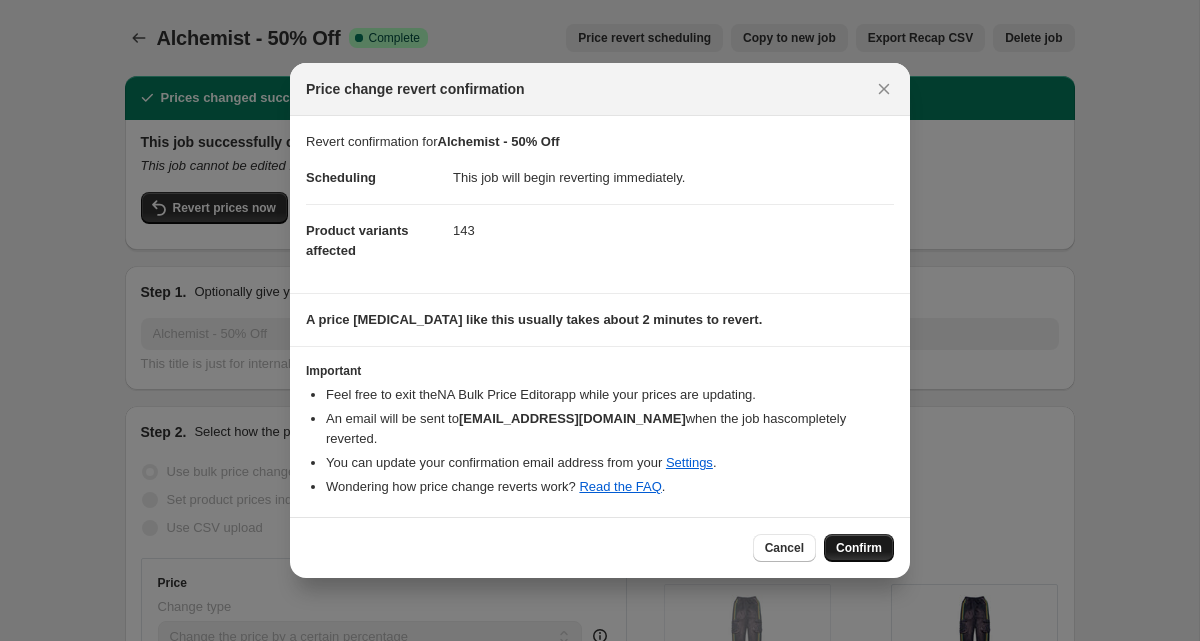 click on "Confirm" at bounding box center [859, 548] 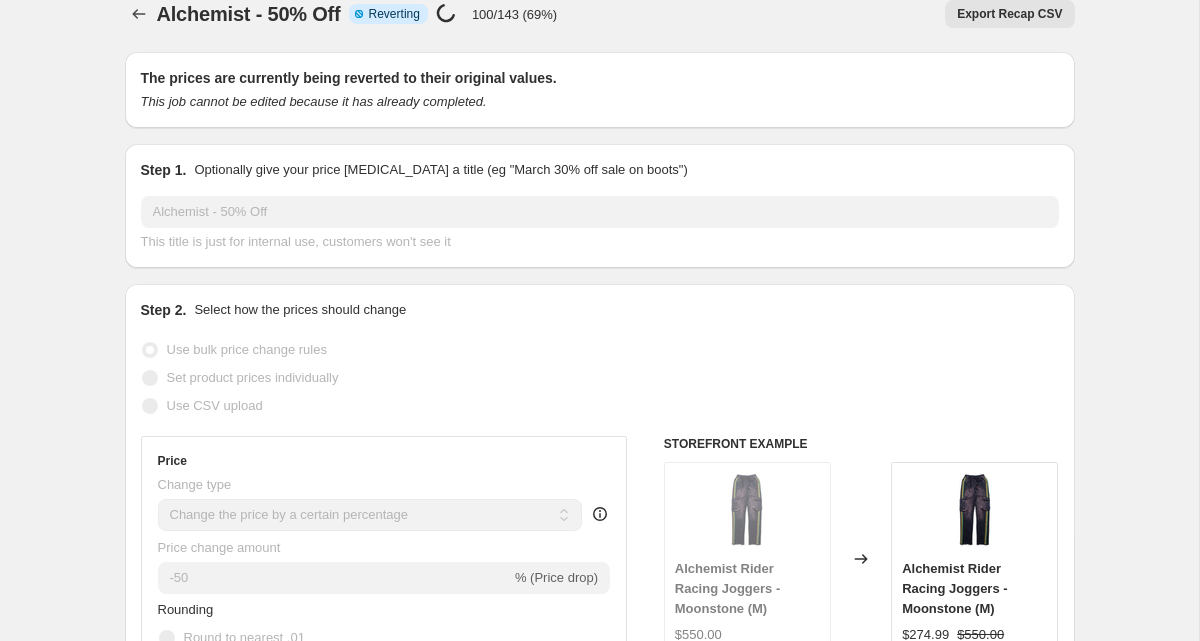 scroll, scrollTop: 0, scrollLeft: 0, axis: both 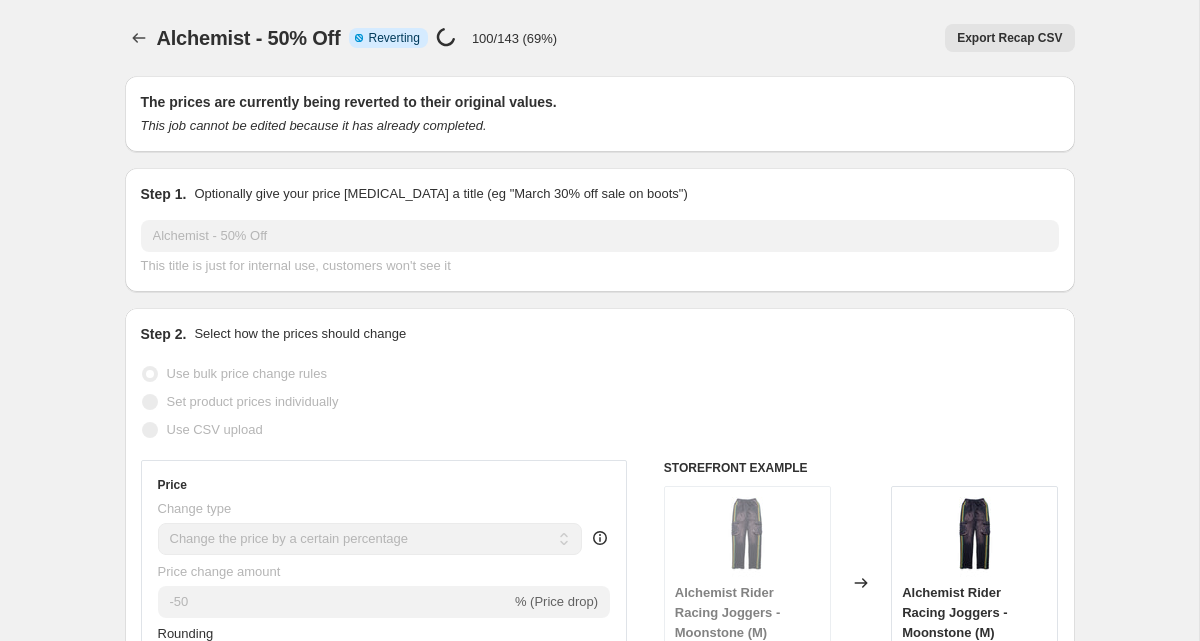 select on "percentage" 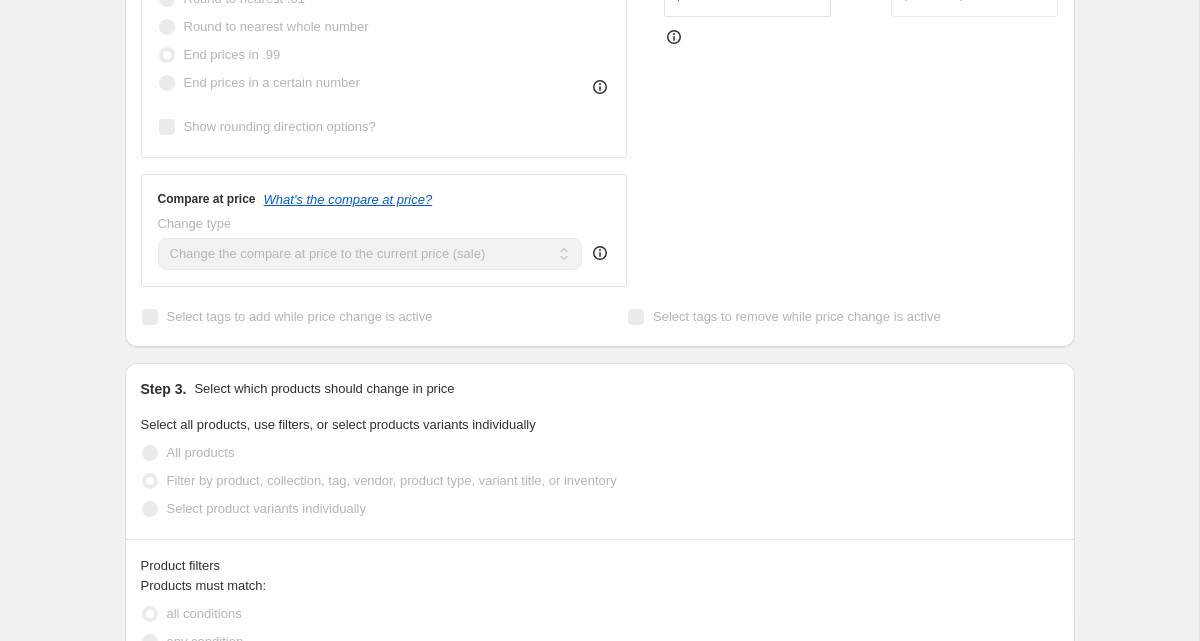 scroll, scrollTop: 0, scrollLeft: 0, axis: both 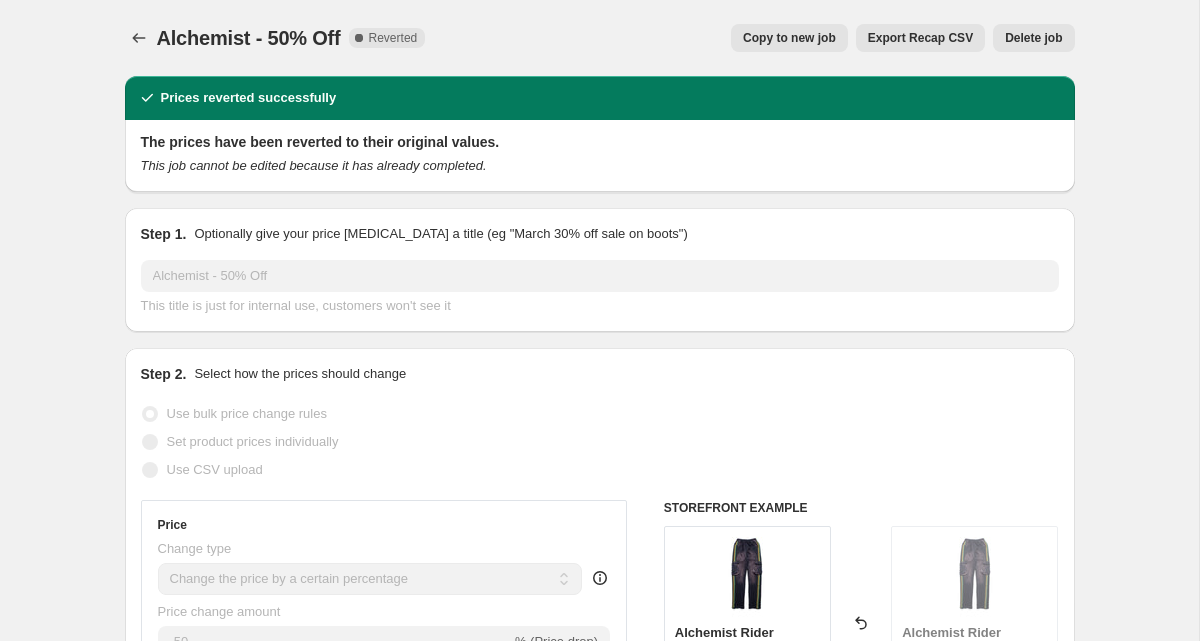 click on "Copy to new job" at bounding box center (789, 38) 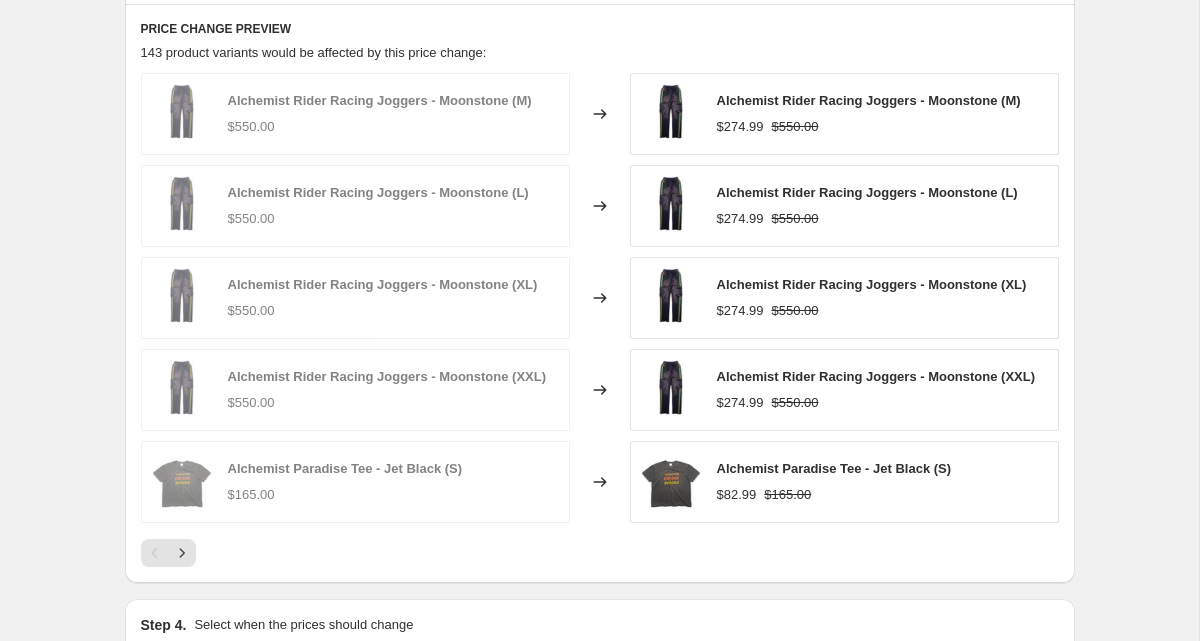 scroll, scrollTop: 1393, scrollLeft: 0, axis: vertical 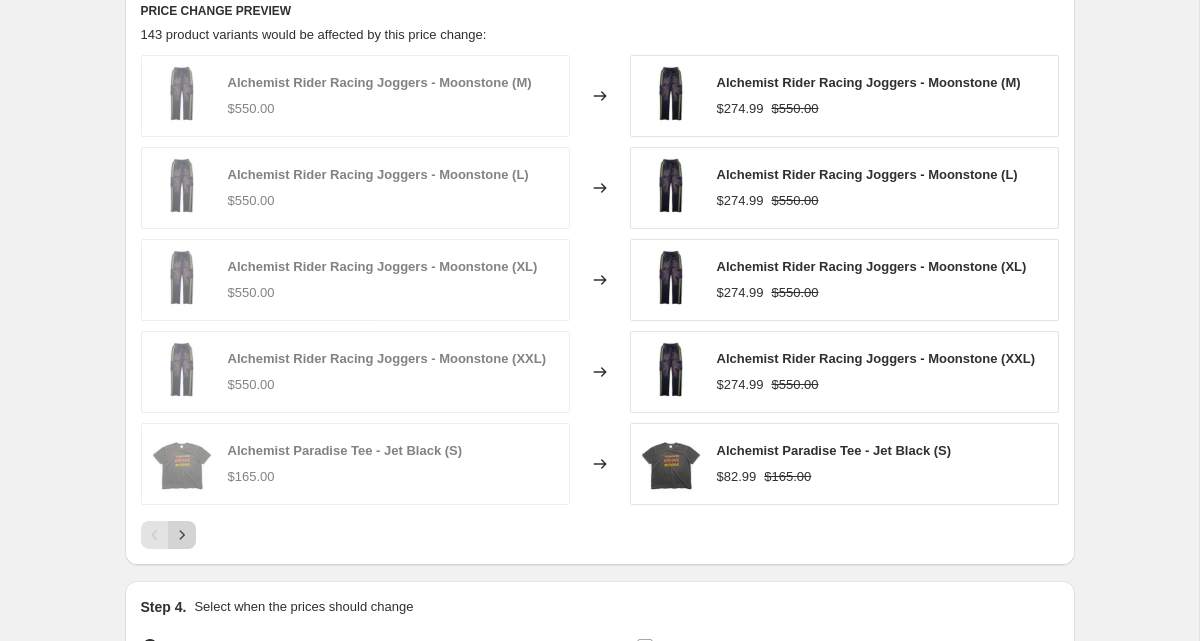 click 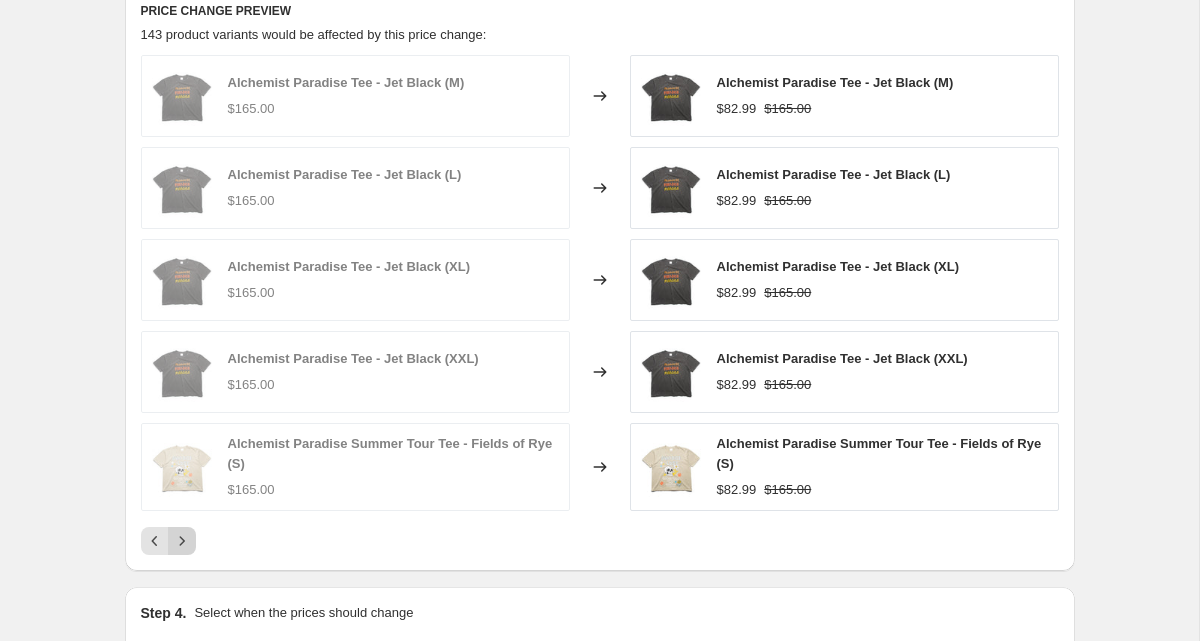 click 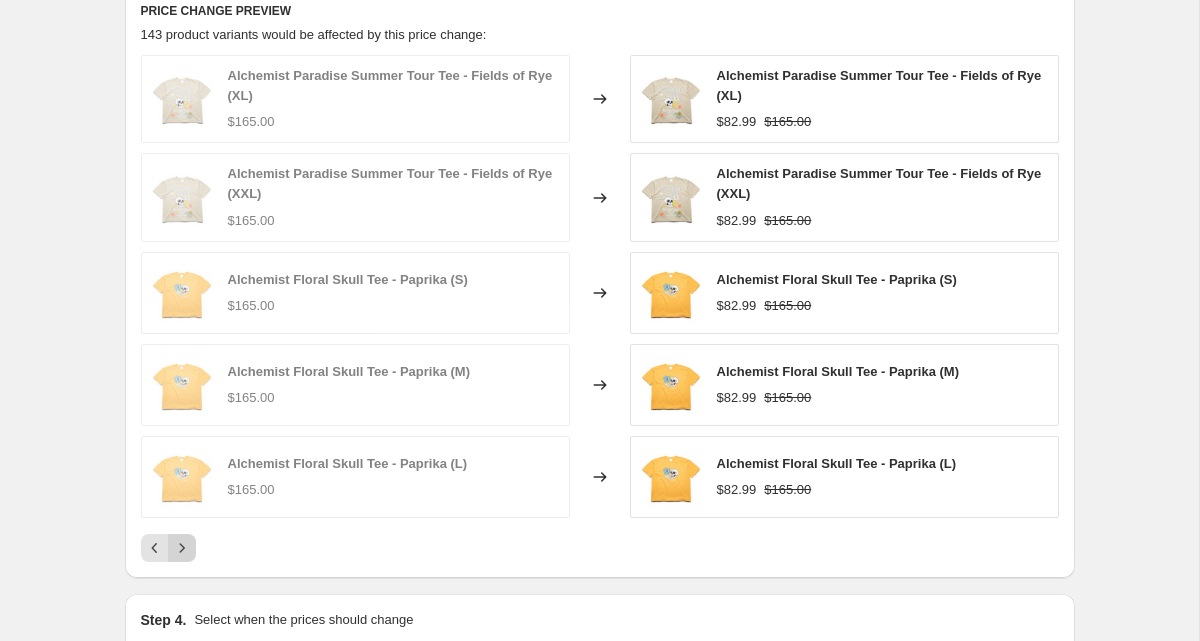 click at bounding box center (182, 548) 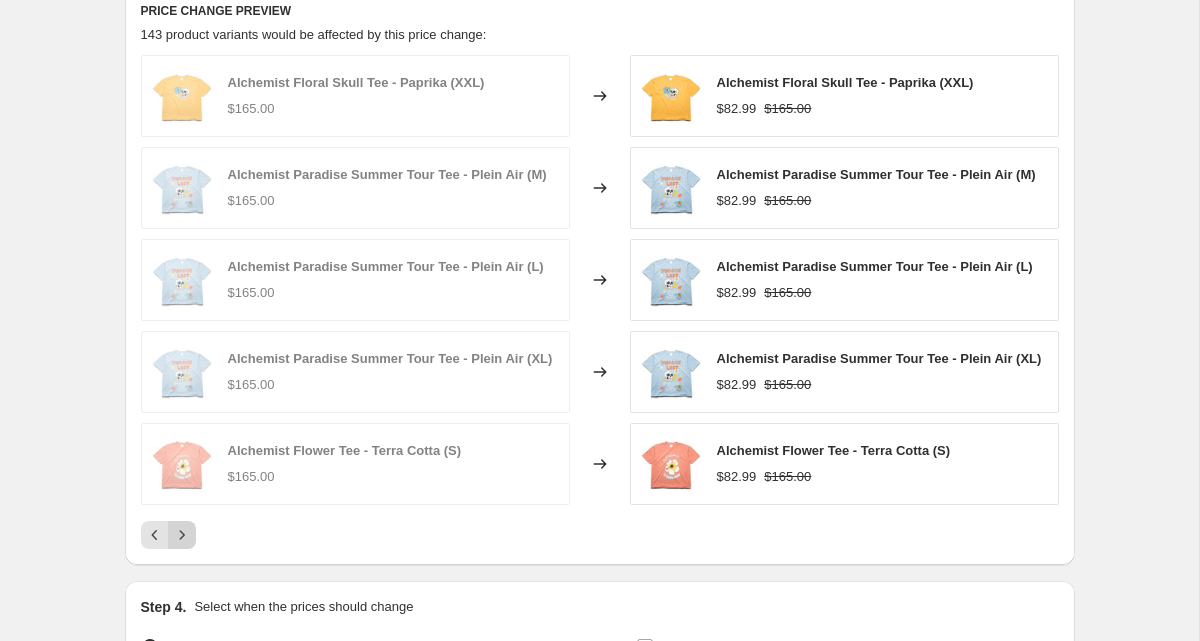 click 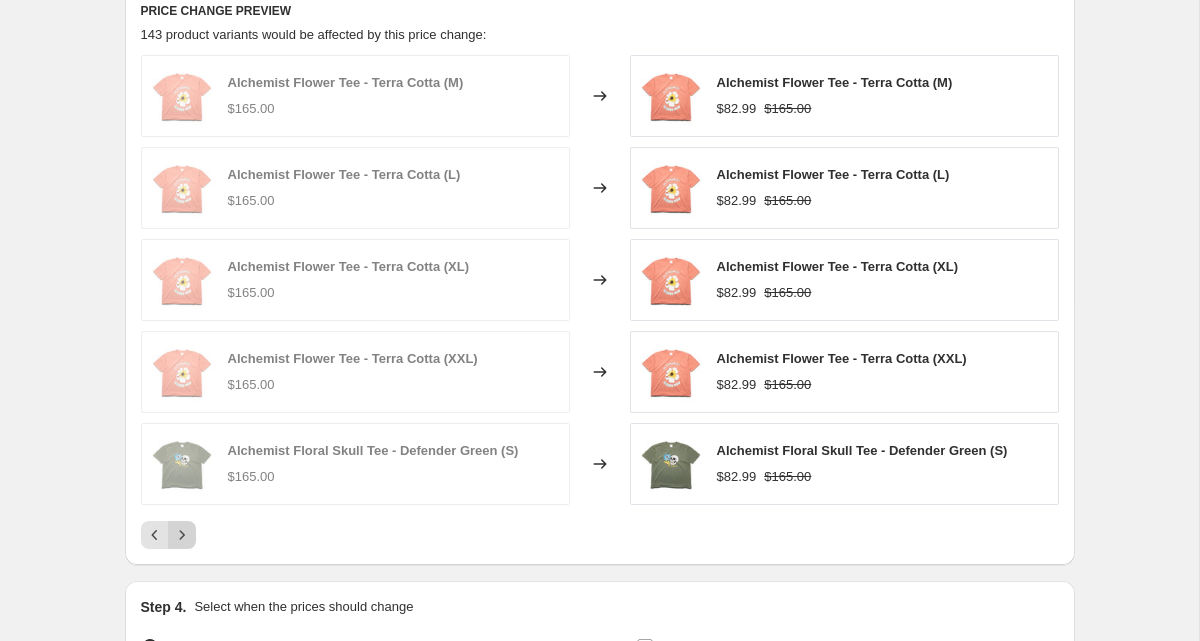 click 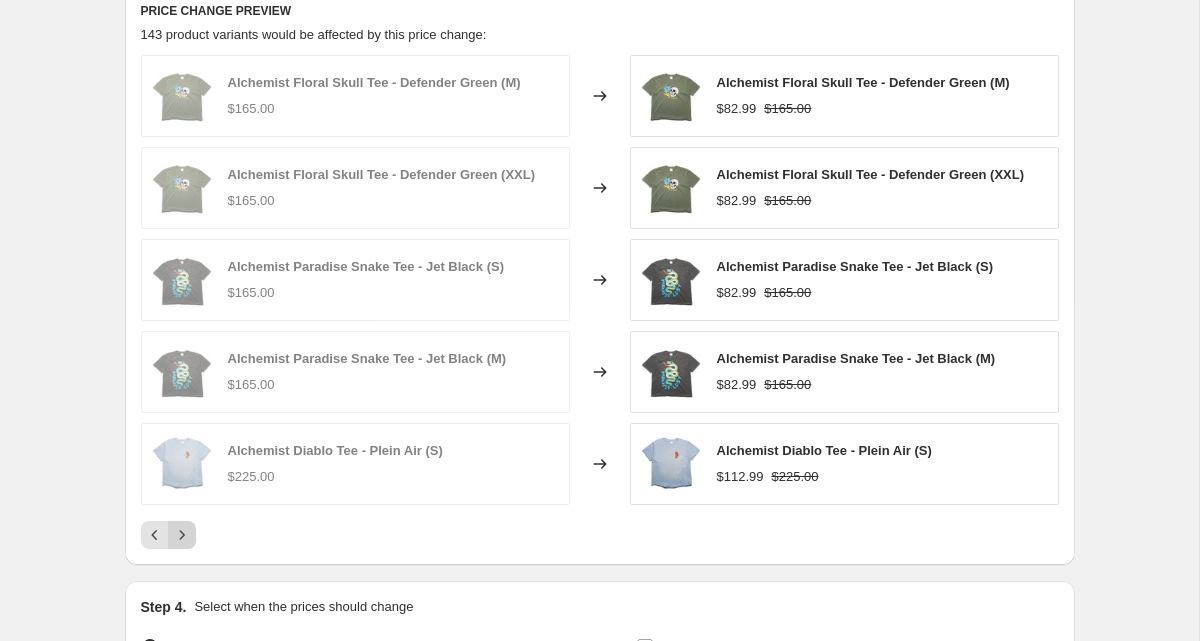 click 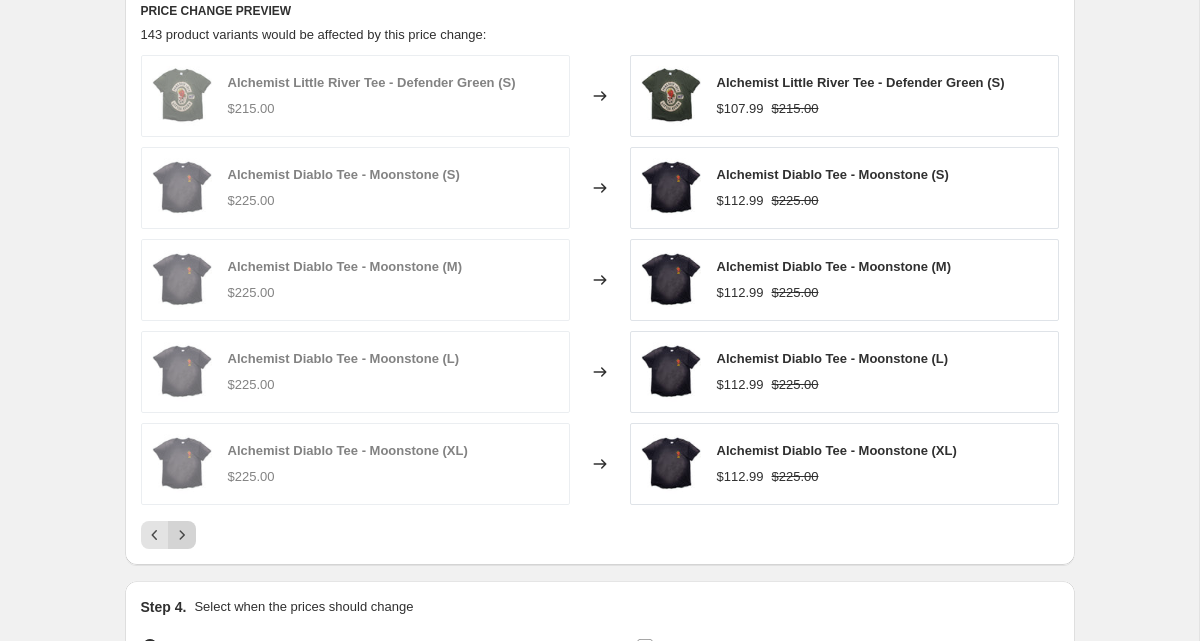 click 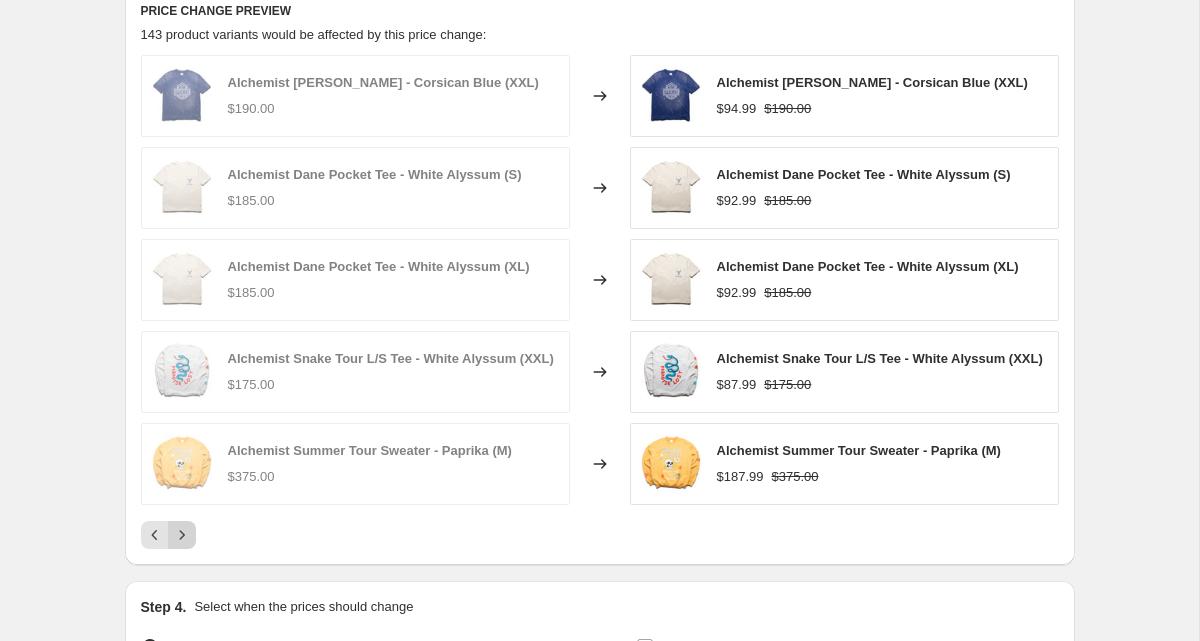 click 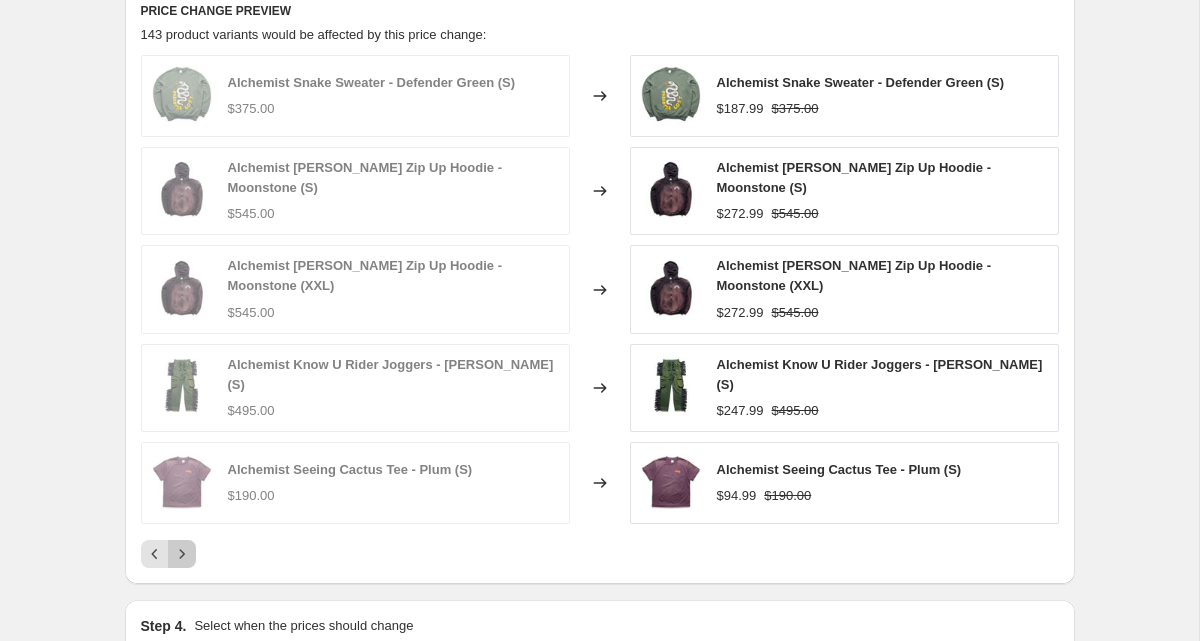 click 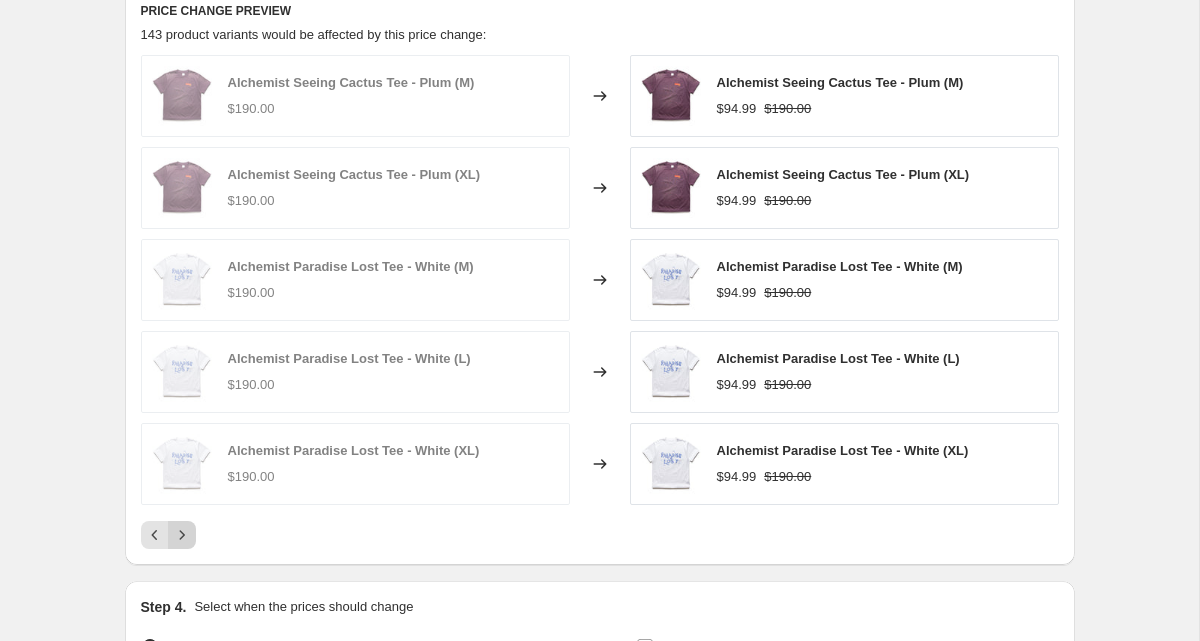 click 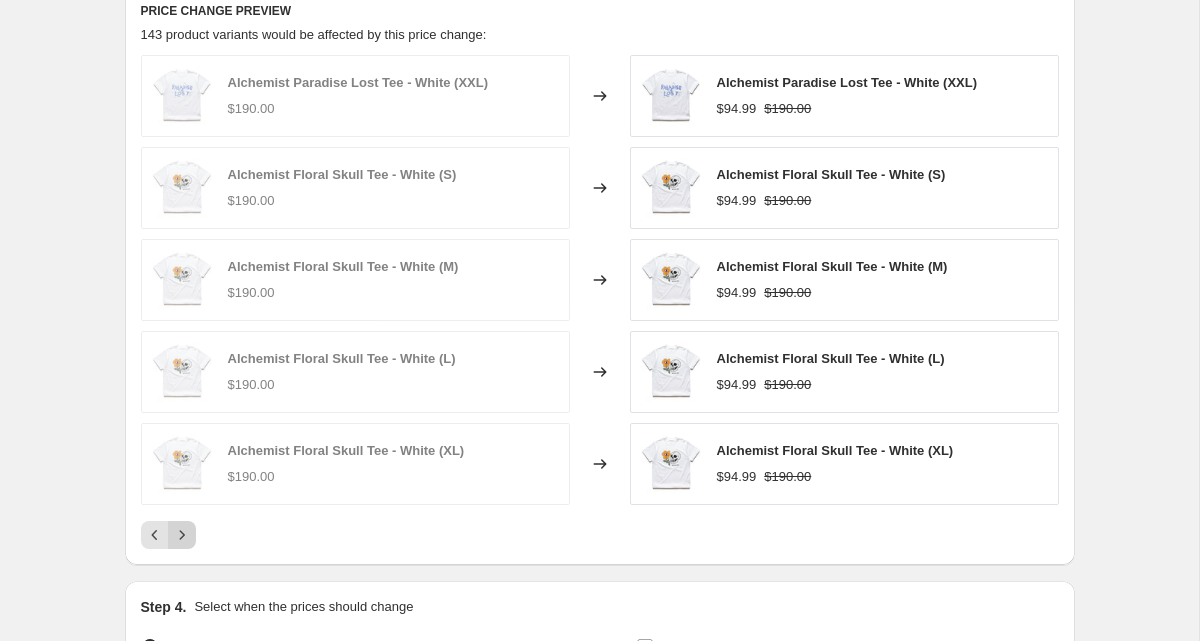 click 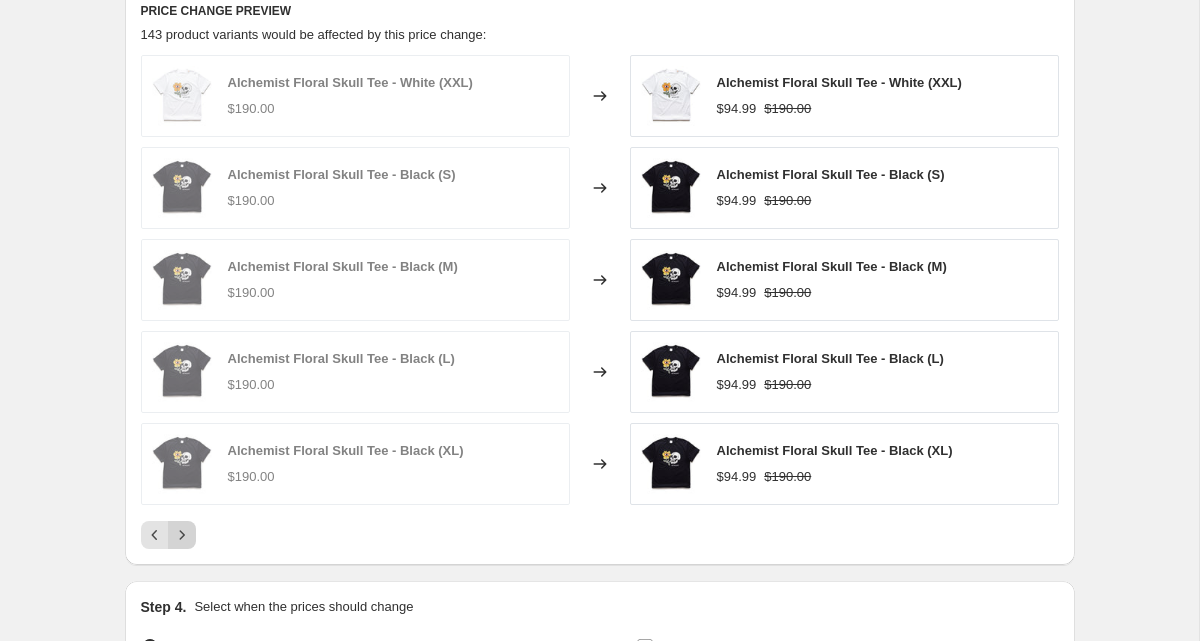 click 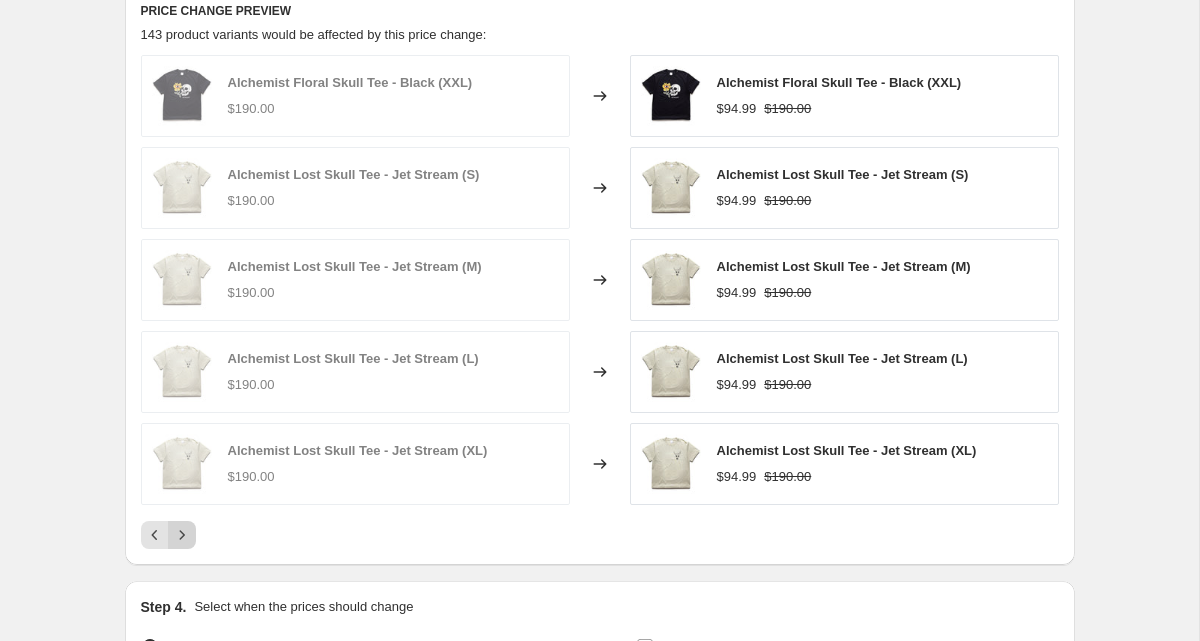 click 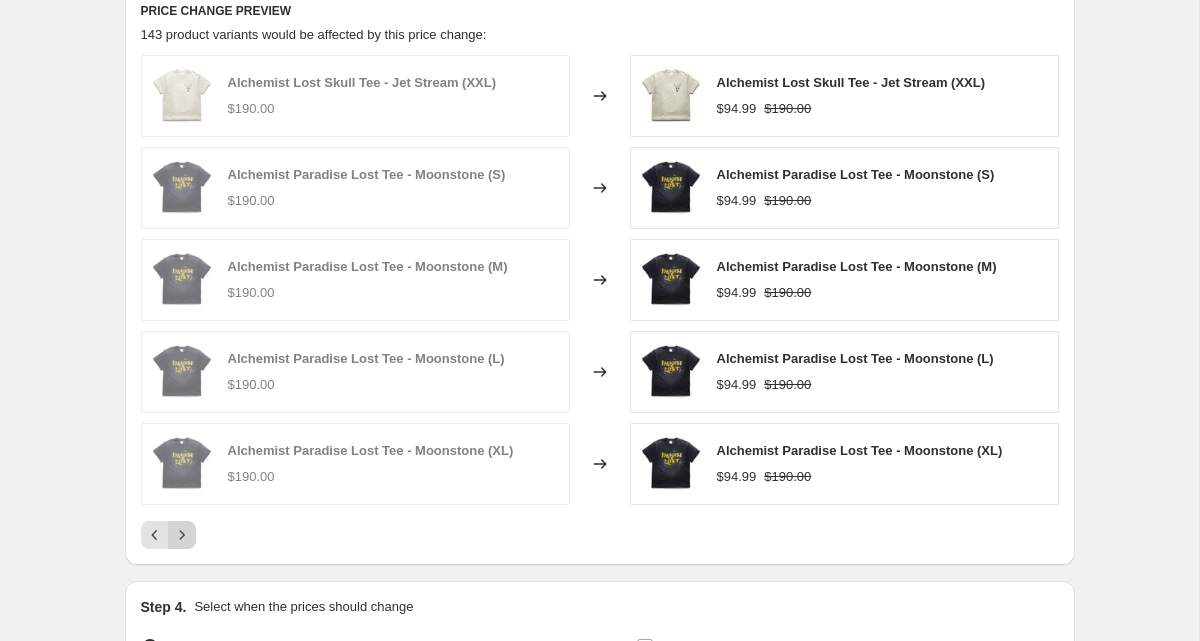 click 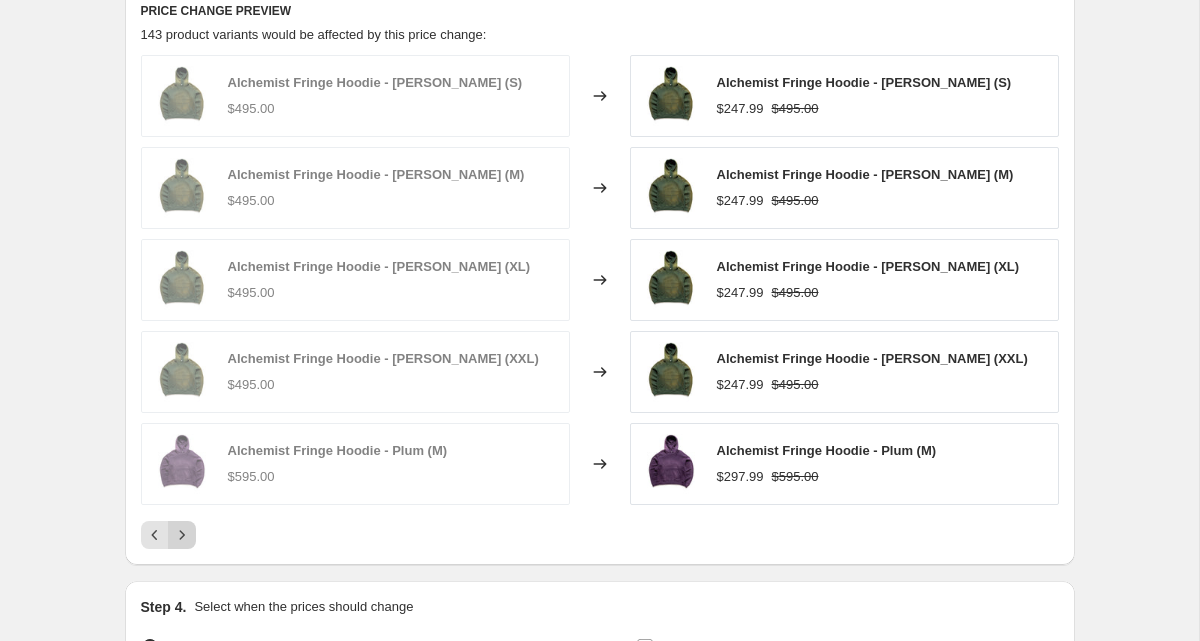click 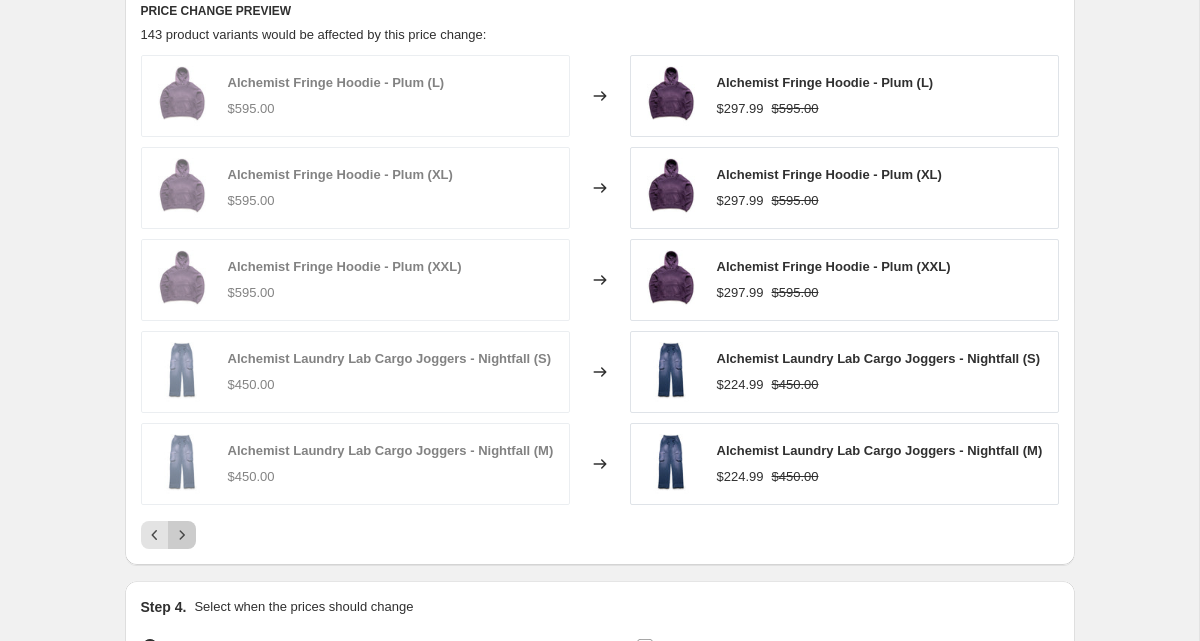 click at bounding box center [182, 535] 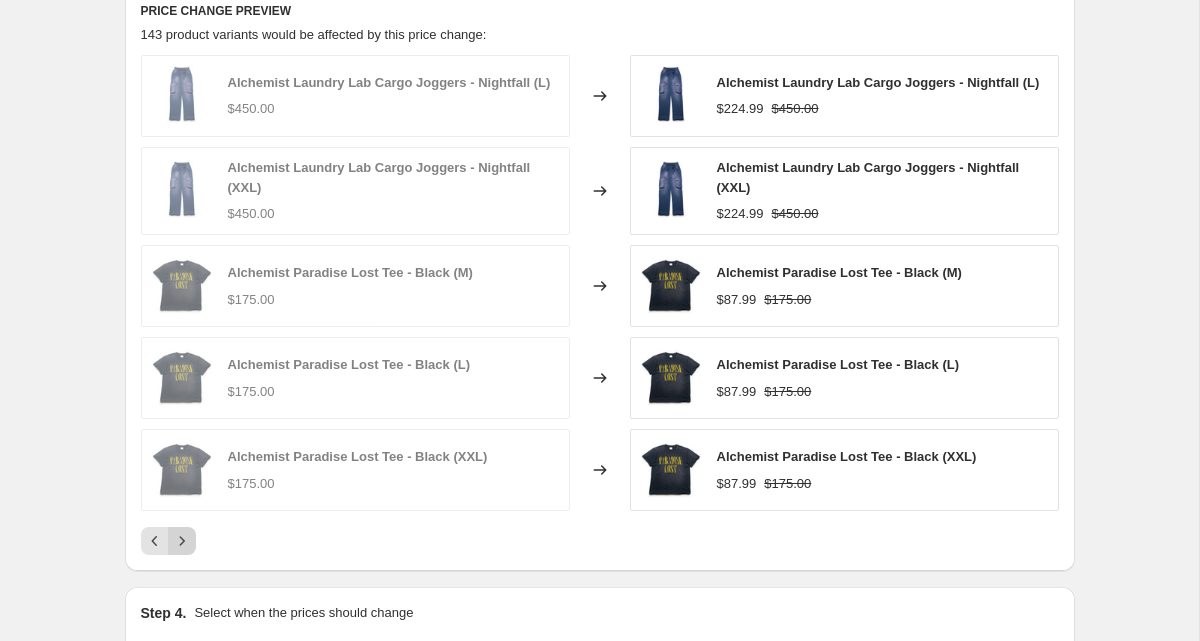 click at bounding box center (182, 541) 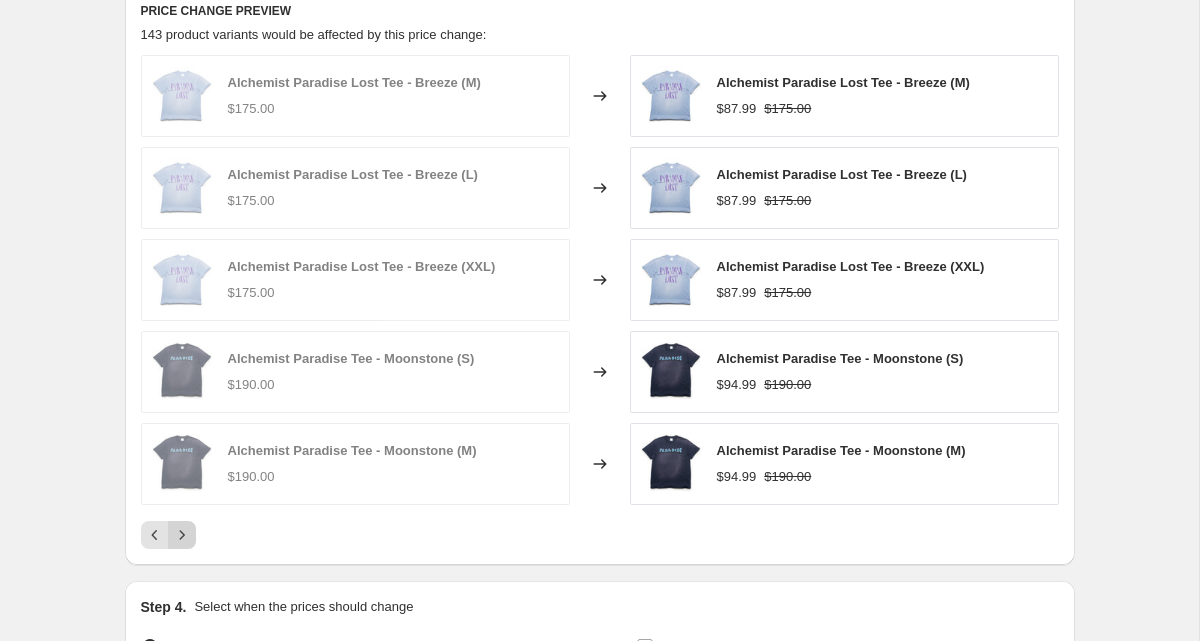 click 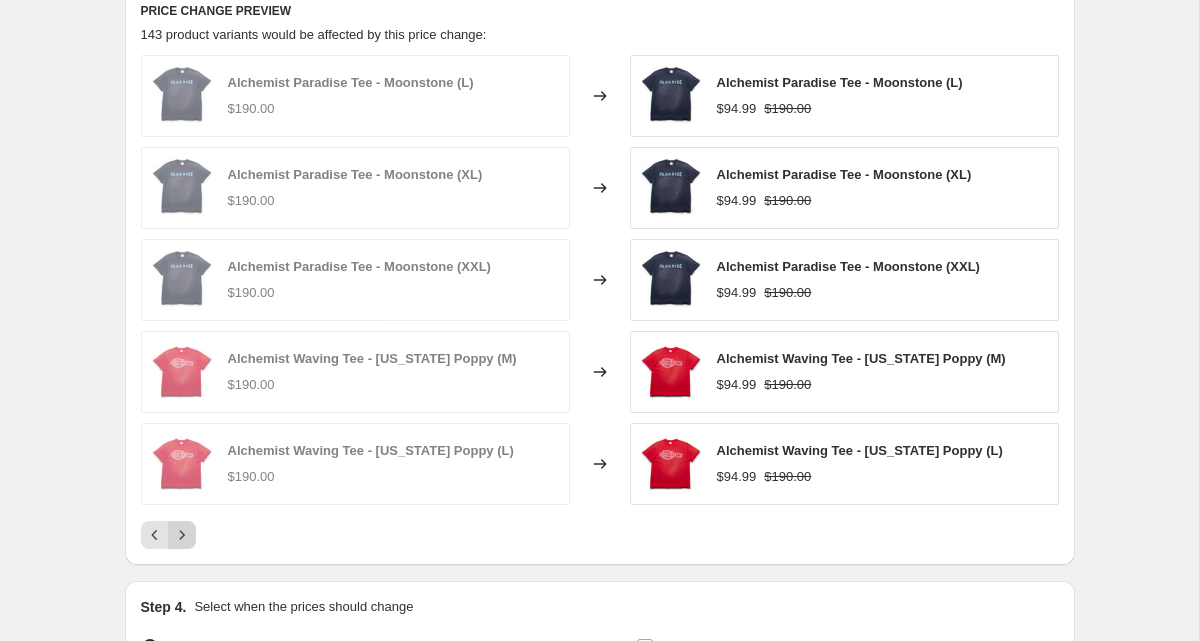 click 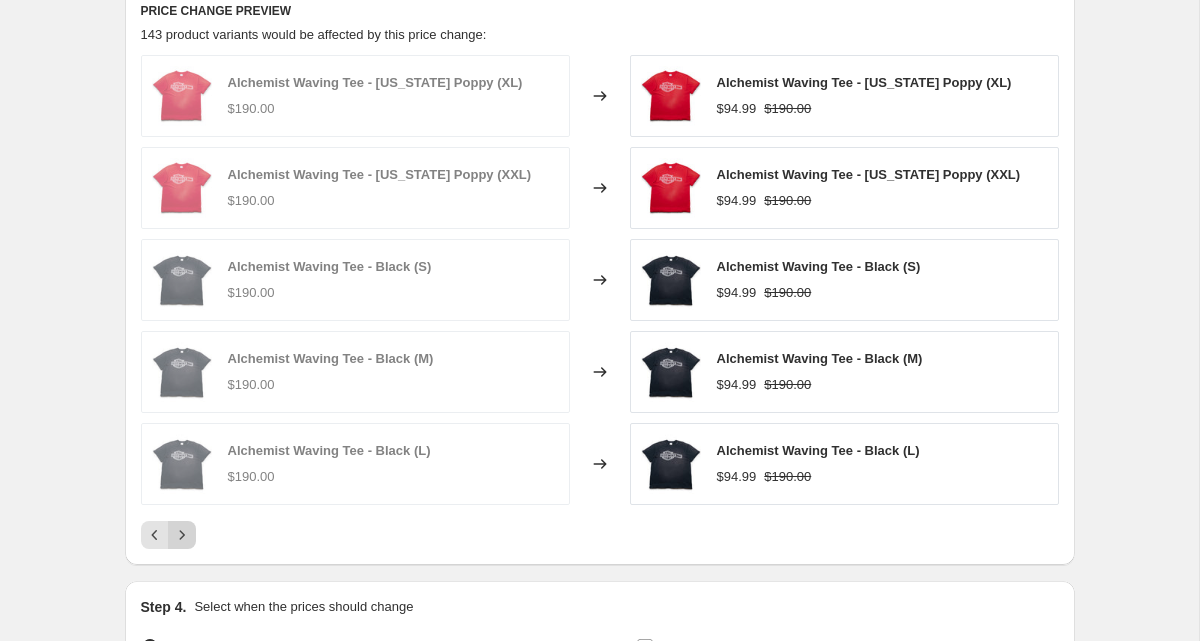 click 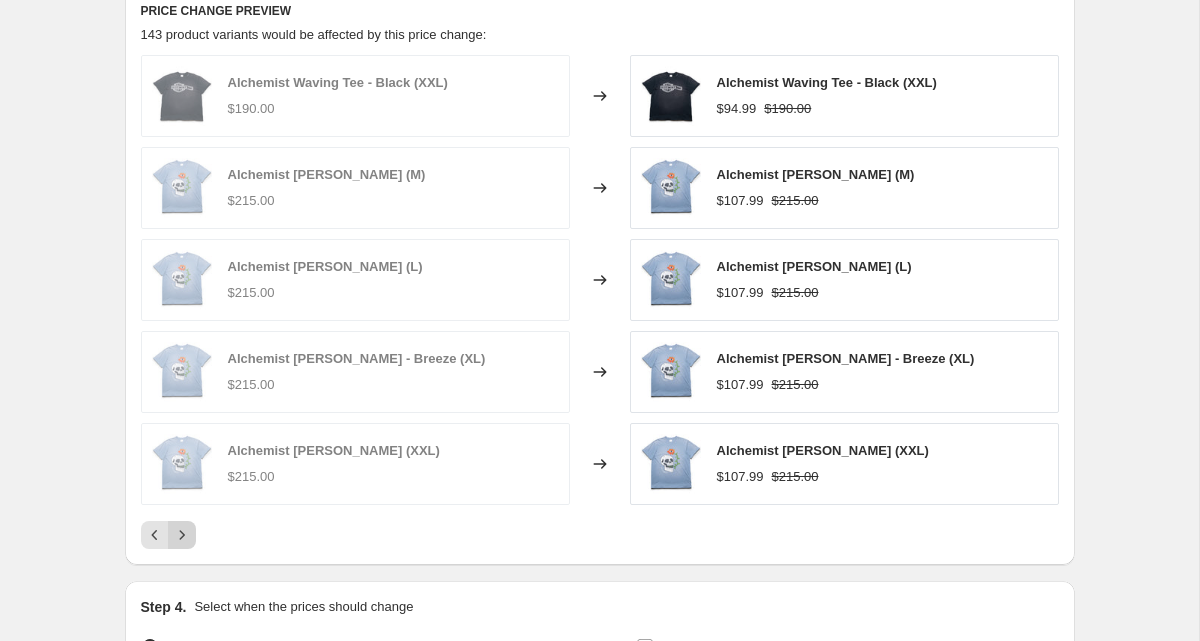 click 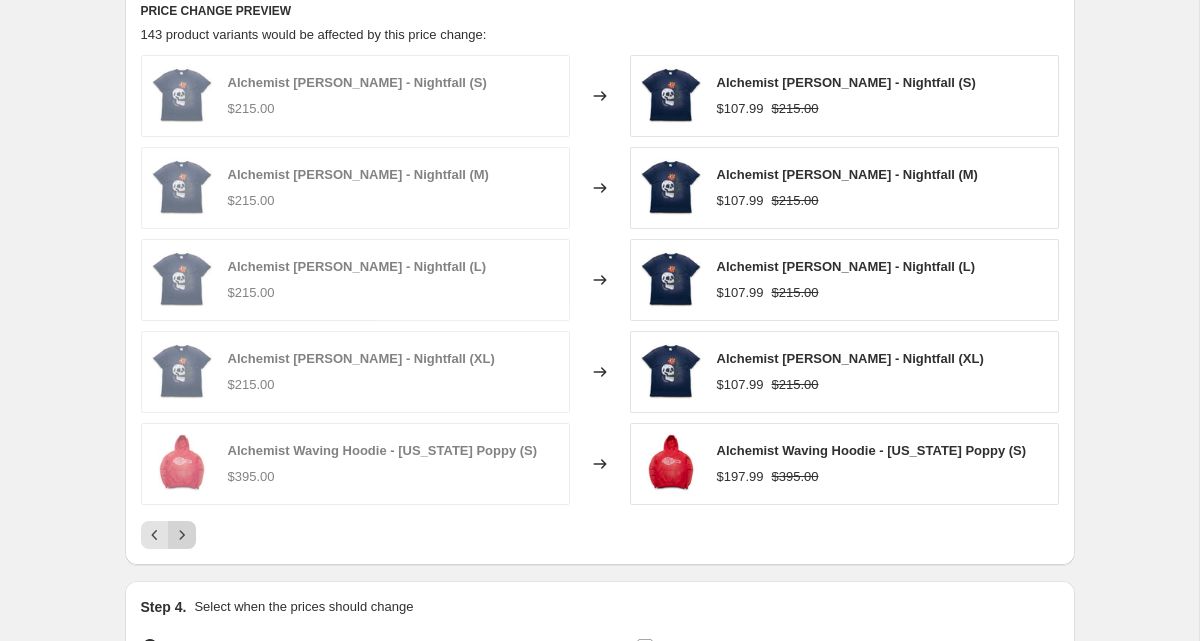 click 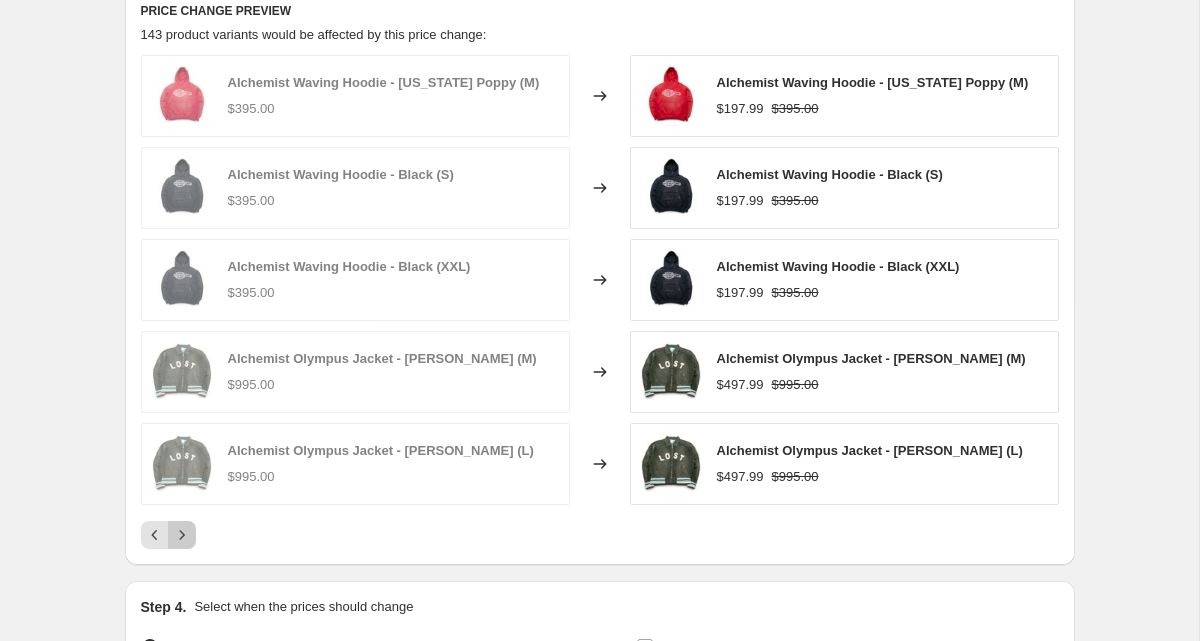 click 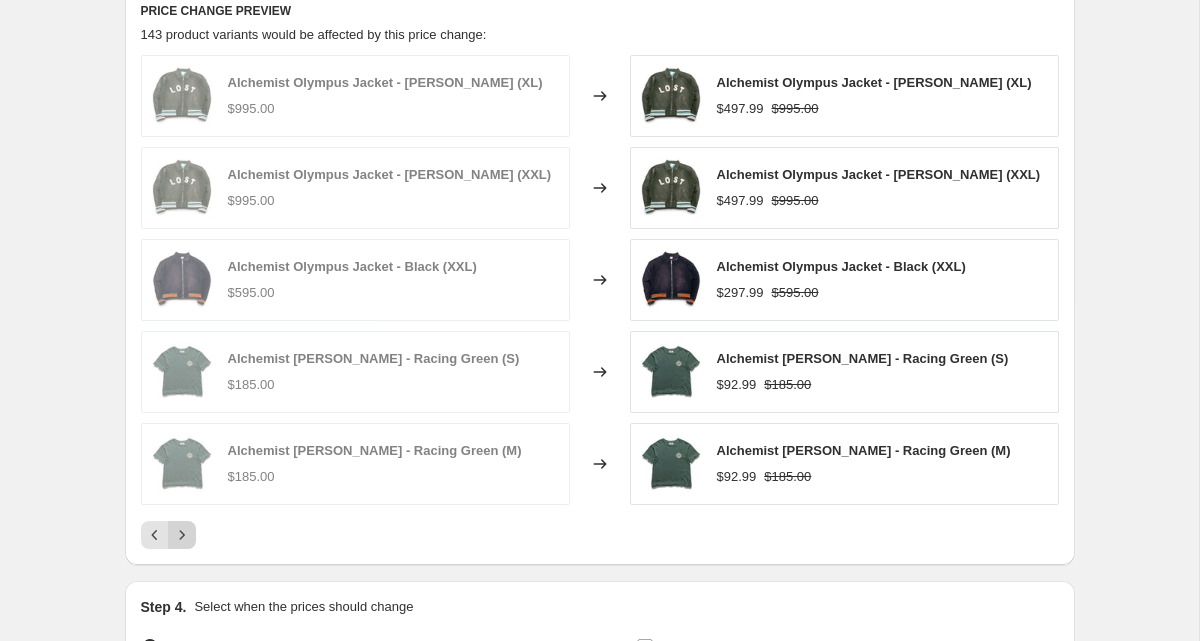 click 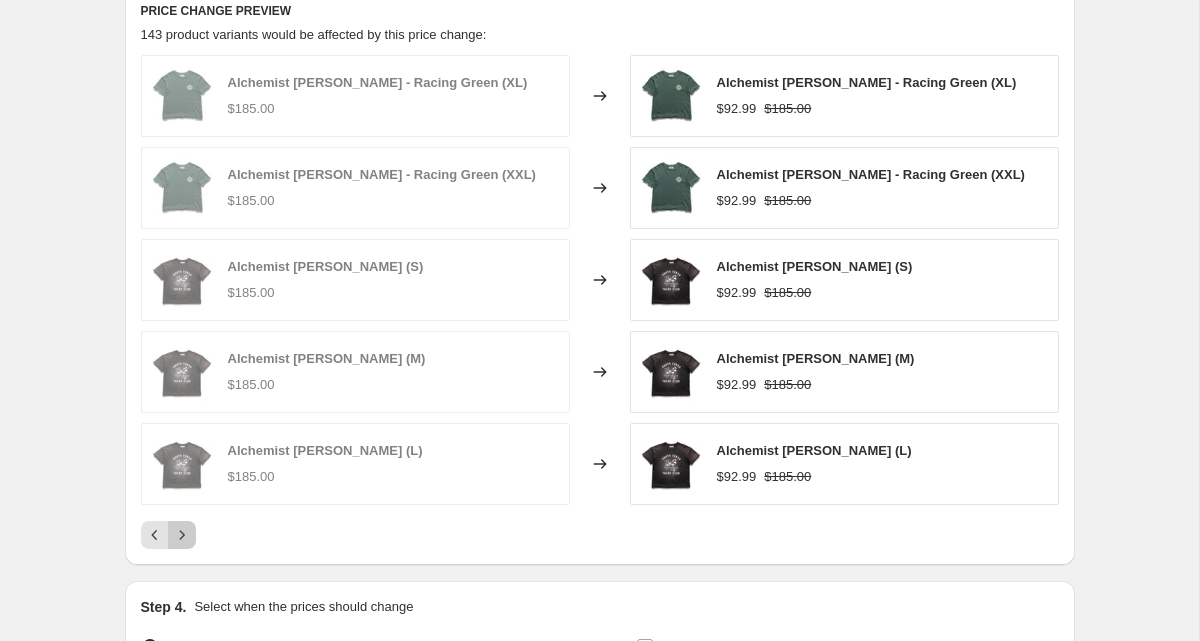 click 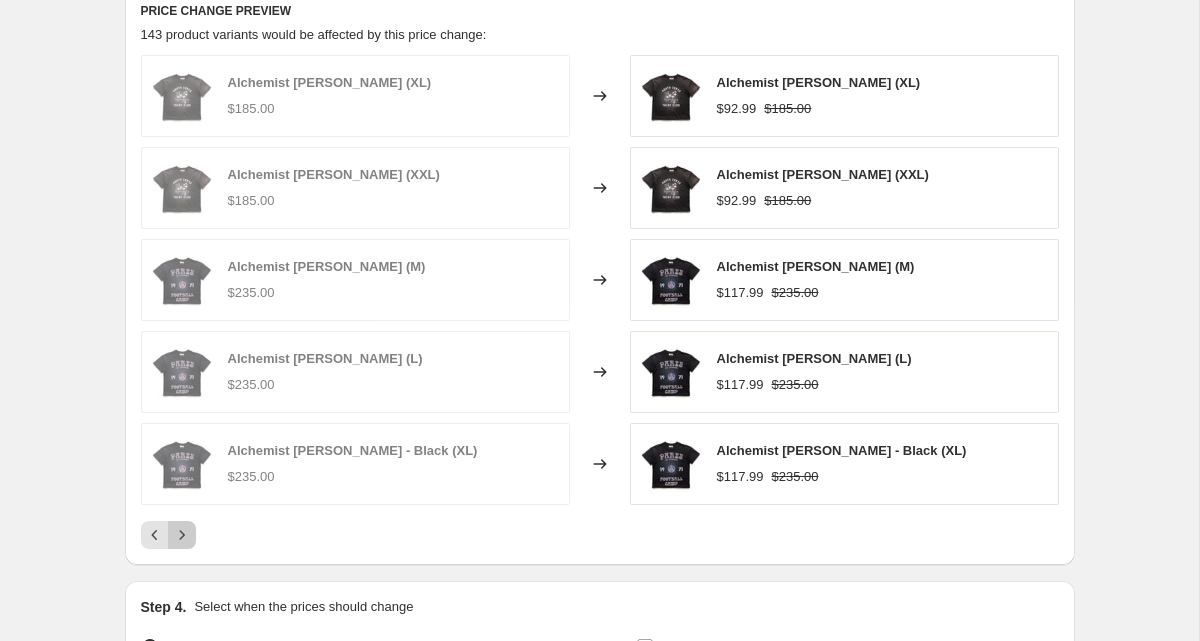 click 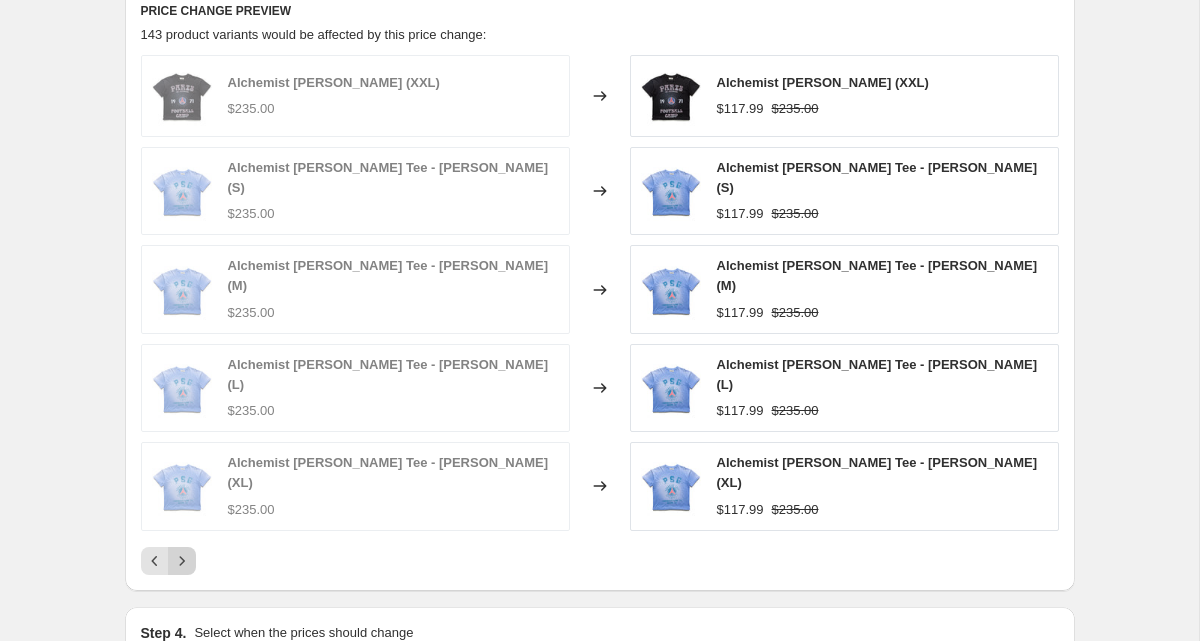 click 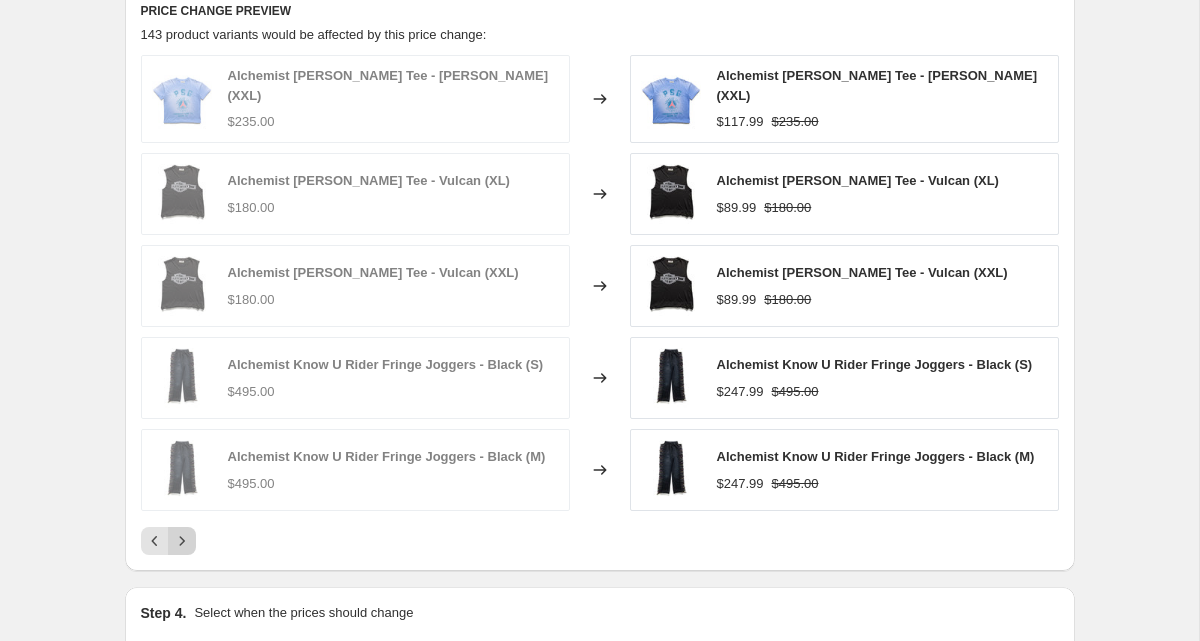 click 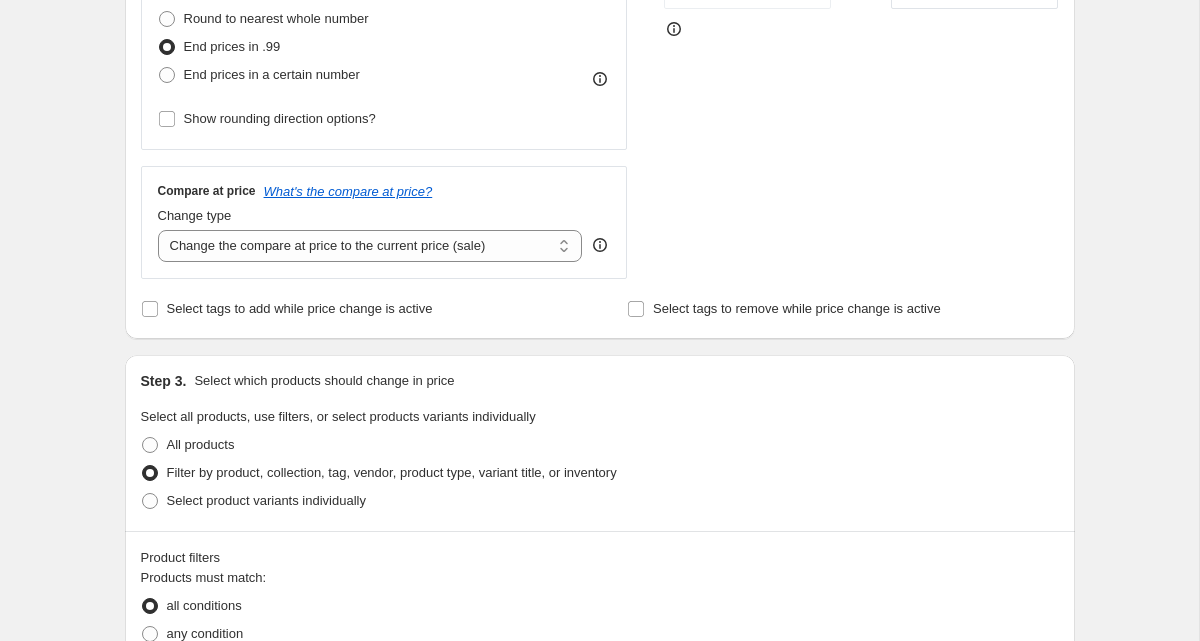 scroll, scrollTop: 0, scrollLeft: 0, axis: both 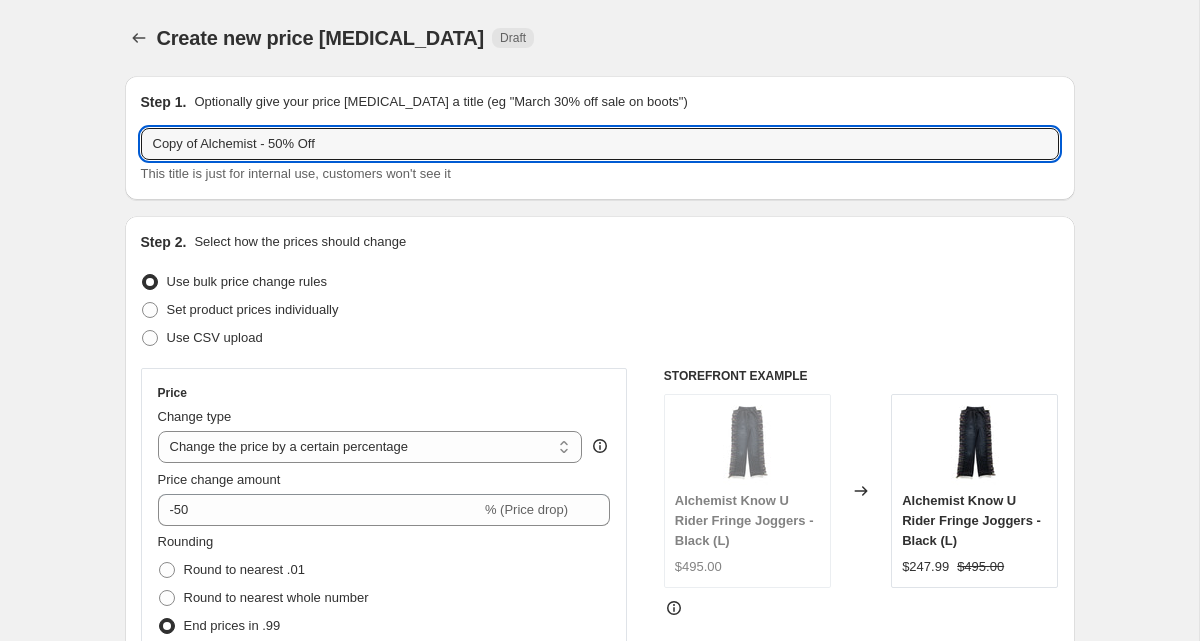 drag, startPoint x: 205, startPoint y: 150, endPoint x: 130, endPoint y: 148, distance: 75.026665 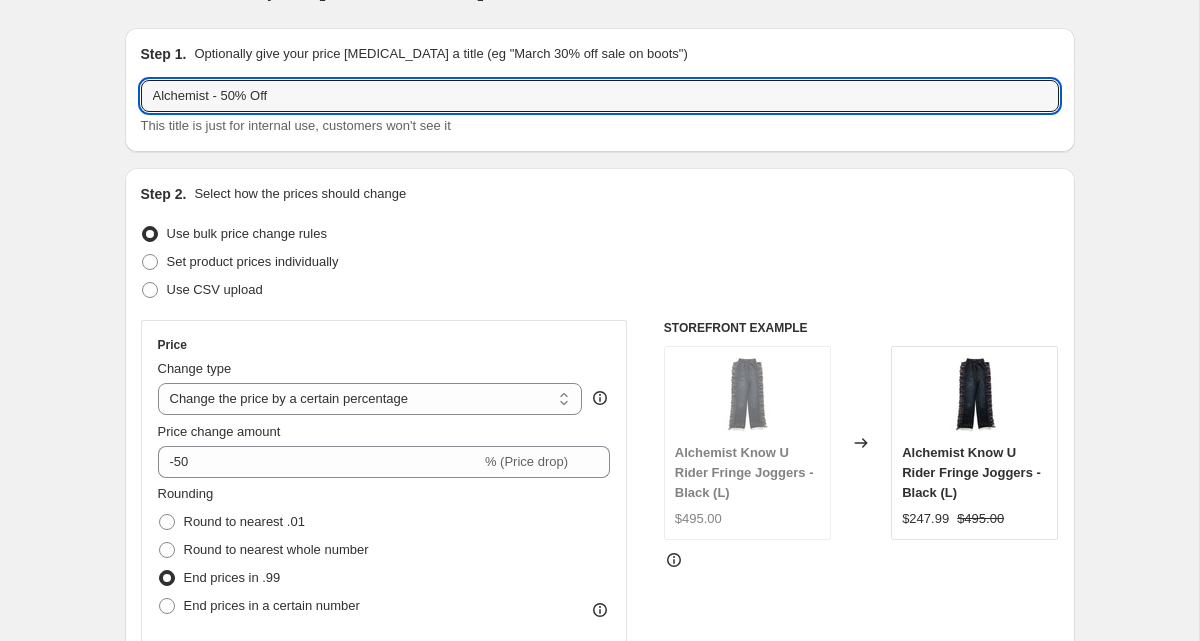 scroll, scrollTop: 0, scrollLeft: 0, axis: both 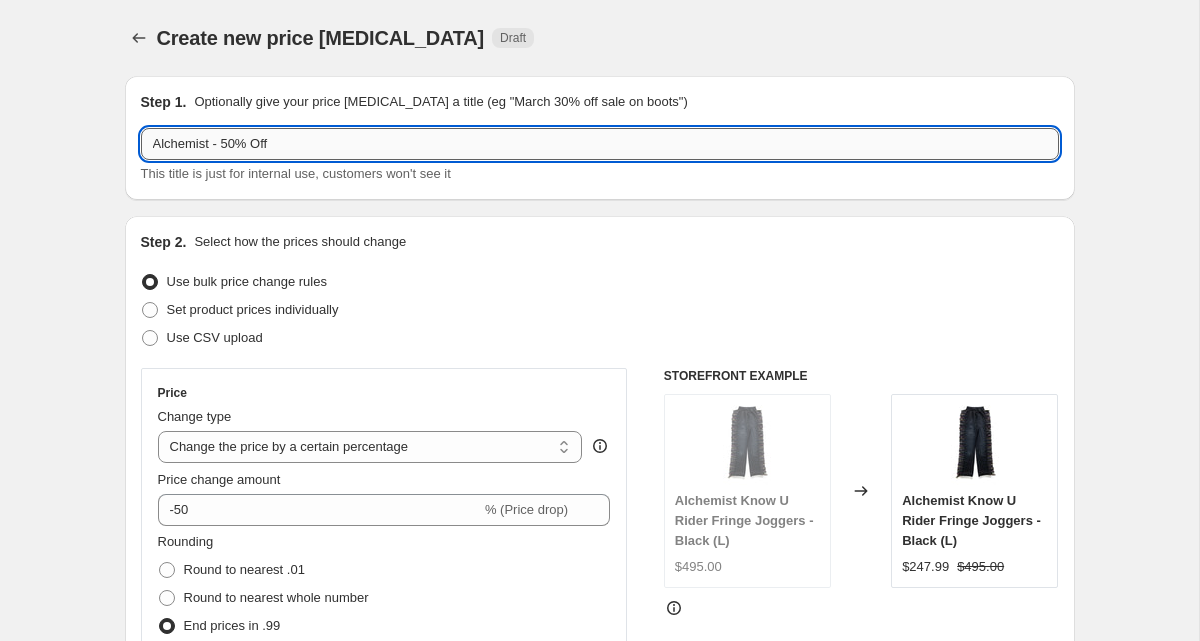 click on "Alchemist - 50% Off" at bounding box center (600, 144) 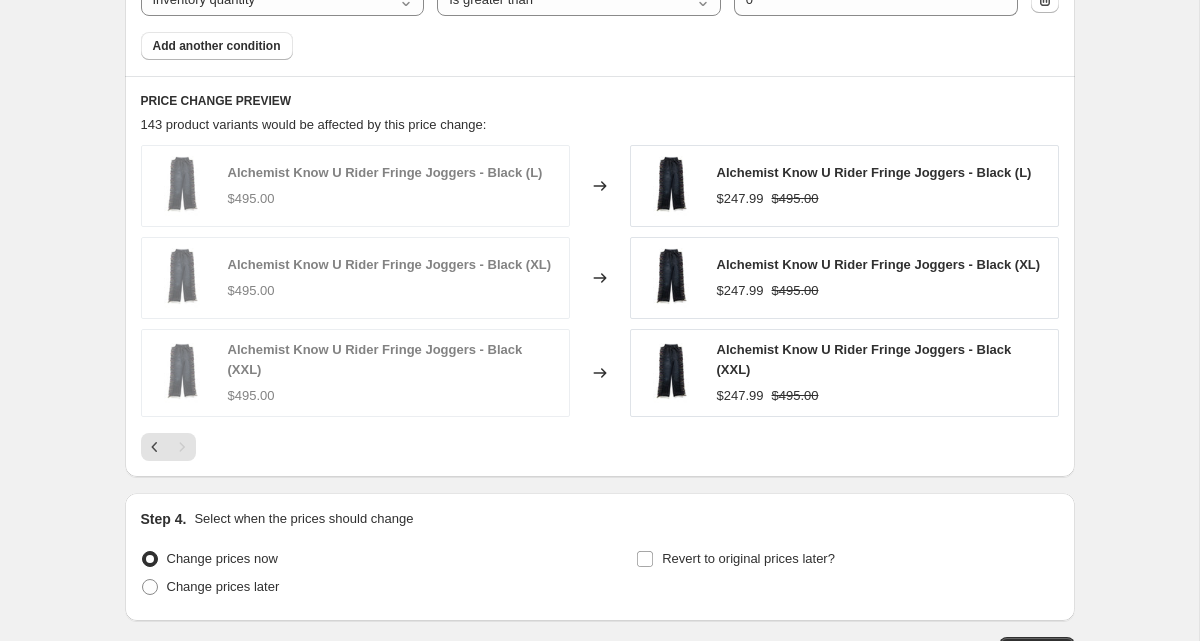 scroll, scrollTop: 1456, scrollLeft: 0, axis: vertical 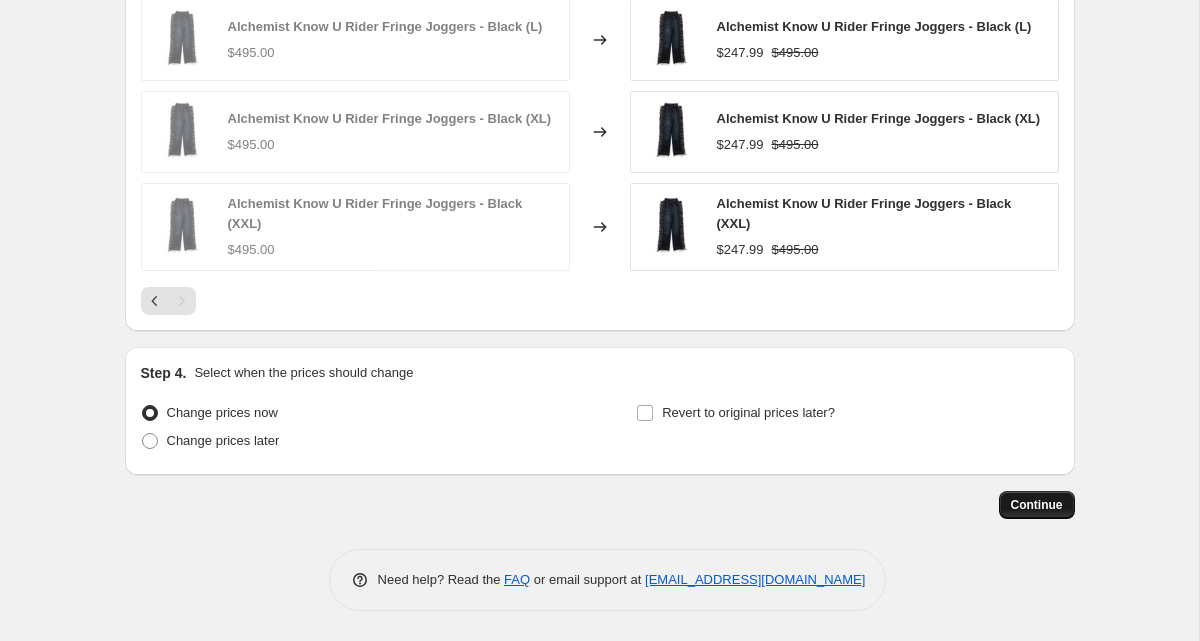 type on "Alchemist - 50% Off" 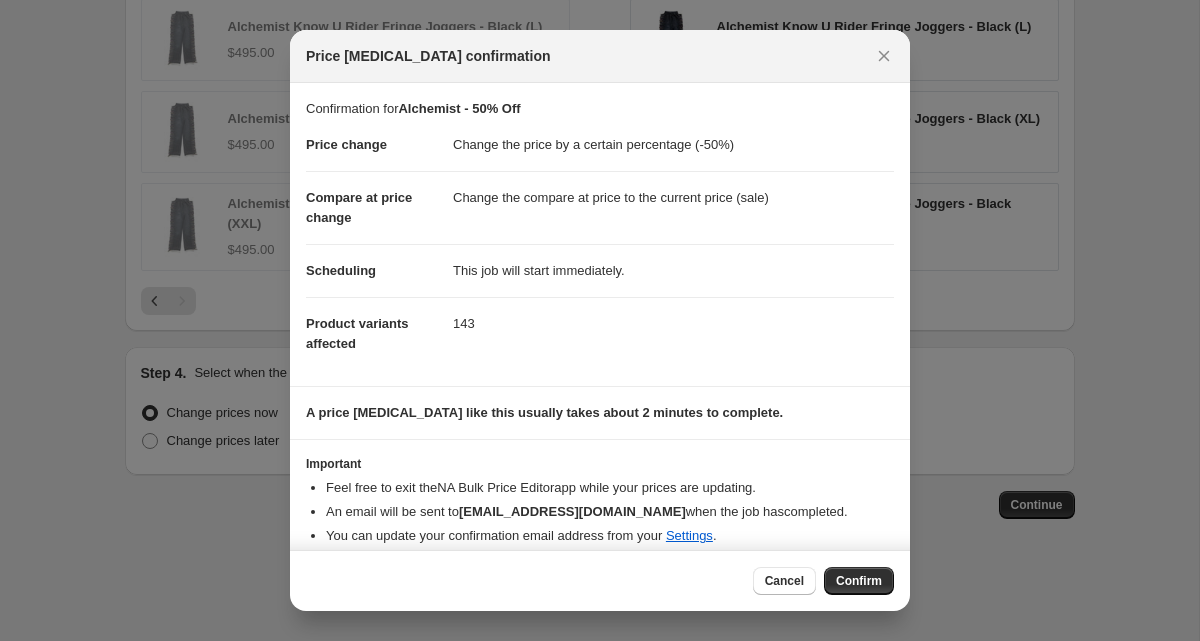 scroll, scrollTop: 16, scrollLeft: 0, axis: vertical 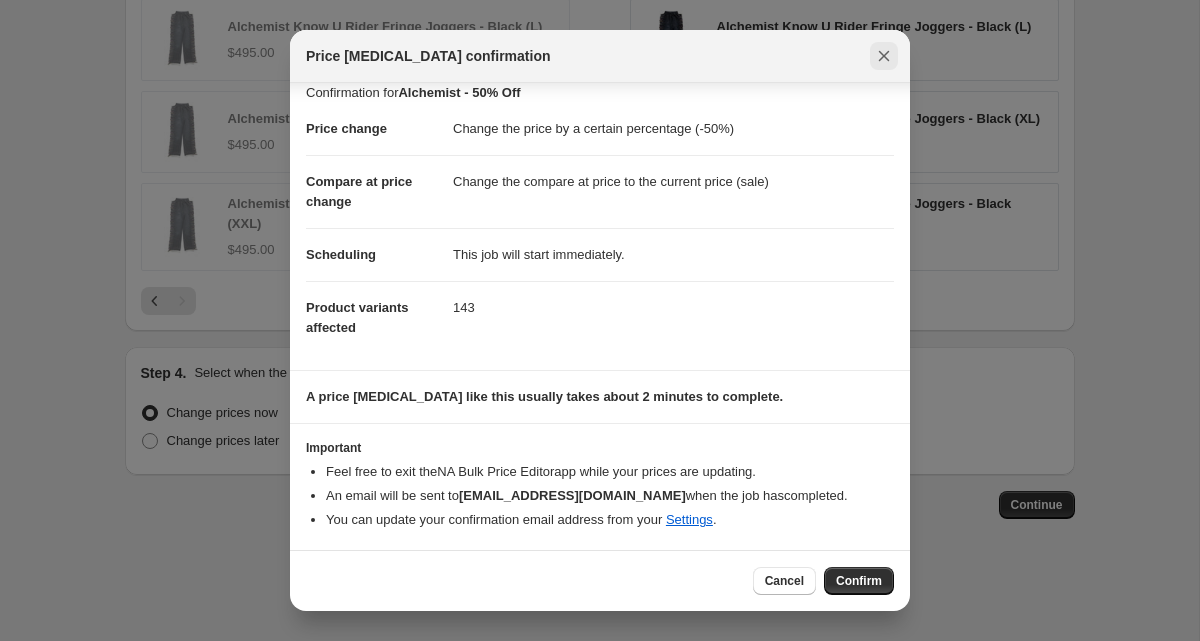 click 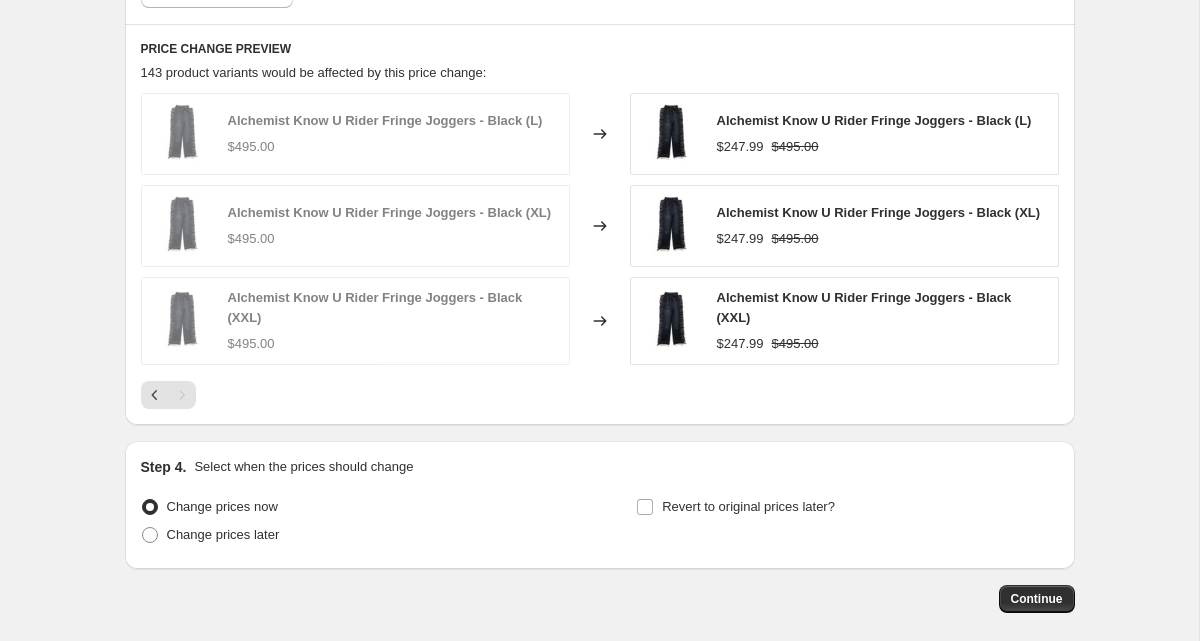 scroll, scrollTop: 1456, scrollLeft: 0, axis: vertical 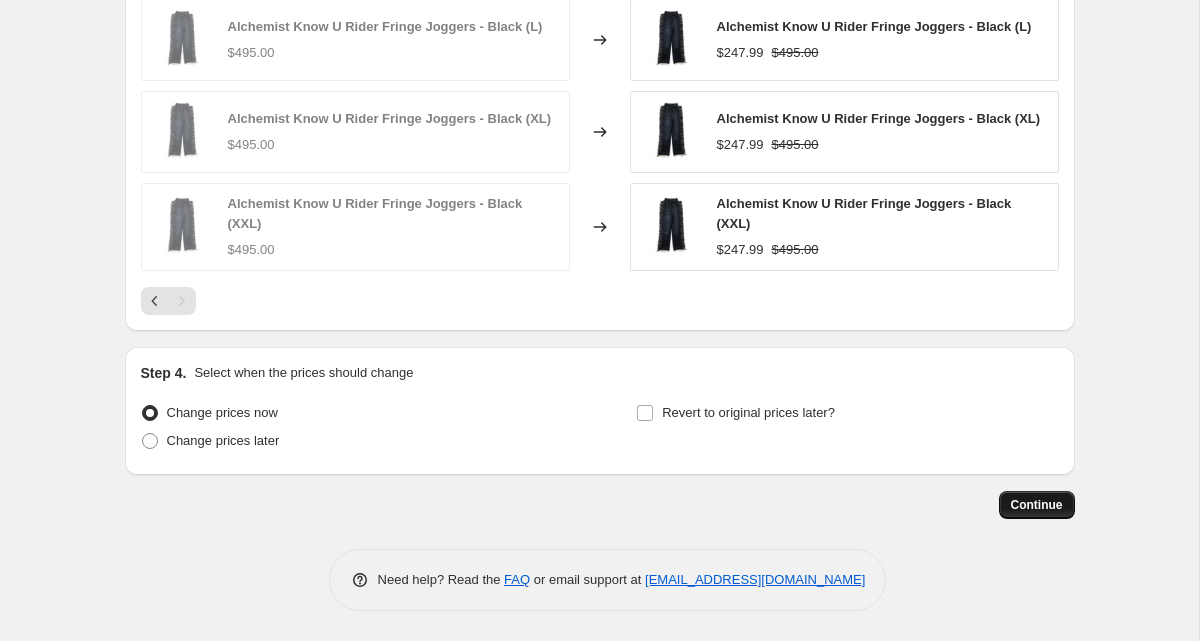 click on "Continue" at bounding box center [1037, 505] 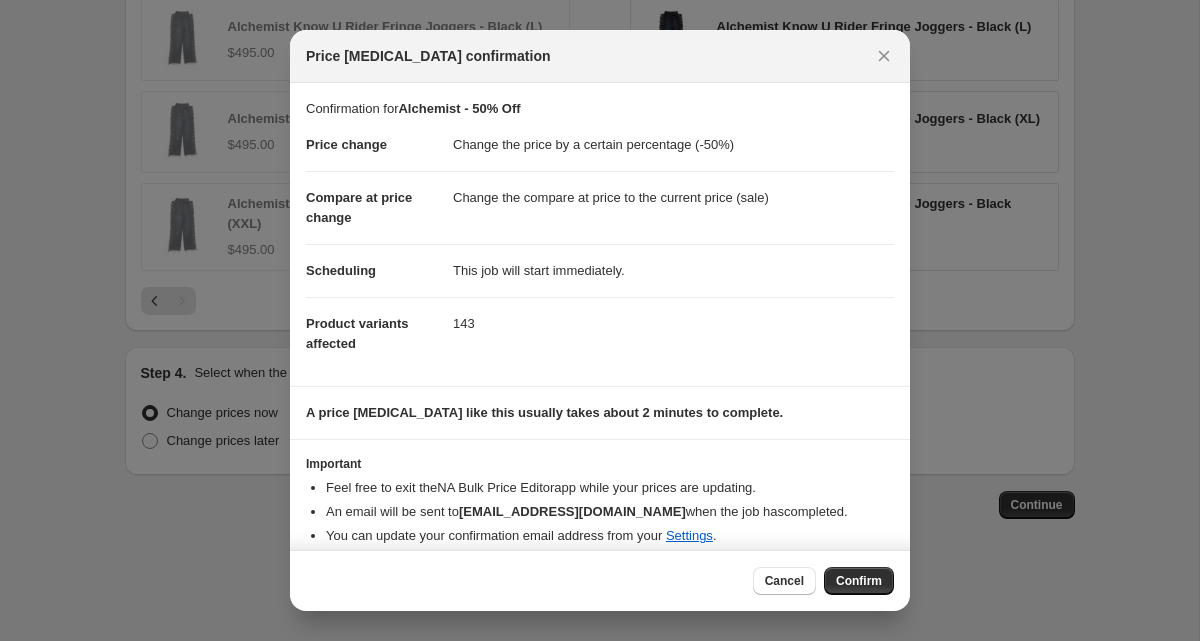scroll, scrollTop: 16, scrollLeft: 0, axis: vertical 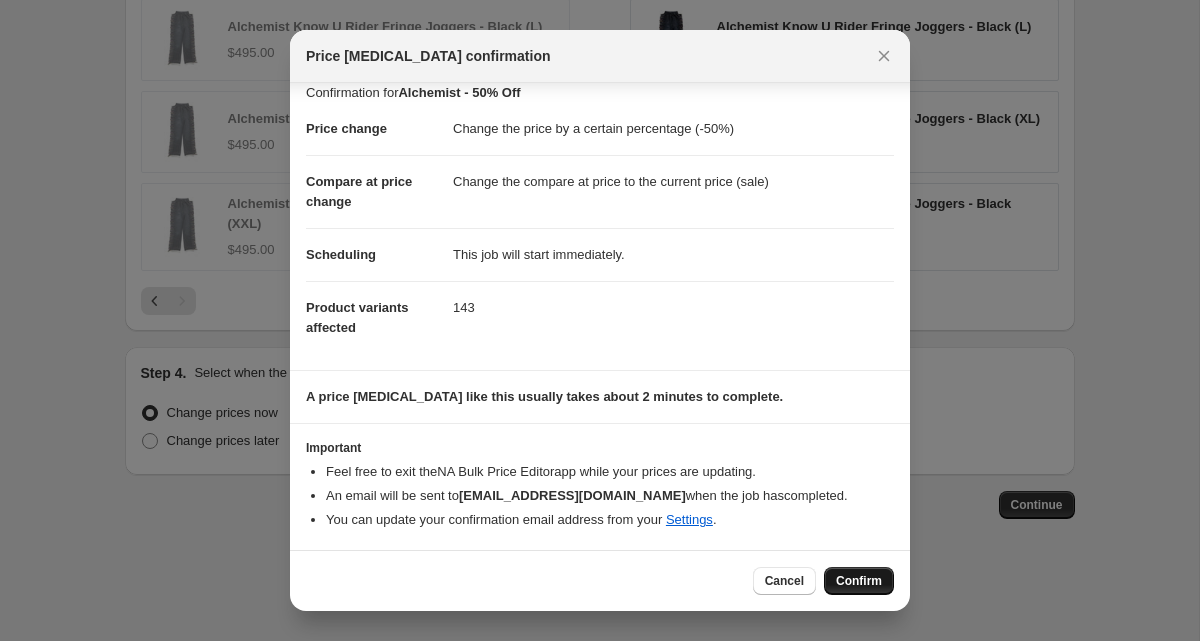 click on "Confirm" at bounding box center (859, 581) 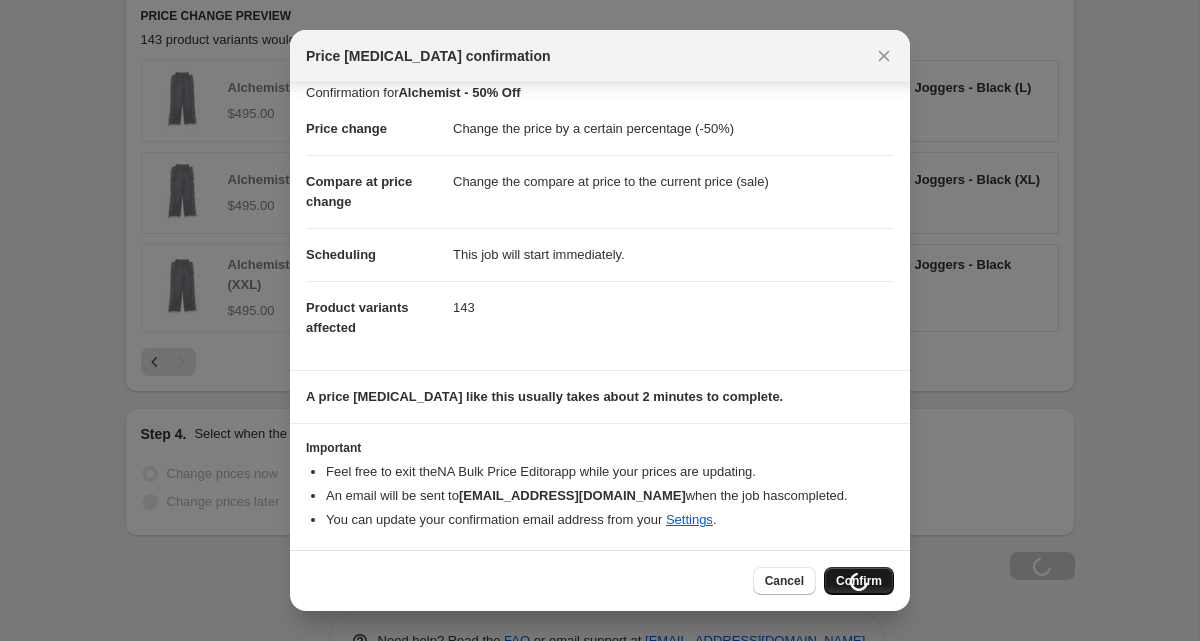 scroll, scrollTop: 1524, scrollLeft: 0, axis: vertical 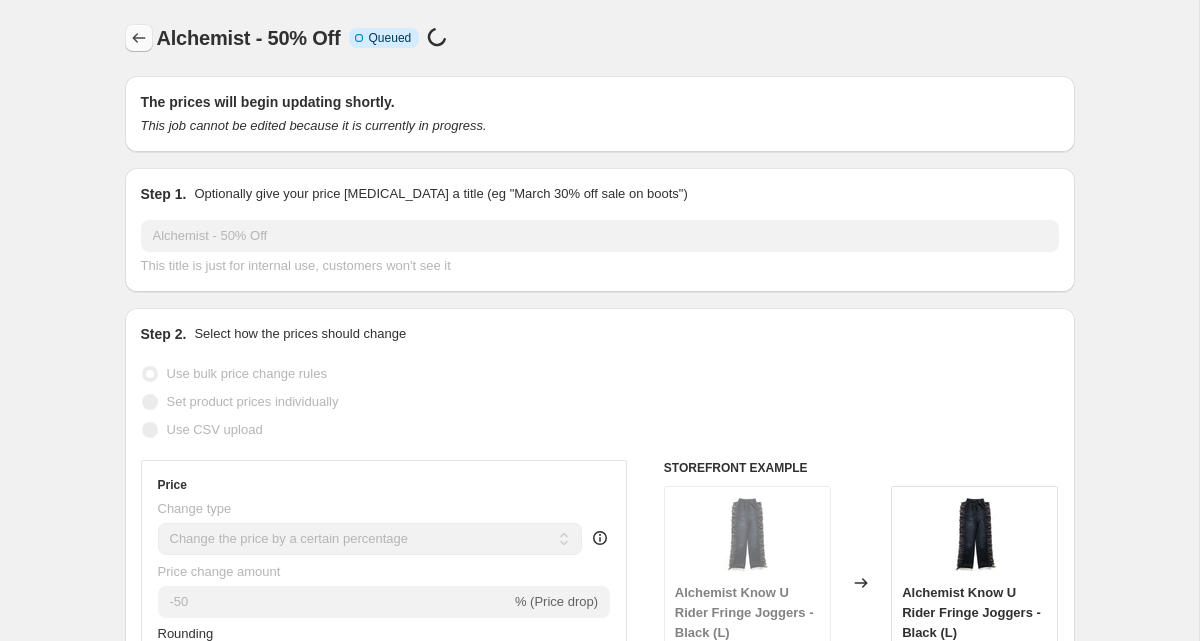 click 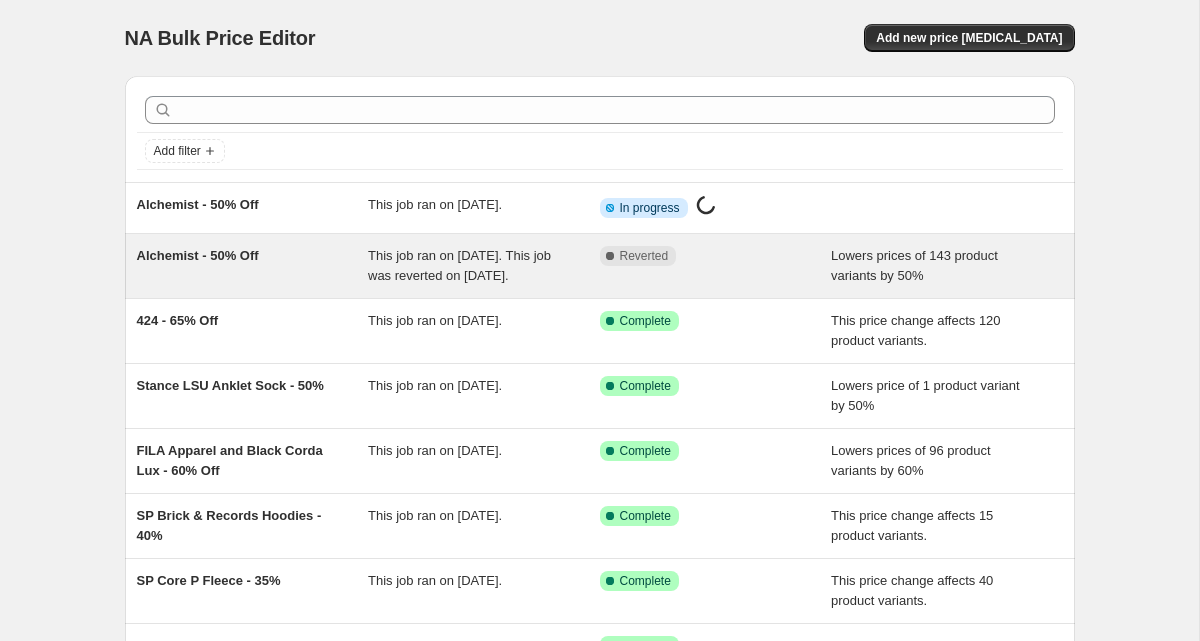click on "Alchemist - 50% Off" at bounding box center [253, 266] 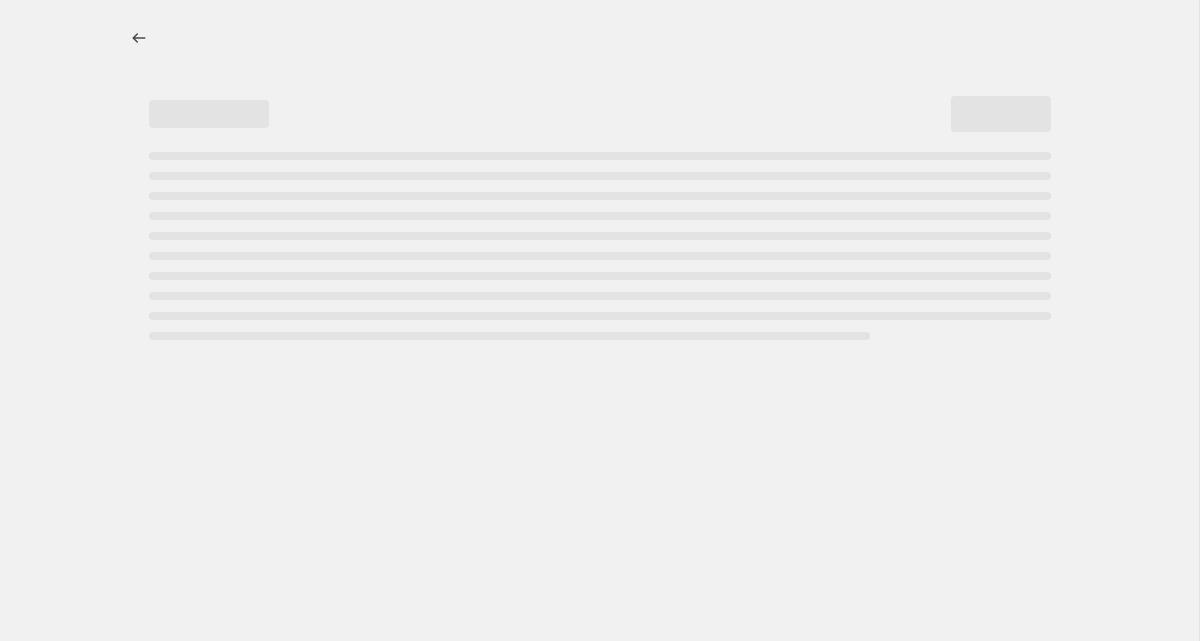 select on "percentage" 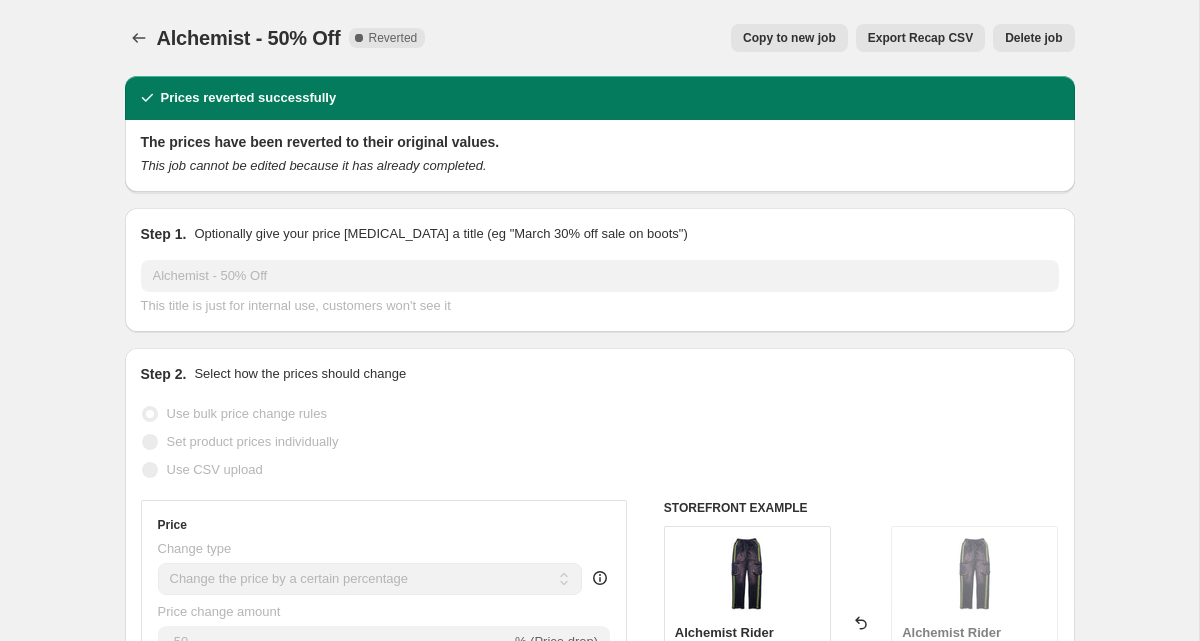 click on "Delete job" at bounding box center [1033, 38] 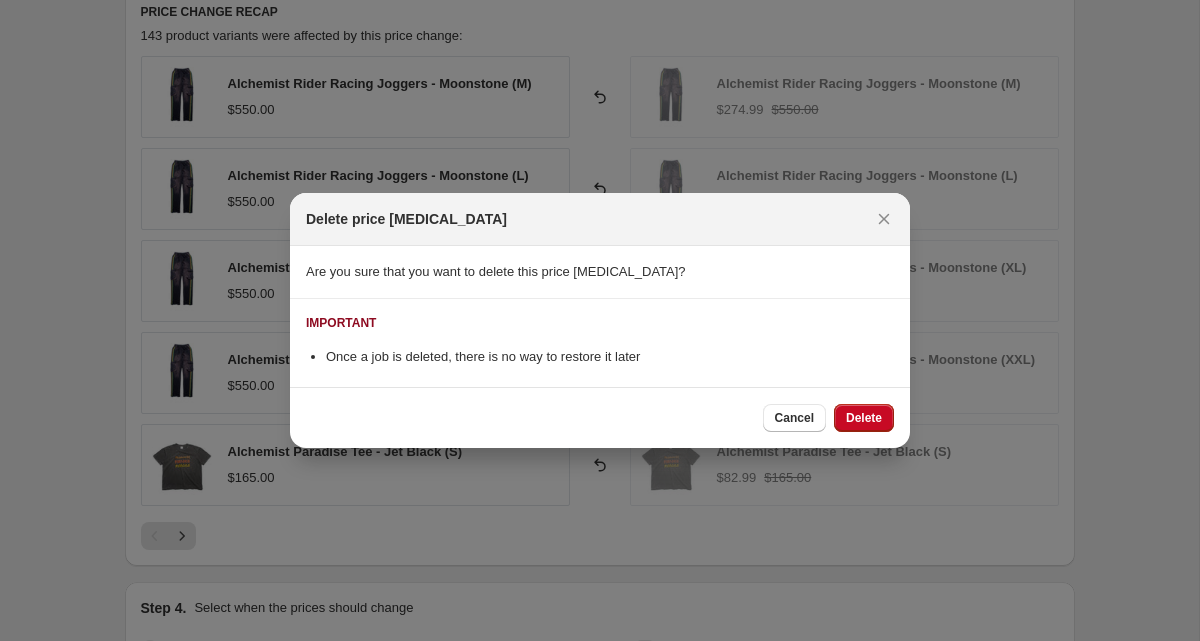 scroll, scrollTop: 0, scrollLeft: 0, axis: both 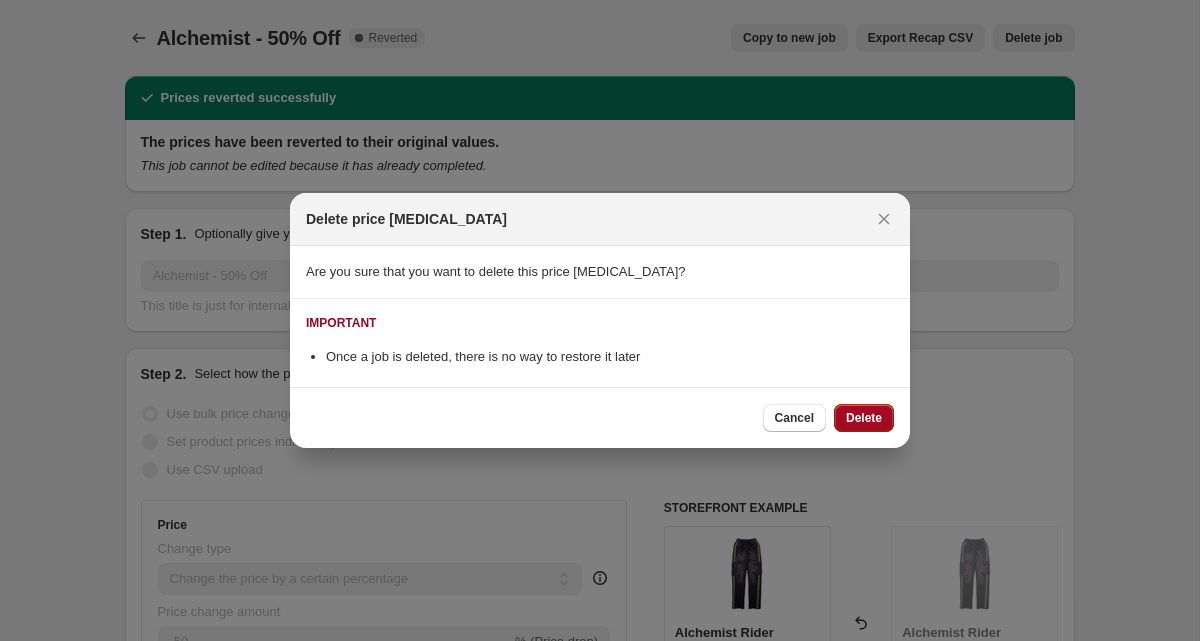 click on "Delete" at bounding box center [864, 418] 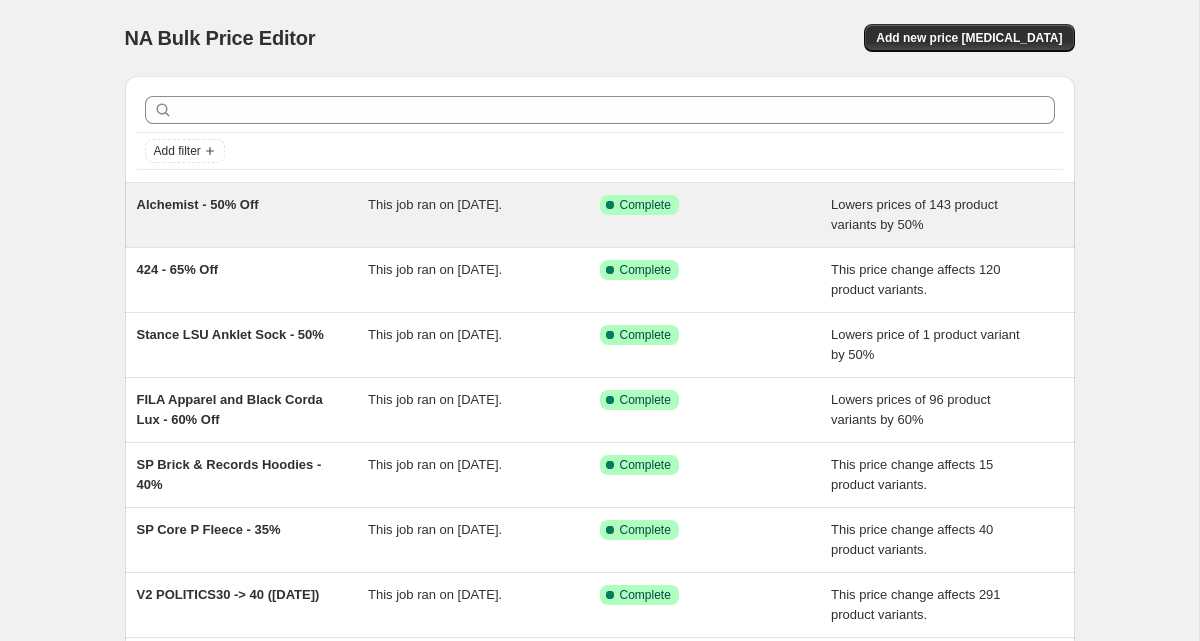 click on "Alchemist - 50% Off" at bounding box center (253, 215) 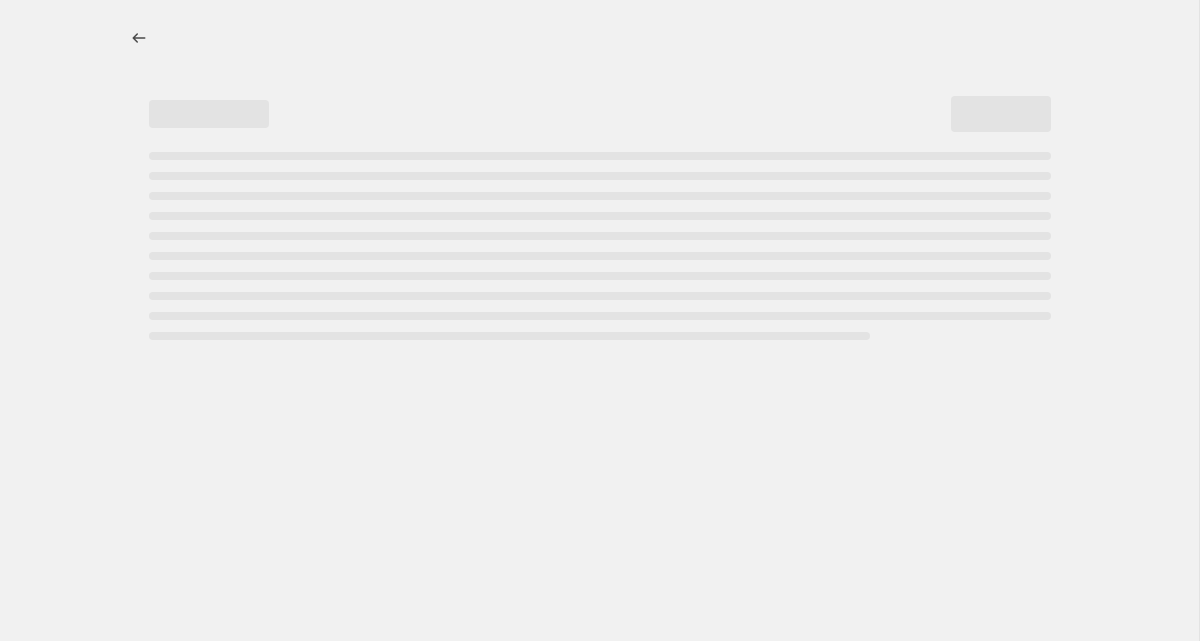 select on "percentage" 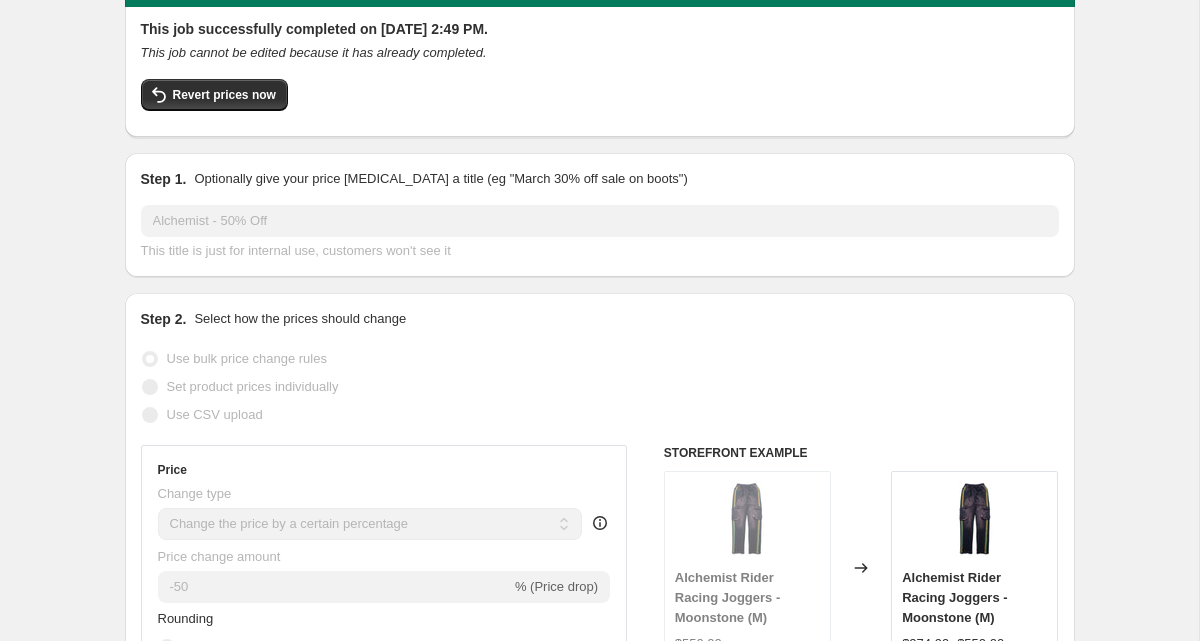 scroll, scrollTop: 0, scrollLeft: 0, axis: both 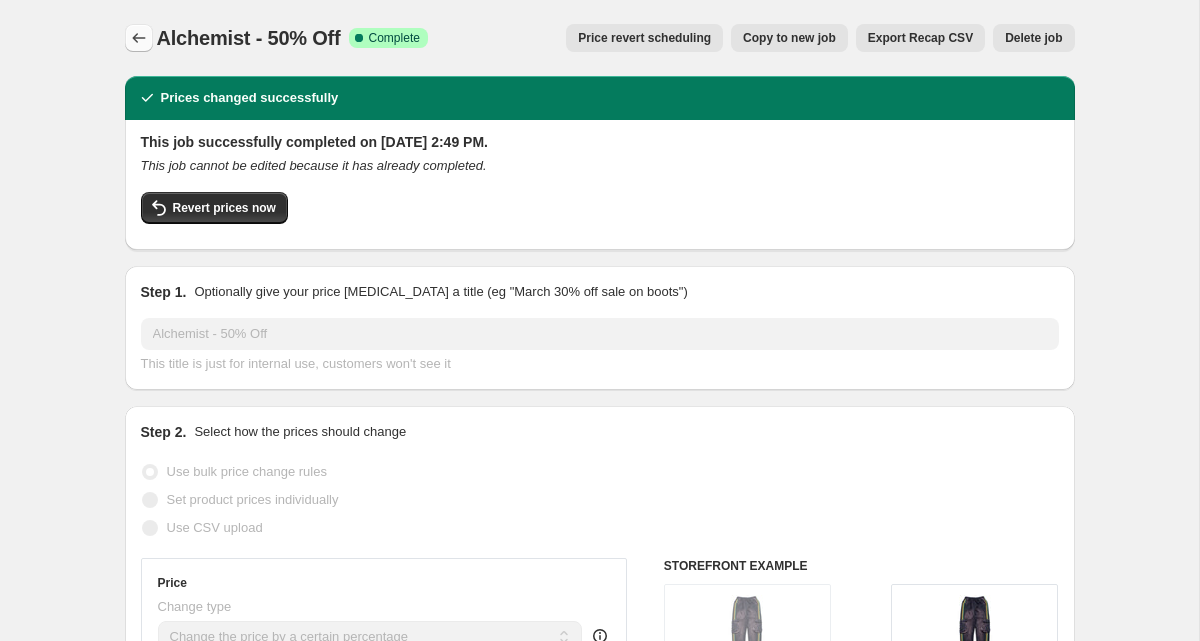 click 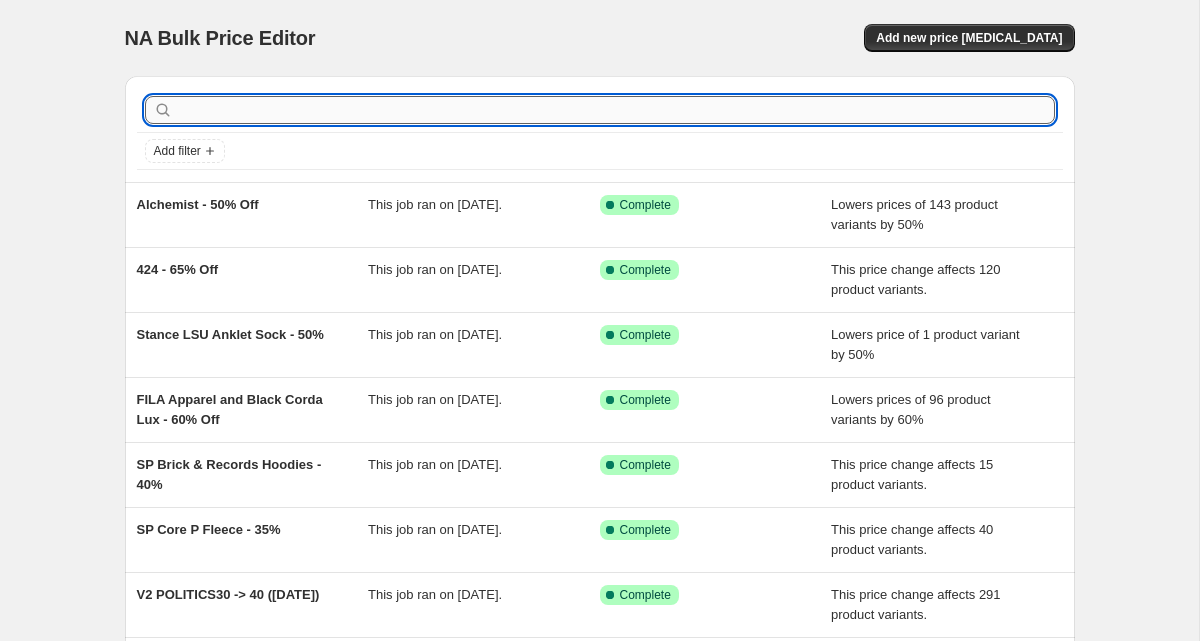 click at bounding box center (616, 110) 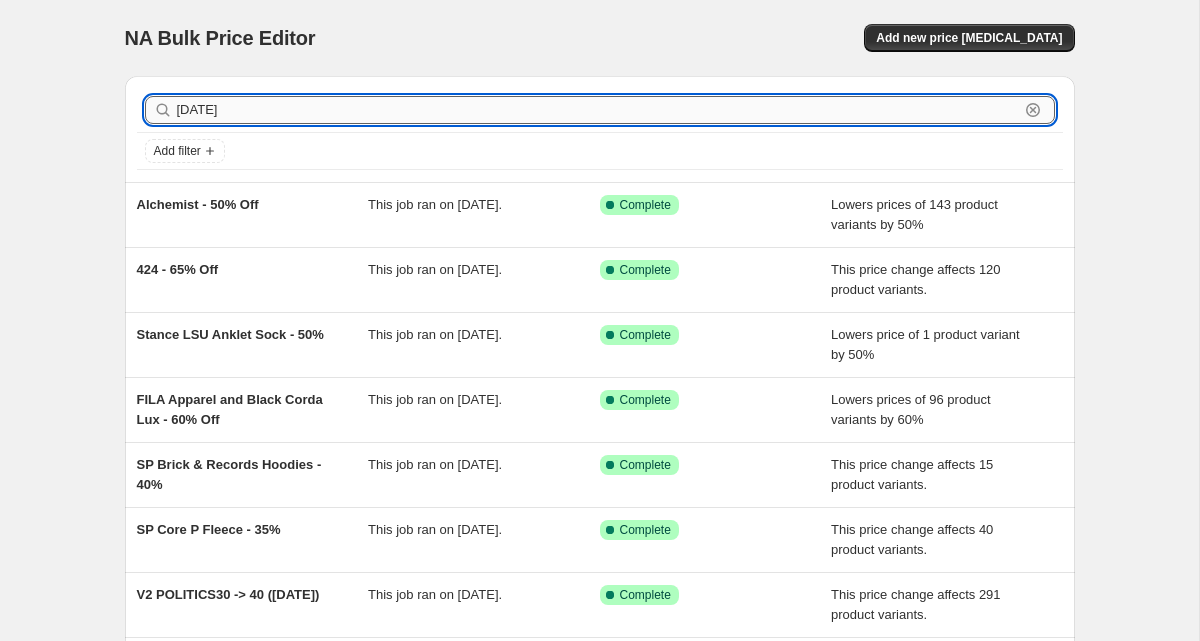 type on "july" 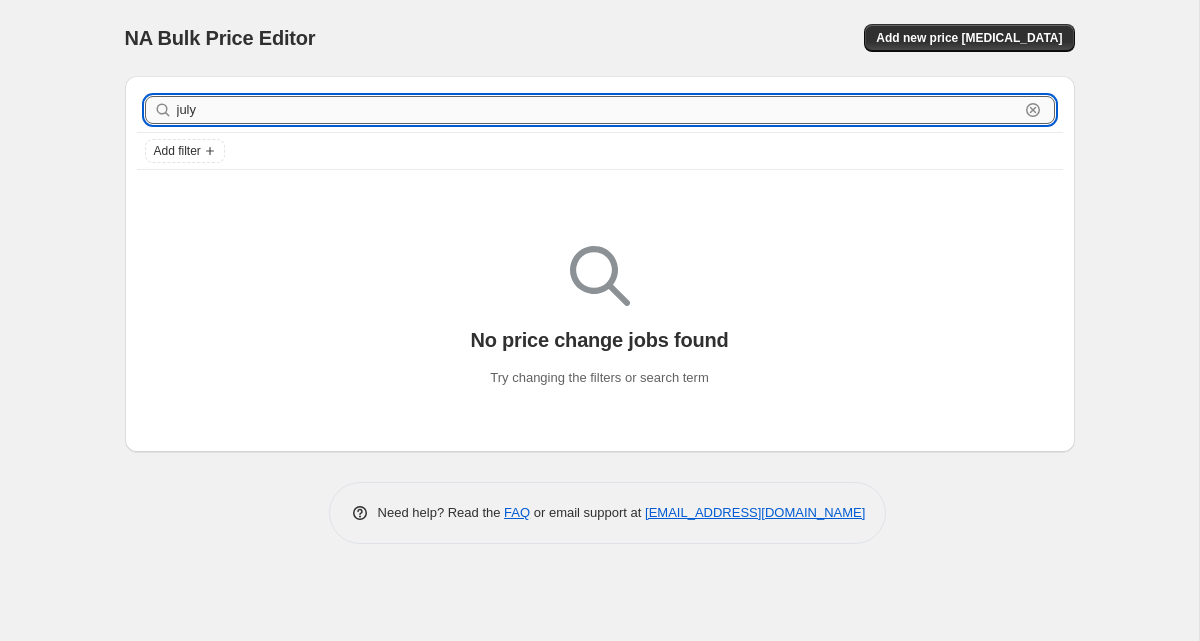 click on "july" at bounding box center [598, 110] 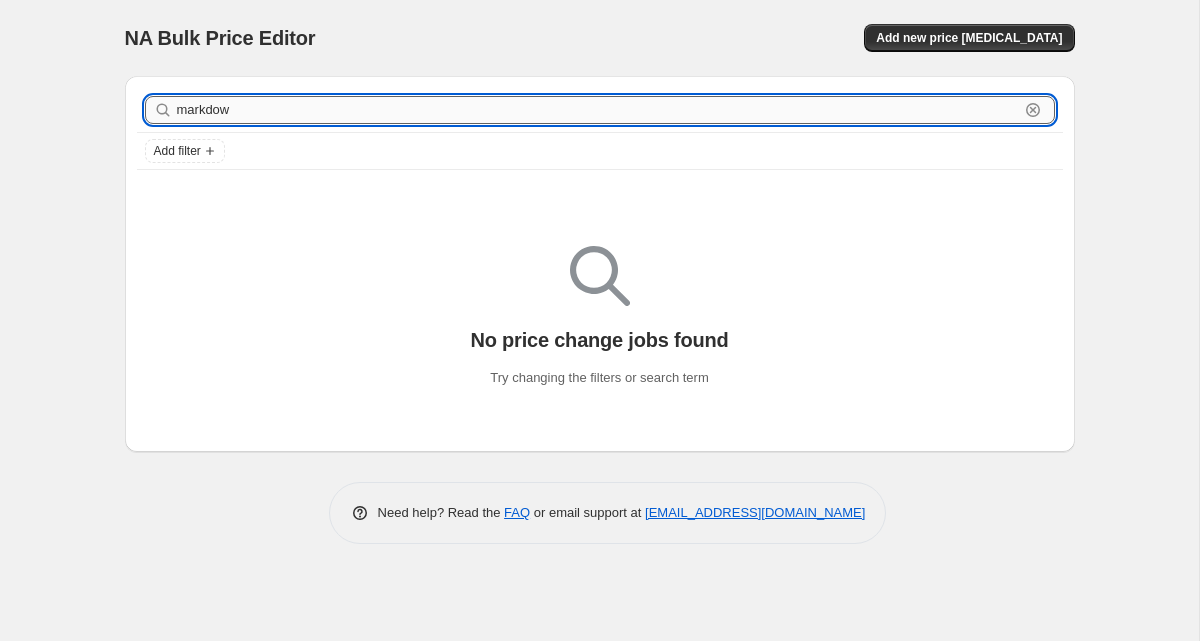 type on "markdown" 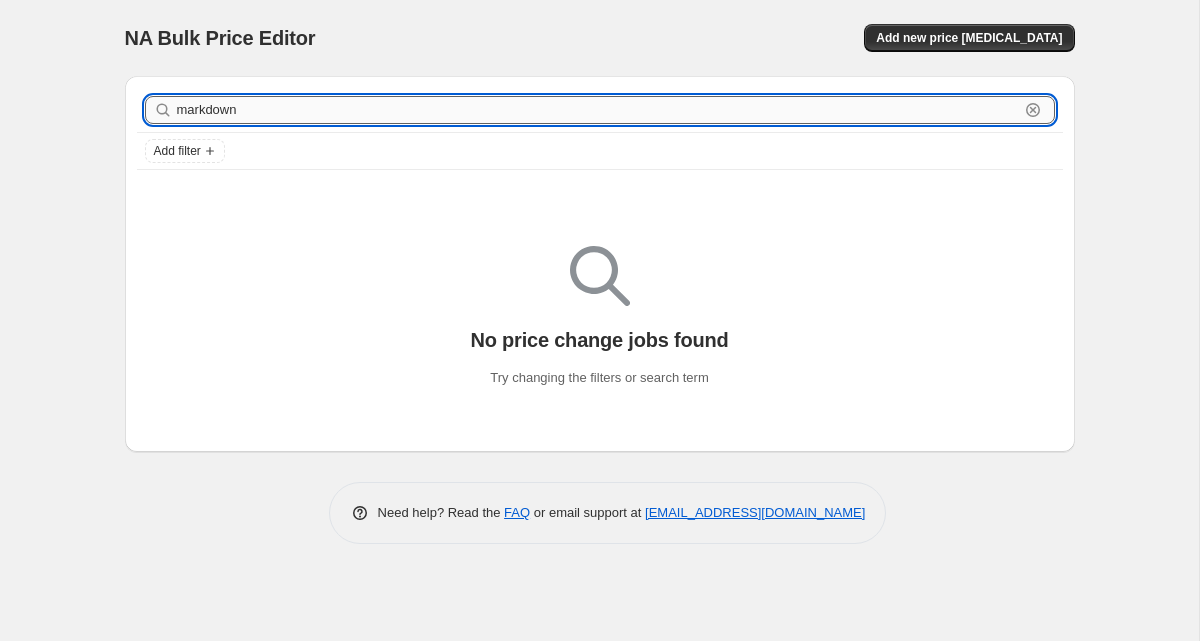 click on "markdown" at bounding box center (598, 110) 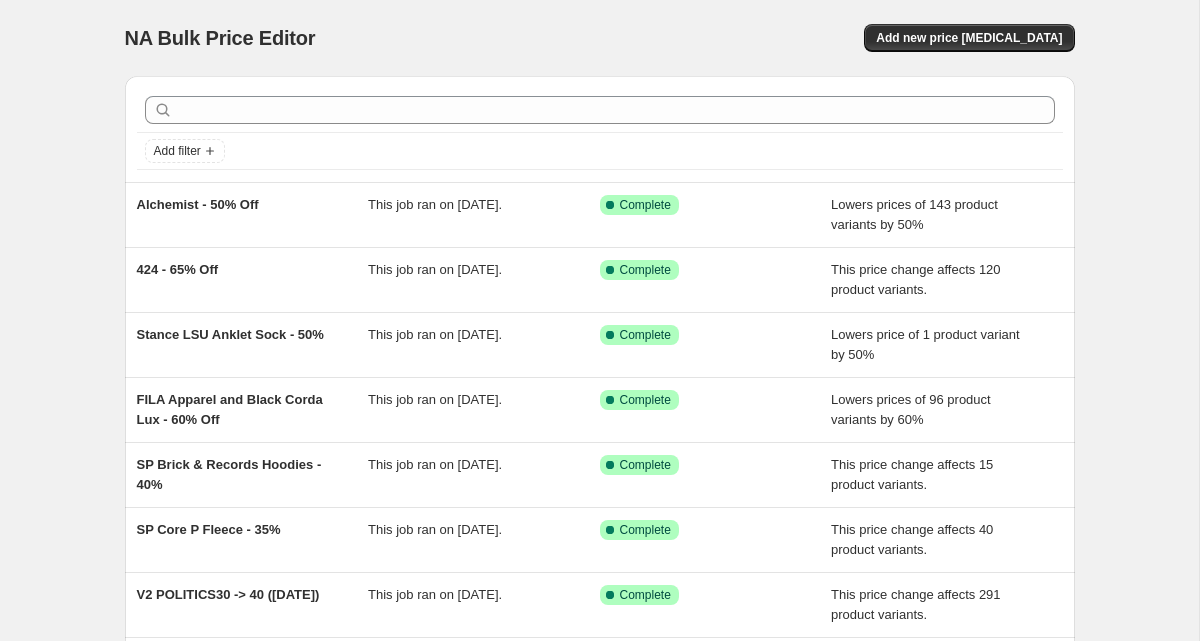 scroll, scrollTop: 389, scrollLeft: 0, axis: vertical 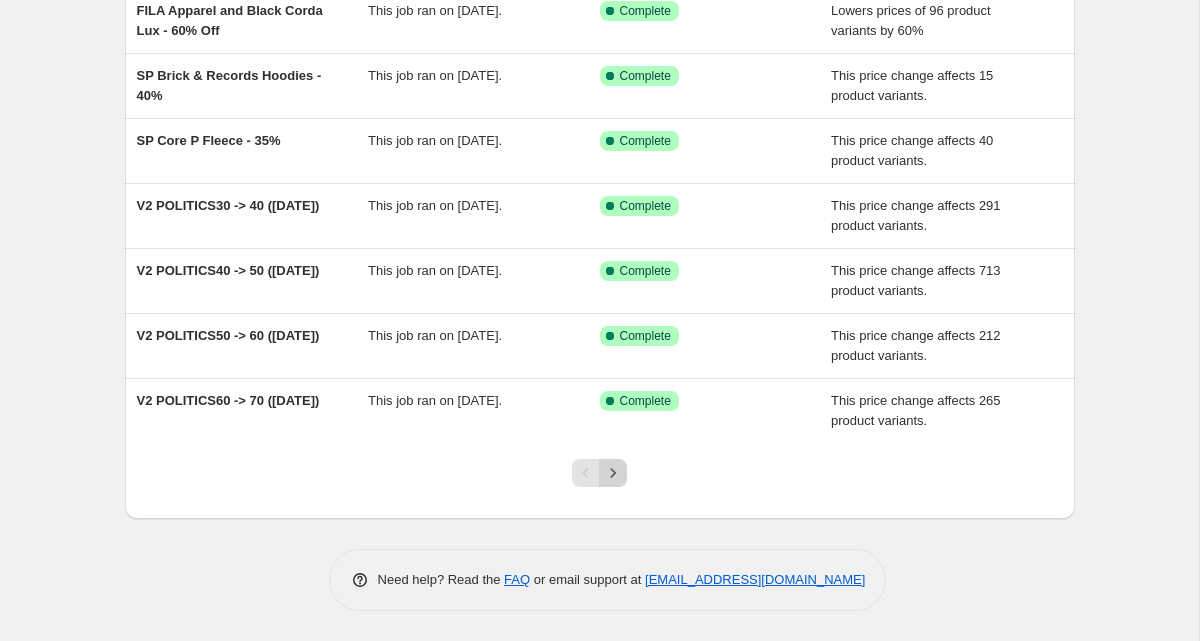 click 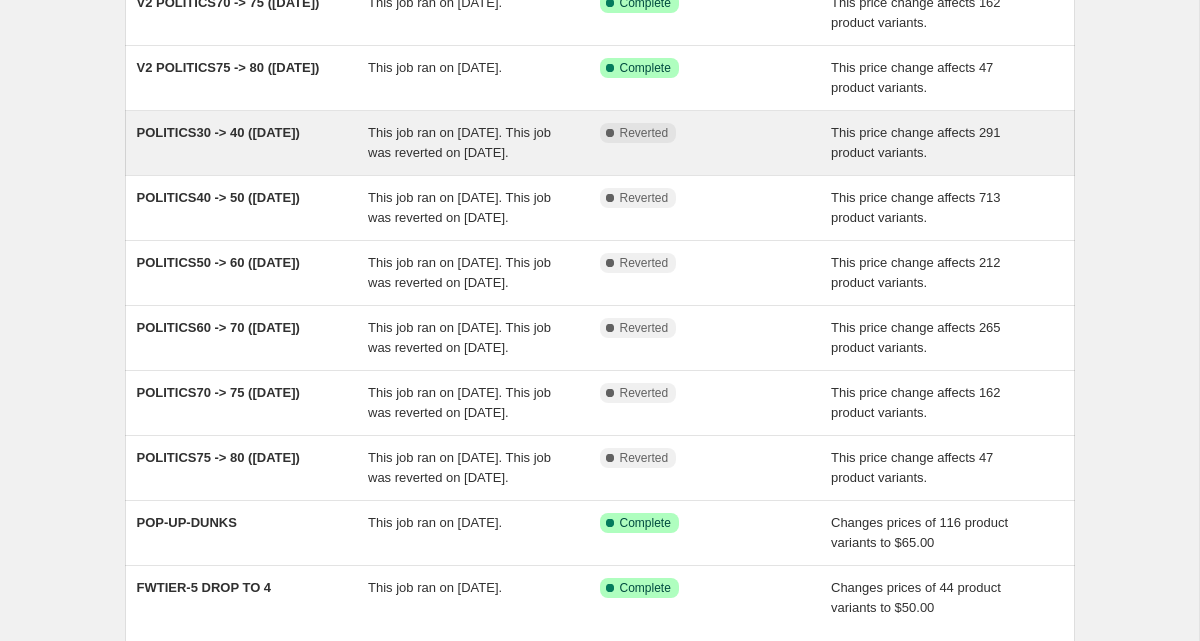 scroll, scrollTop: 509, scrollLeft: 0, axis: vertical 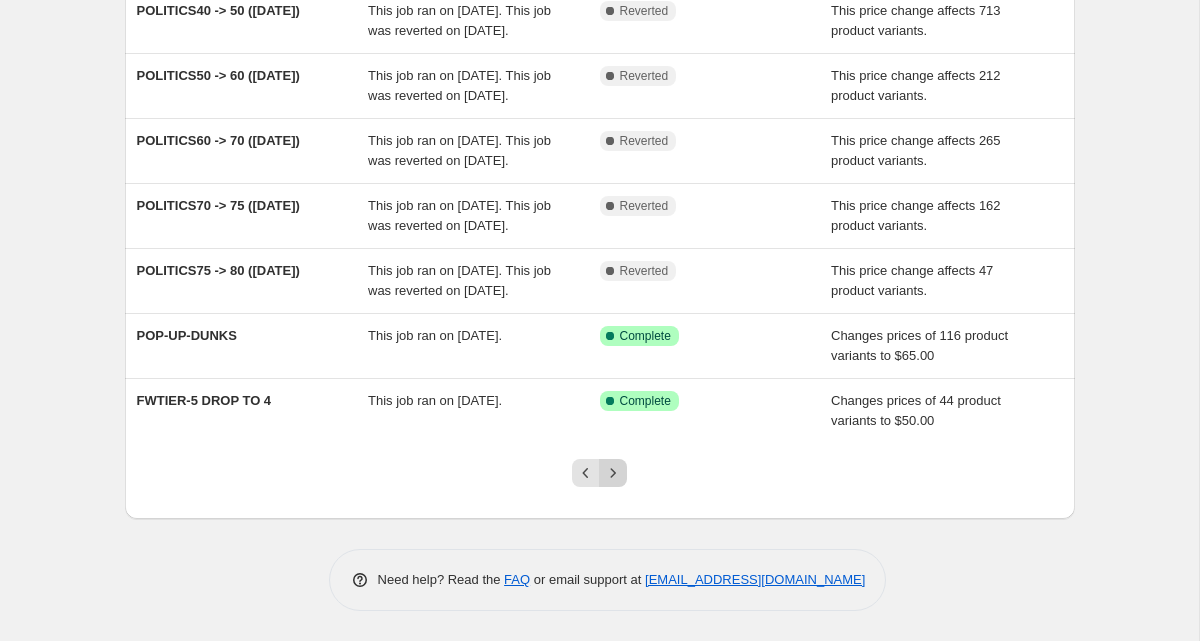 click 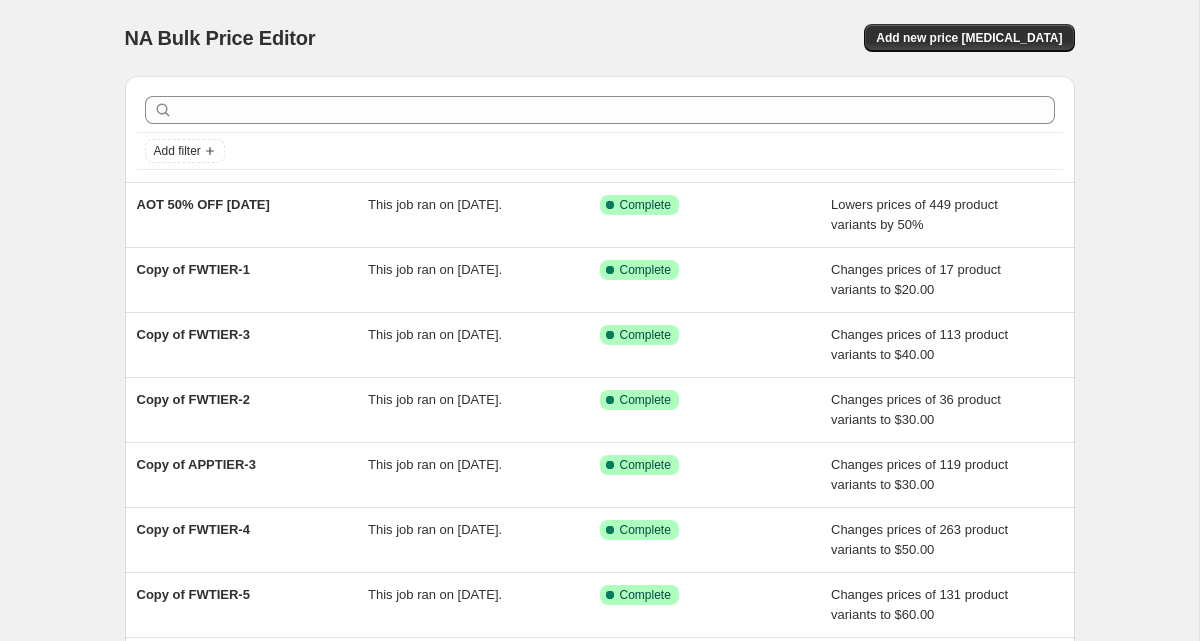 scroll, scrollTop: 389, scrollLeft: 0, axis: vertical 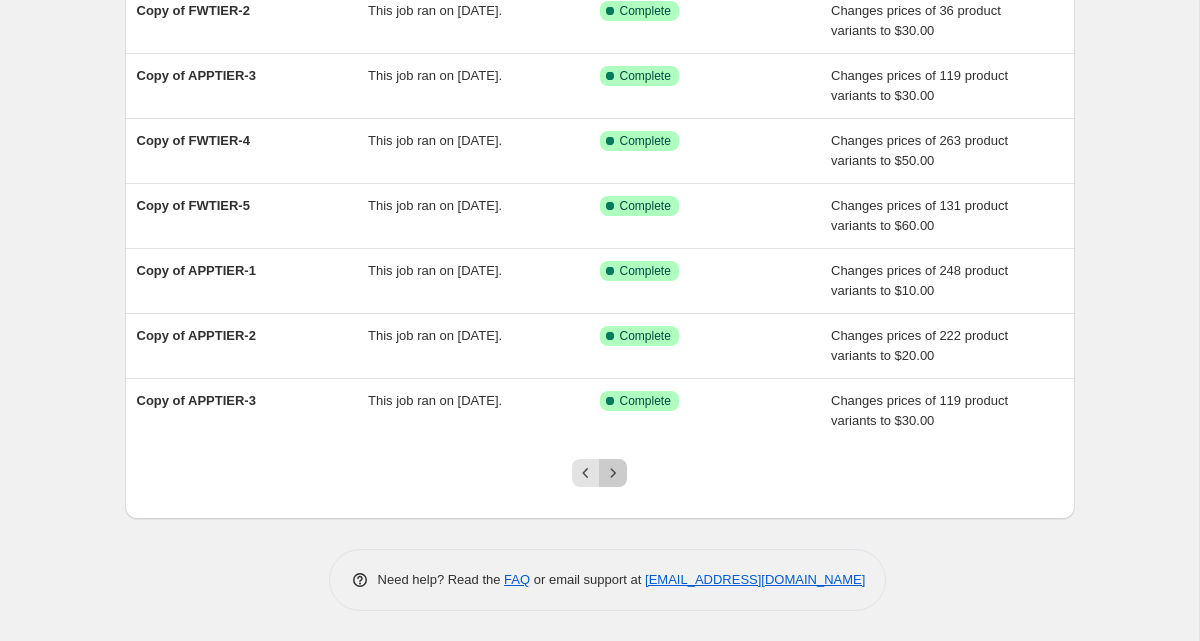 click 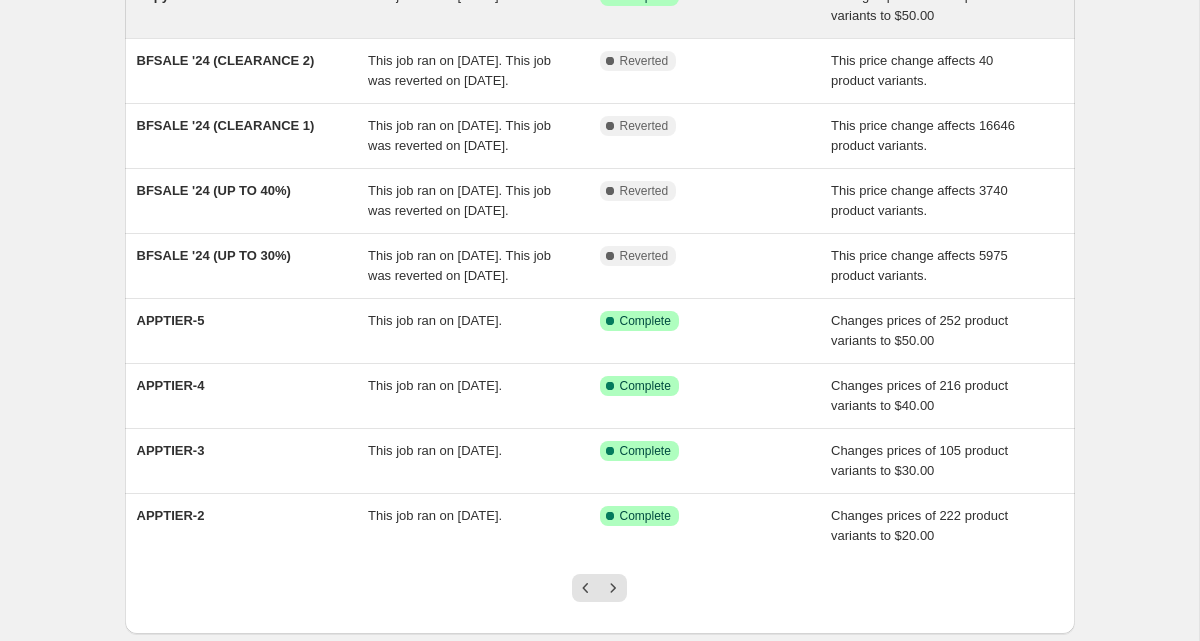 scroll, scrollTop: 469, scrollLeft: 0, axis: vertical 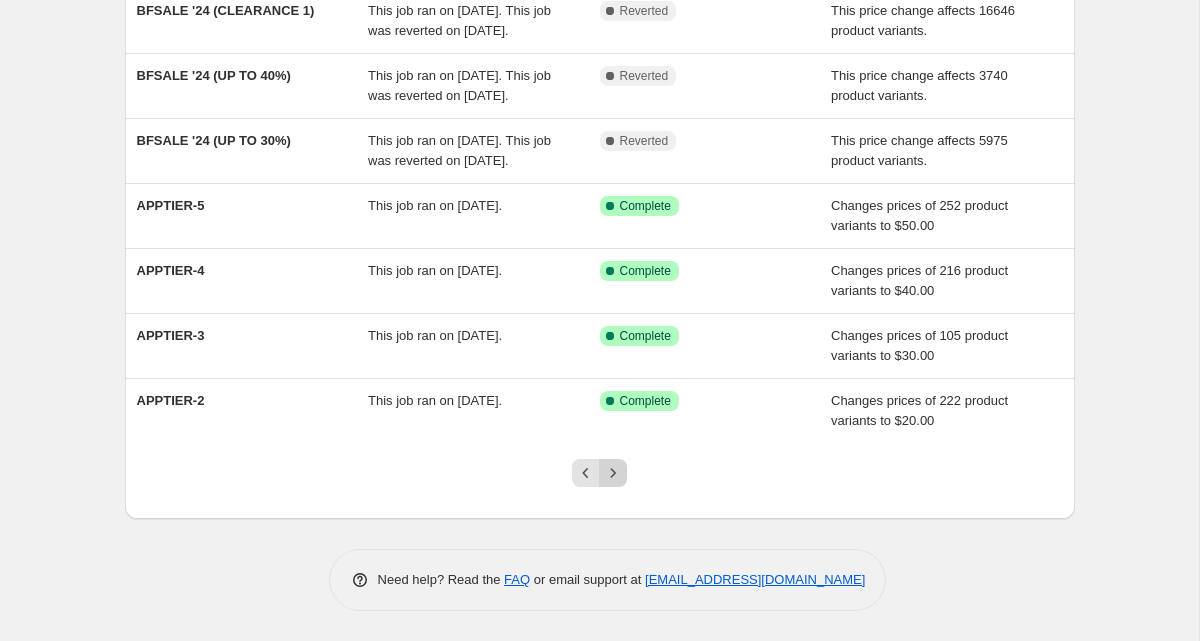 click at bounding box center (613, 473) 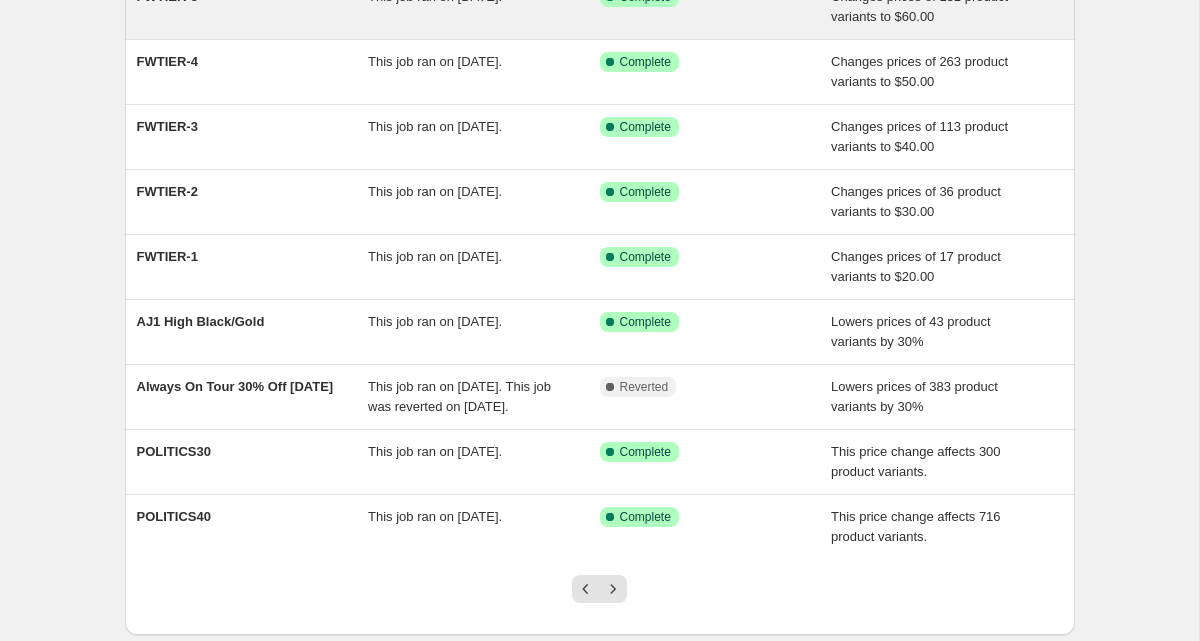scroll, scrollTop: 409, scrollLeft: 0, axis: vertical 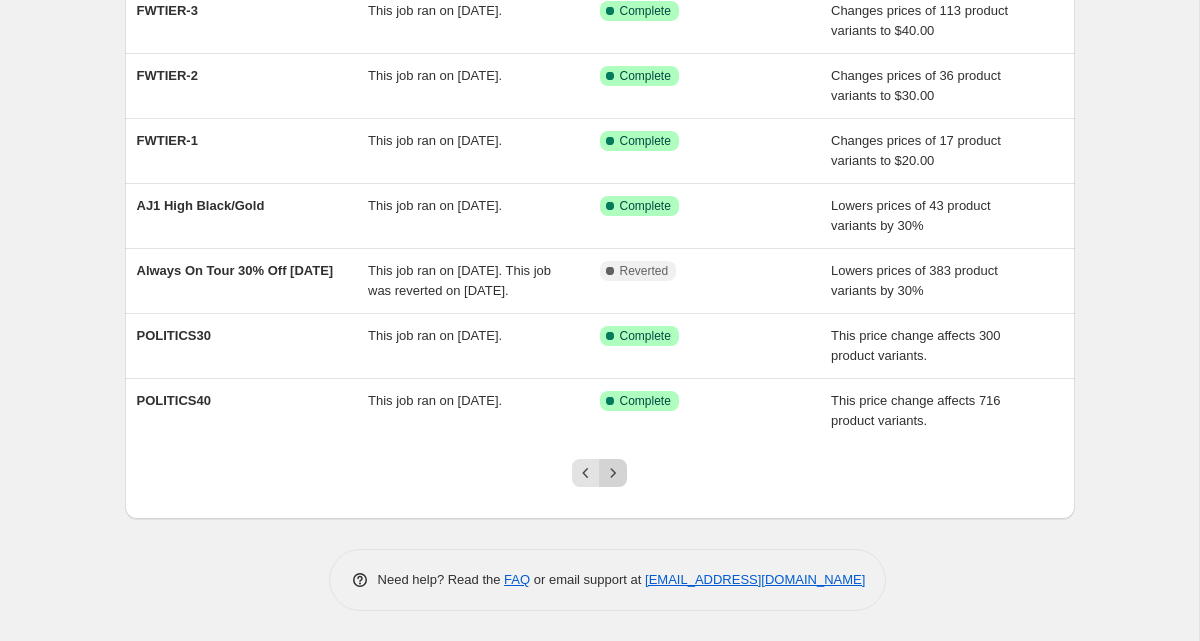 click 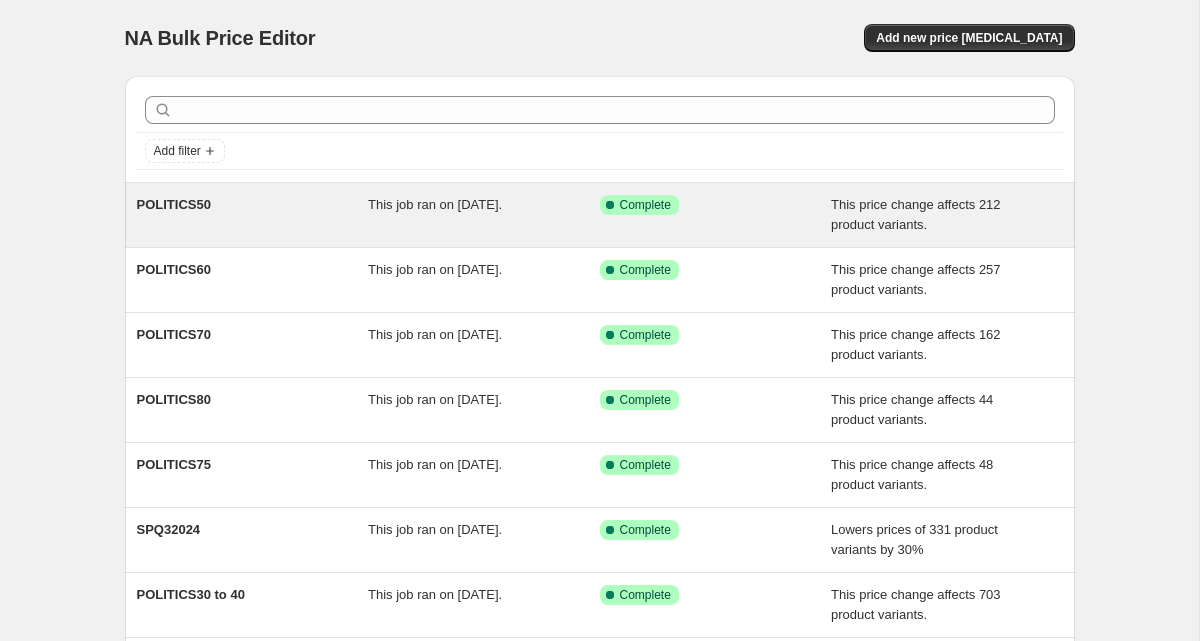 scroll, scrollTop: 389, scrollLeft: 0, axis: vertical 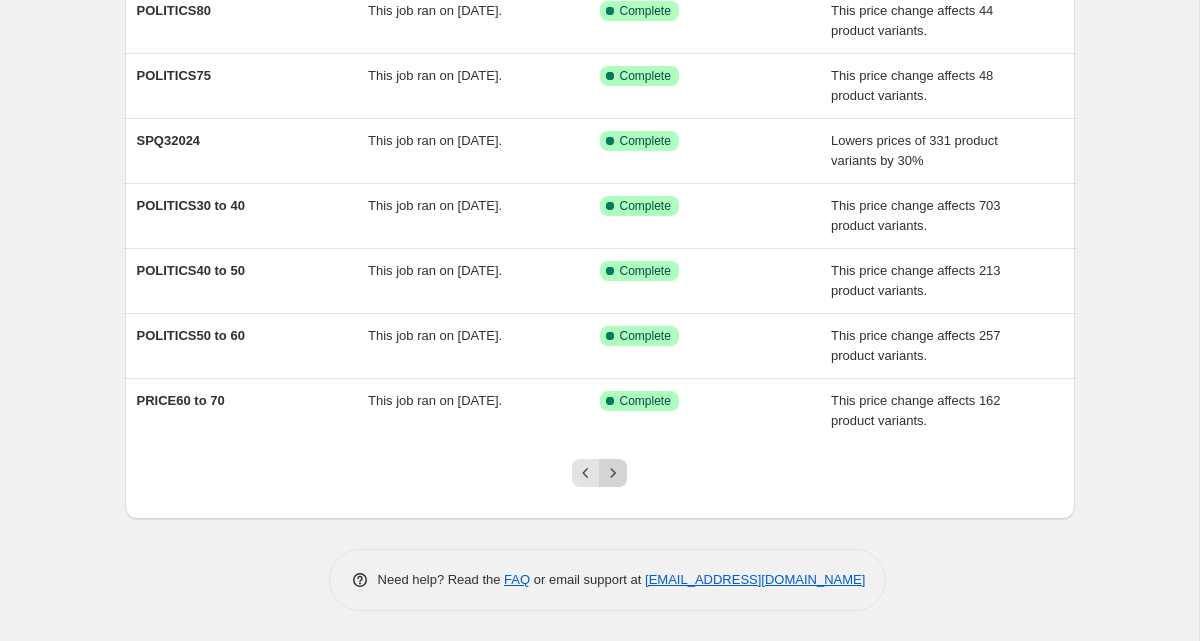 click at bounding box center (613, 473) 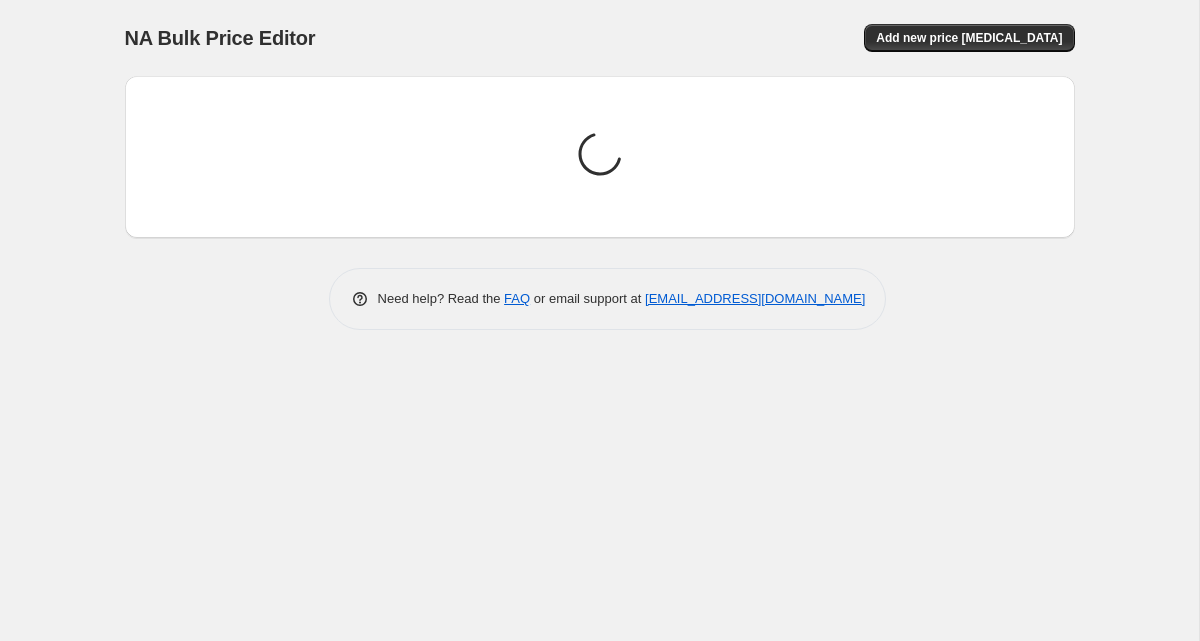 scroll, scrollTop: 0, scrollLeft: 0, axis: both 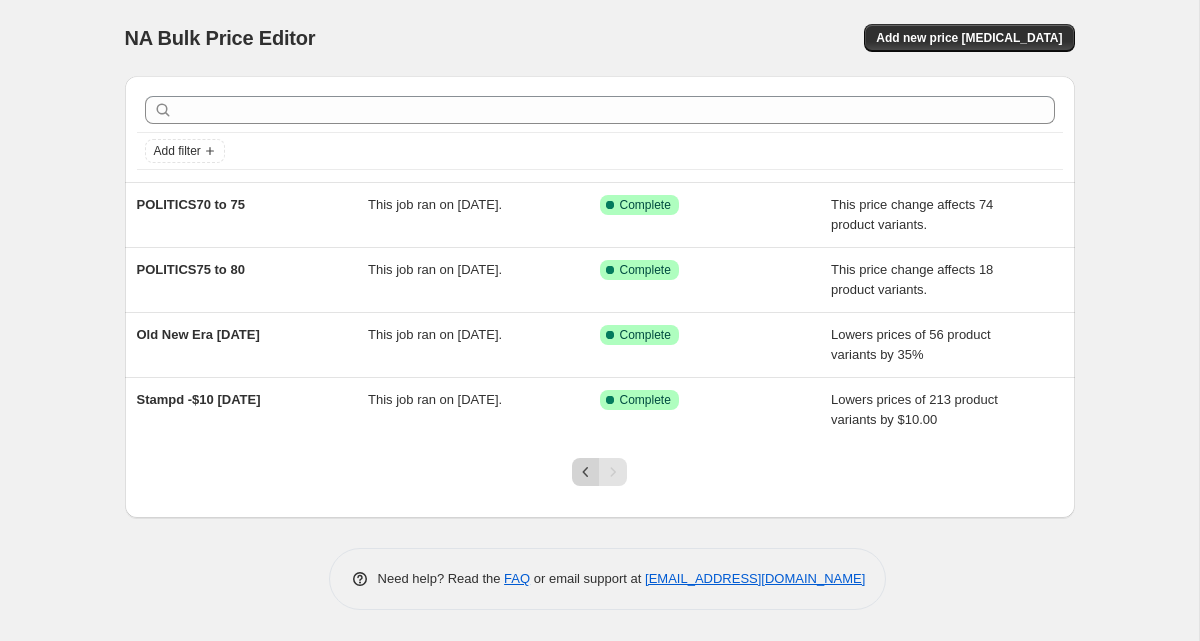 click 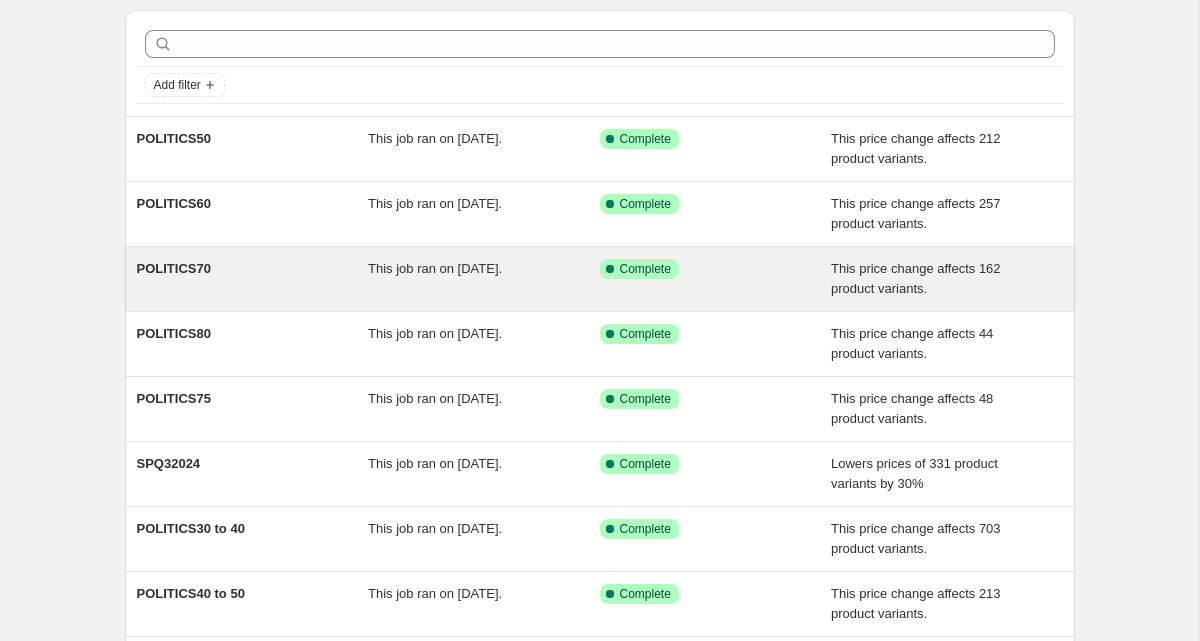 scroll, scrollTop: 389, scrollLeft: 0, axis: vertical 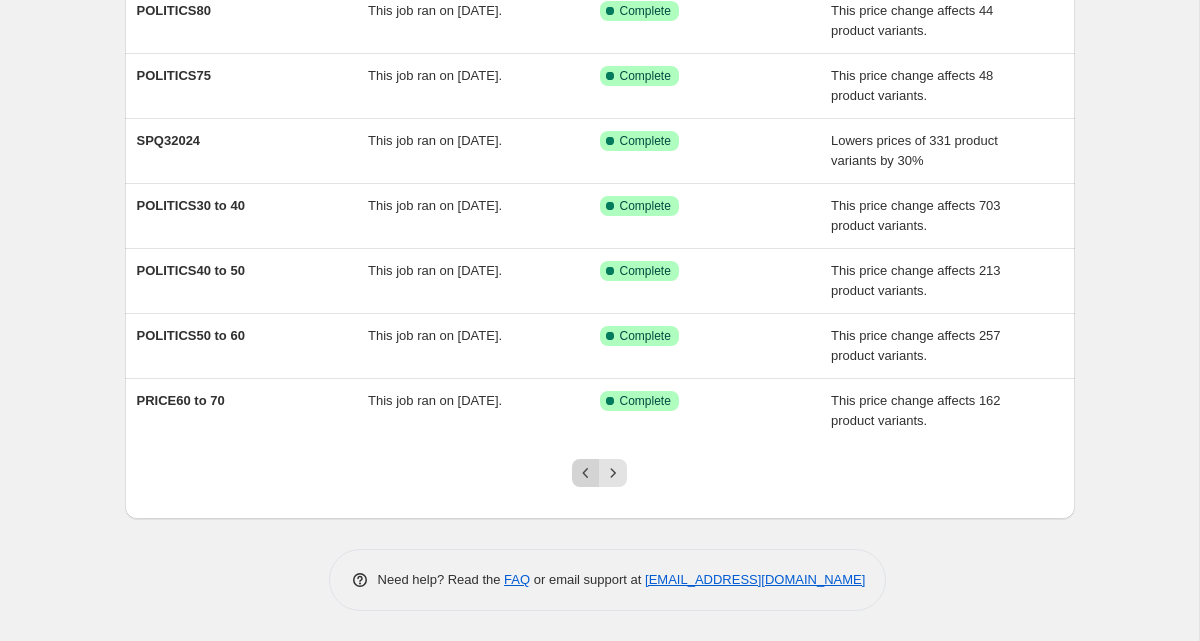 click 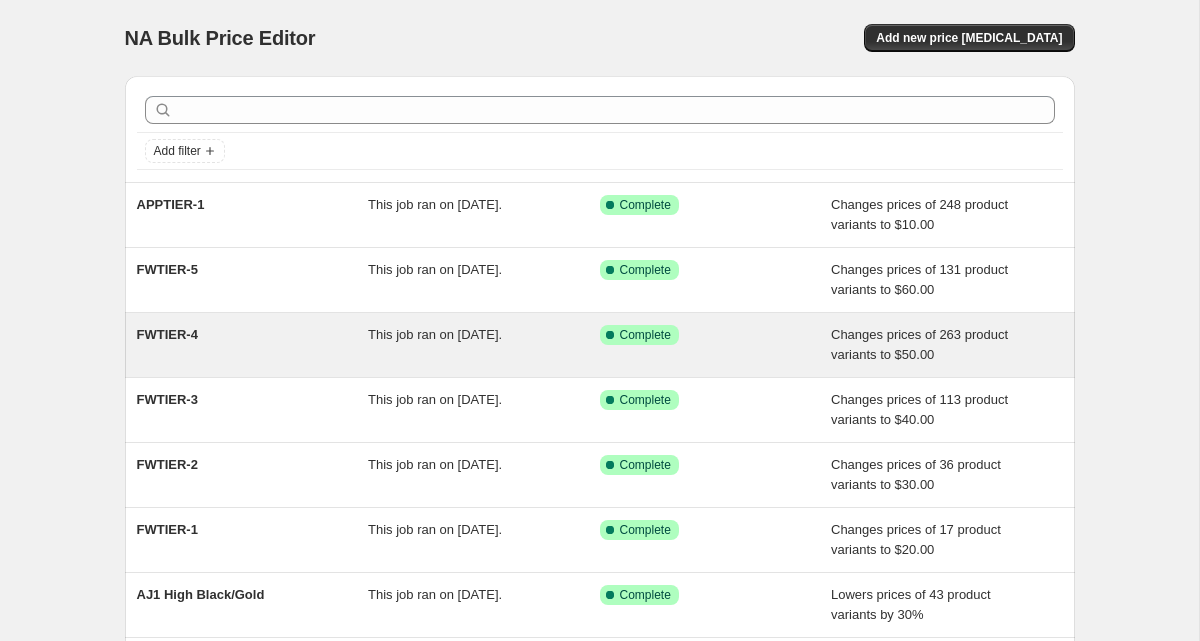scroll, scrollTop: 409, scrollLeft: 0, axis: vertical 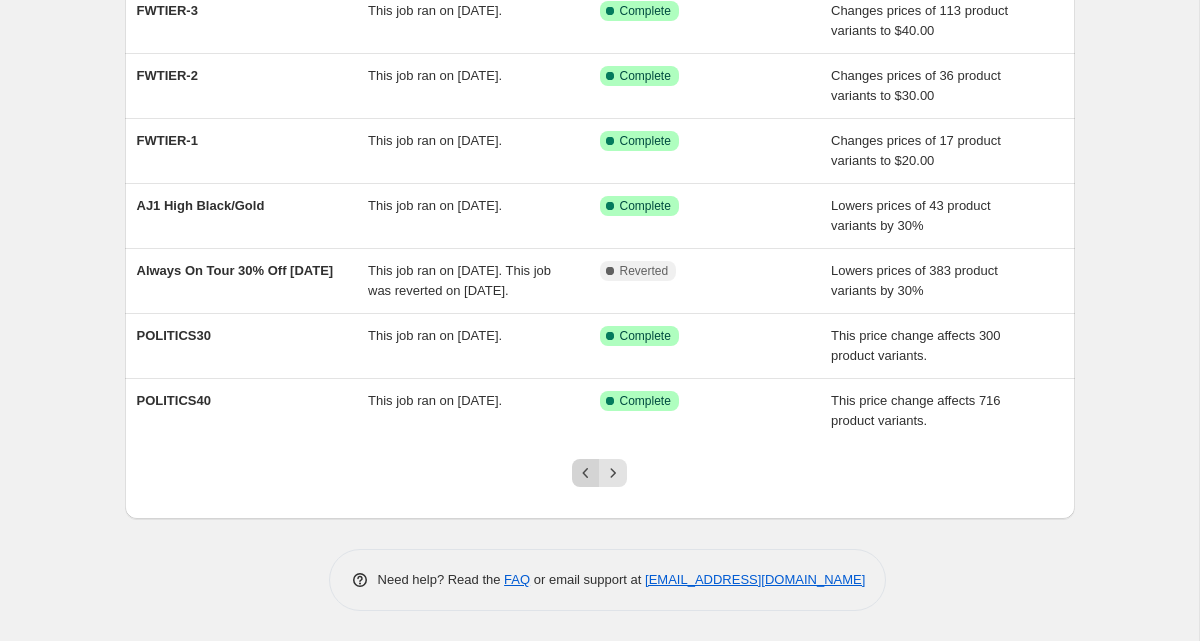 click 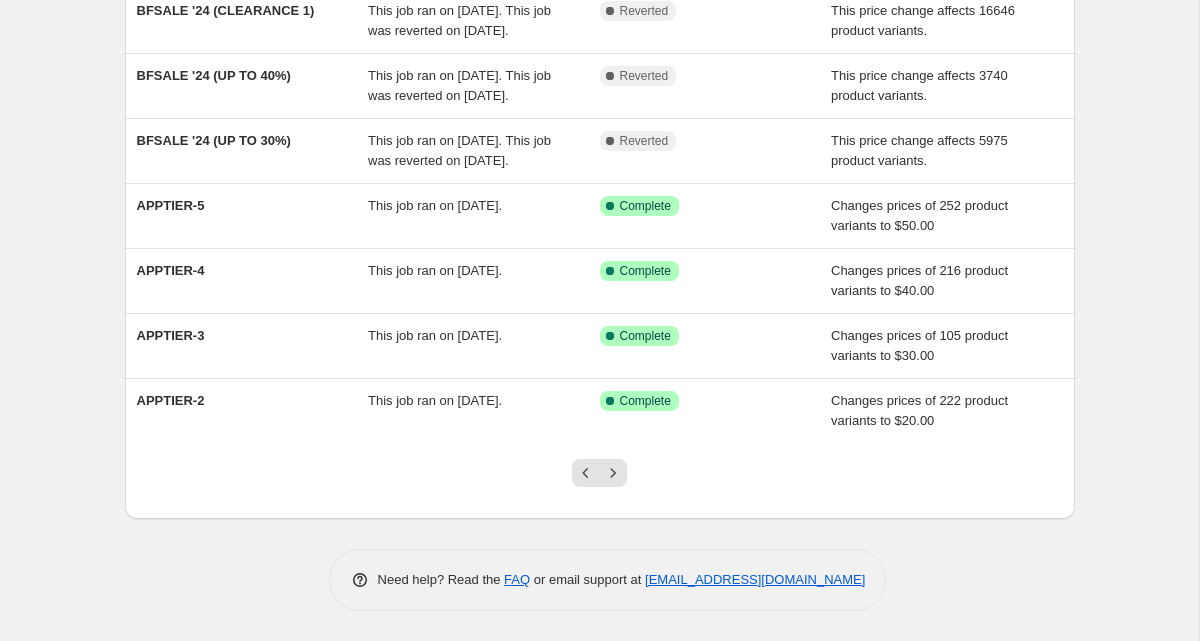 scroll, scrollTop: 469, scrollLeft: 0, axis: vertical 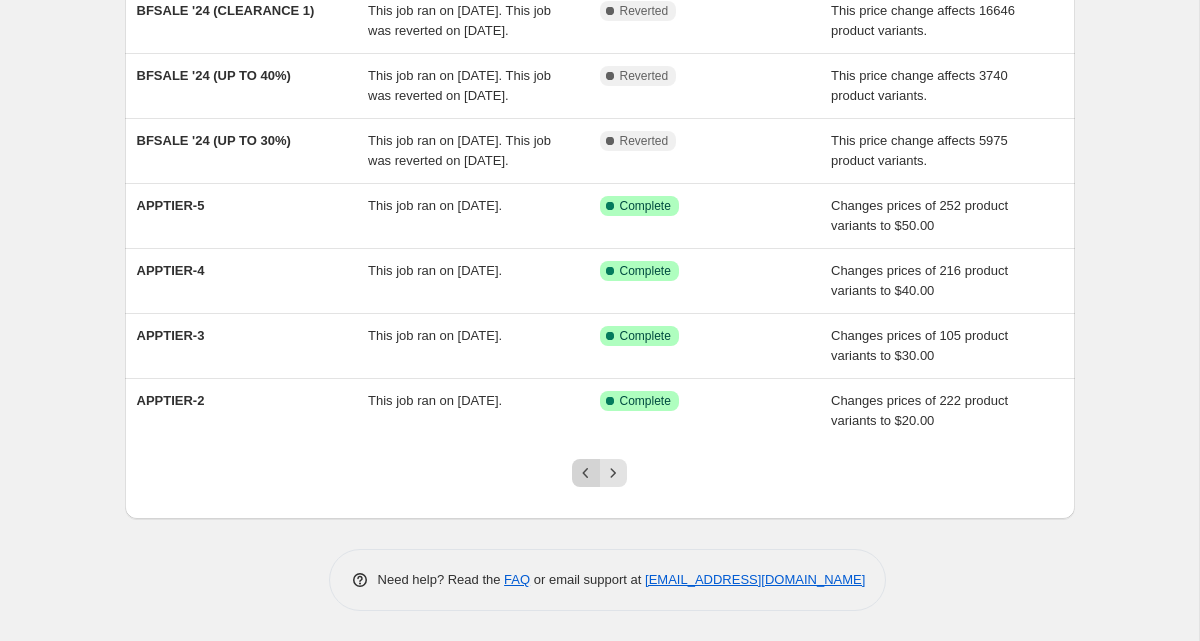 click 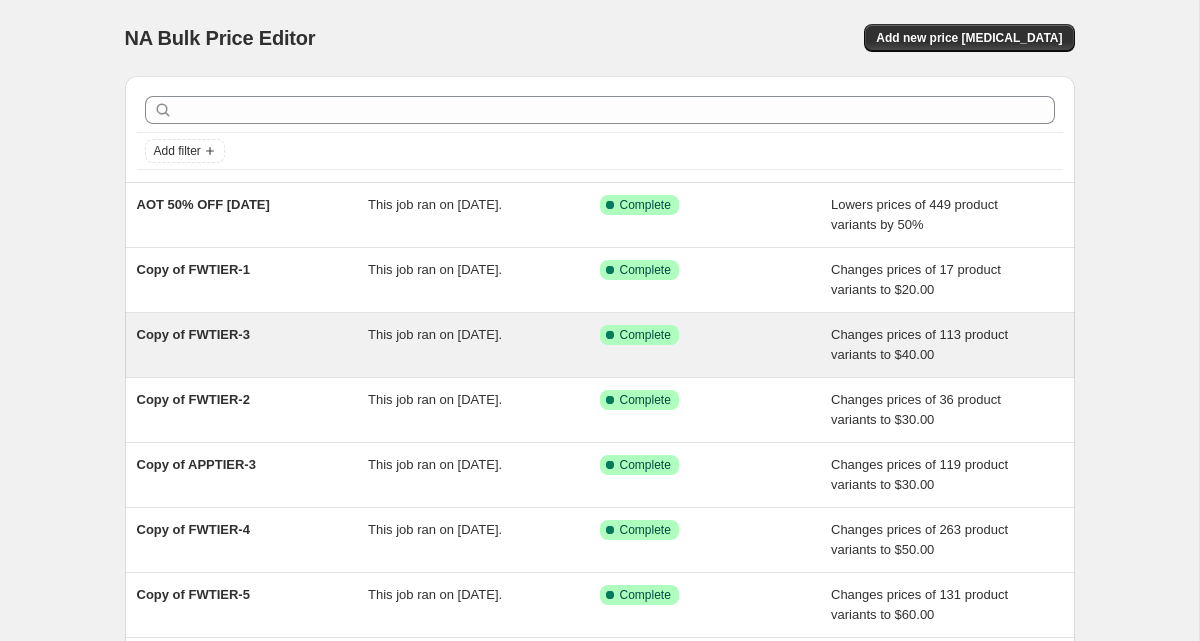 scroll, scrollTop: 389, scrollLeft: 0, axis: vertical 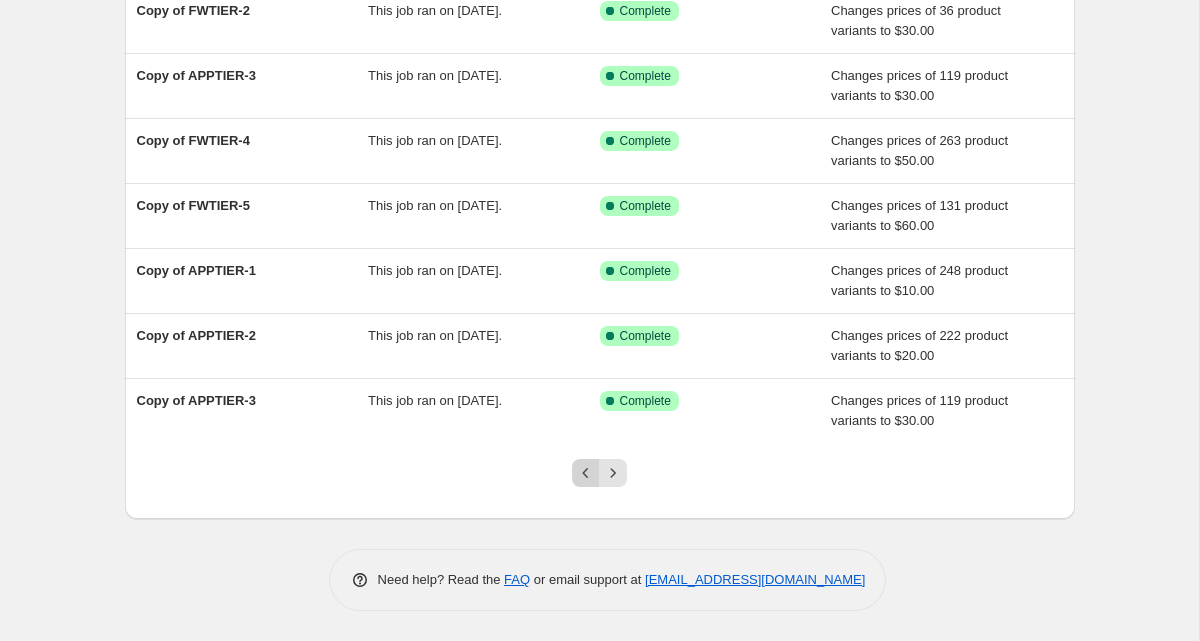 click 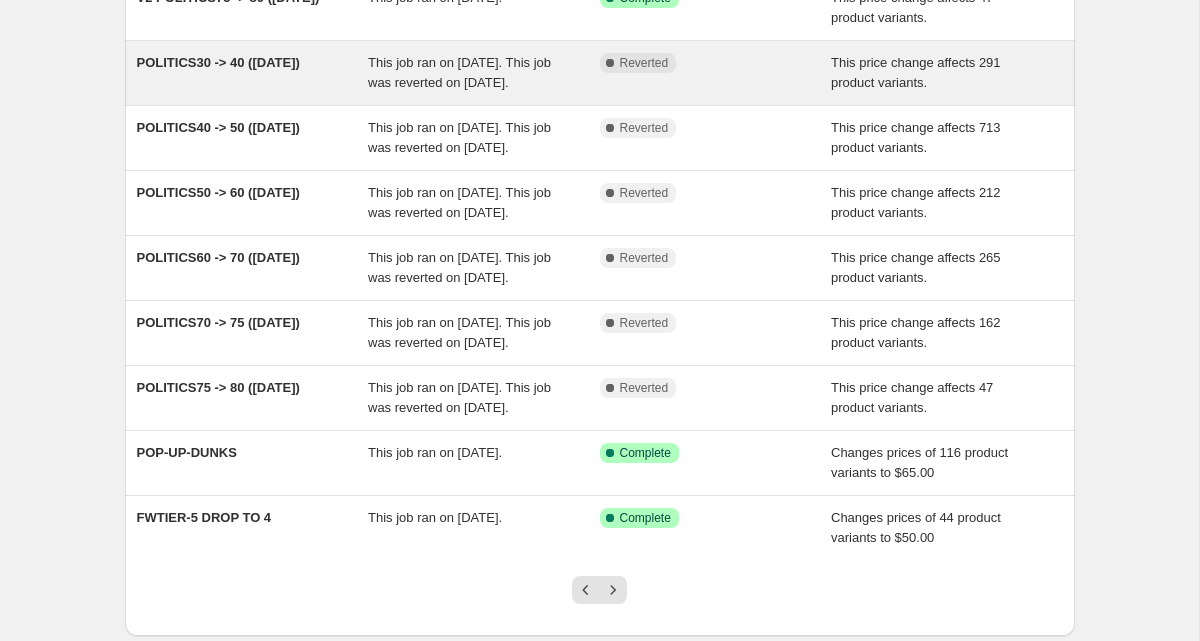 scroll, scrollTop: 509, scrollLeft: 0, axis: vertical 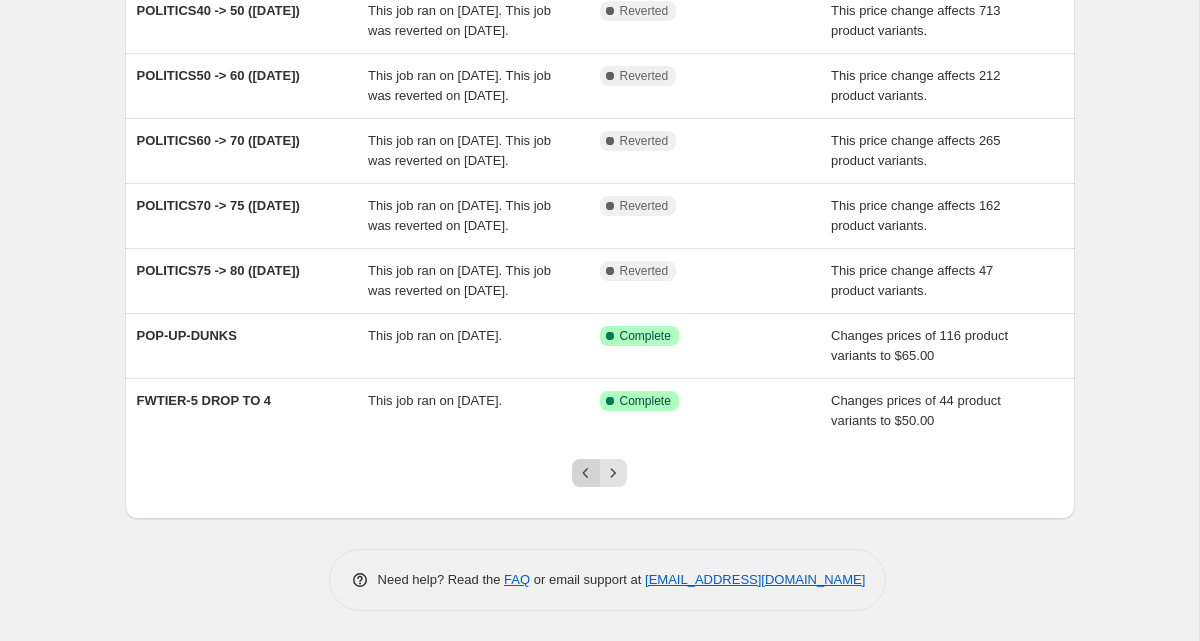 click 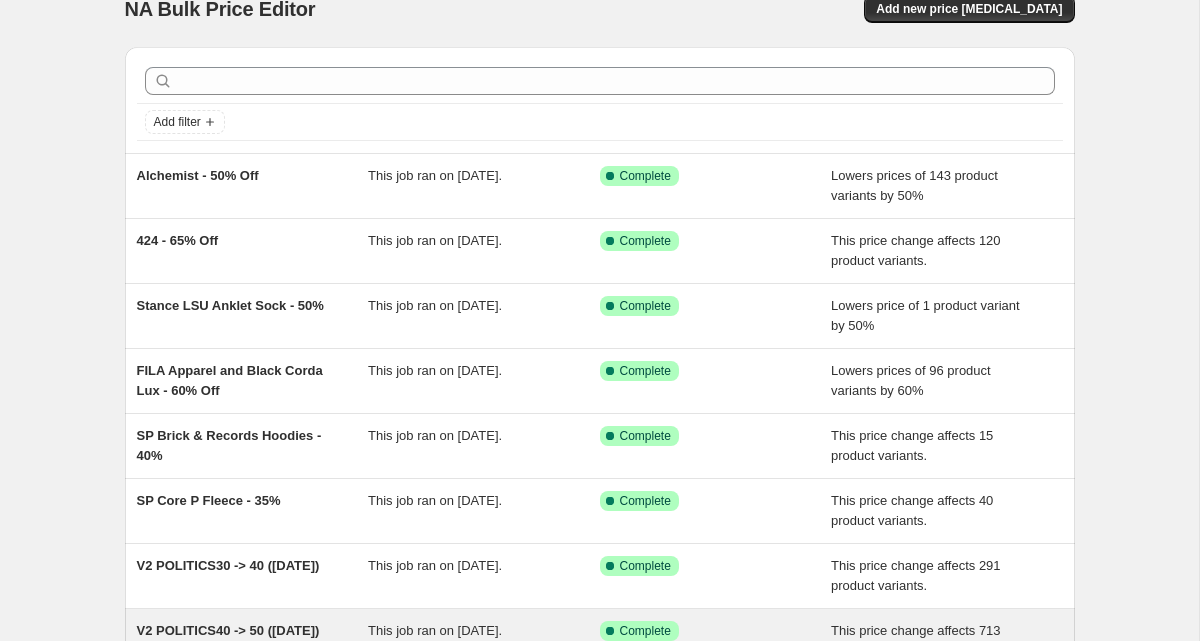 scroll, scrollTop: 0, scrollLeft: 0, axis: both 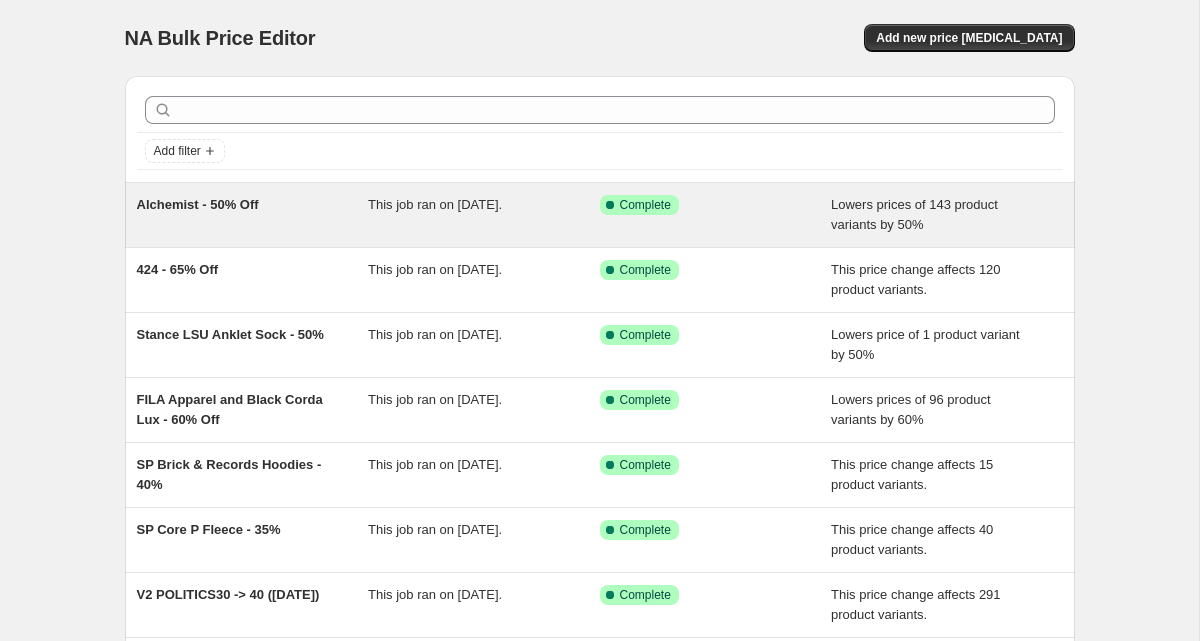 click on "Alchemist - 50% Off" at bounding box center (253, 215) 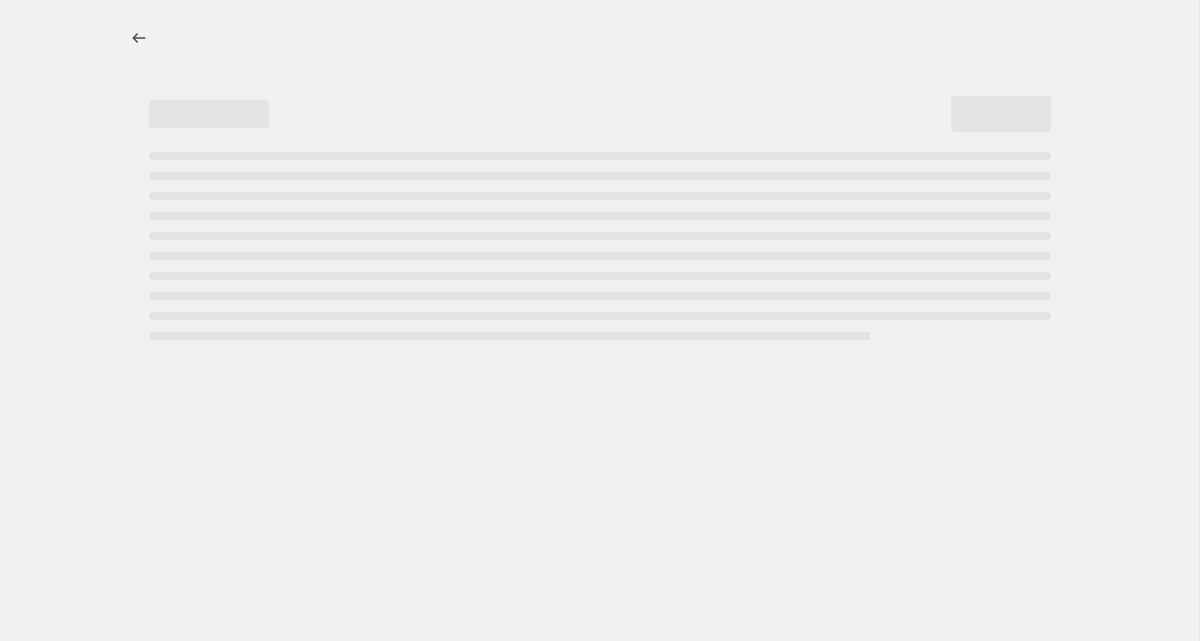 select on "percentage" 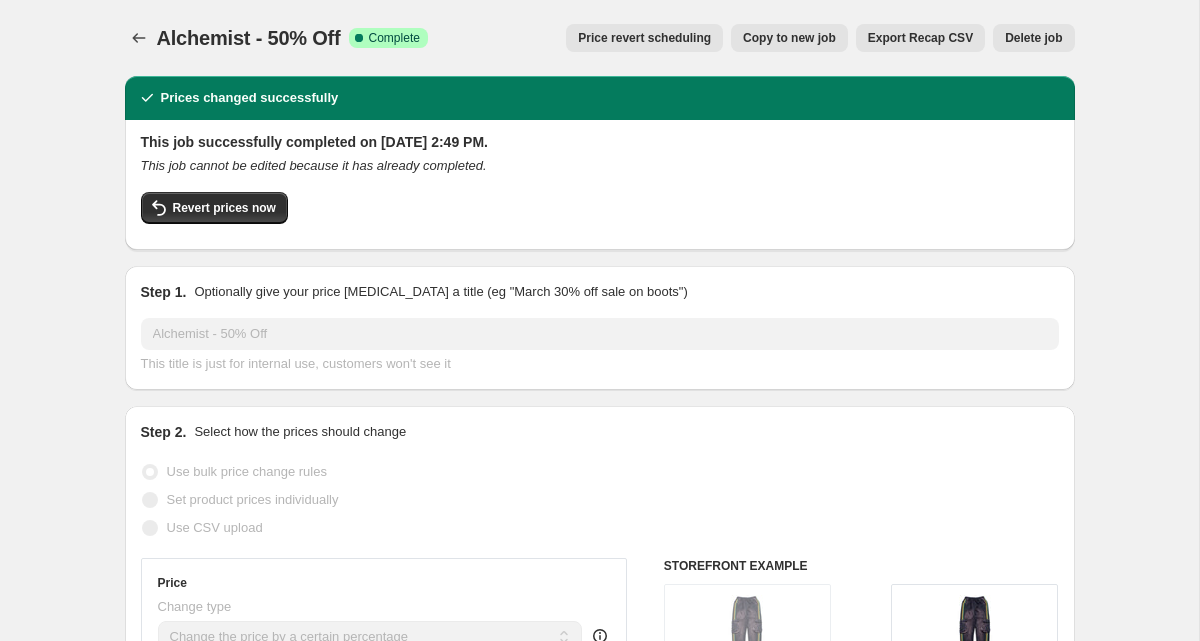 click on "Copy to new job" at bounding box center (789, 38) 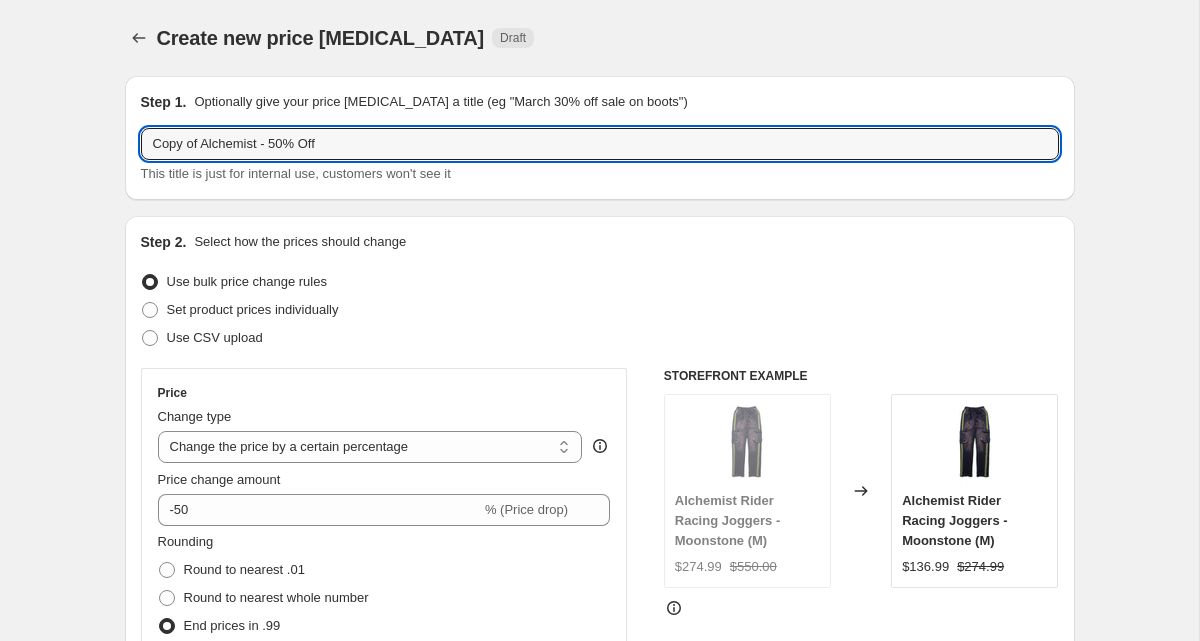 drag, startPoint x: 264, startPoint y: 144, endPoint x: 113, endPoint y: 148, distance: 151.05296 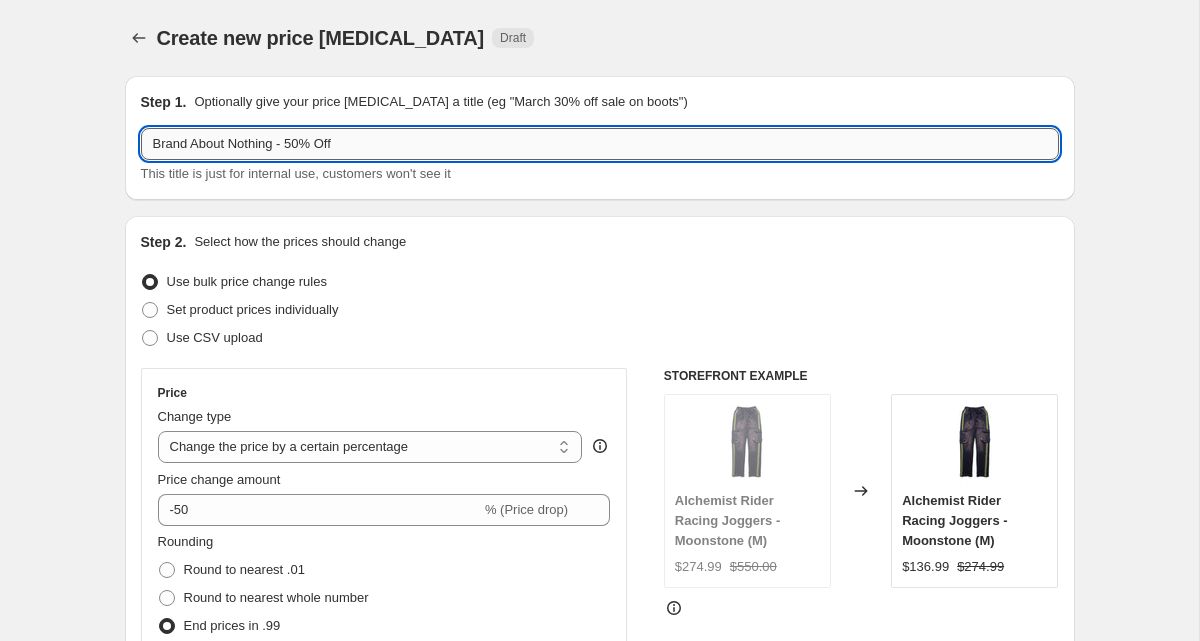 click on "Brand About Nothing - 50% Off" at bounding box center (600, 144) 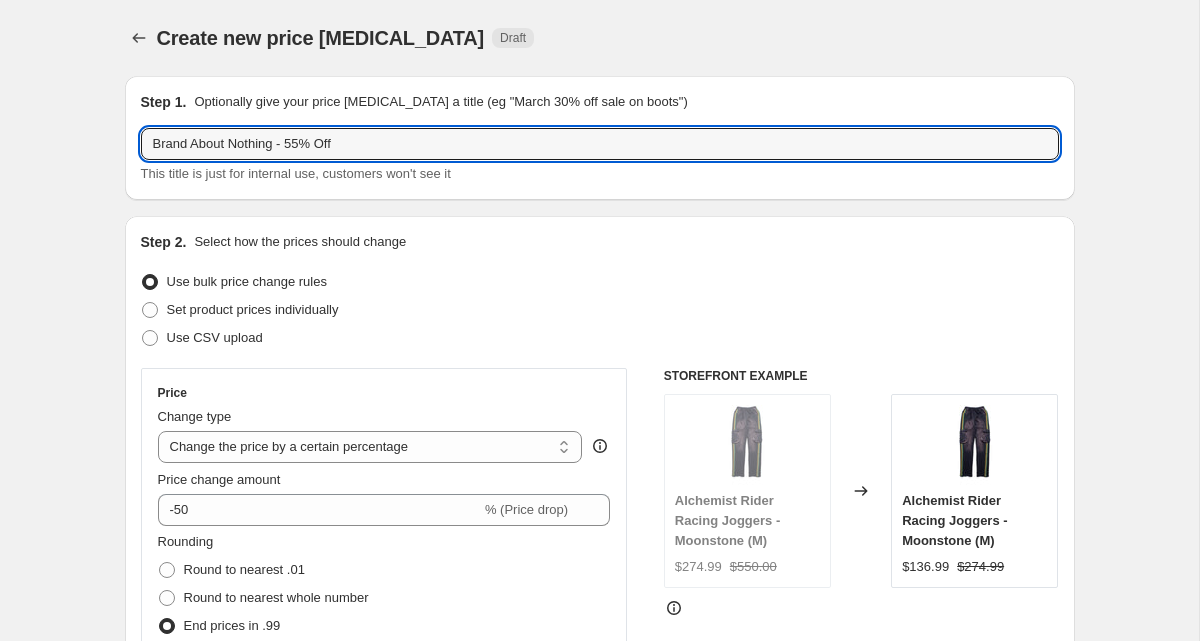 type on "Brand About Nothing - 55% Off" 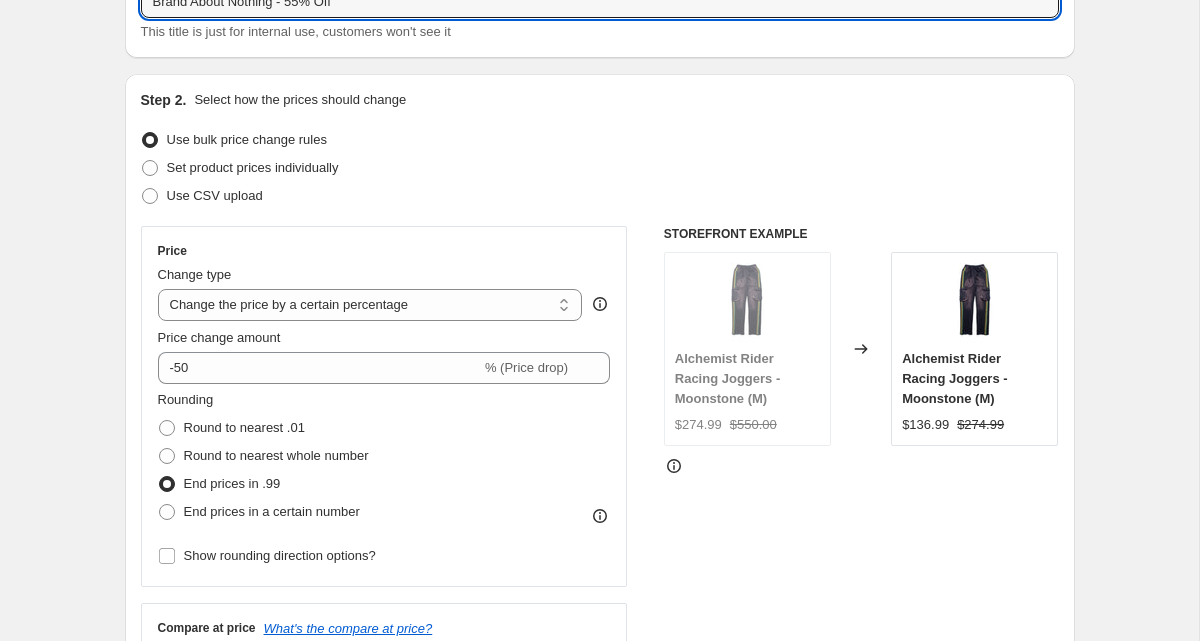 scroll, scrollTop: 145, scrollLeft: 0, axis: vertical 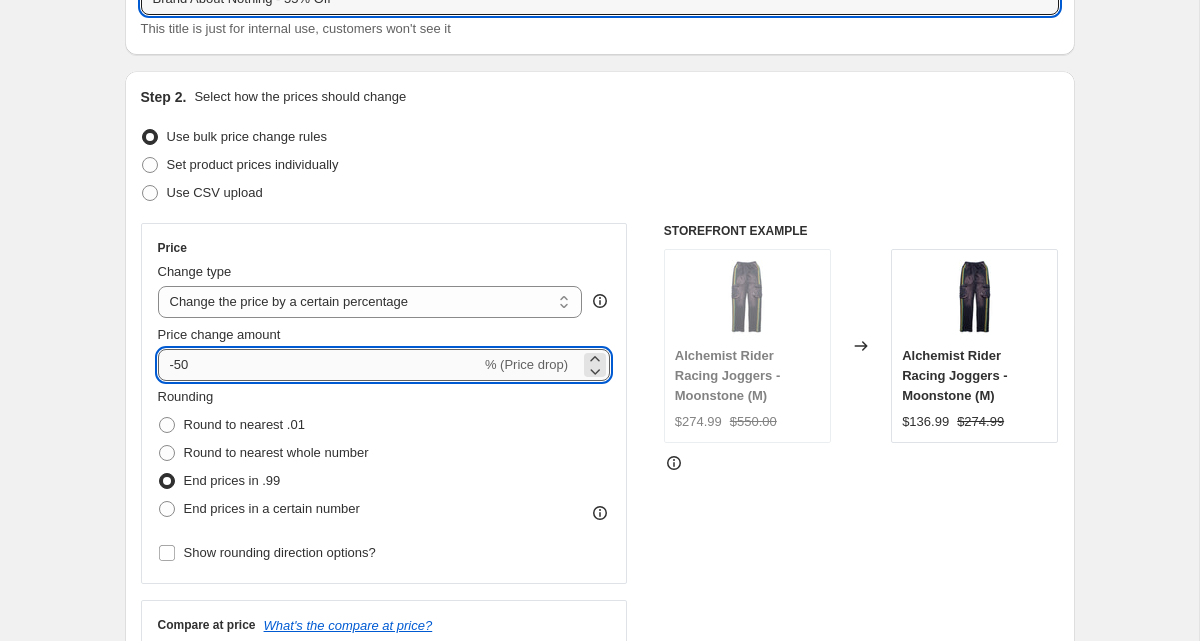 click on "-50" at bounding box center (319, 365) 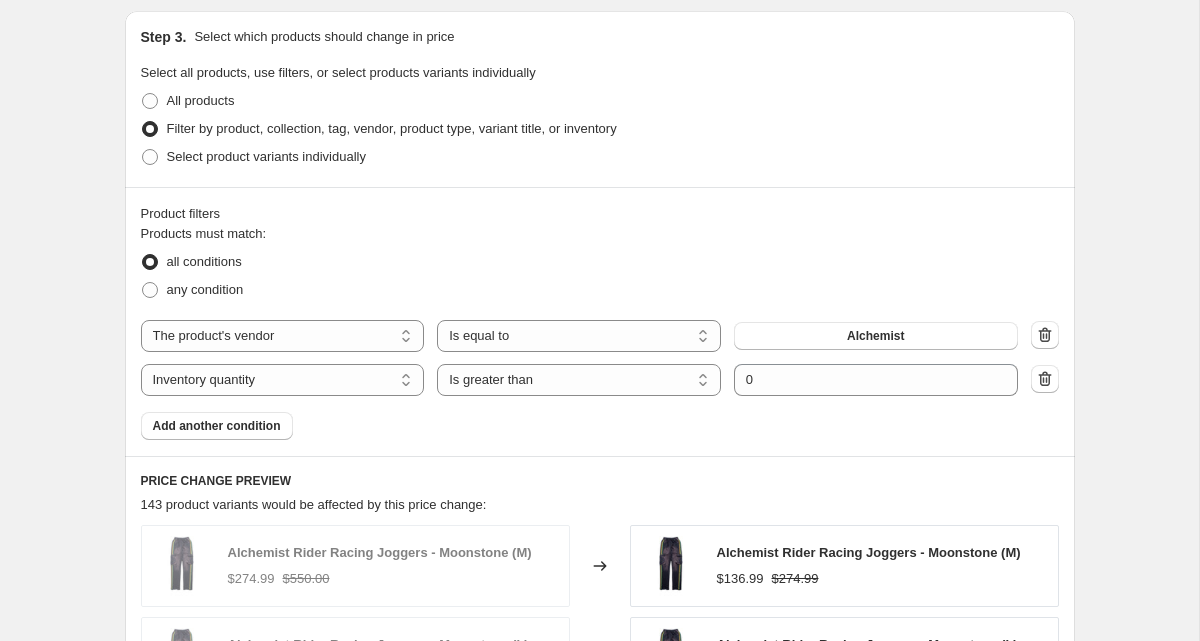 scroll, scrollTop: 925, scrollLeft: 0, axis: vertical 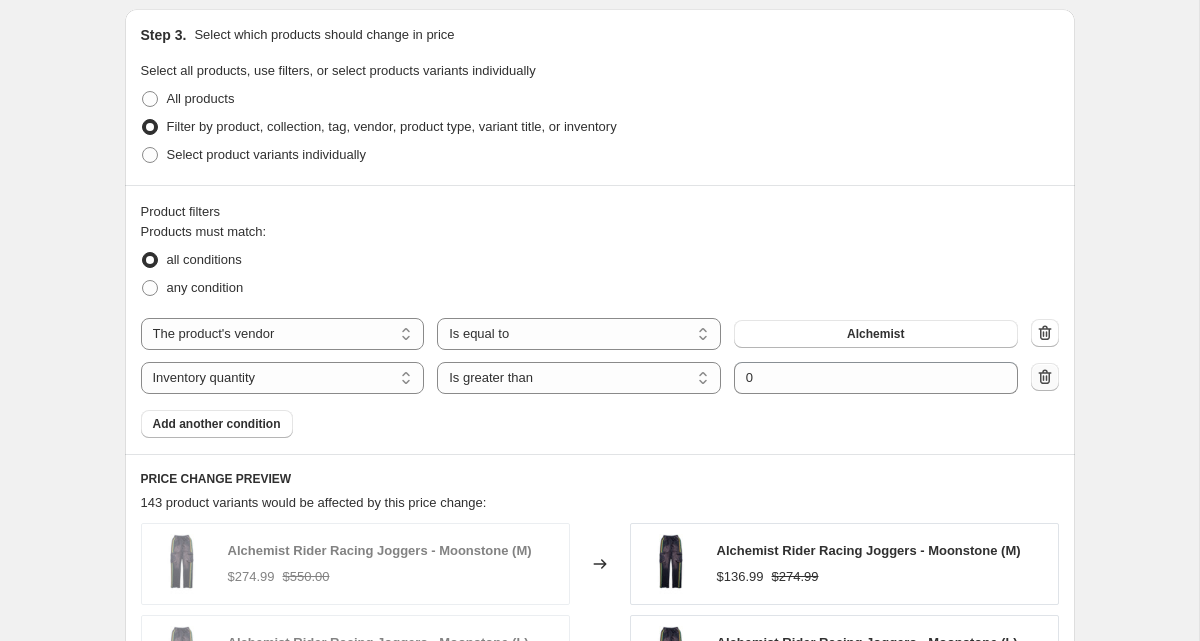 type on "-55" 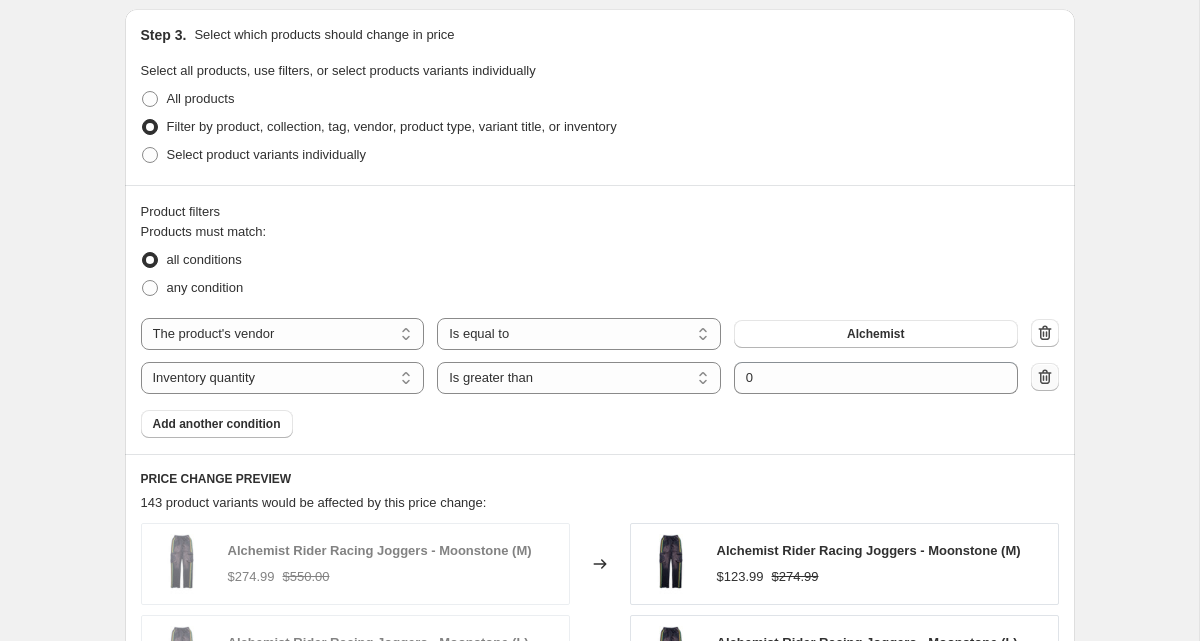 click 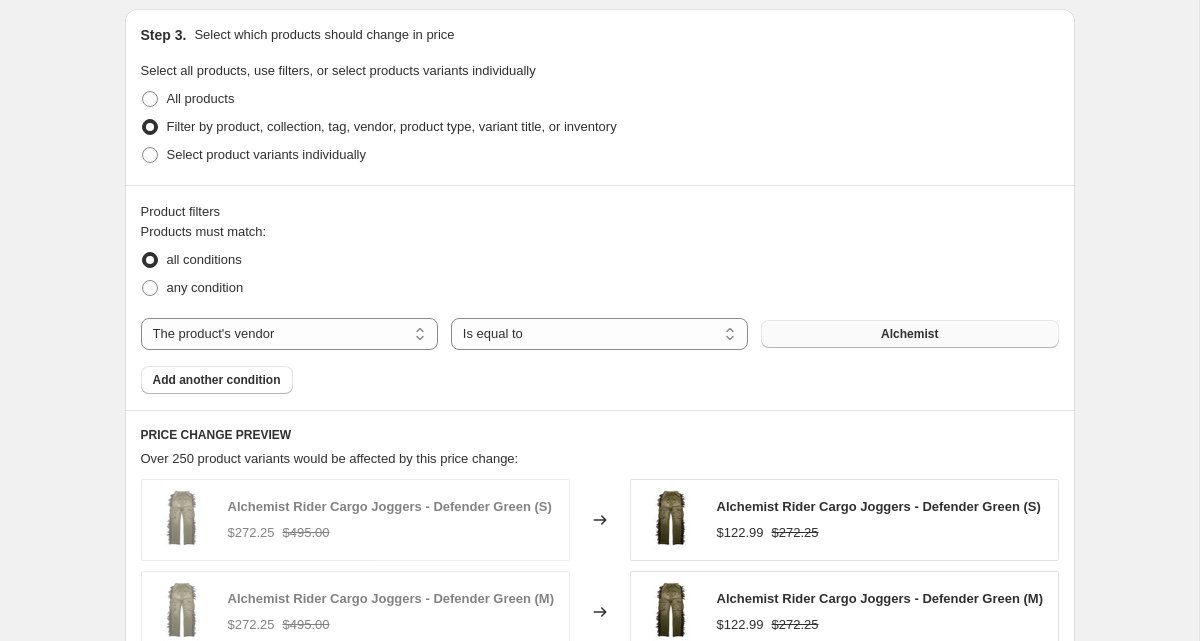 click on "Alchemist" at bounding box center (909, 334) 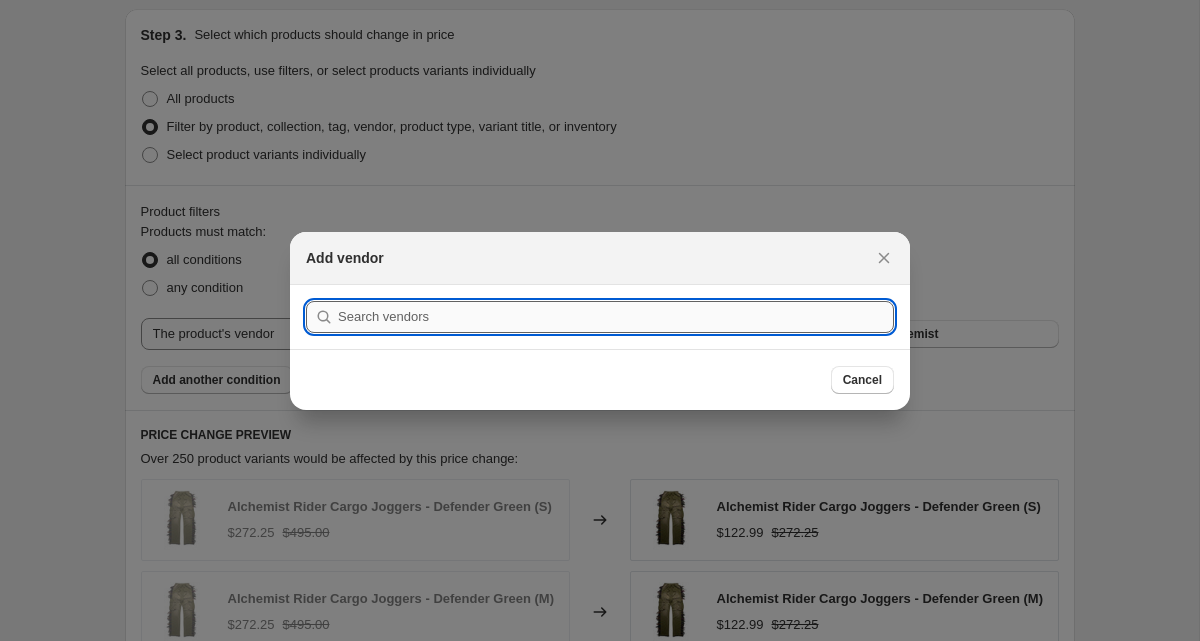 click at bounding box center [616, 317] 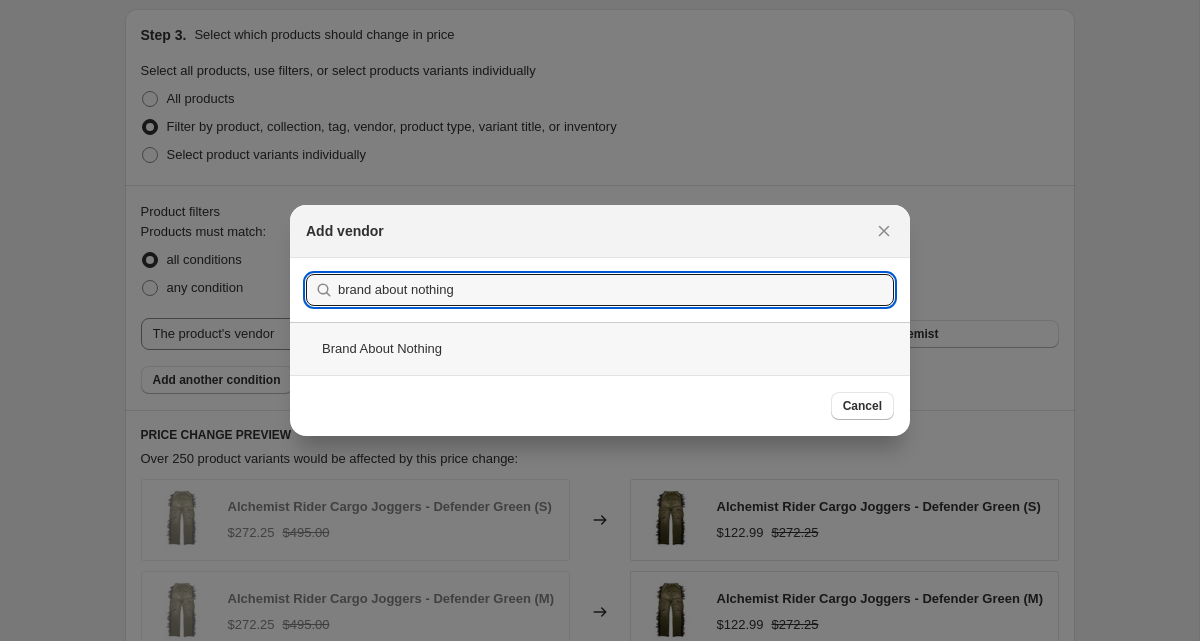 type on "brand about nothing" 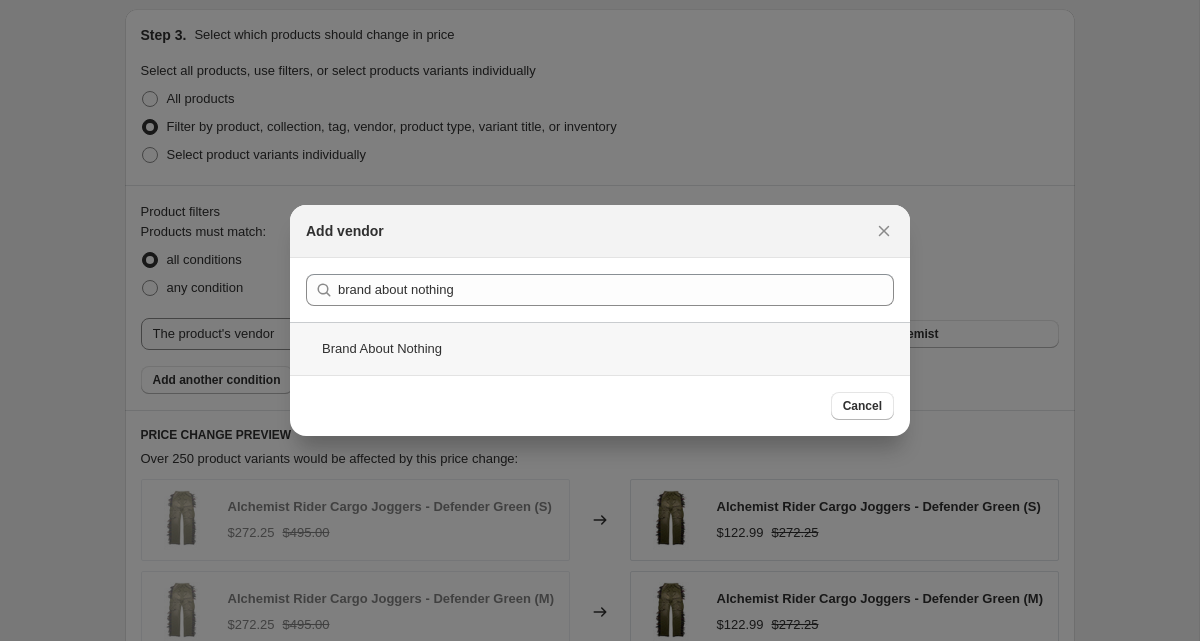 click on "Brand About Nothing" at bounding box center [600, 348] 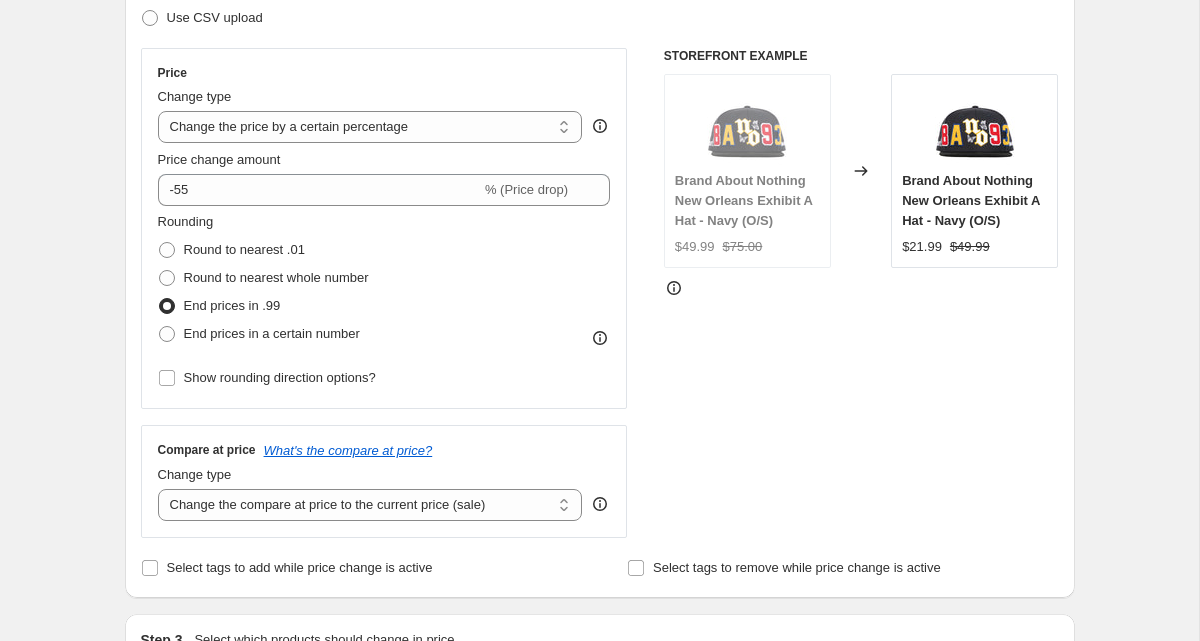 scroll, scrollTop: 319, scrollLeft: 0, axis: vertical 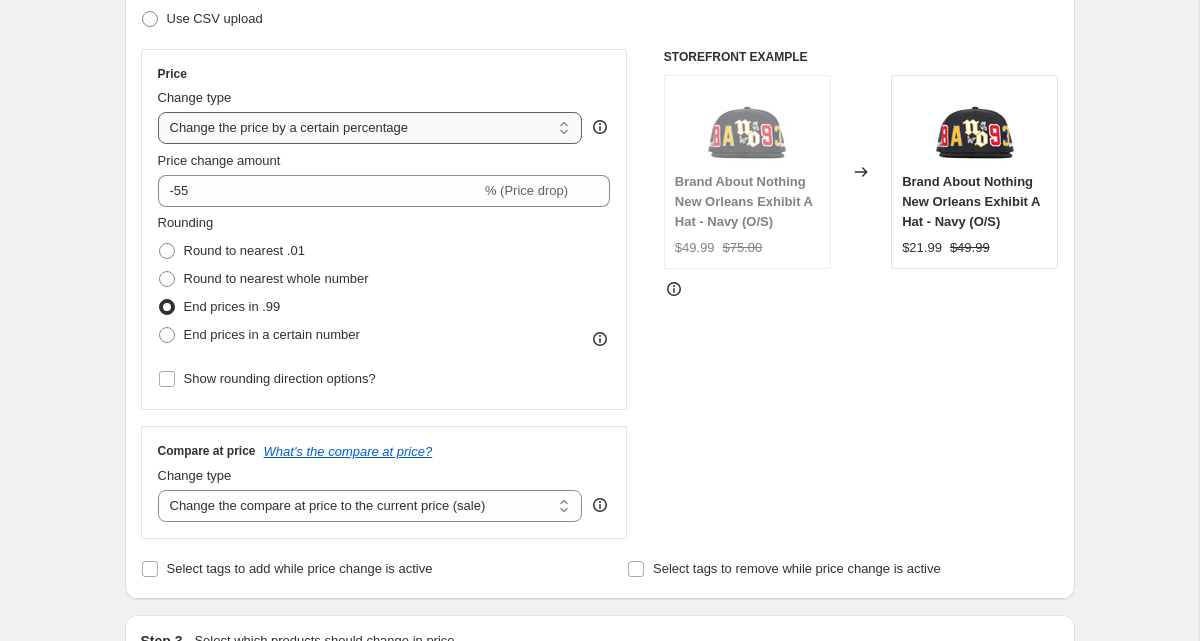 click on "Change the price to a certain amount Change the price by a certain amount Change the price by a certain percentage Change the price to the current compare at price (price before sale) Change the price by a certain amount relative to the compare at price Change the price by a certain percentage relative to the compare at price Don't change the price Change the price by a certain percentage relative to the cost per item Change price to certain cost margin" at bounding box center [370, 128] 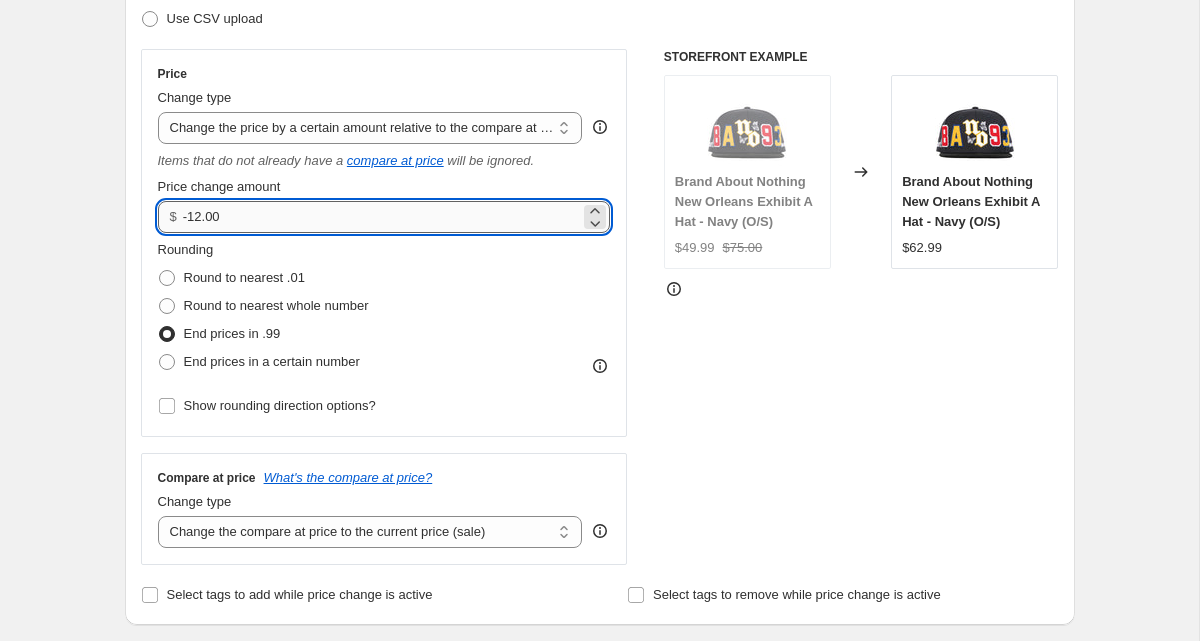 click on "-12.00" at bounding box center (381, 217) 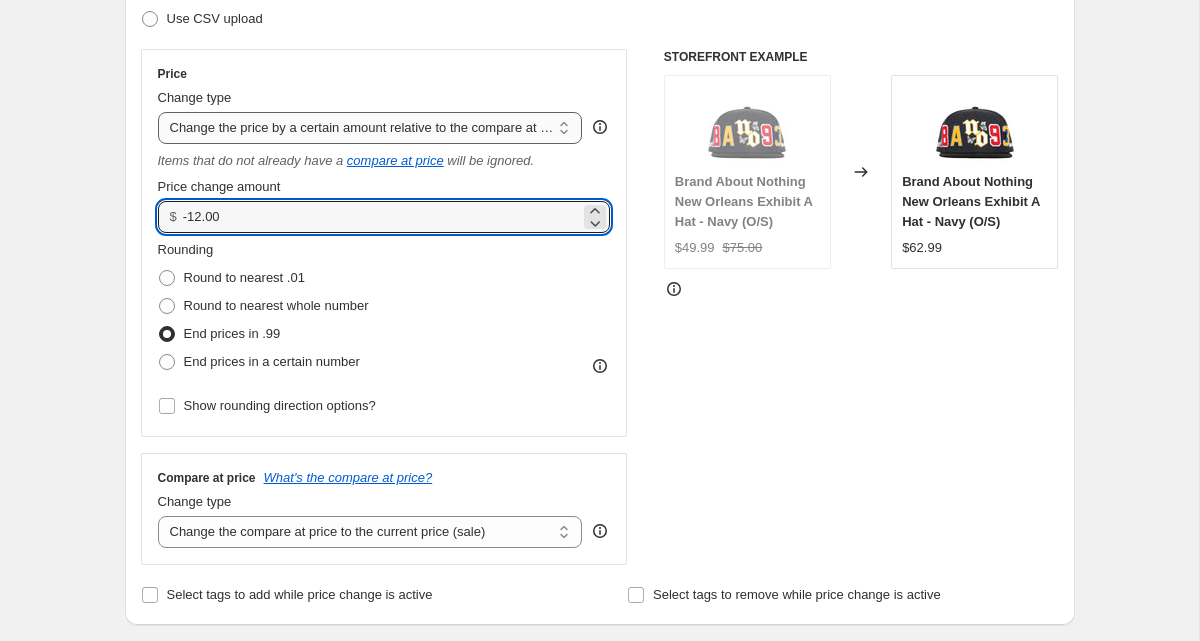 click on "Change the price to a certain amount Change the price by a certain amount Change the price by a certain percentage Change the price to the current compare at price (price before sale) Change the price by a certain amount relative to the compare at price Change the price by a certain percentage relative to the compare at price Don't change the price Change the price by a certain percentage relative to the cost per item Change price to certain cost margin" at bounding box center [370, 128] 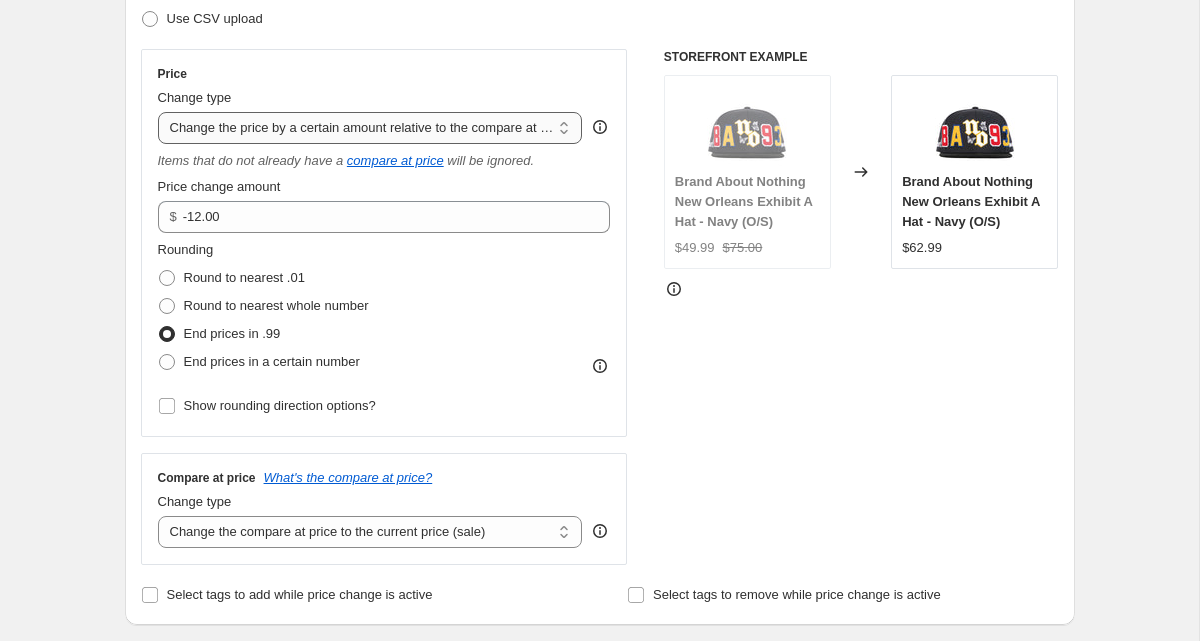 select on "pcap" 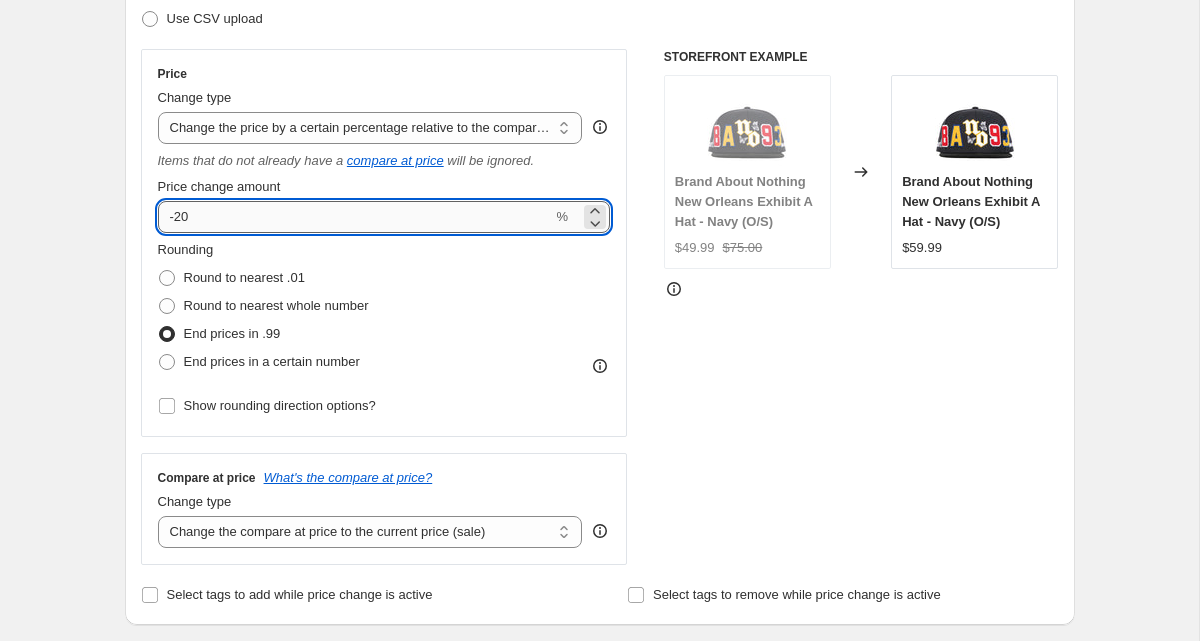 click on "-20" at bounding box center [355, 217] 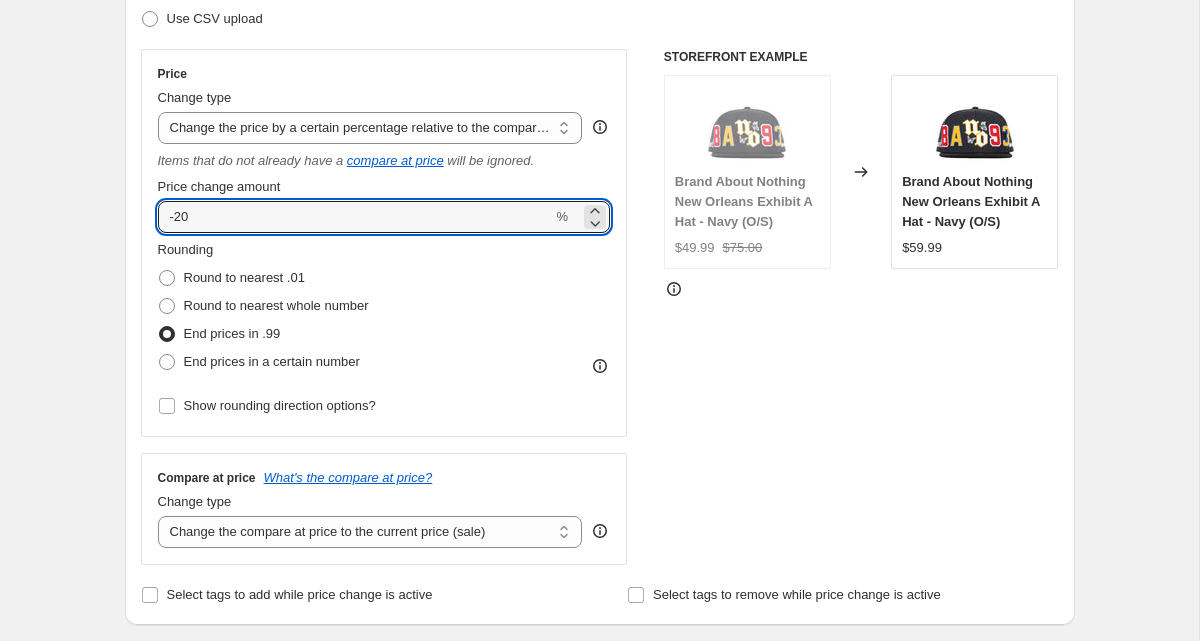 type on "-2" 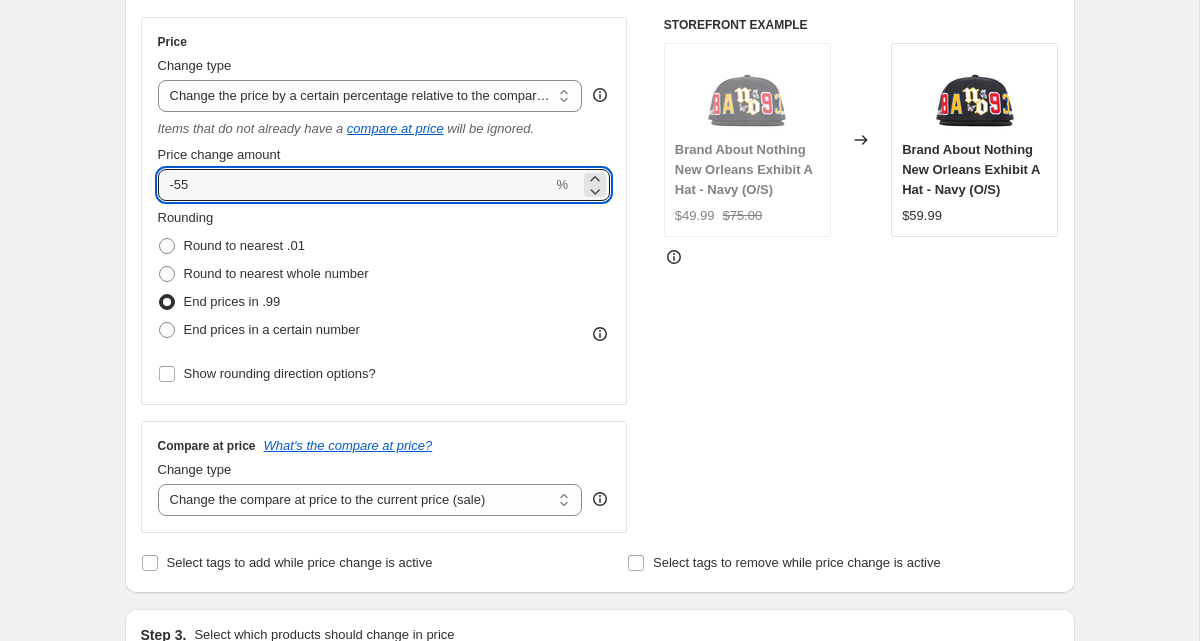 scroll, scrollTop: 354, scrollLeft: 0, axis: vertical 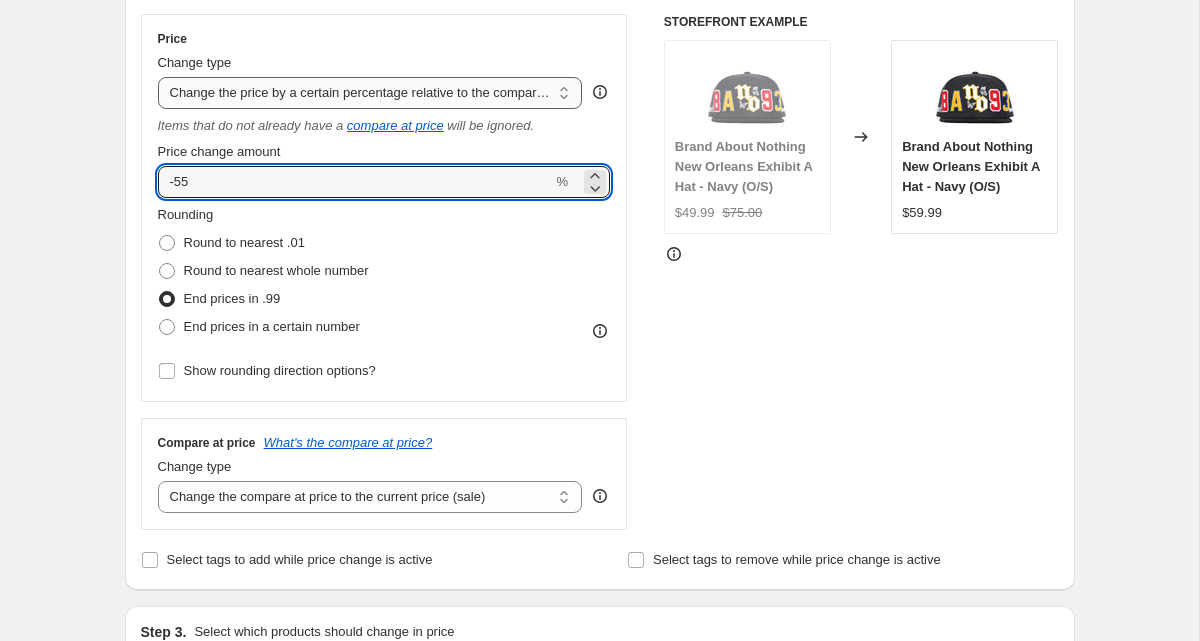 type on "-55" 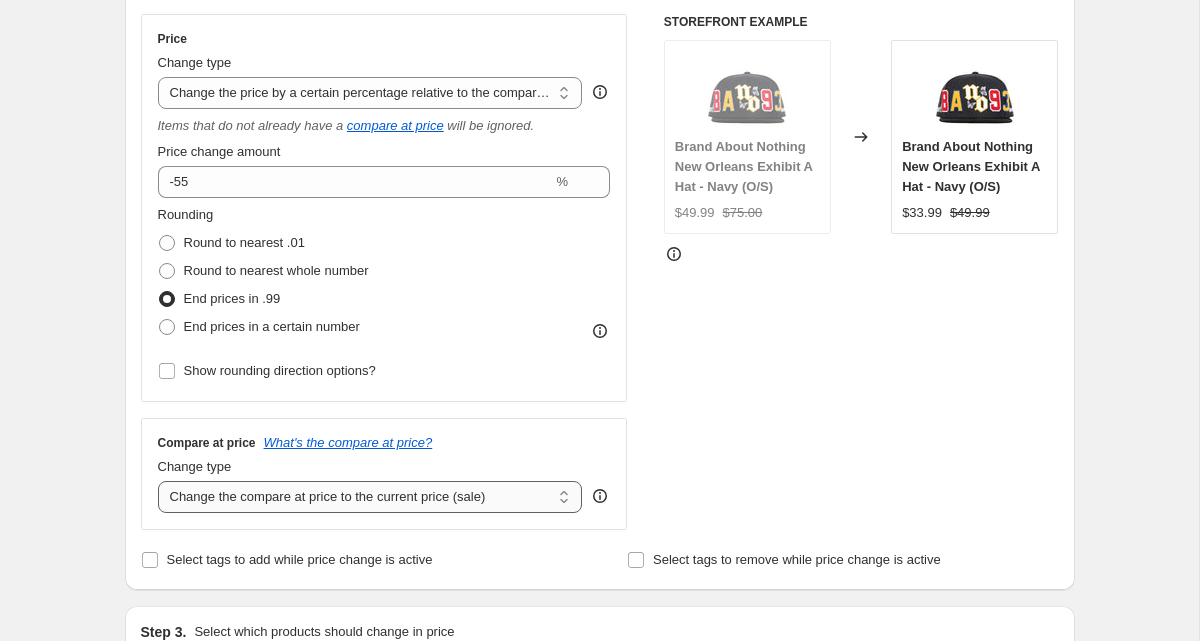click on "Change the compare at price to the current price (sale) Change the compare at price to a certain amount Change the compare at price by a certain amount Change the compare at price by a certain percentage Change the compare at price by a certain amount relative to the actual price Change the compare at price by a certain percentage relative to the actual price Don't change the compare at price Remove the compare at price" at bounding box center (370, 497) 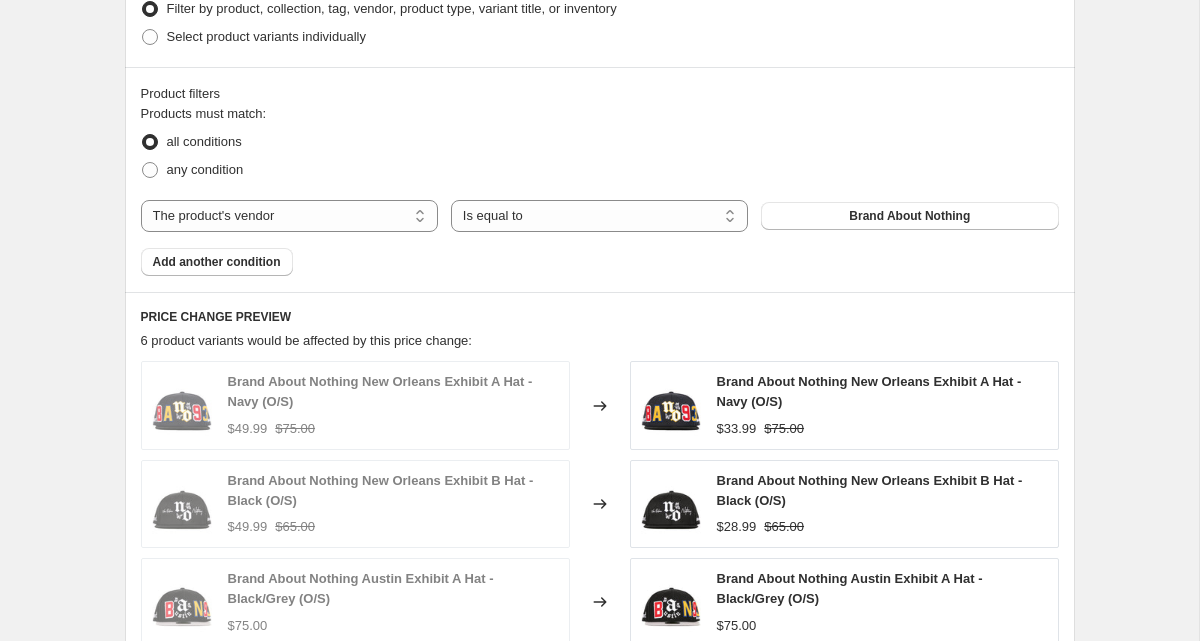 scroll, scrollTop: 1052, scrollLeft: 0, axis: vertical 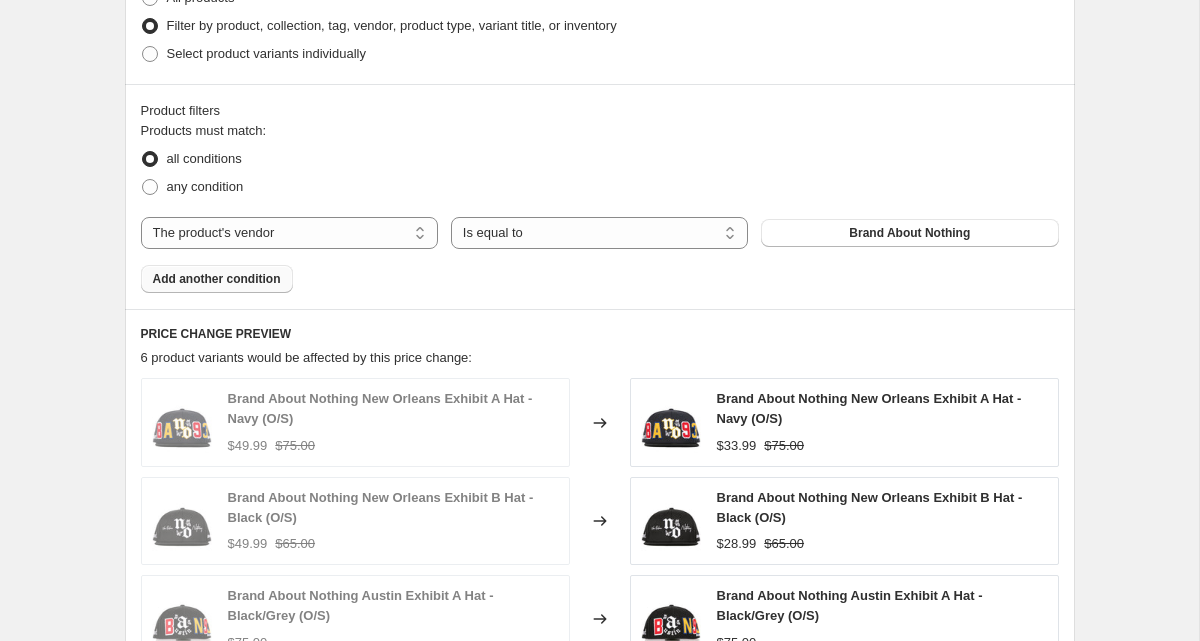 click on "Add another condition" at bounding box center (217, 279) 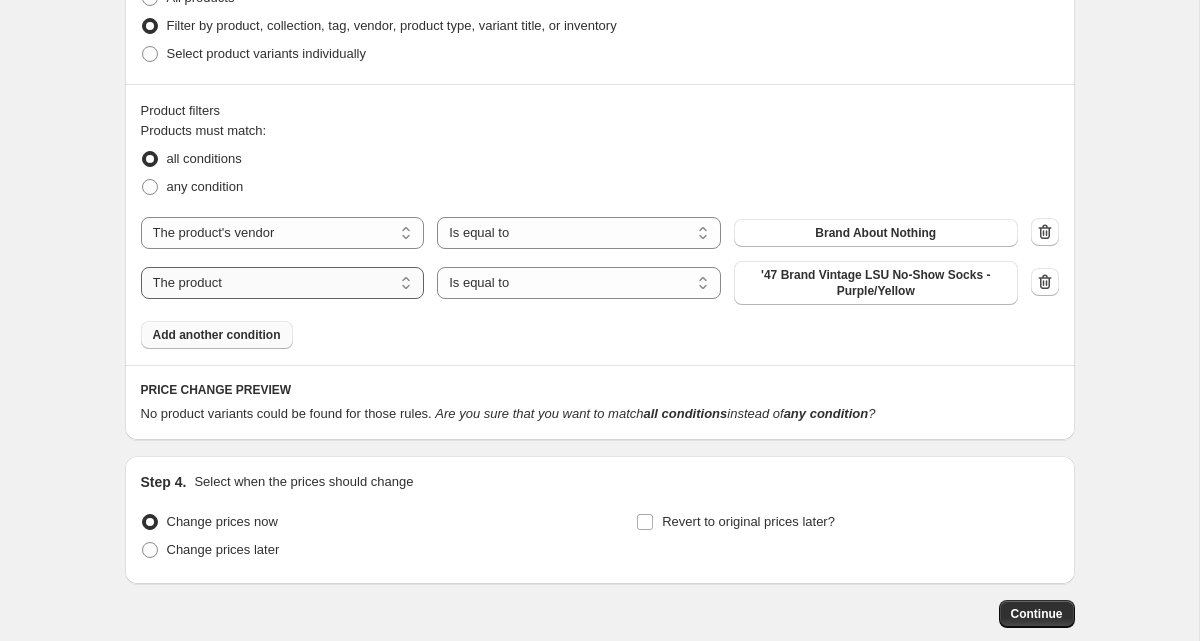 click on "The product The product's collection The product's tag The product's vendor The product's type The product's status The variant's title Inventory quantity" at bounding box center [283, 283] 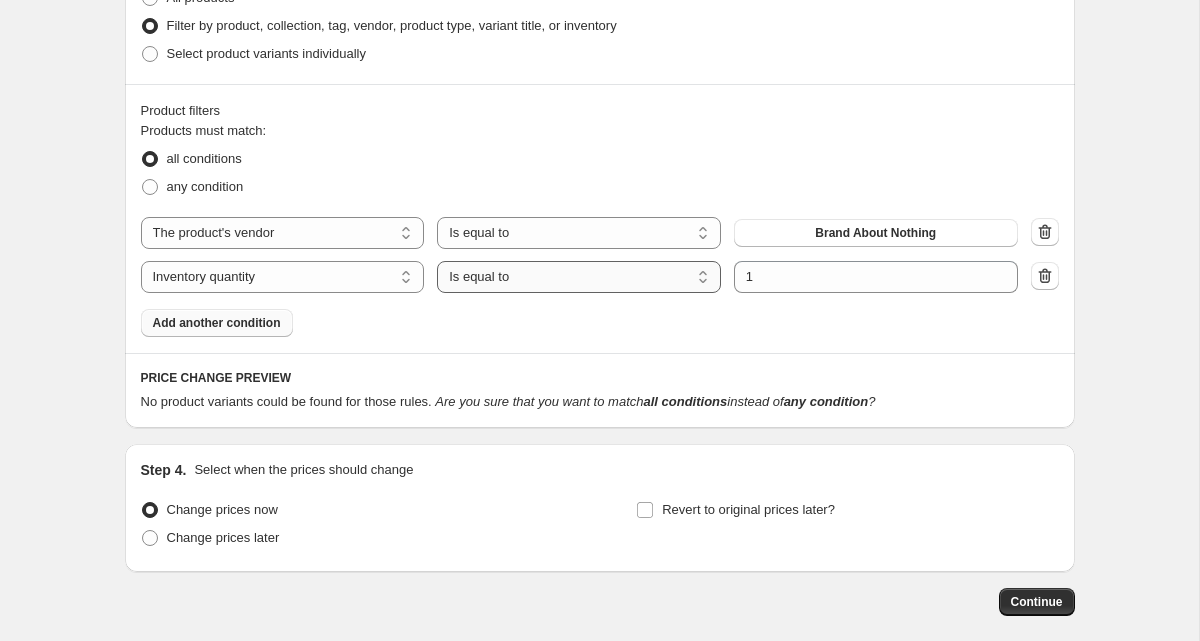 click on "Is equal to Is not equal to Is greater than Is less than" at bounding box center [579, 277] 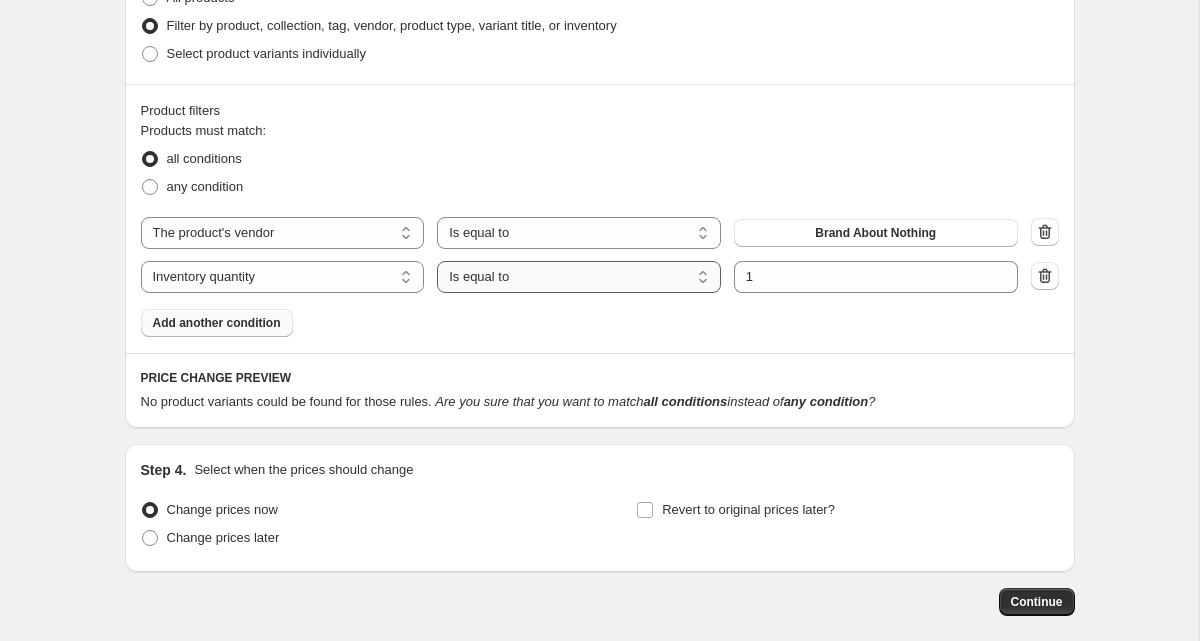 select on ">" 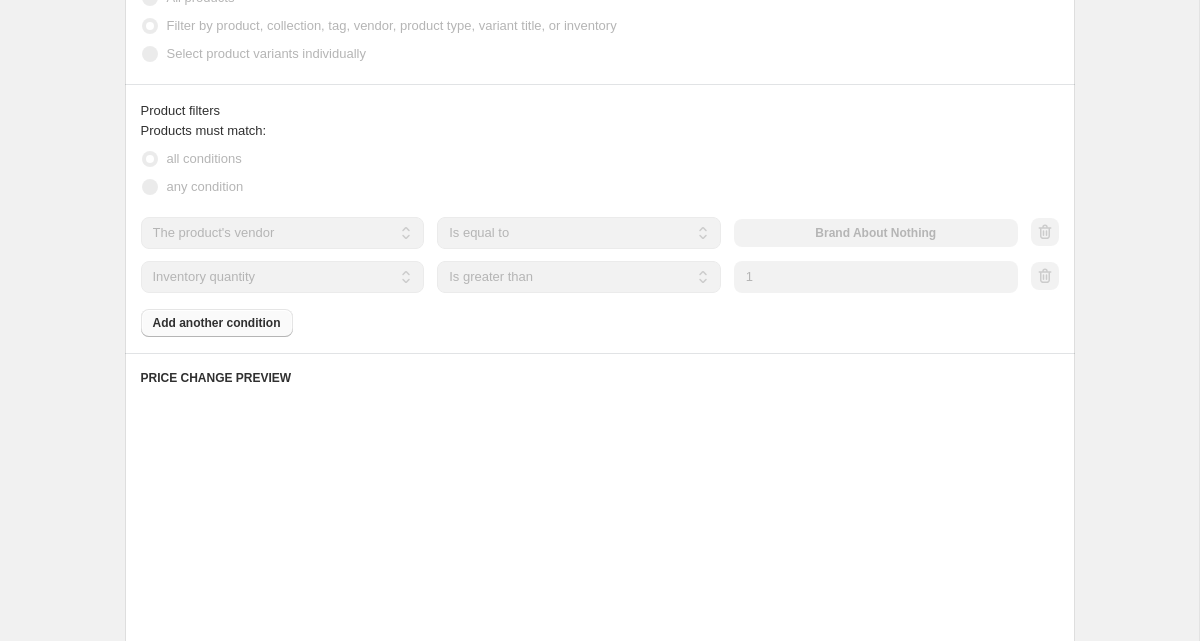 click on "1" at bounding box center (876, 277) 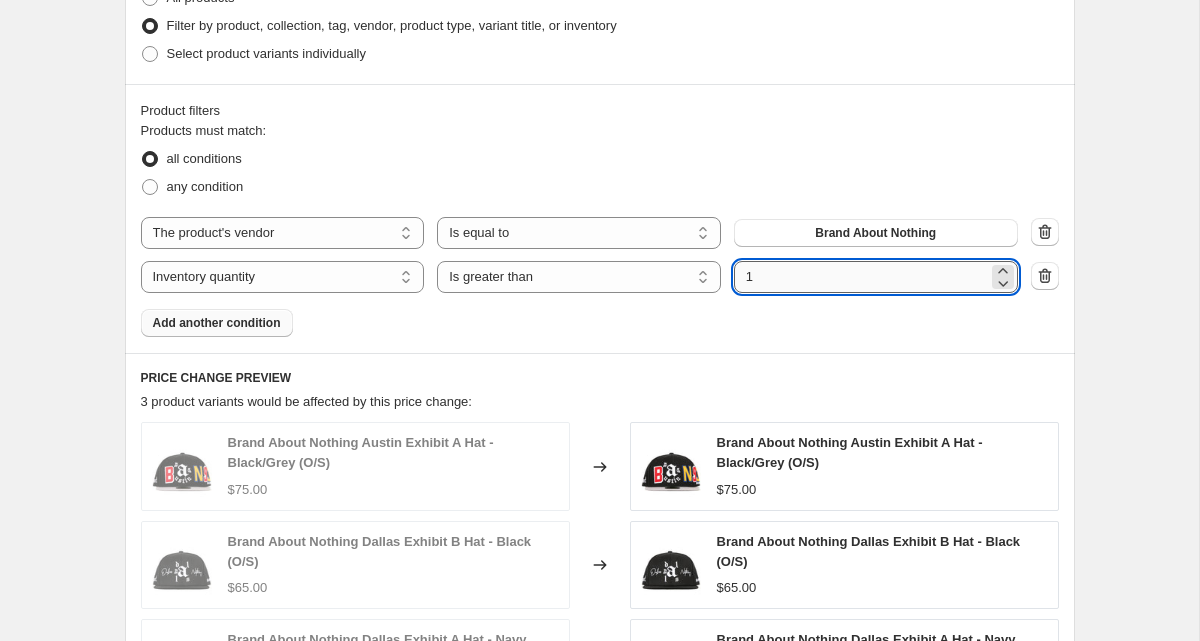 click on "1" at bounding box center [861, 277] 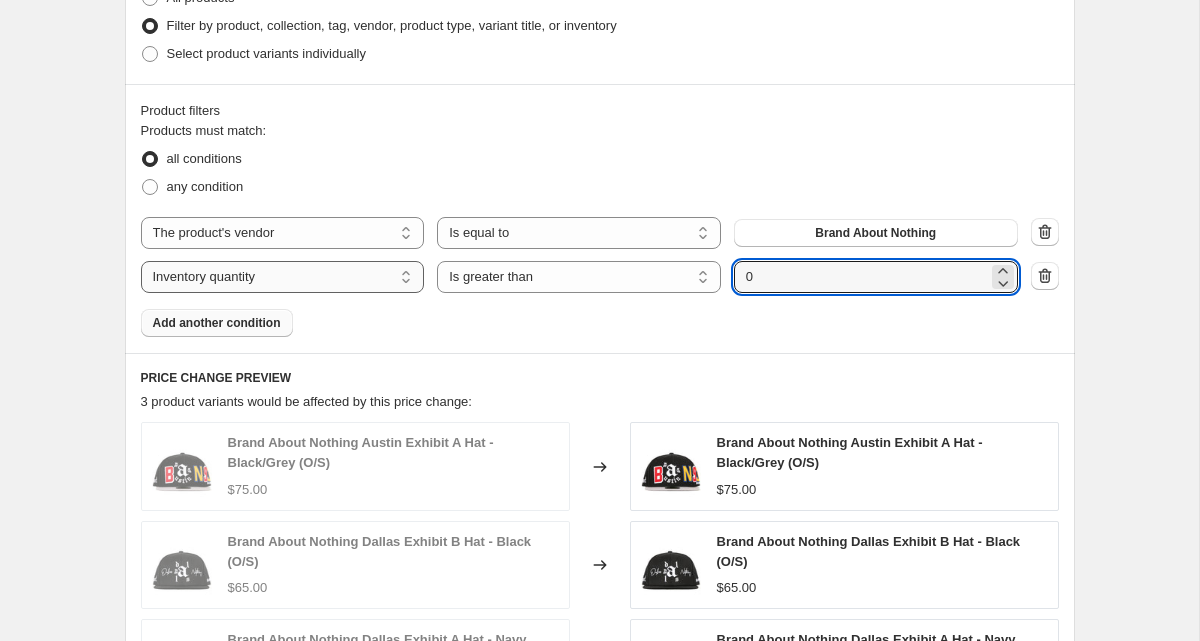 type on "0" 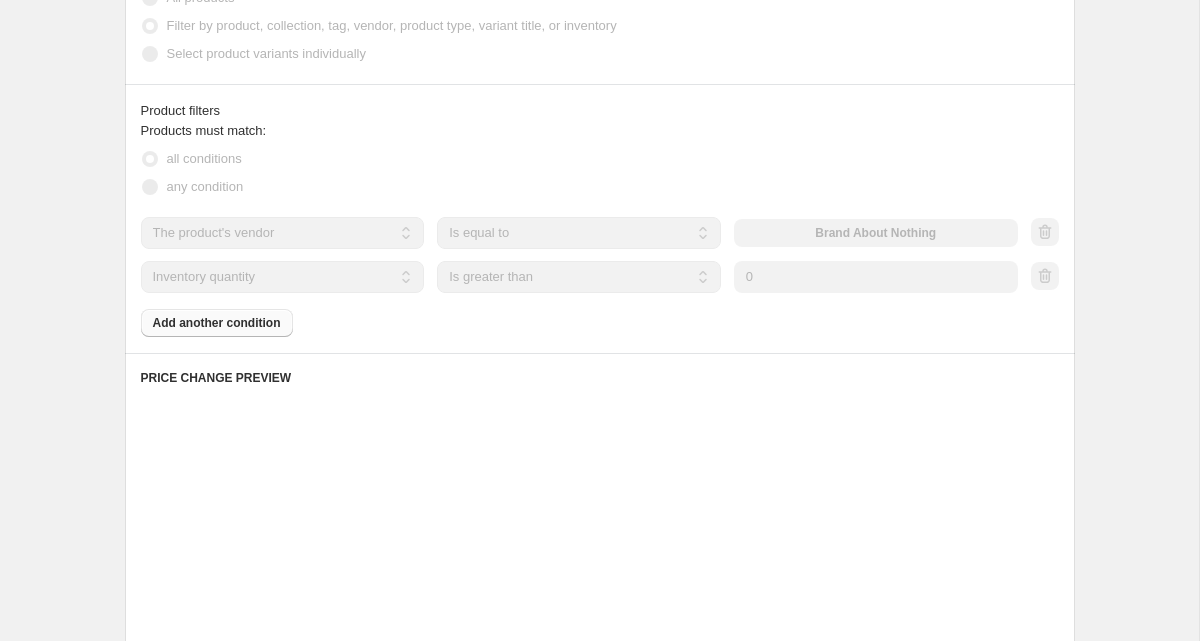click on "Products must match: all conditions any condition The product The product's collection The product's tag The product's vendor The product's type The product's status The variant's title Inventory quantity The product's vendor Is equal to Is not equal to Is equal to Brand About Nothing The product The product's collection The product's tag The product's vendor The product's type The product's status The variant's title Inventory quantity Inventory quantity Is equal to Is not equal to Is greater than Is less than Is greater than Submit 0 Add another condition" at bounding box center (600, 229) 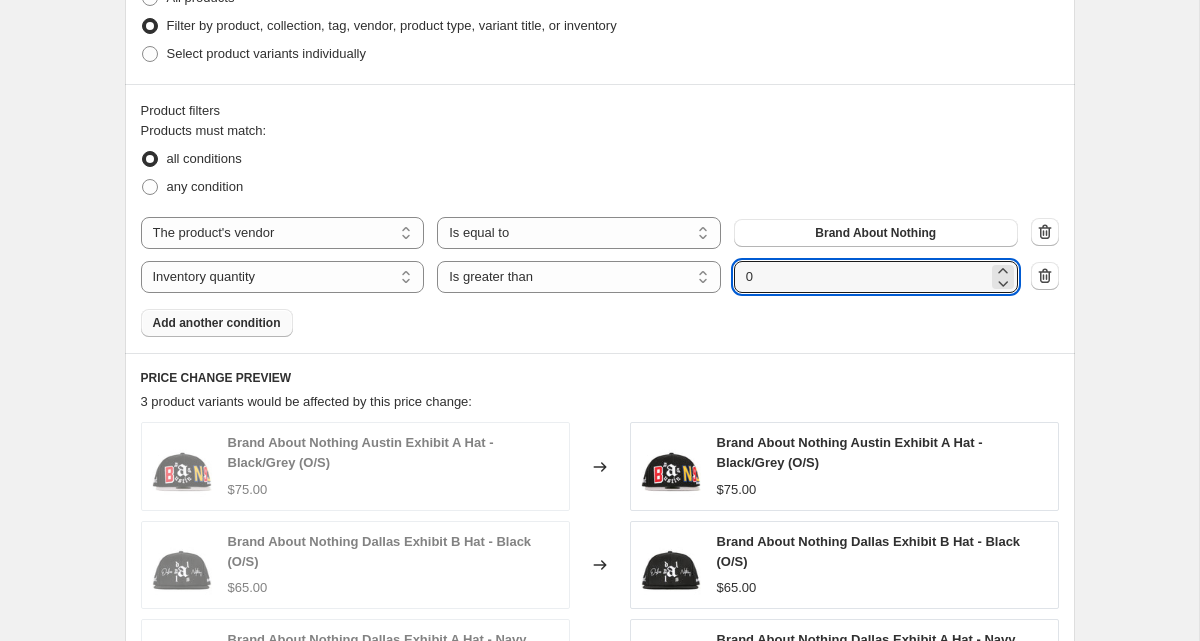 click on "Products must match: all conditions any condition The product The product's collection The product's tag The product's vendor The product's type The product's status The variant's title Inventory quantity The product's vendor Is equal to Is not equal to Is equal to Brand About Nothing The product The product's collection The product's tag The product's vendor The product's type The product's status The variant's title Inventory quantity Inventory quantity Is equal to Is not equal to Is greater than Is less than Is greater than Submit 0 Add another condition" at bounding box center (600, 229) 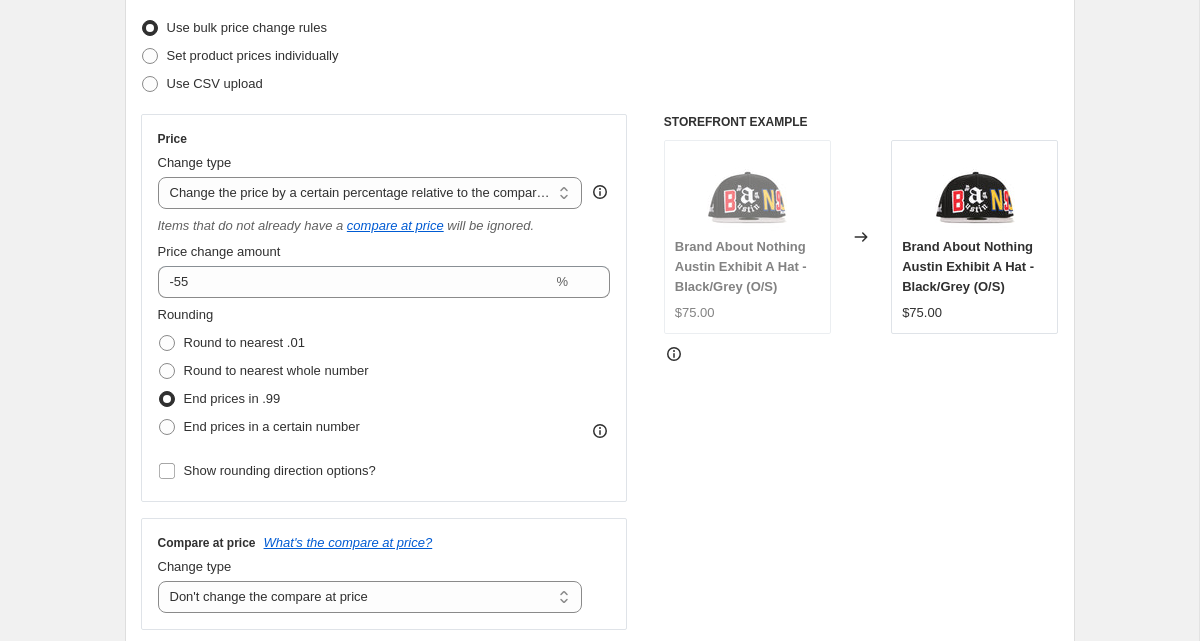 scroll, scrollTop: 247, scrollLeft: 0, axis: vertical 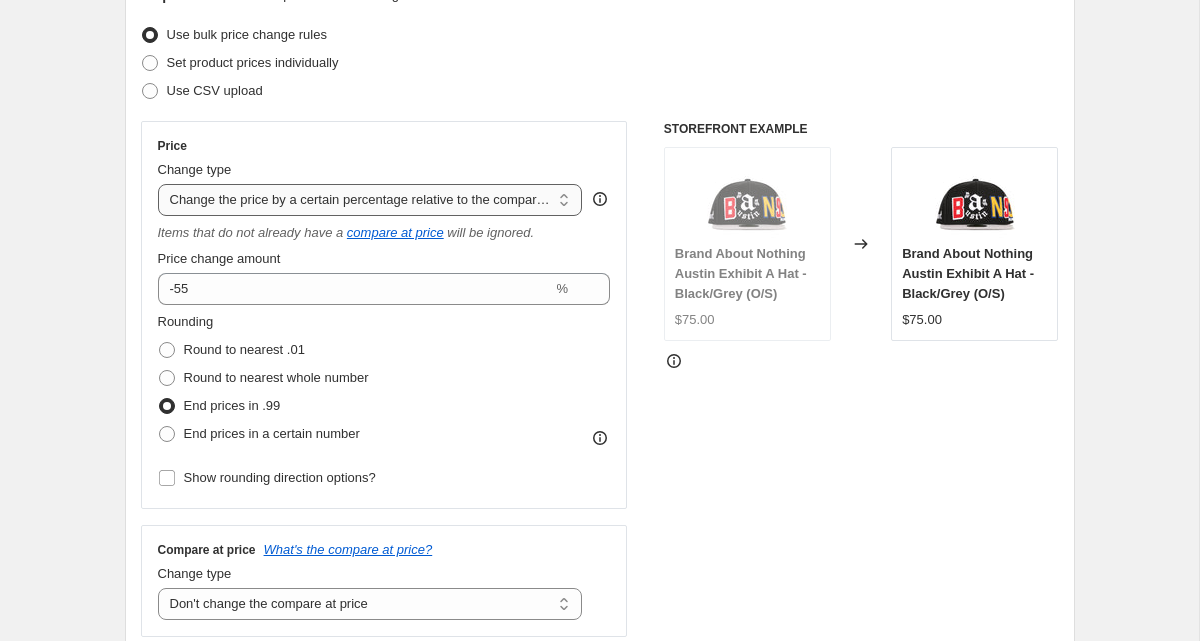 click on "Change the price to a certain amount Change the price by a certain amount Change the price by a certain percentage Change the price to the current compare at price (price before sale) Change the price by a certain amount relative to the compare at price Change the price by a certain percentage relative to the compare at price Don't change the price Change the price by a certain percentage relative to the cost per item Change price to certain cost margin" at bounding box center (370, 200) 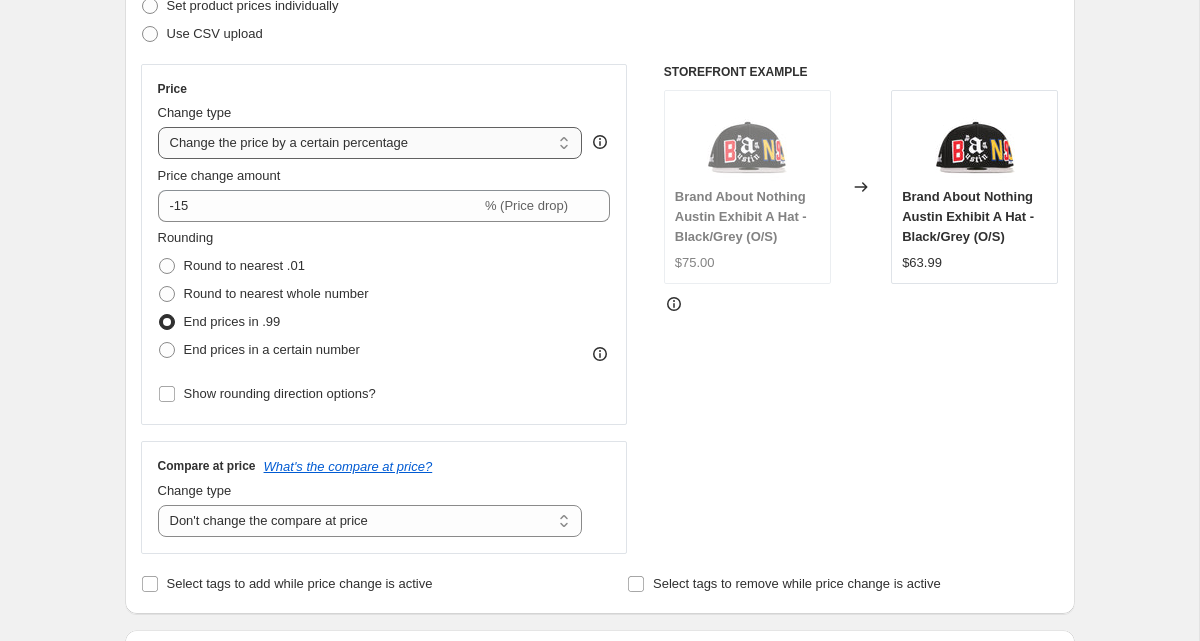 scroll, scrollTop: 374, scrollLeft: 0, axis: vertical 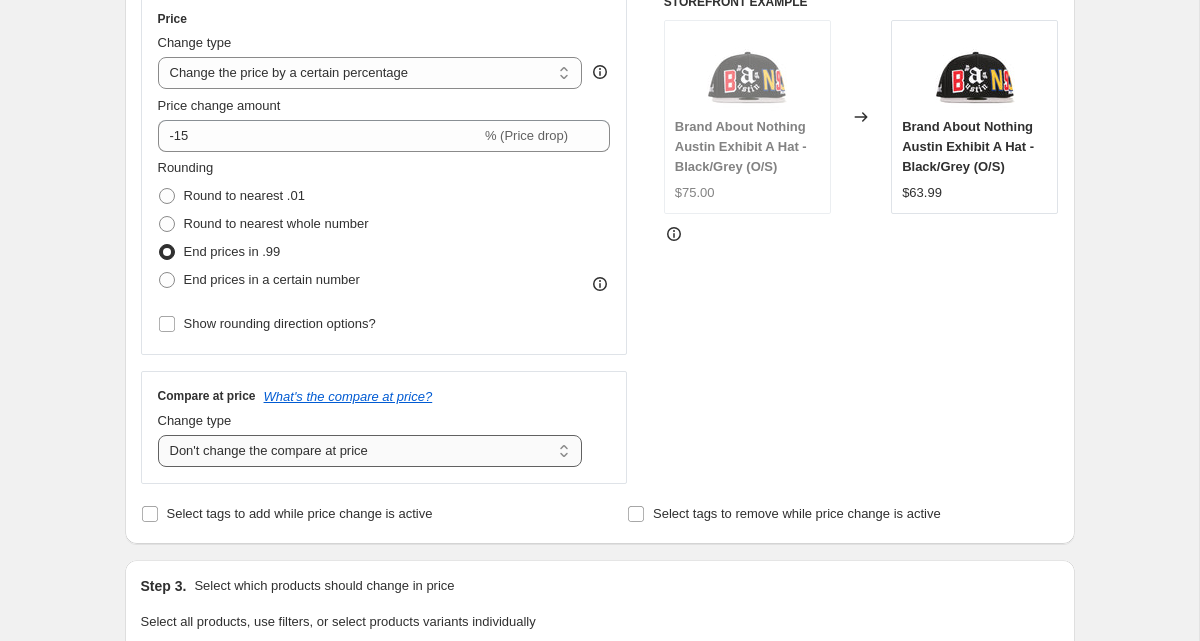 click on "Change the compare at price to the current price (sale) Change the compare at price to a certain amount Change the compare at price by a certain amount Change the compare at price by a certain percentage Change the compare at price by a certain amount relative to the actual price Change the compare at price by a certain percentage relative to the actual price Don't change the compare at price Remove the compare at price" at bounding box center (370, 451) 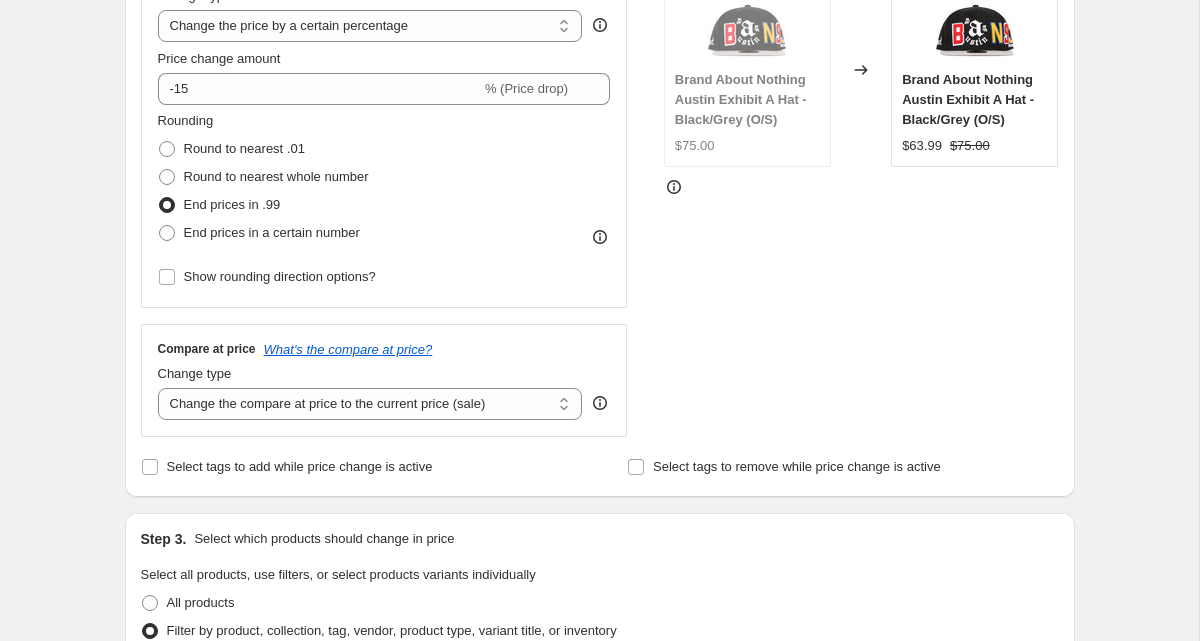 scroll, scrollTop: 404, scrollLeft: 0, axis: vertical 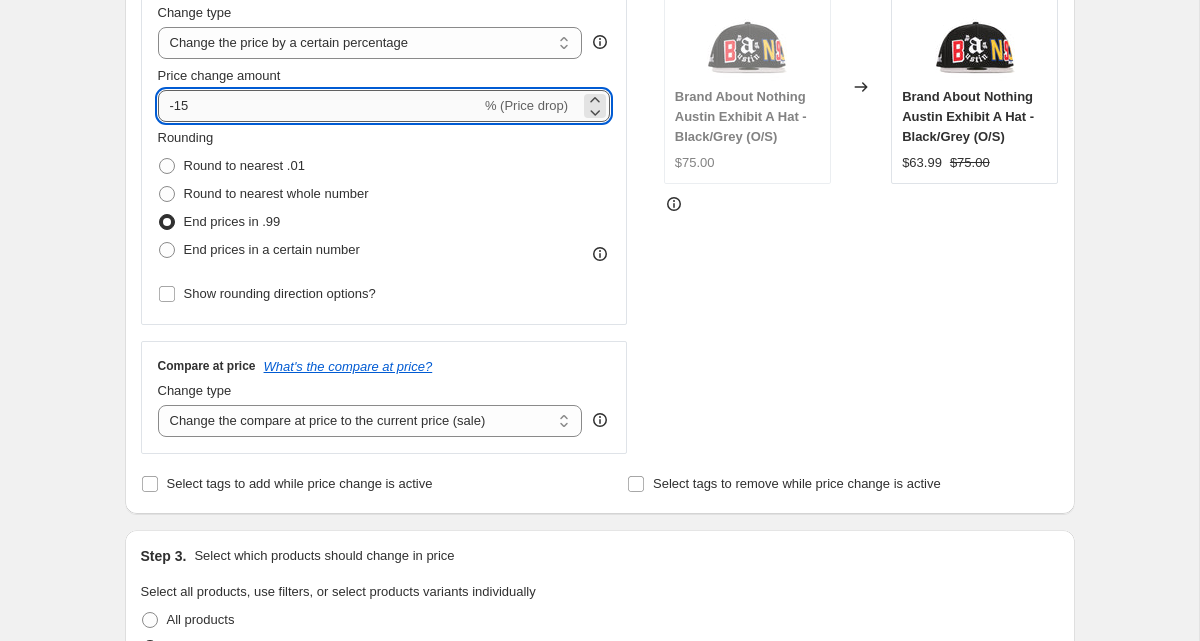 click on "-15" at bounding box center (319, 106) 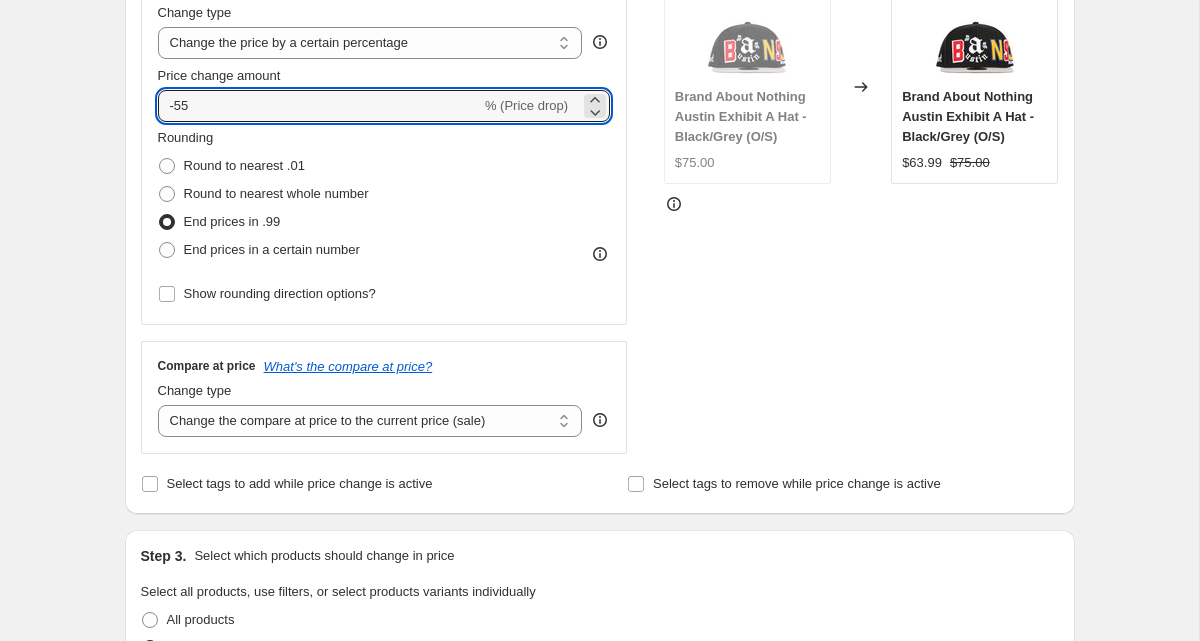 type on "-55" 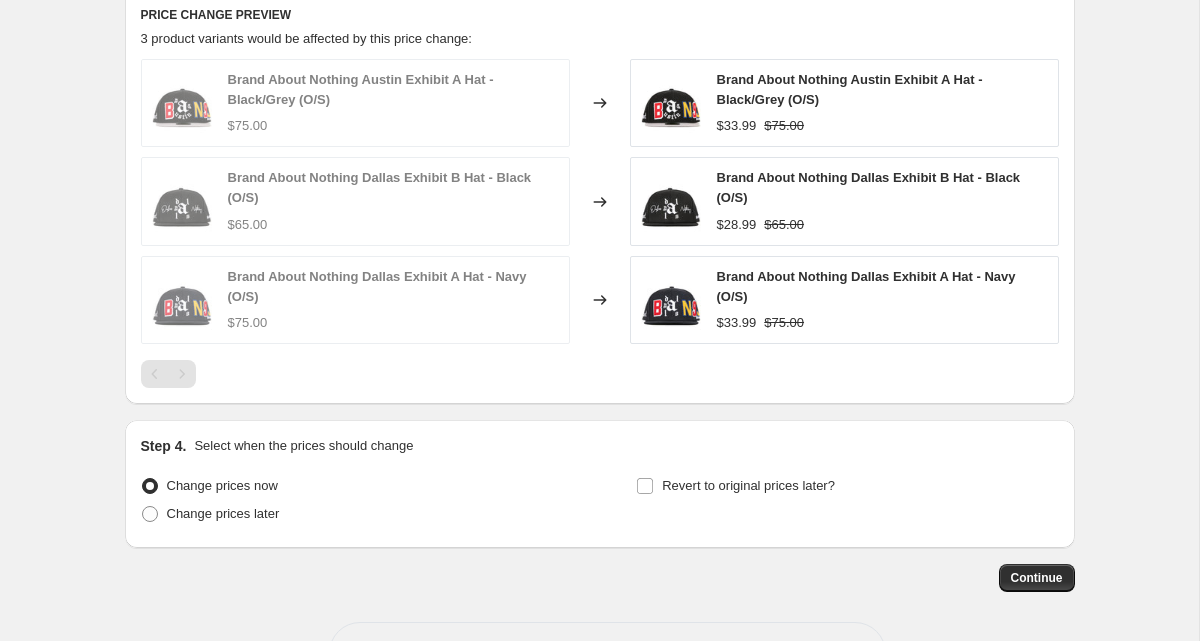 scroll, scrollTop: 1462, scrollLeft: 0, axis: vertical 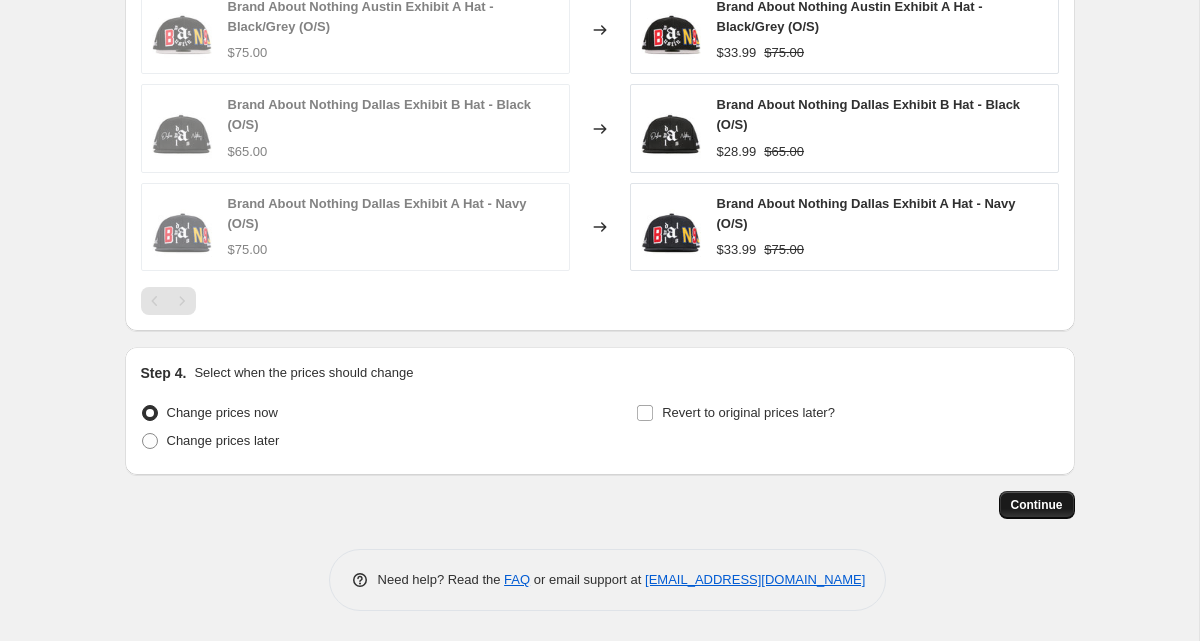 click on "Continue" at bounding box center [1037, 505] 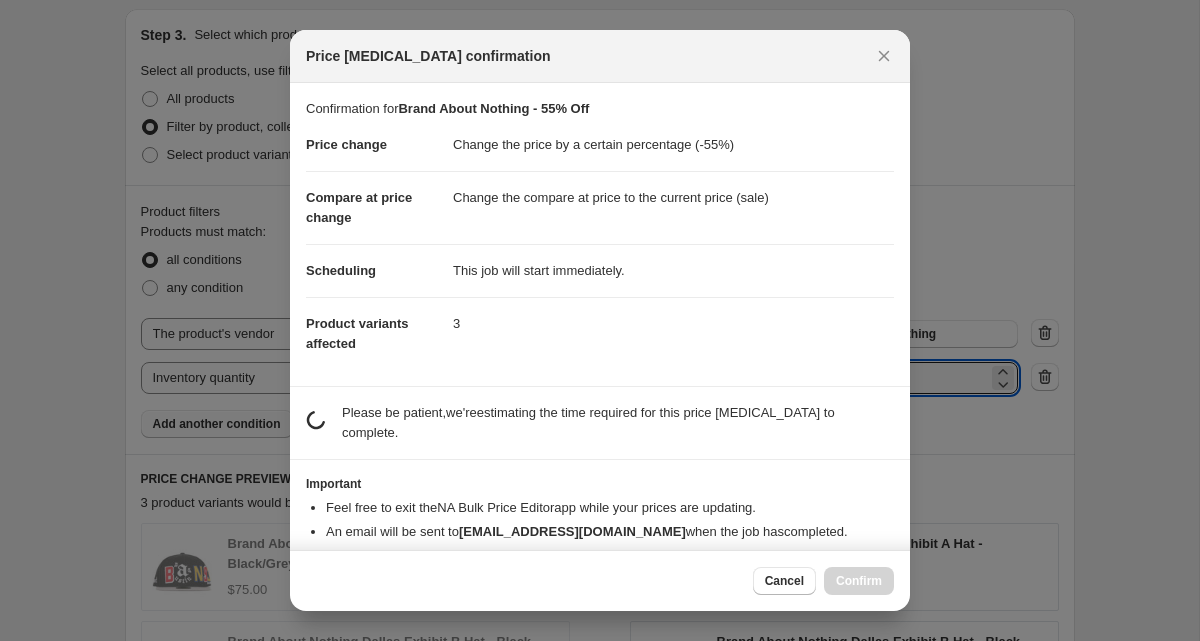 scroll, scrollTop: 0, scrollLeft: 0, axis: both 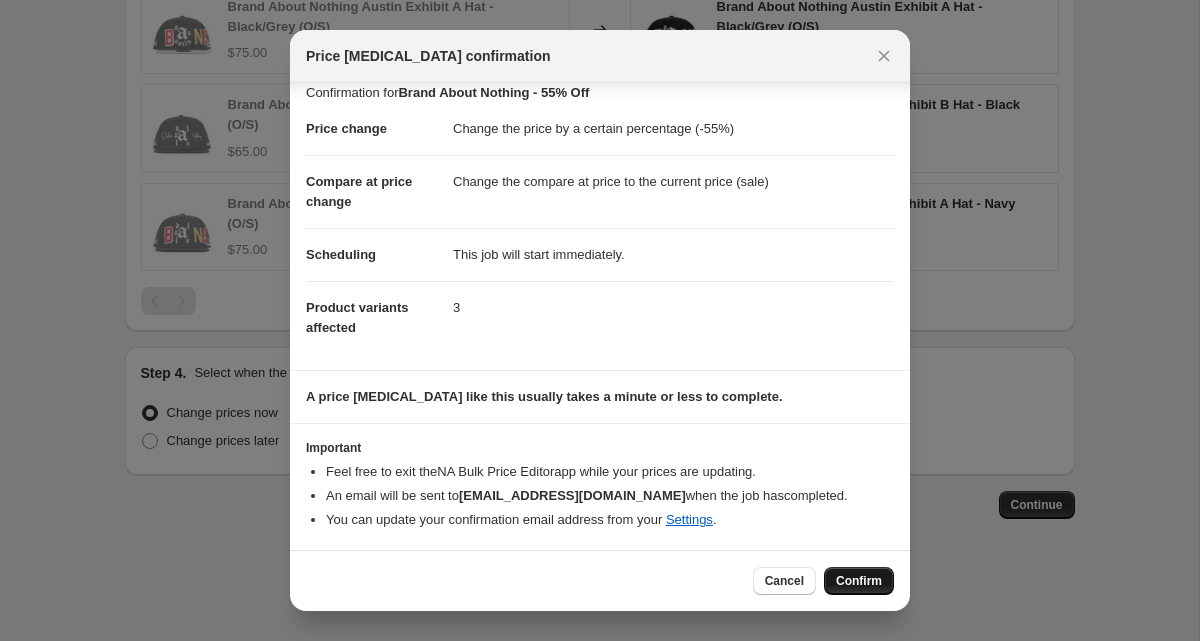 click on "Confirm" at bounding box center [859, 581] 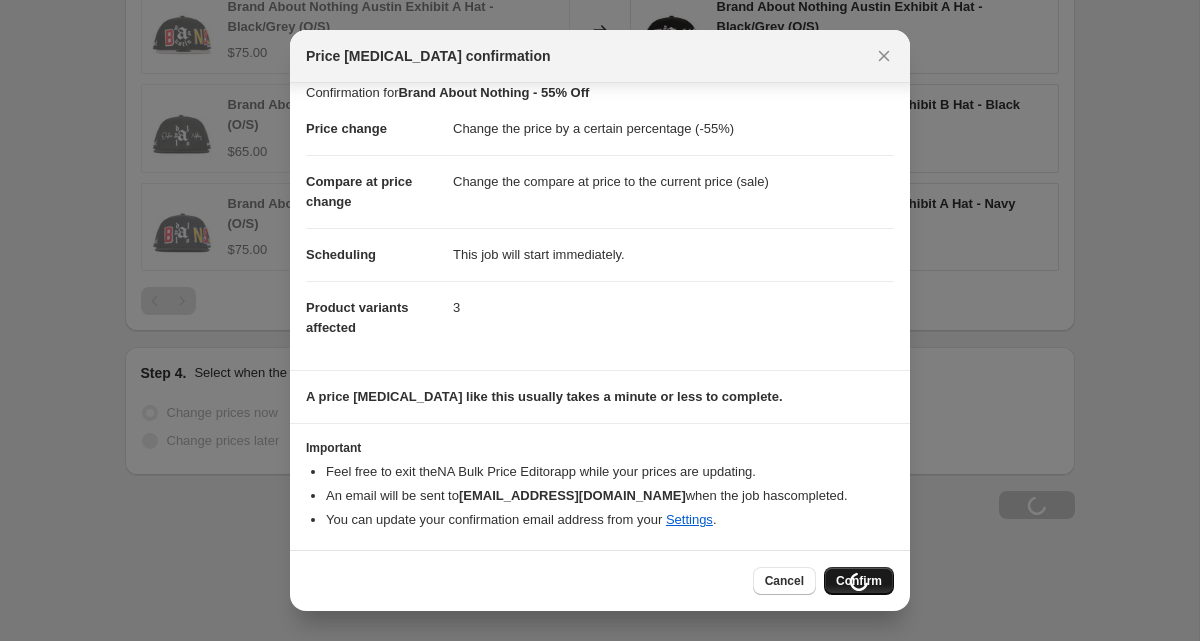 scroll, scrollTop: 1530, scrollLeft: 0, axis: vertical 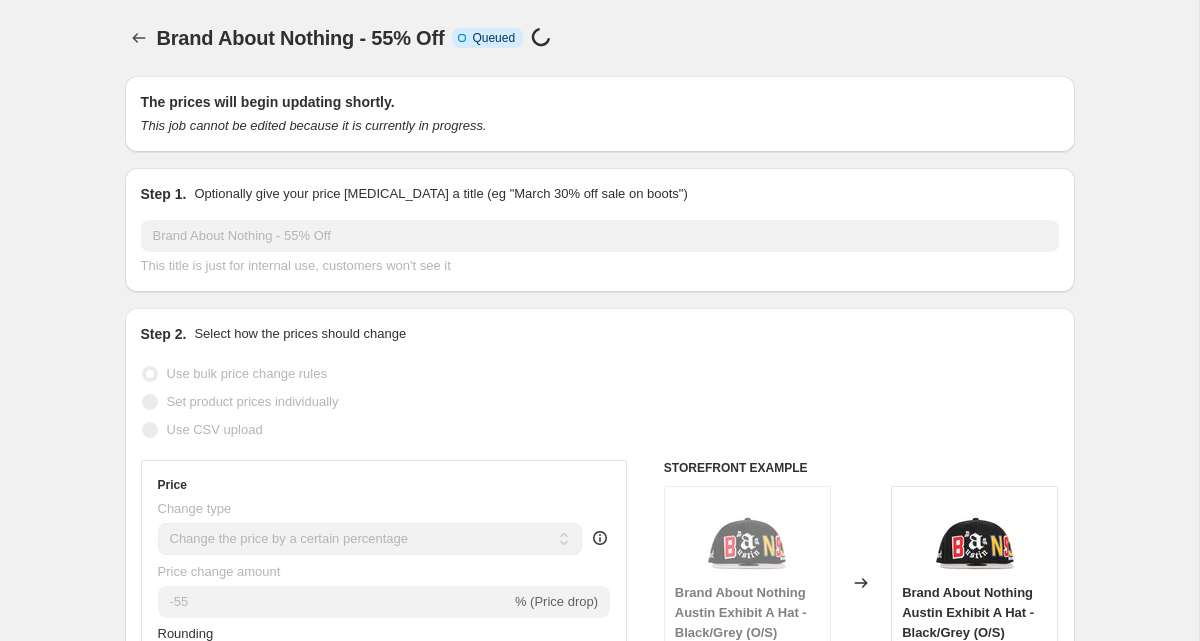 select on "percentage" 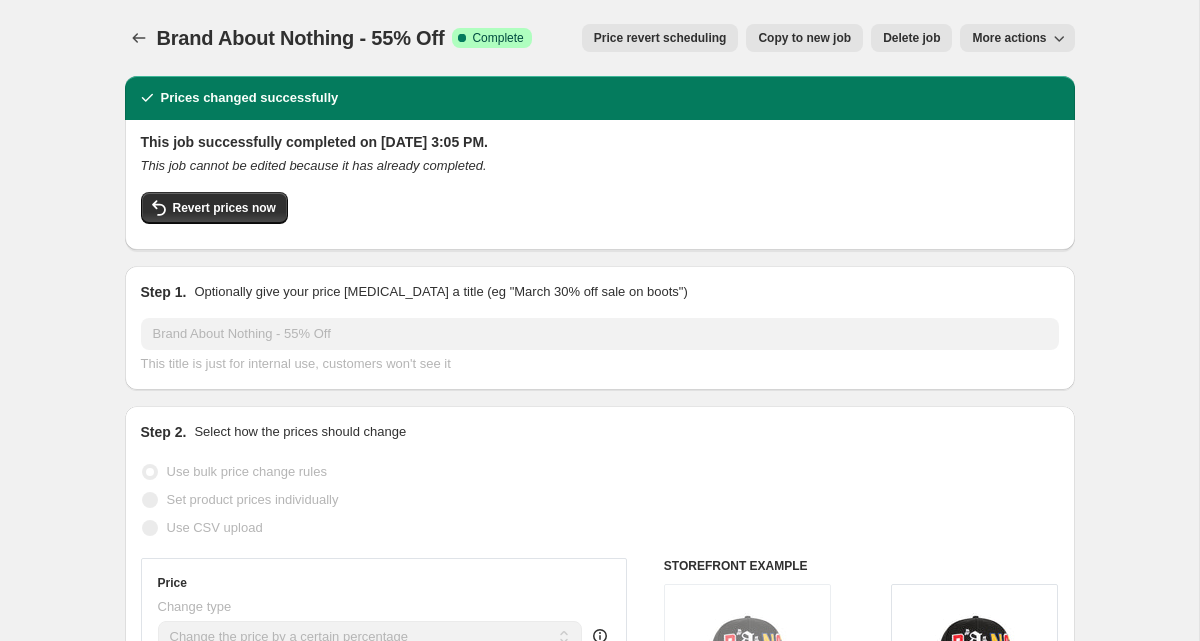 click on "Copy to new job" at bounding box center (804, 38) 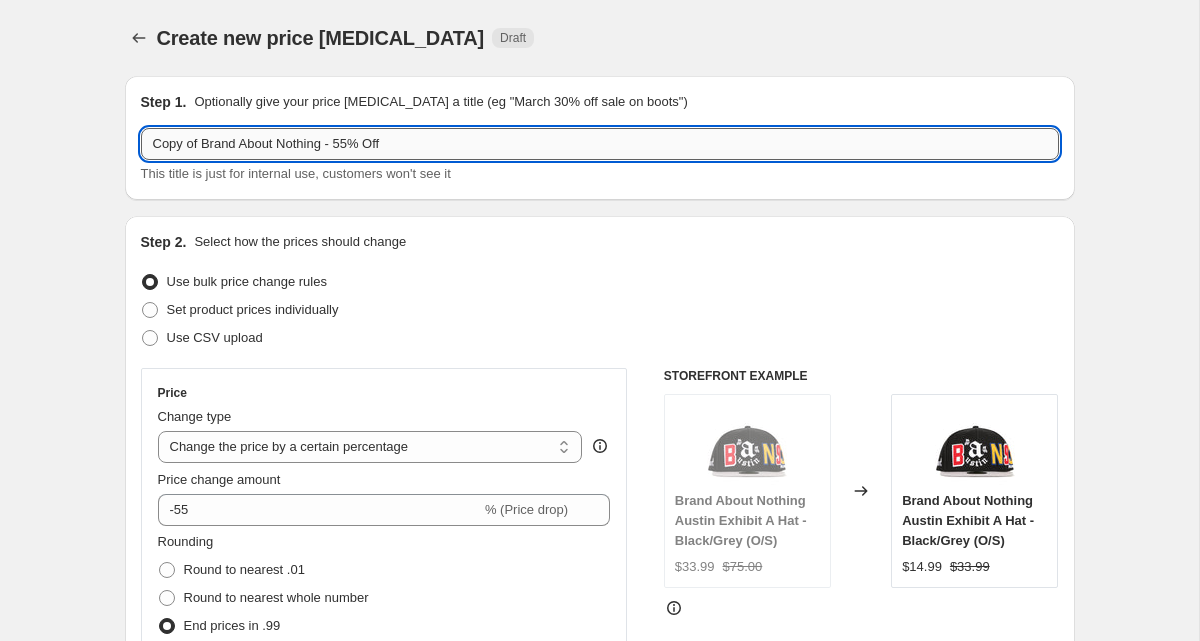 drag, startPoint x: 333, startPoint y: 147, endPoint x: 145, endPoint y: 147, distance: 188 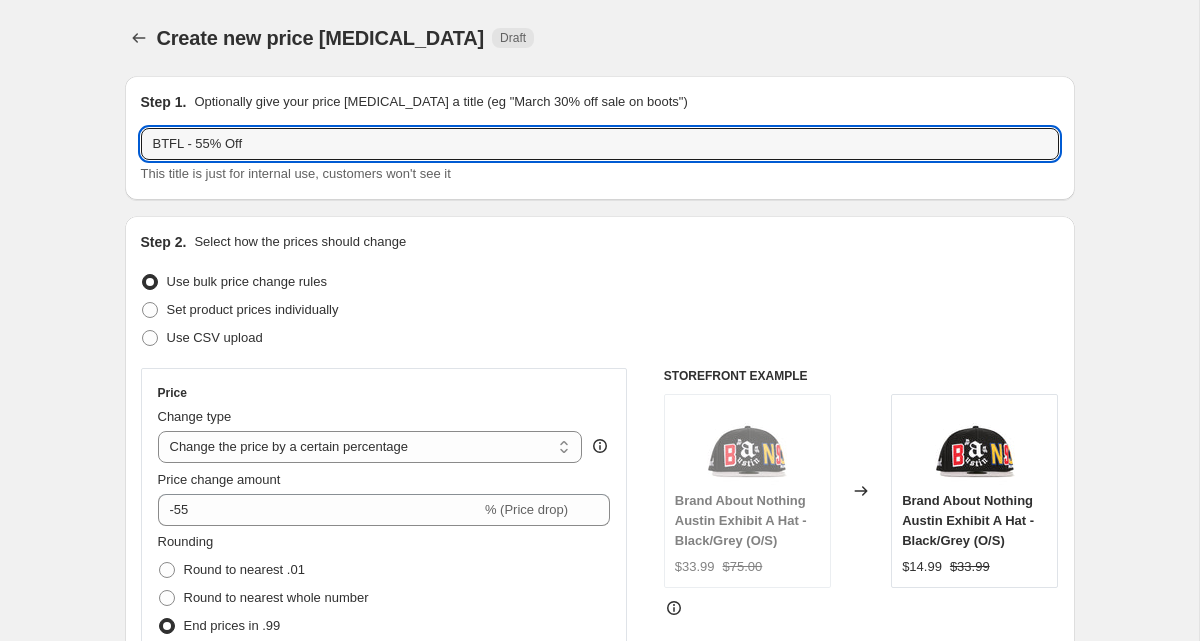 type on "BTFL - 55% Off" 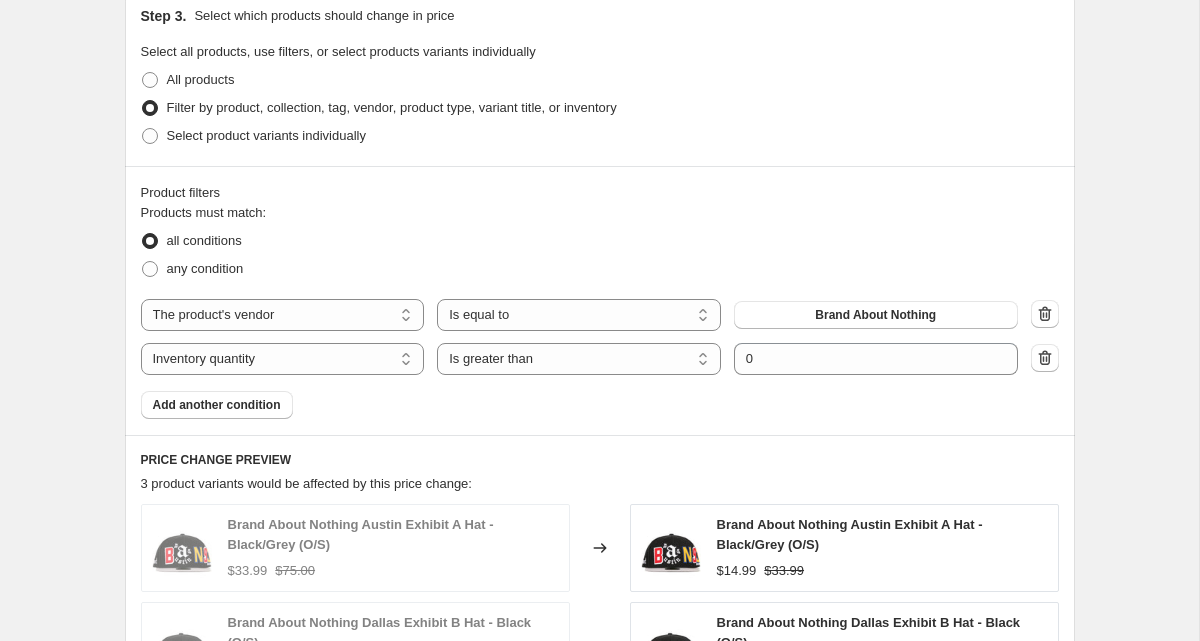 scroll, scrollTop: 1015, scrollLeft: 0, axis: vertical 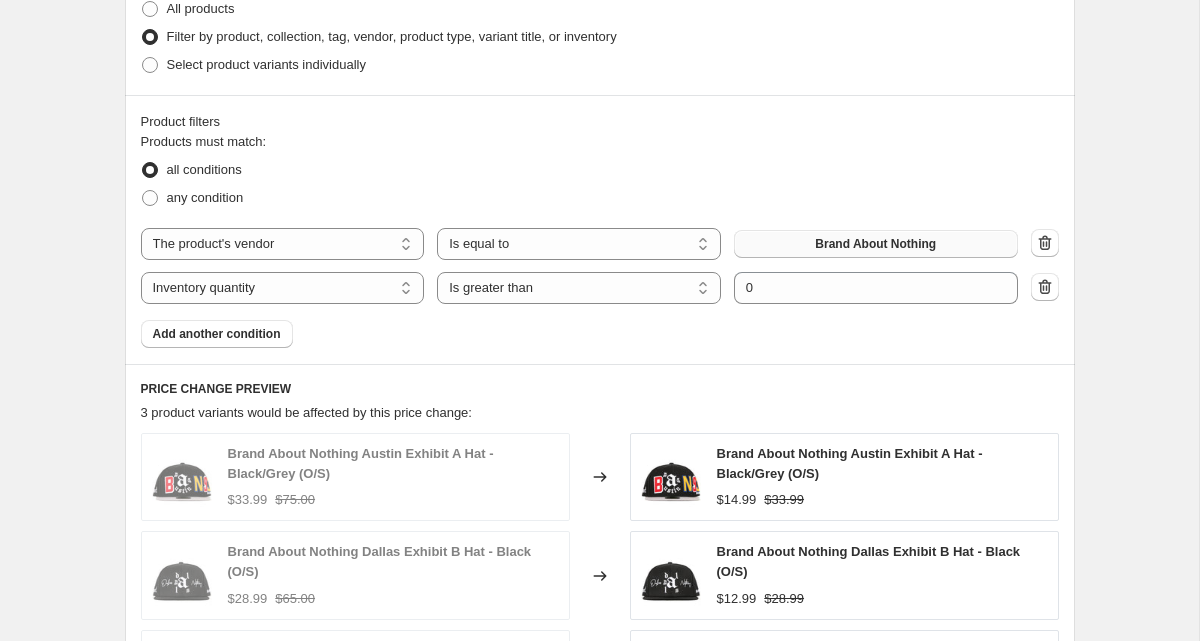 click on "Brand About Nothing" at bounding box center [876, 244] 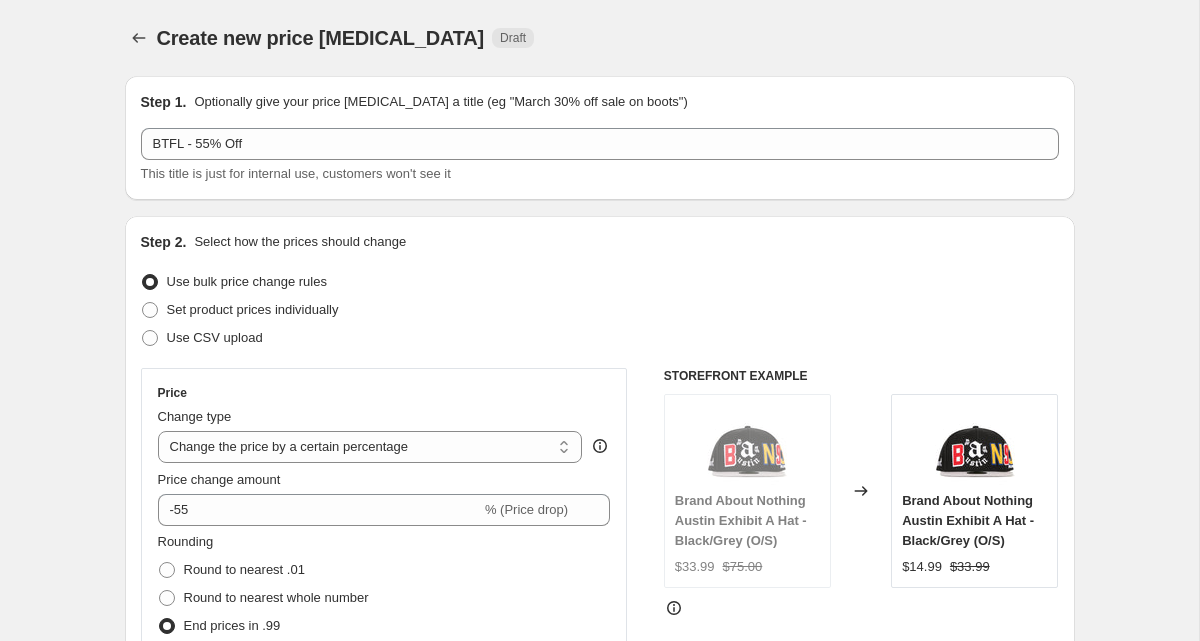 scroll, scrollTop: 1015, scrollLeft: 0, axis: vertical 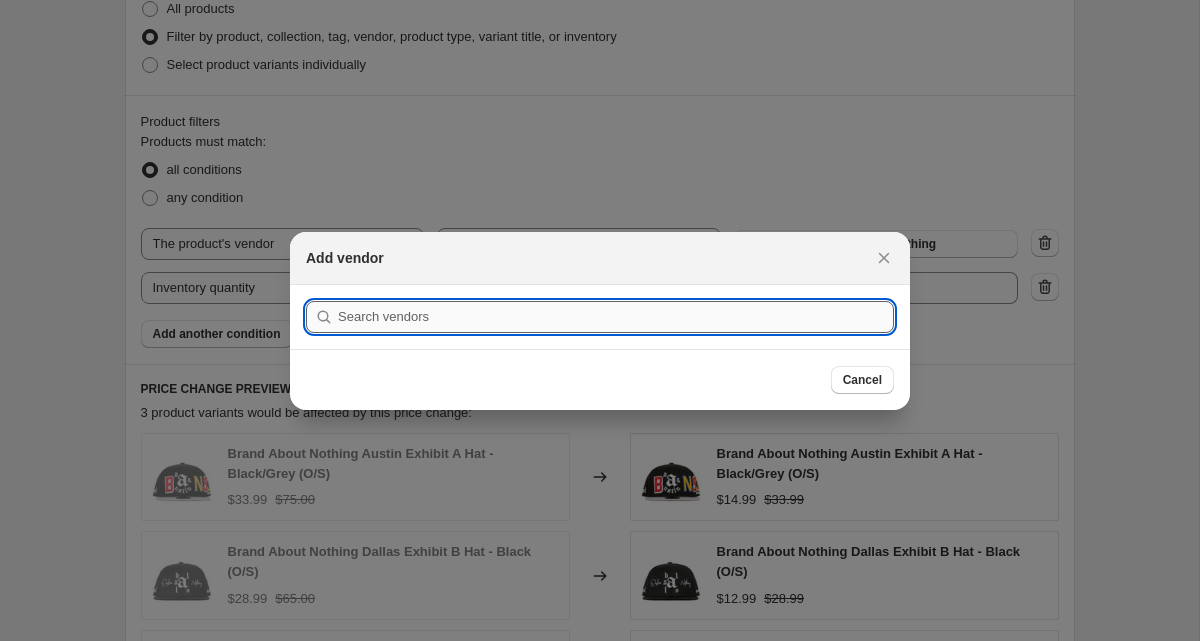click at bounding box center [616, 317] 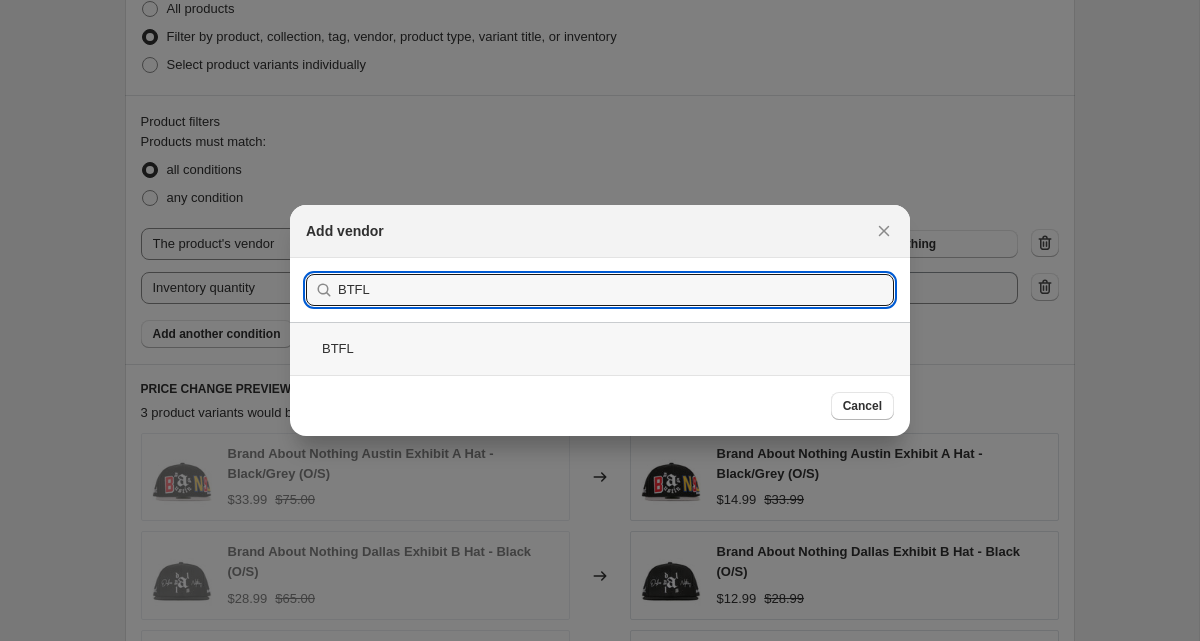 type on "BTFL" 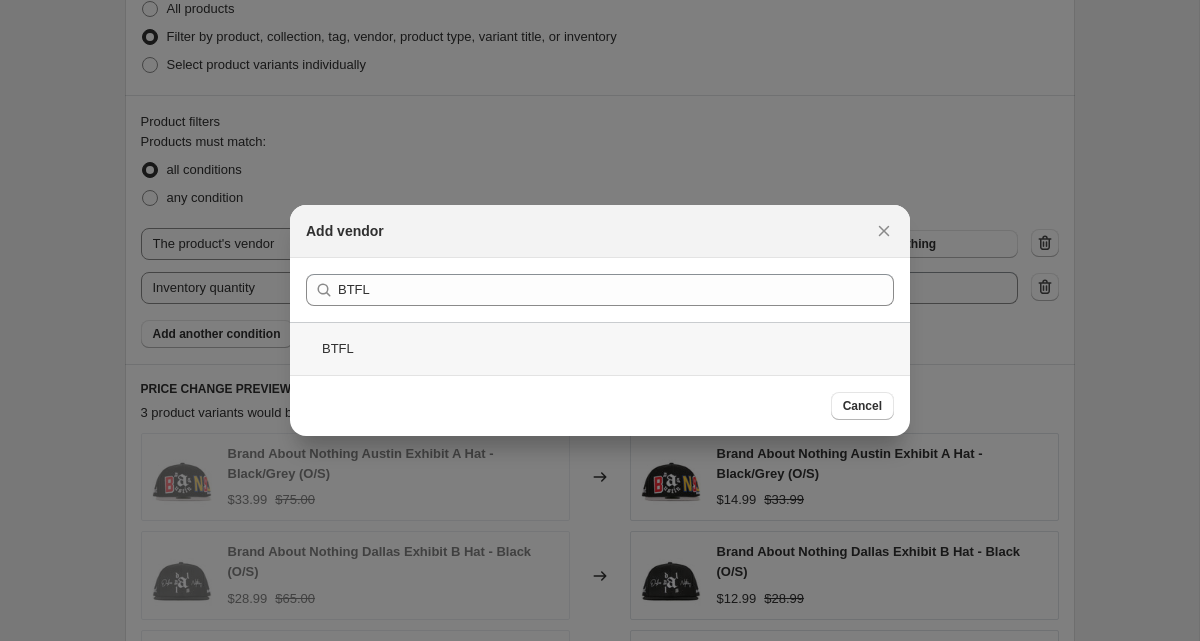 click on "BTFL" at bounding box center (600, 348) 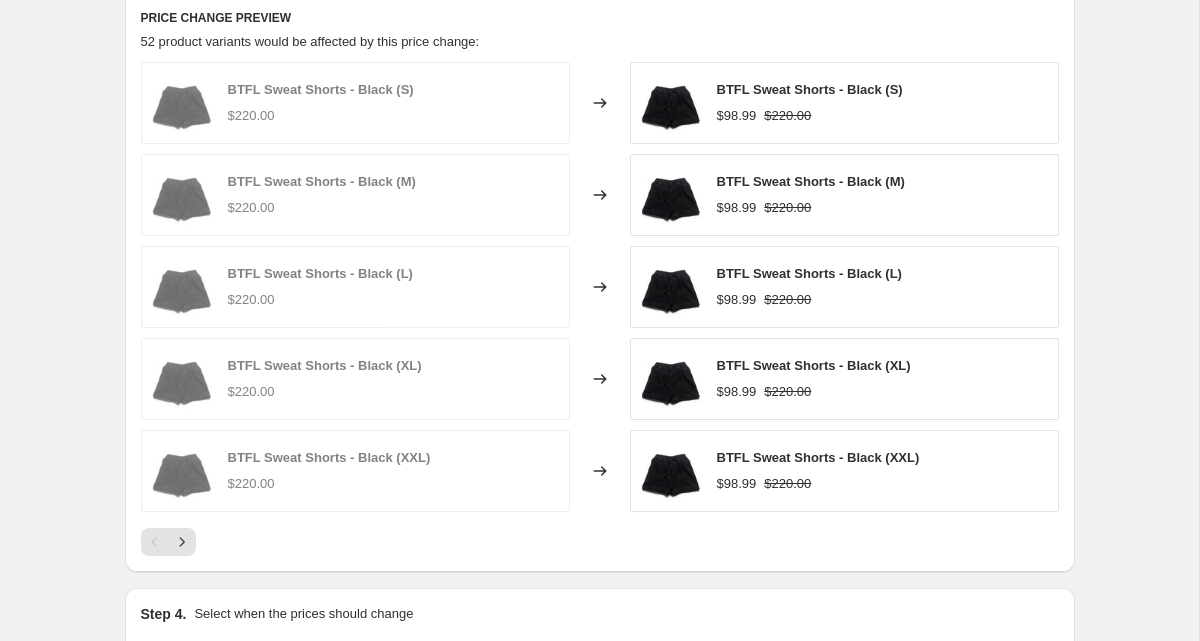 scroll, scrollTop: 1390, scrollLeft: 0, axis: vertical 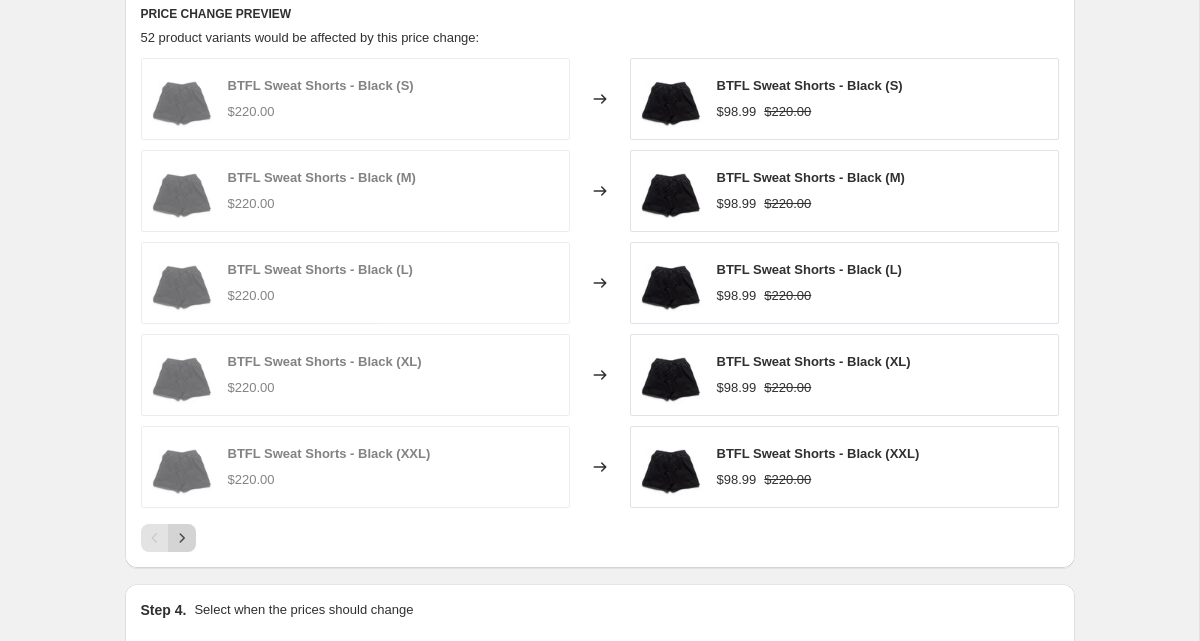 click 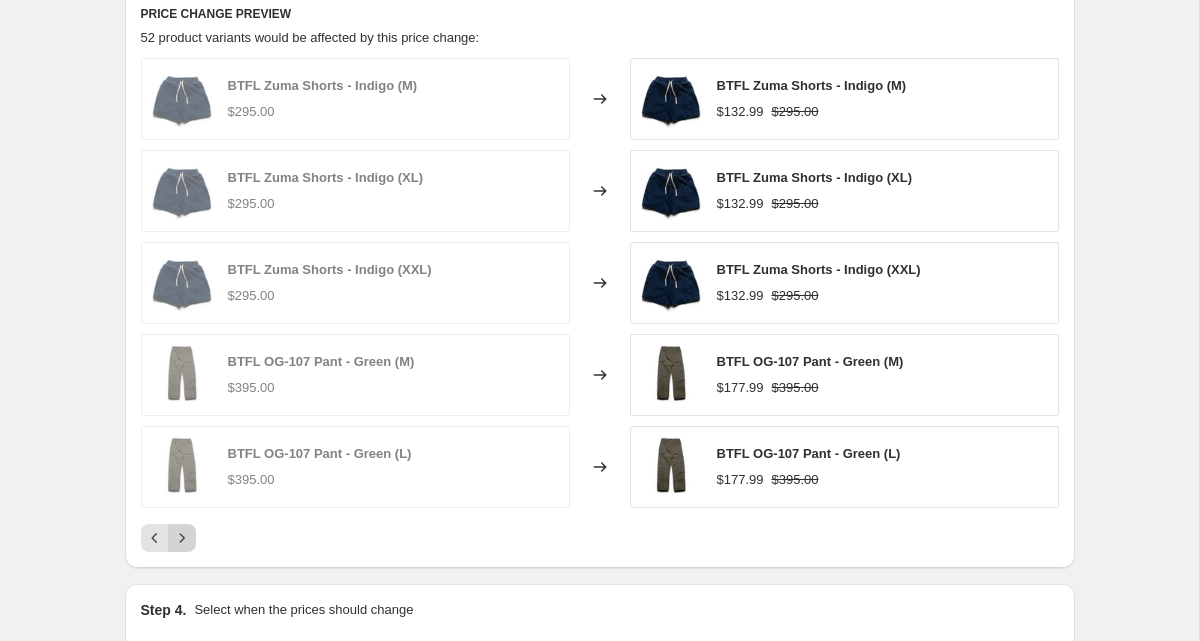 click 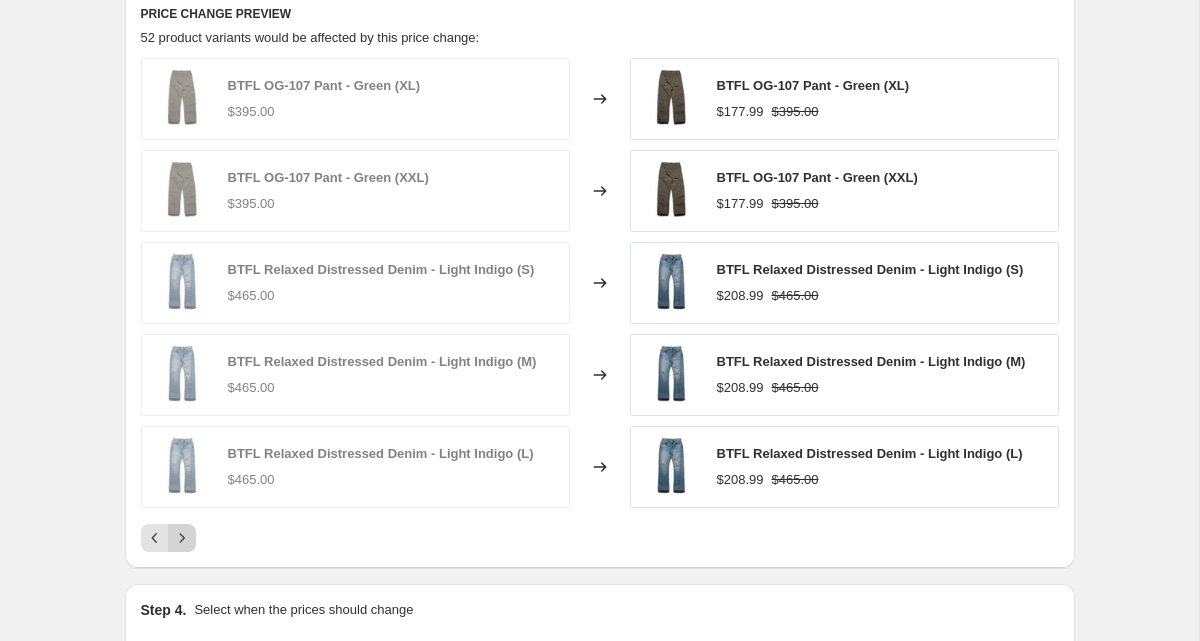 click 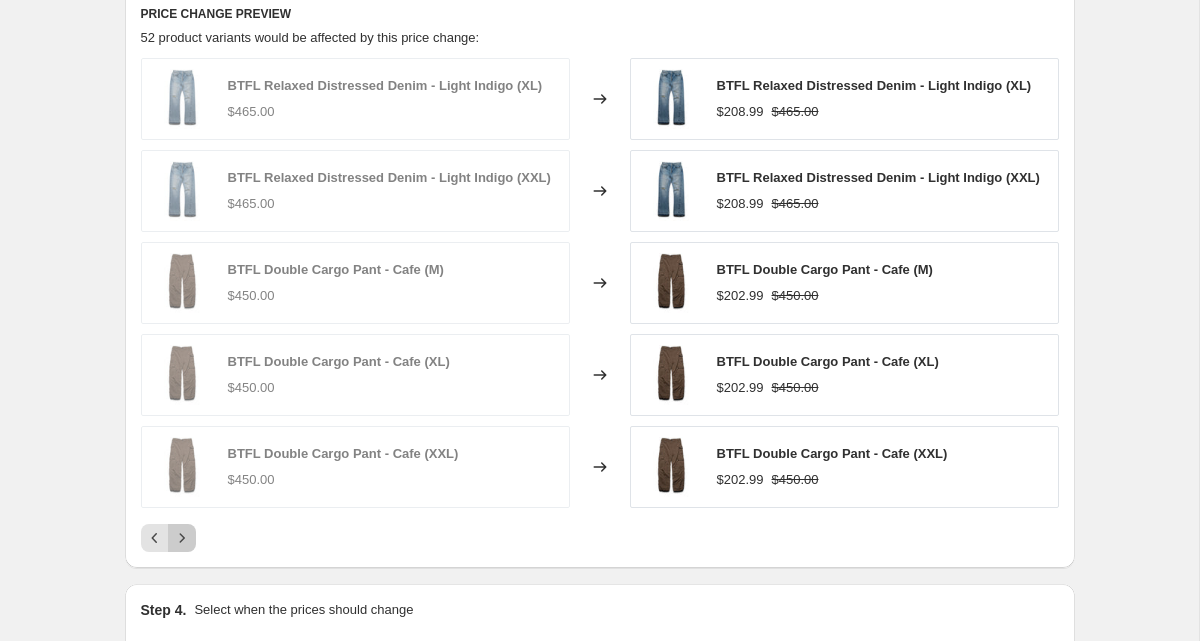 click 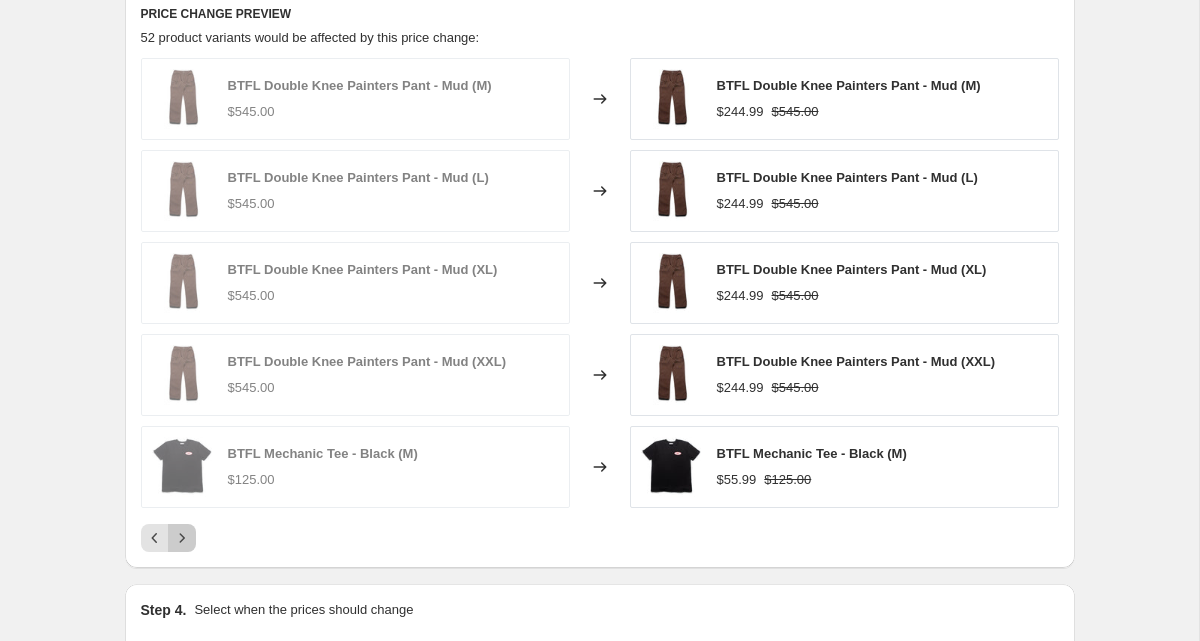 click 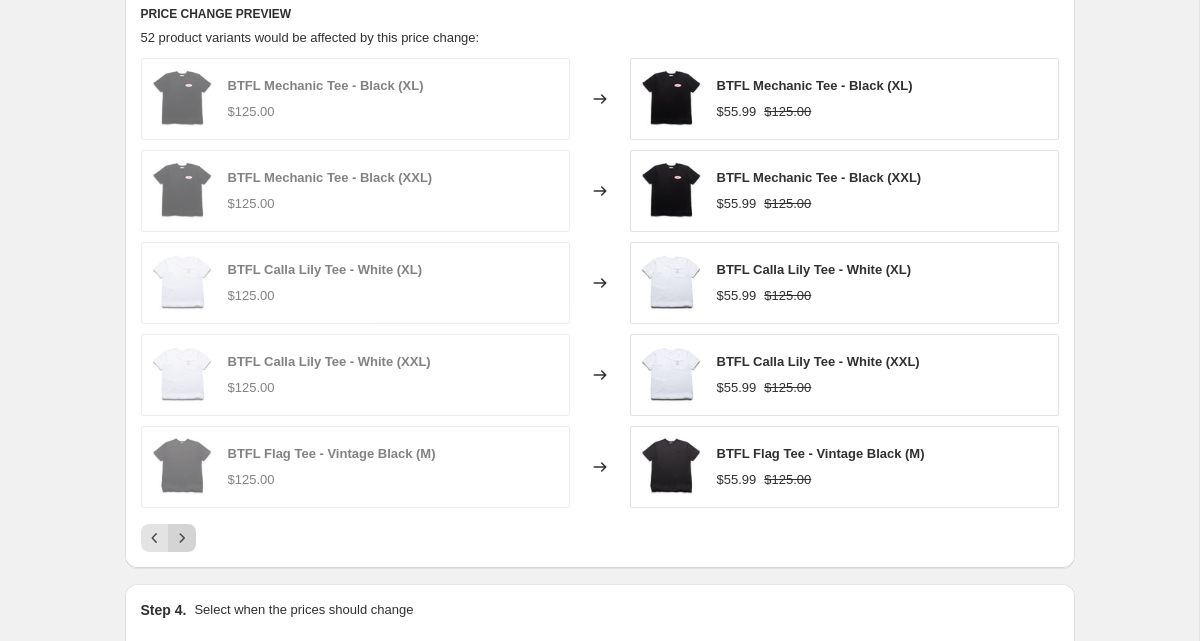 click 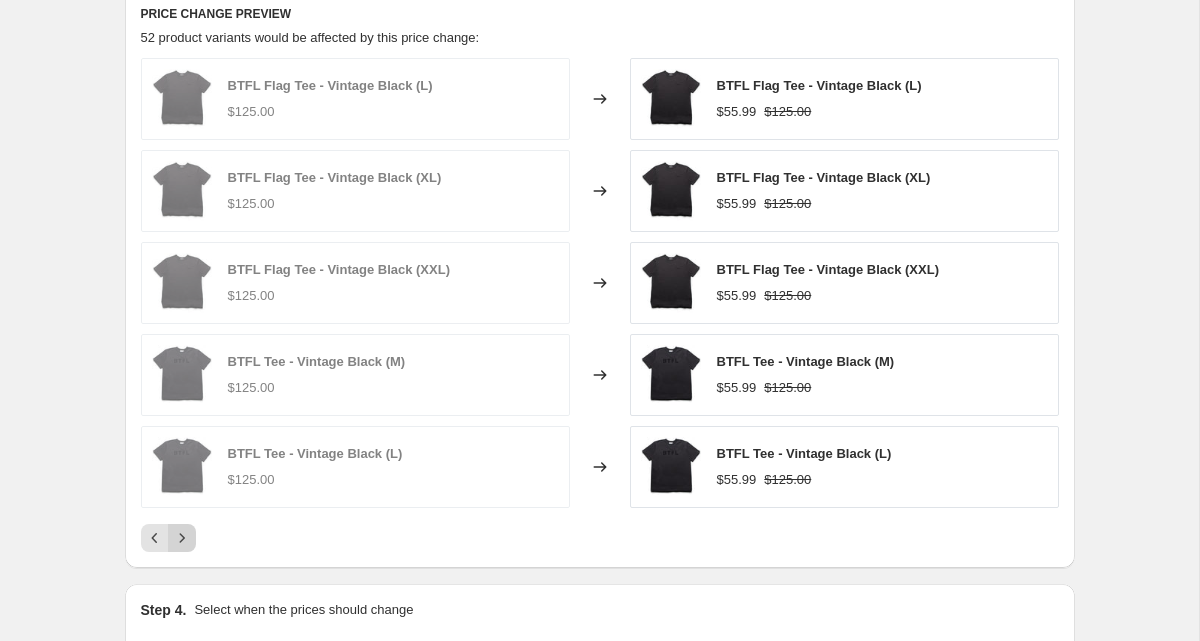 click 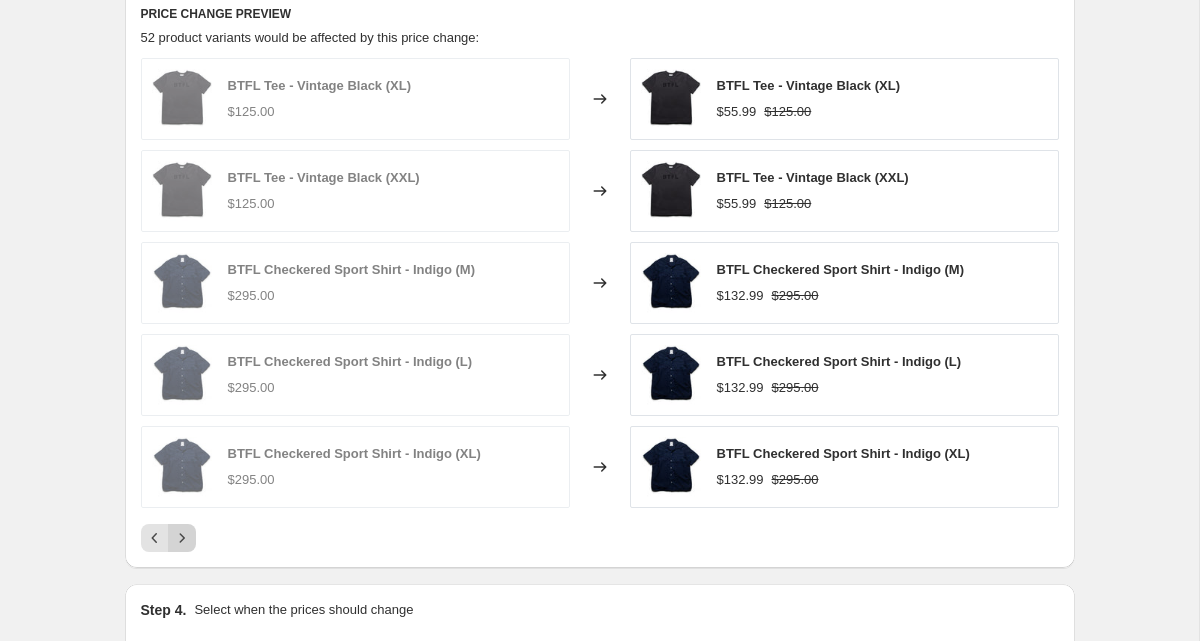 click 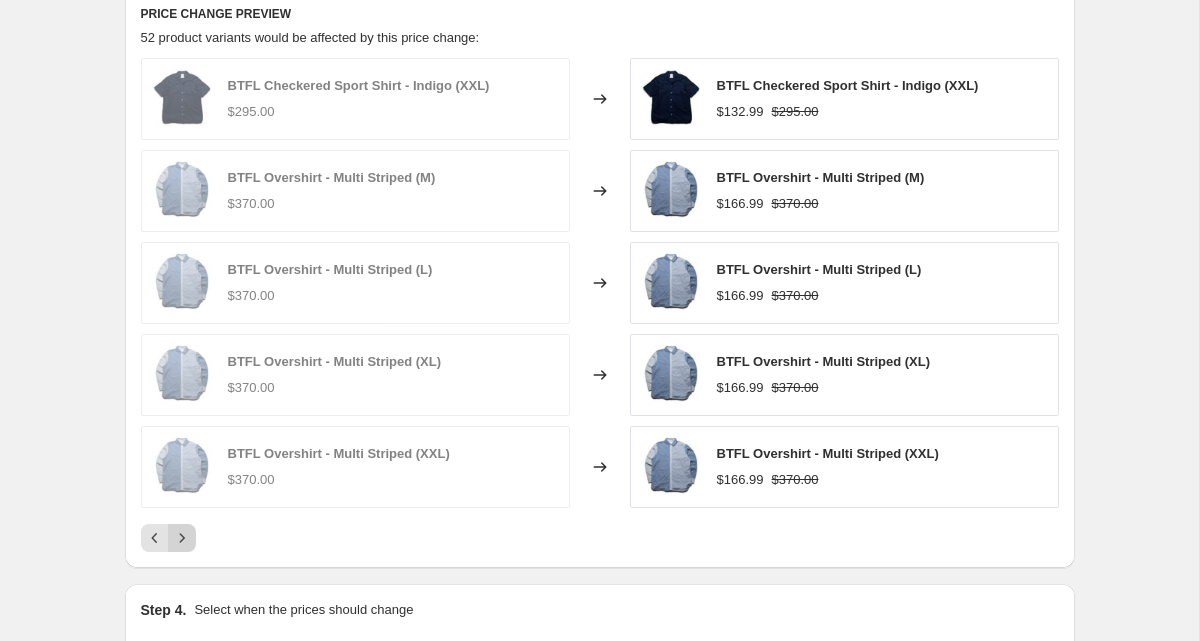 click 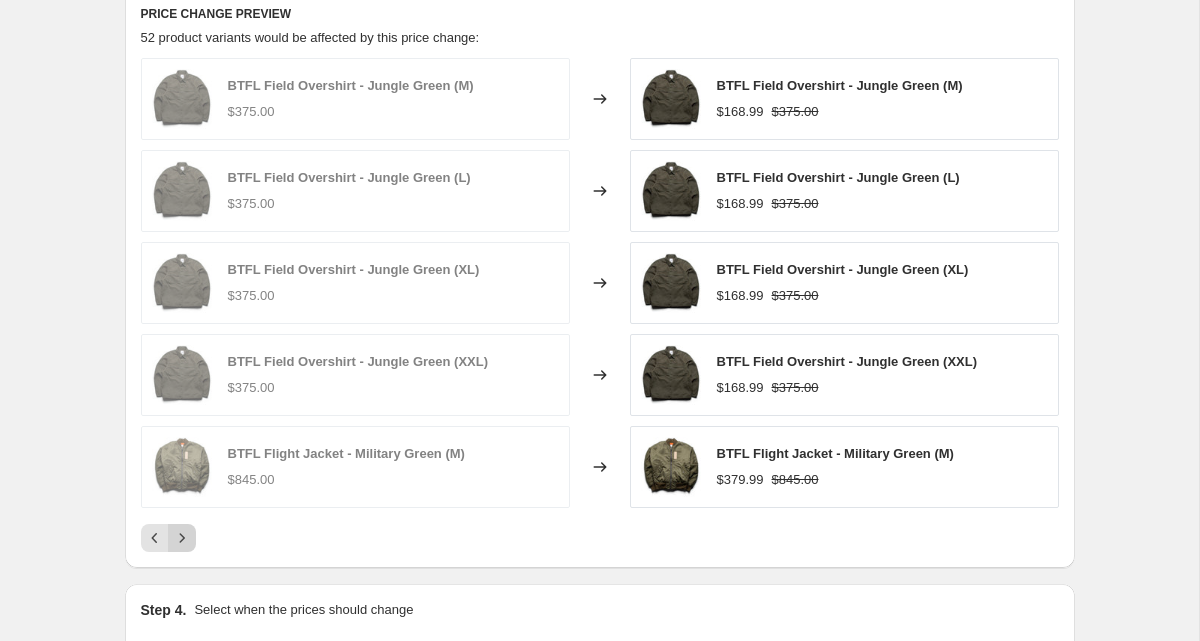 click 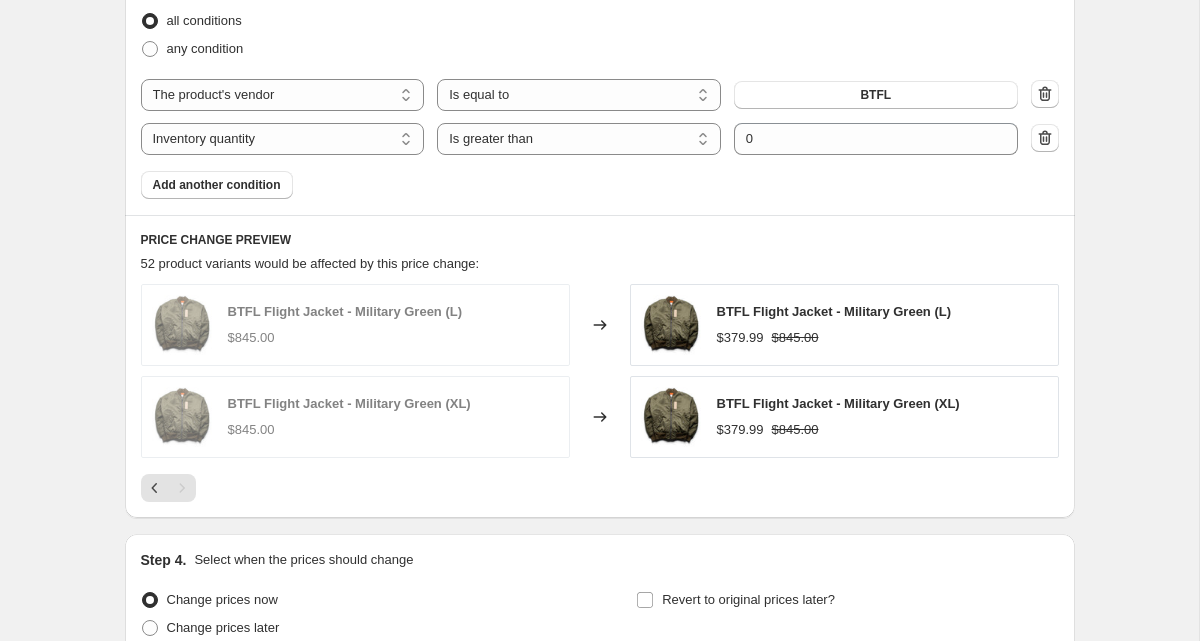 scroll, scrollTop: 1351, scrollLeft: 0, axis: vertical 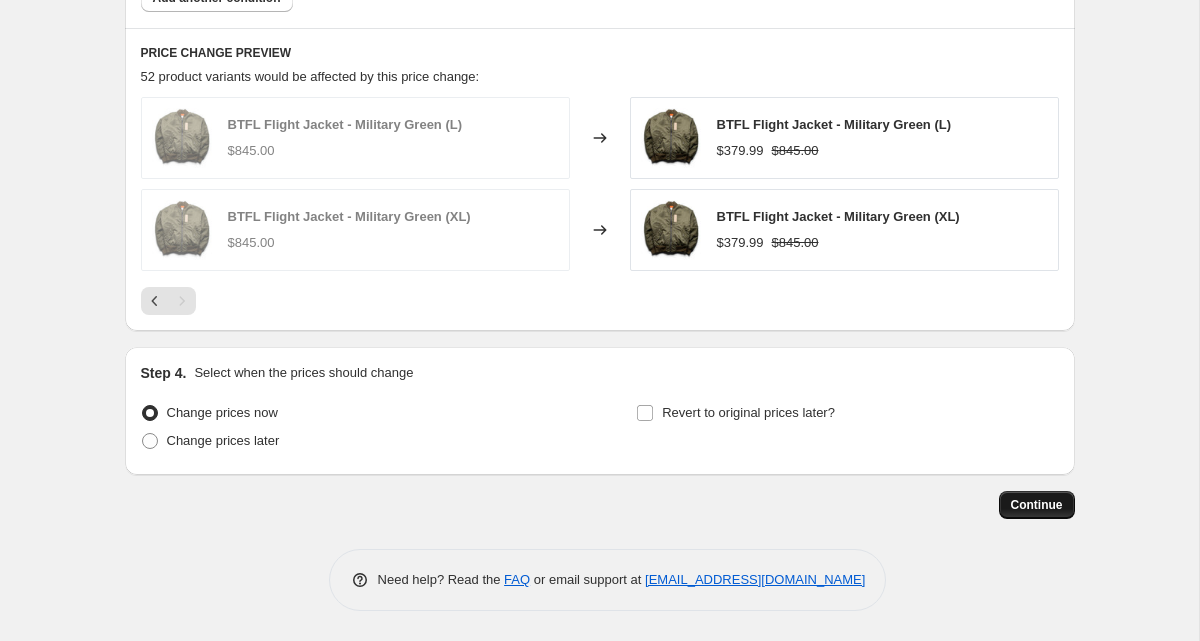 click on "Continue" at bounding box center (1037, 505) 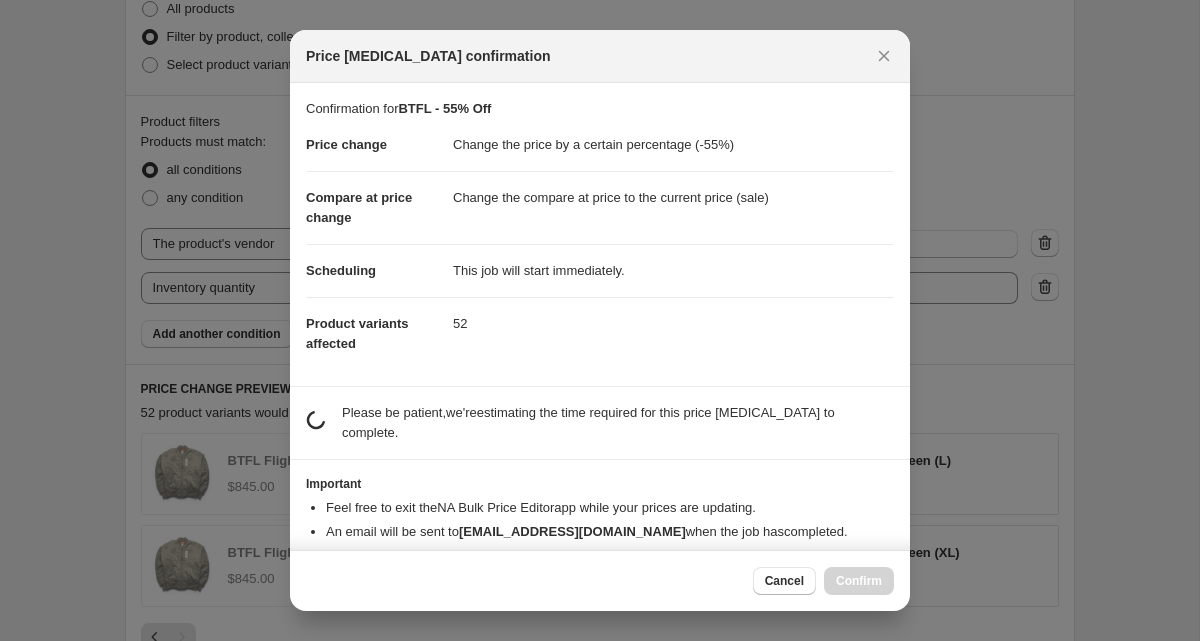 scroll, scrollTop: 0, scrollLeft: 0, axis: both 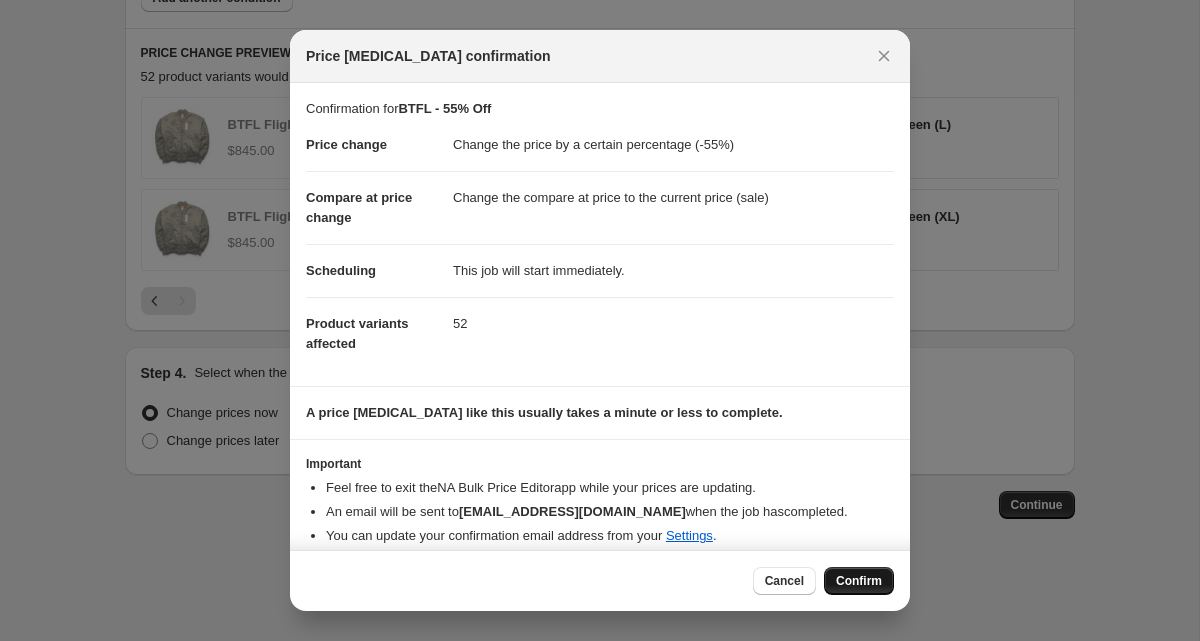 click on "Confirm" at bounding box center (859, 581) 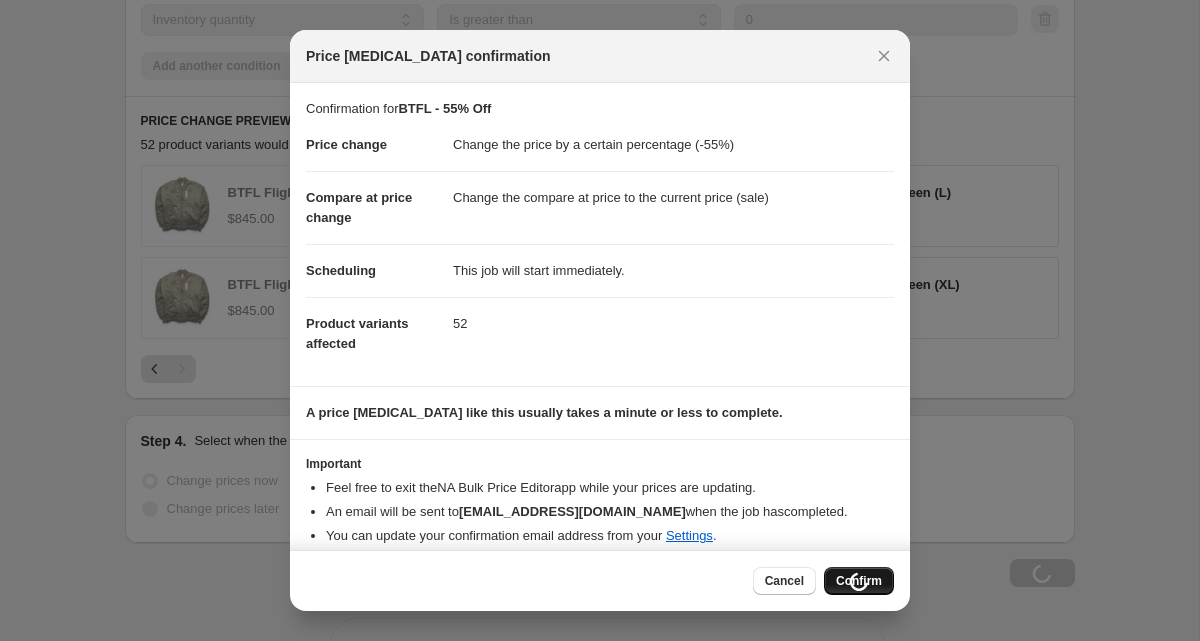 scroll, scrollTop: 1419, scrollLeft: 0, axis: vertical 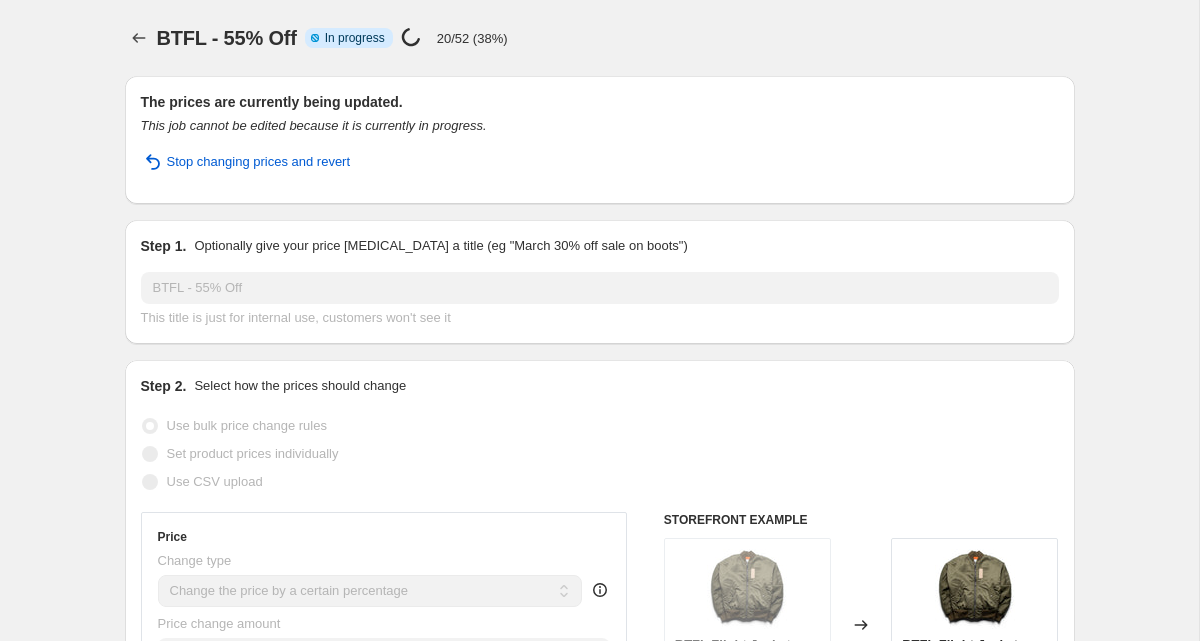 select on "percentage" 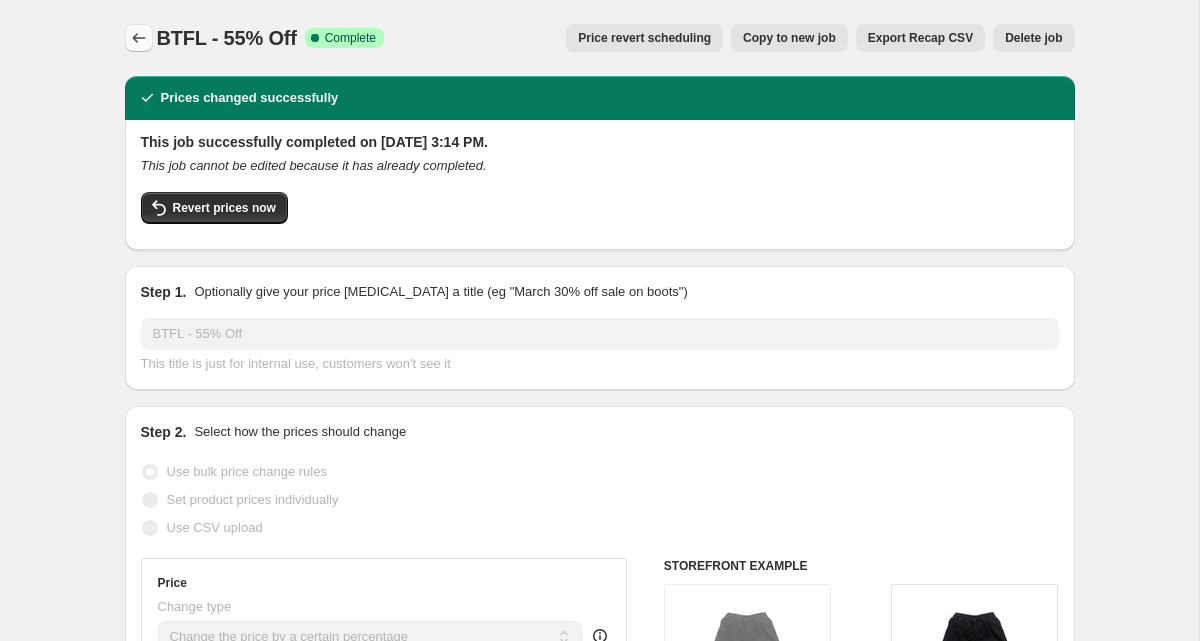 click 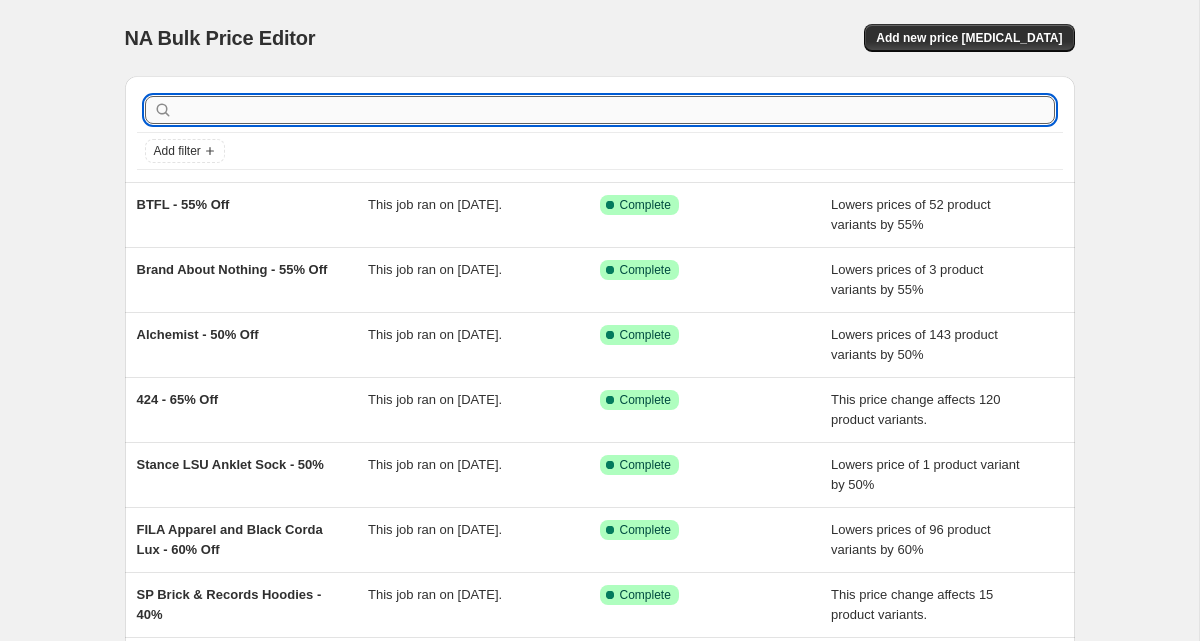 click at bounding box center [616, 110] 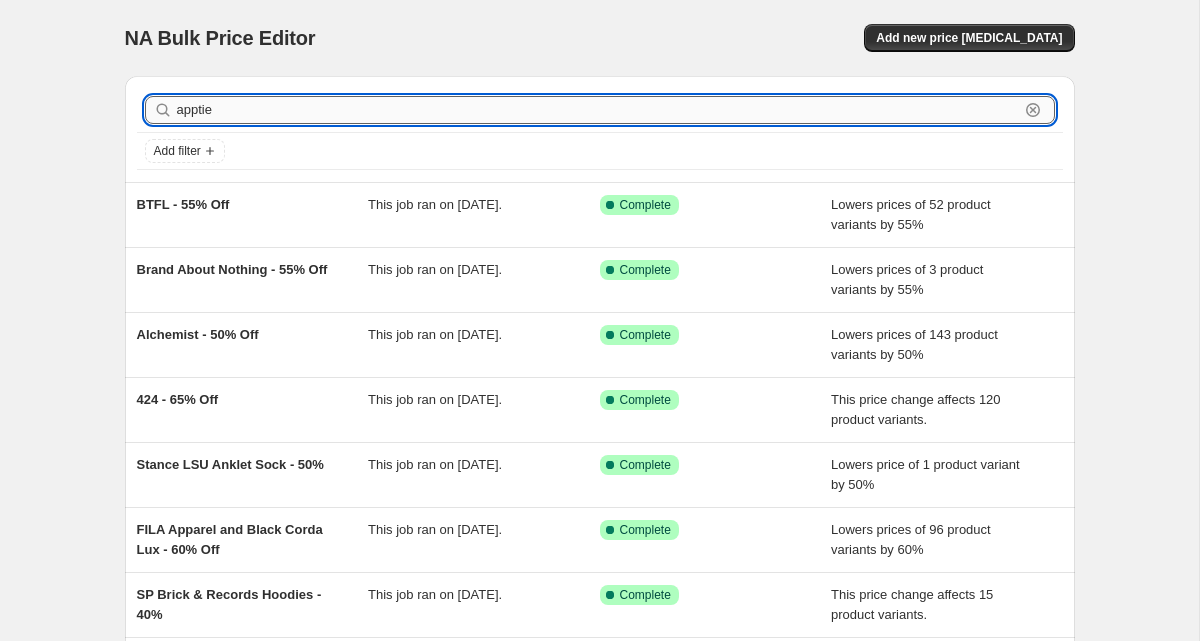 type on "apptier" 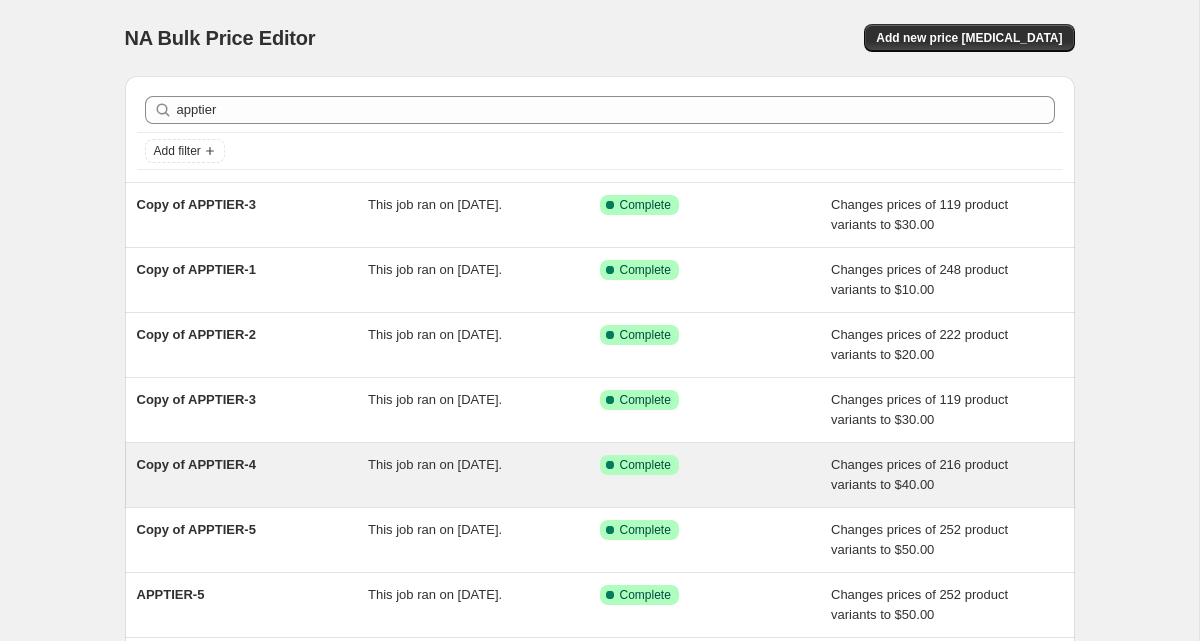 click on "Copy of APPTIER-4" at bounding box center (253, 475) 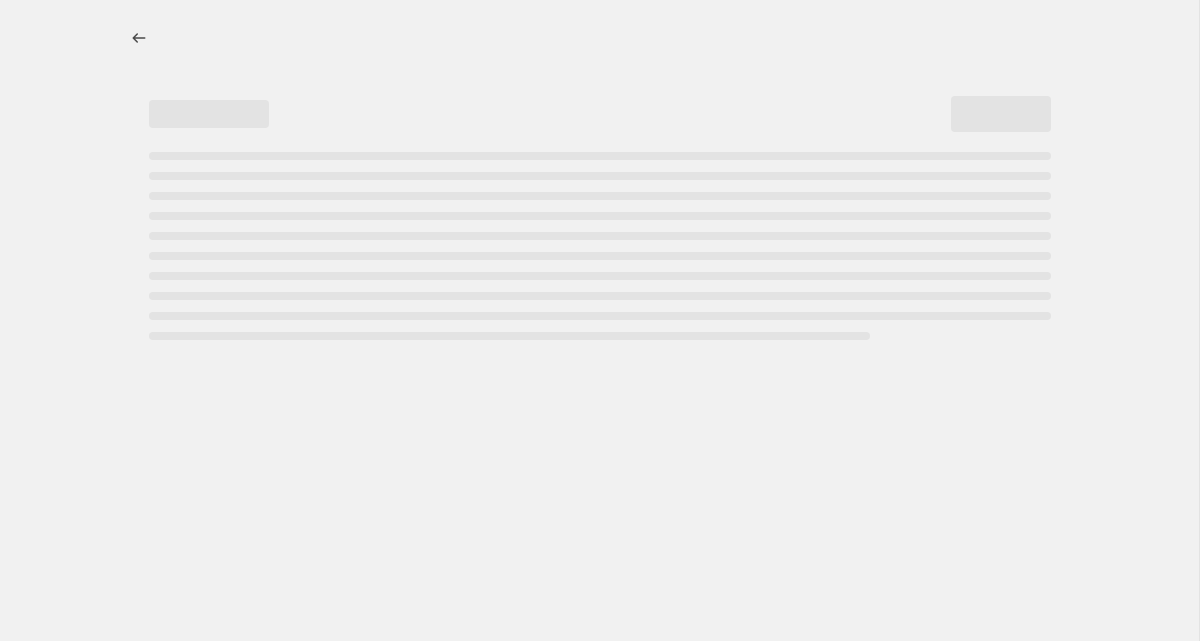 select on "no_change" 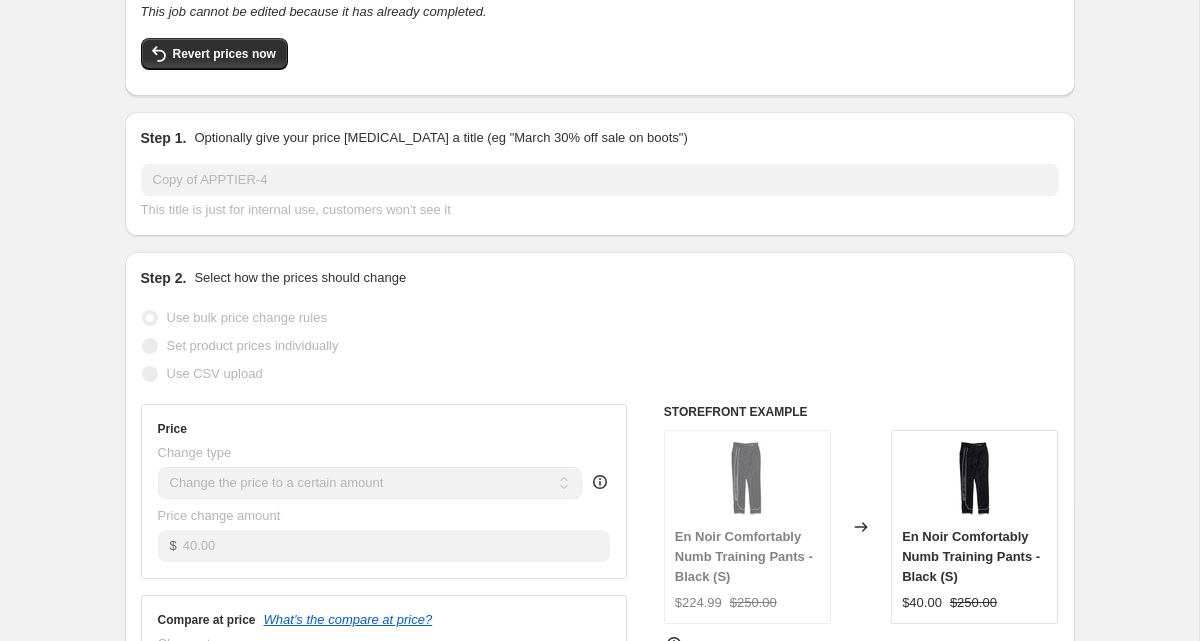 scroll, scrollTop: 0, scrollLeft: 0, axis: both 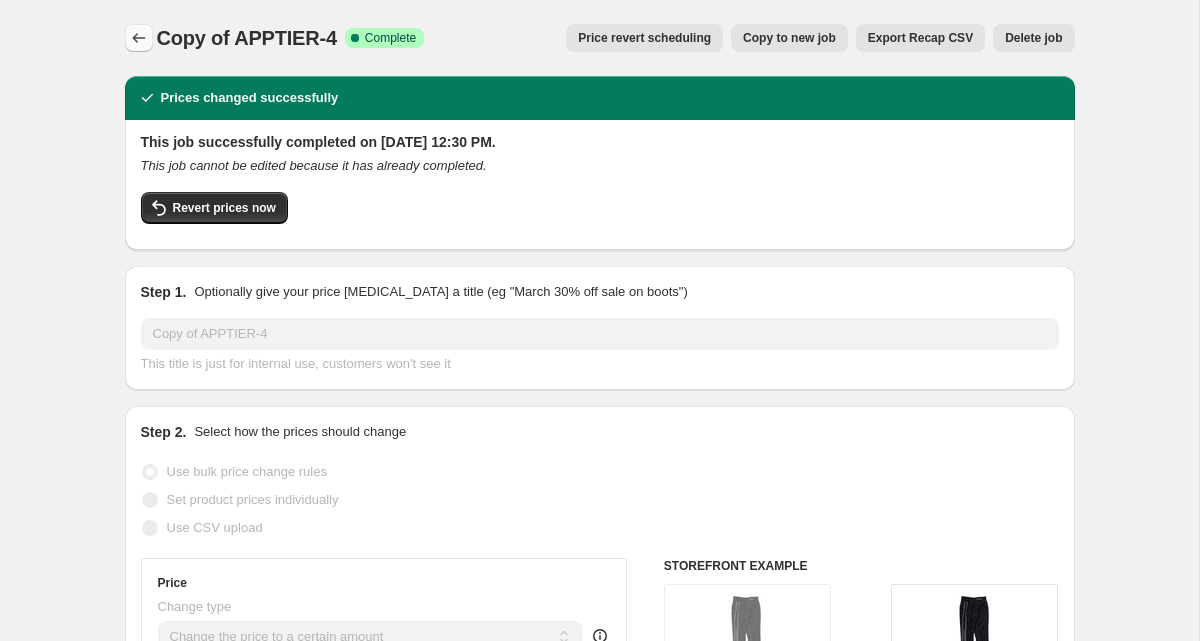 click 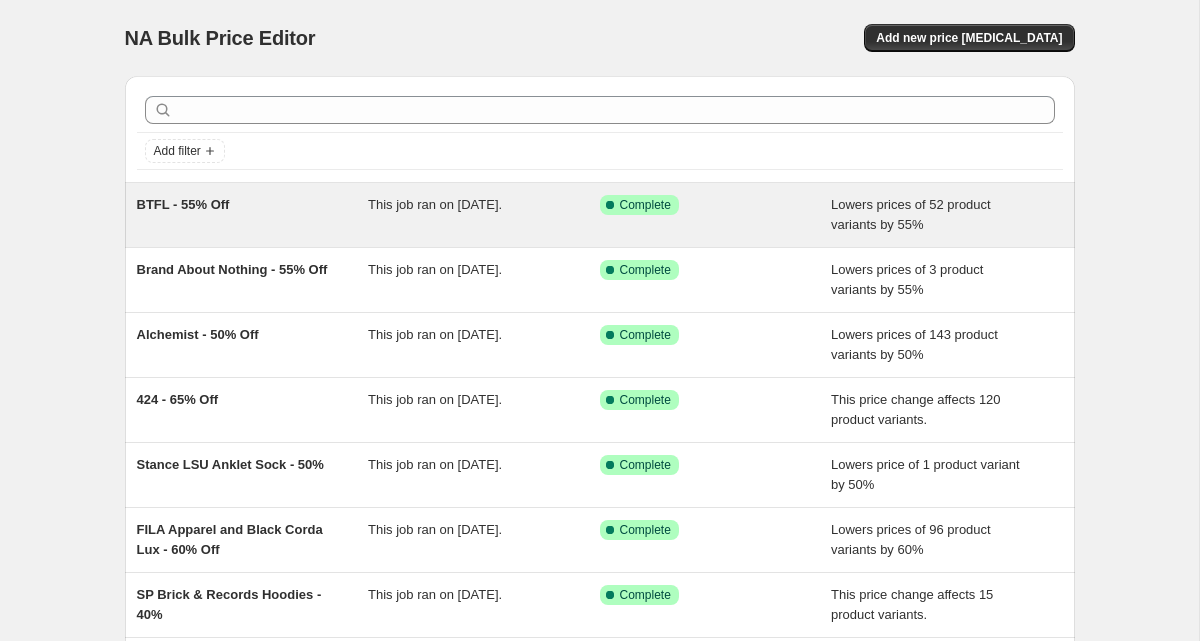 click on "BTFL - 55% Off" at bounding box center [253, 215] 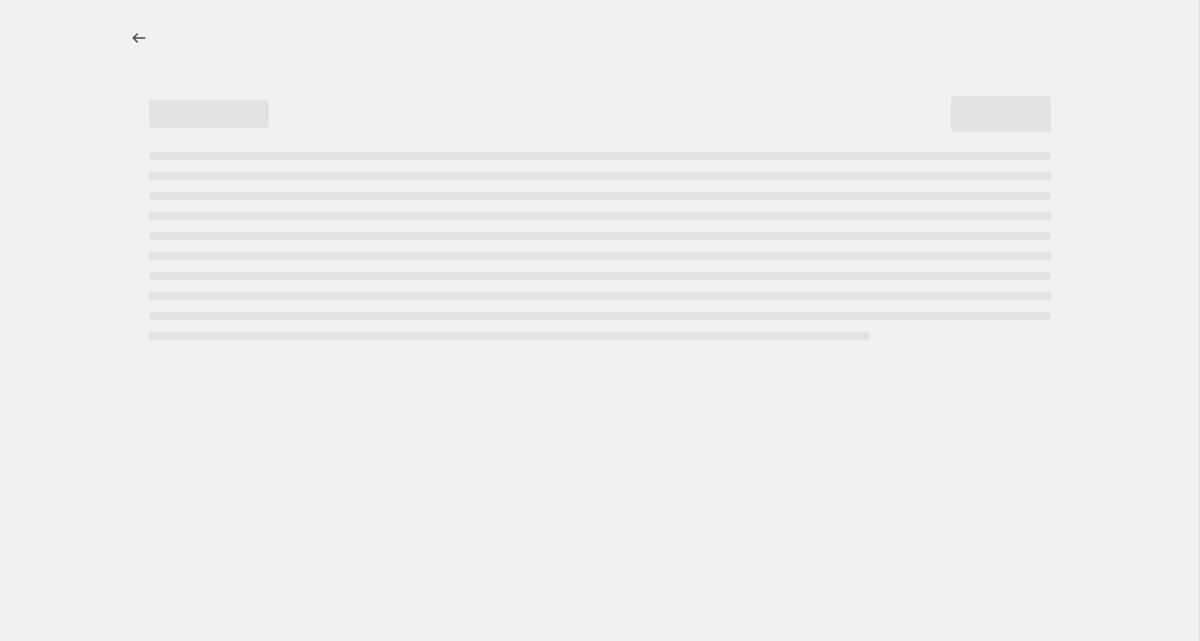select on "percentage" 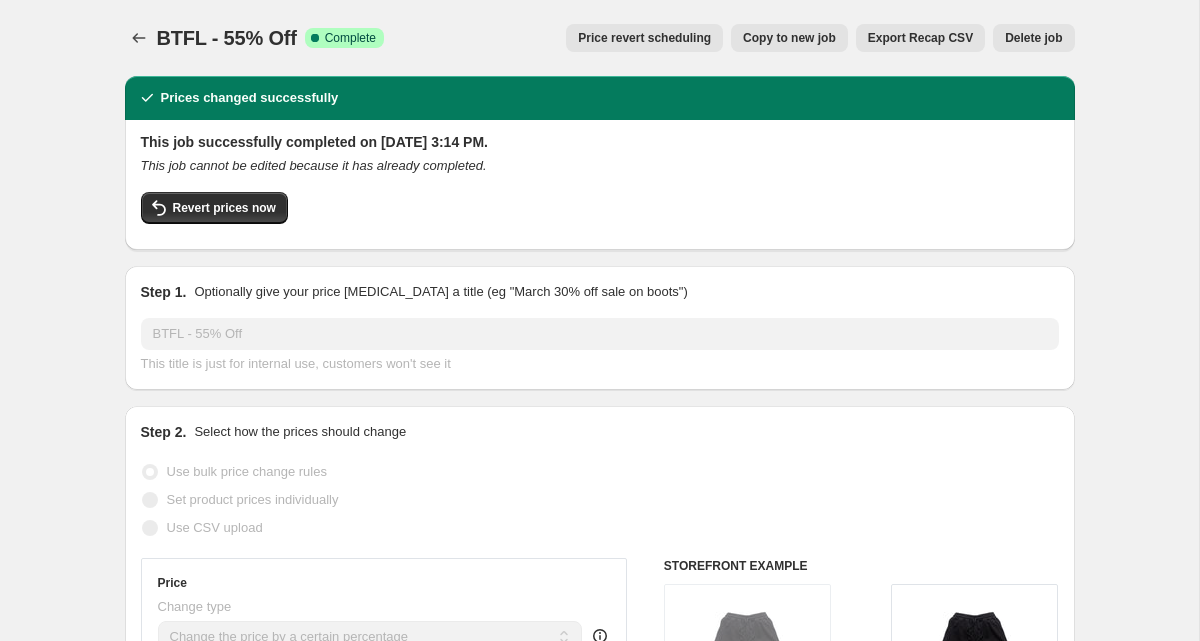 click on "Copy to new job" at bounding box center [789, 38] 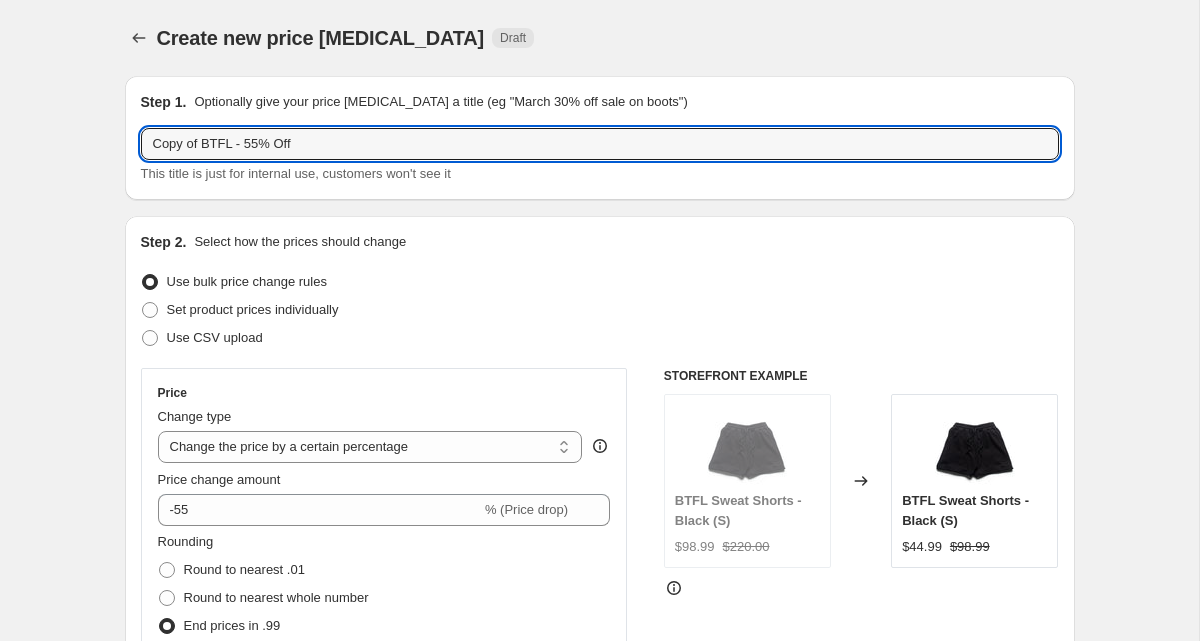 drag, startPoint x: 233, startPoint y: 144, endPoint x: 118, endPoint y: 144, distance: 115 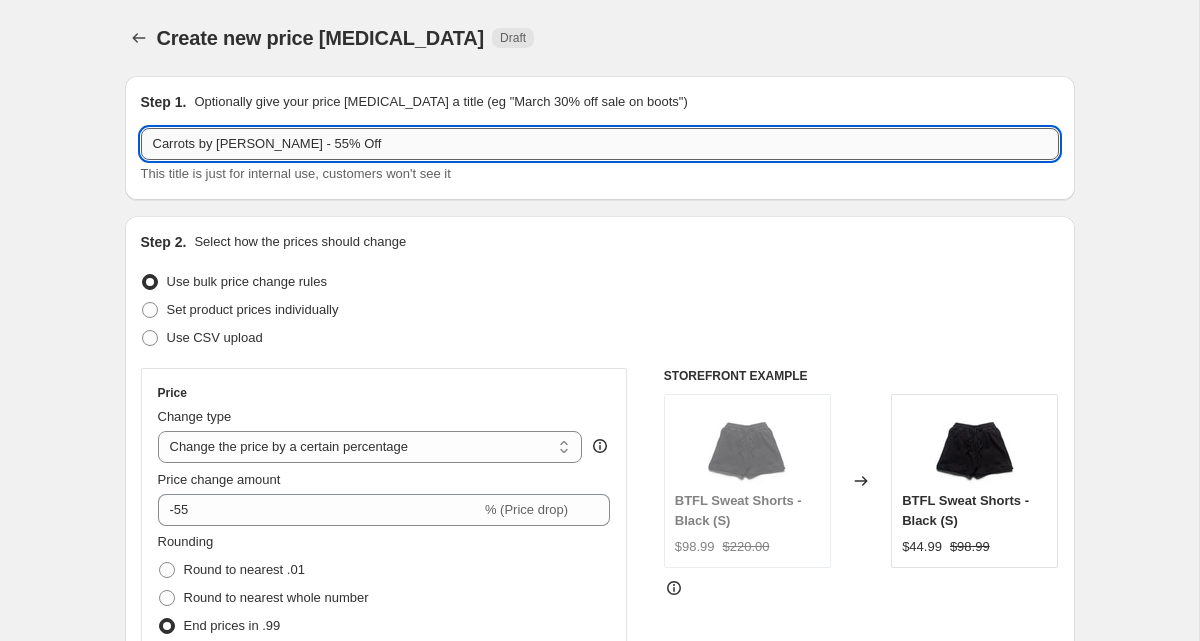 click on "Carrots by [PERSON_NAME] - 55% Off" at bounding box center (600, 144) 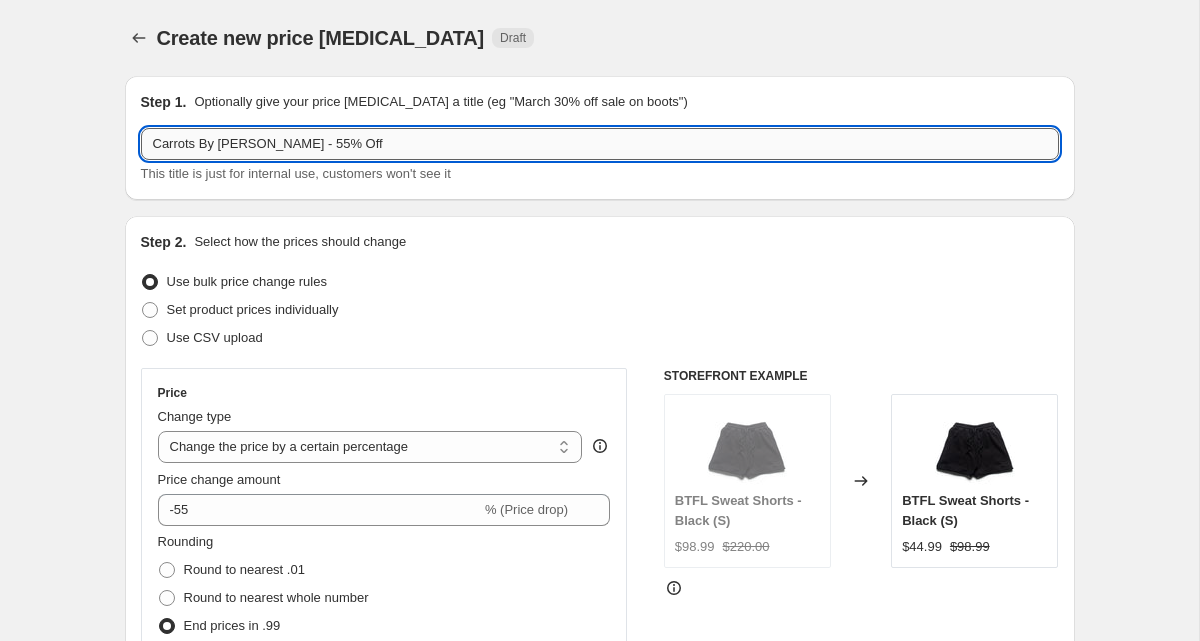 click on "Carrots By [PERSON_NAME] - 55% Off" at bounding box center [600, 144] 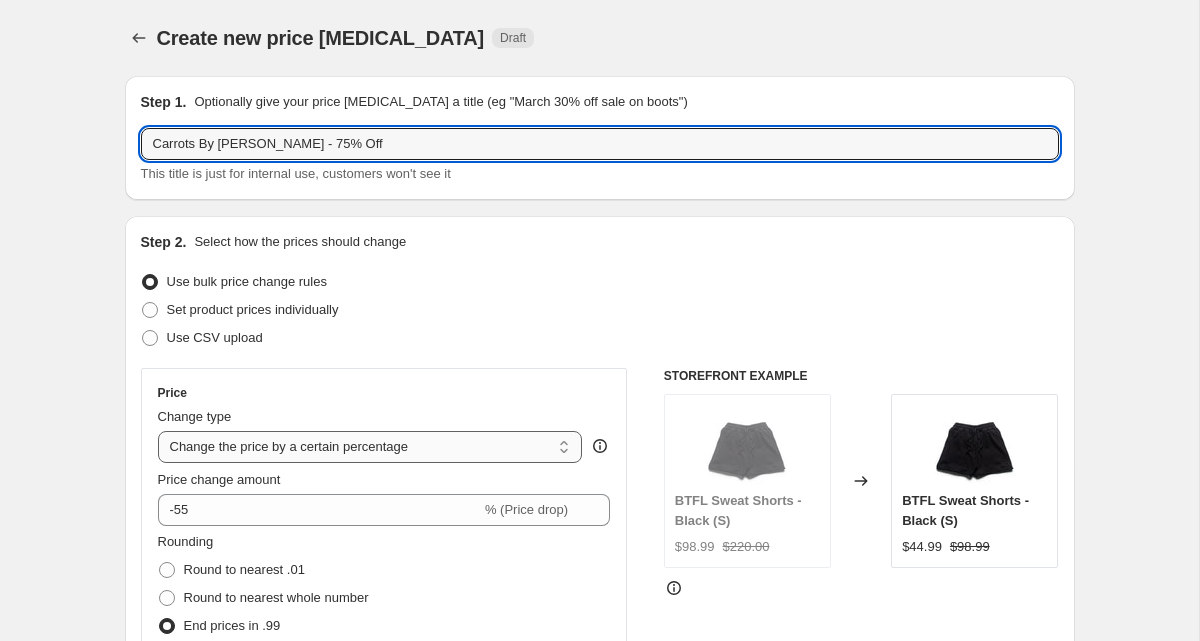 scroll, scrollTop: 12, scrollLeft: 0, axis: vertical 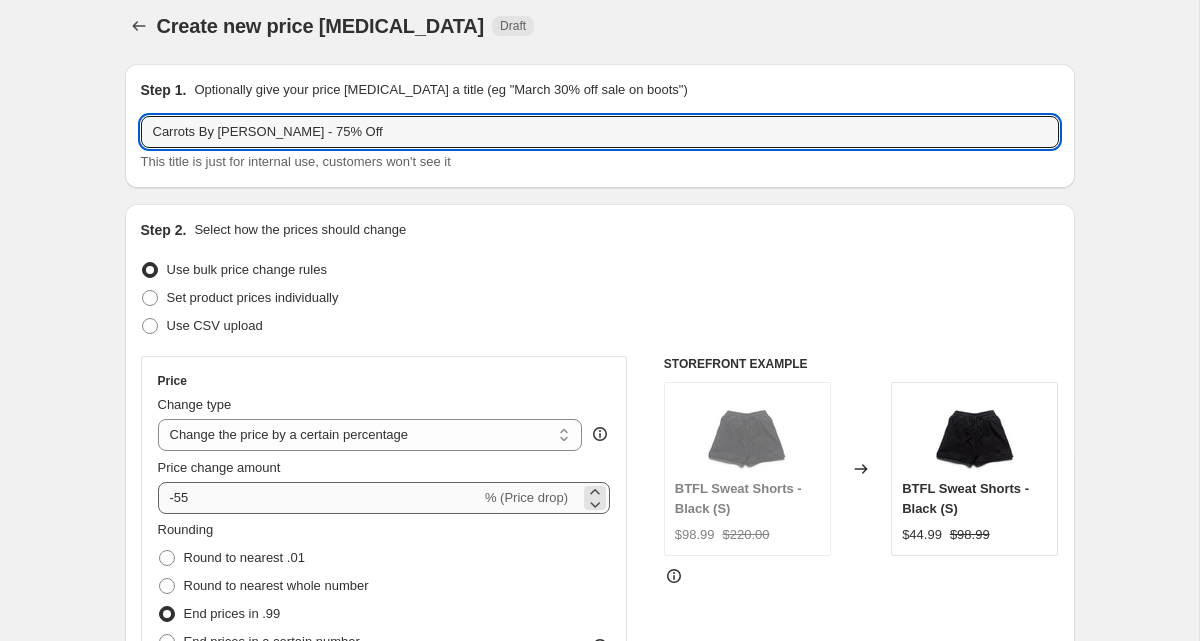 type on "Carrots By [PERSON_NAME] - 75% Off" 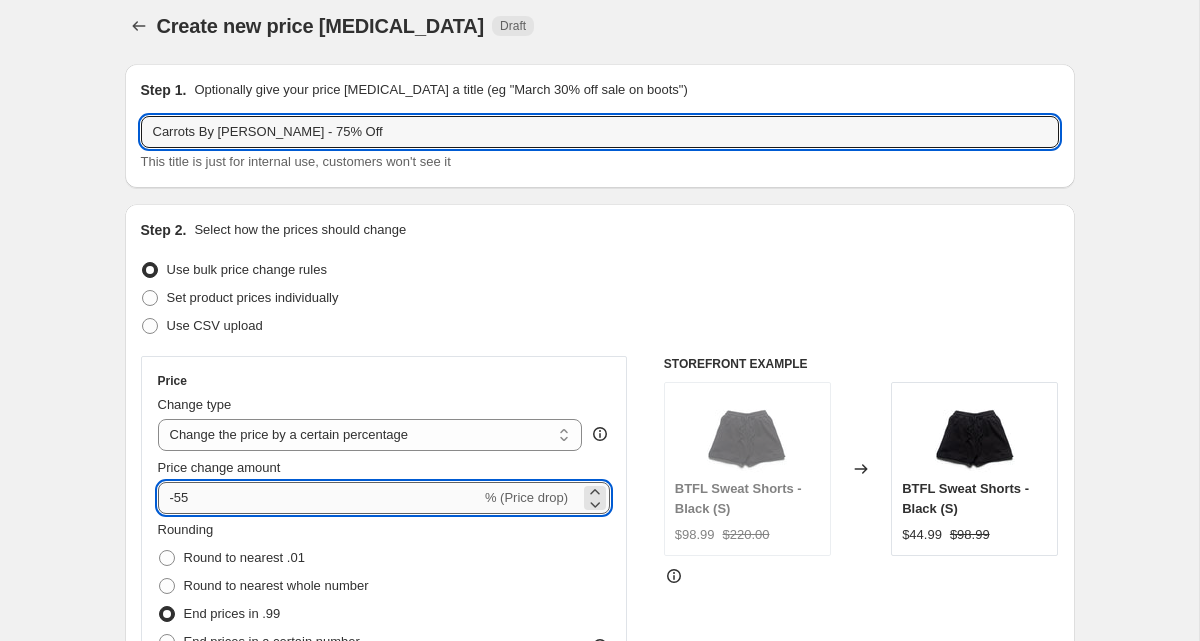 click on "-55" at bounding box center [319, 498] 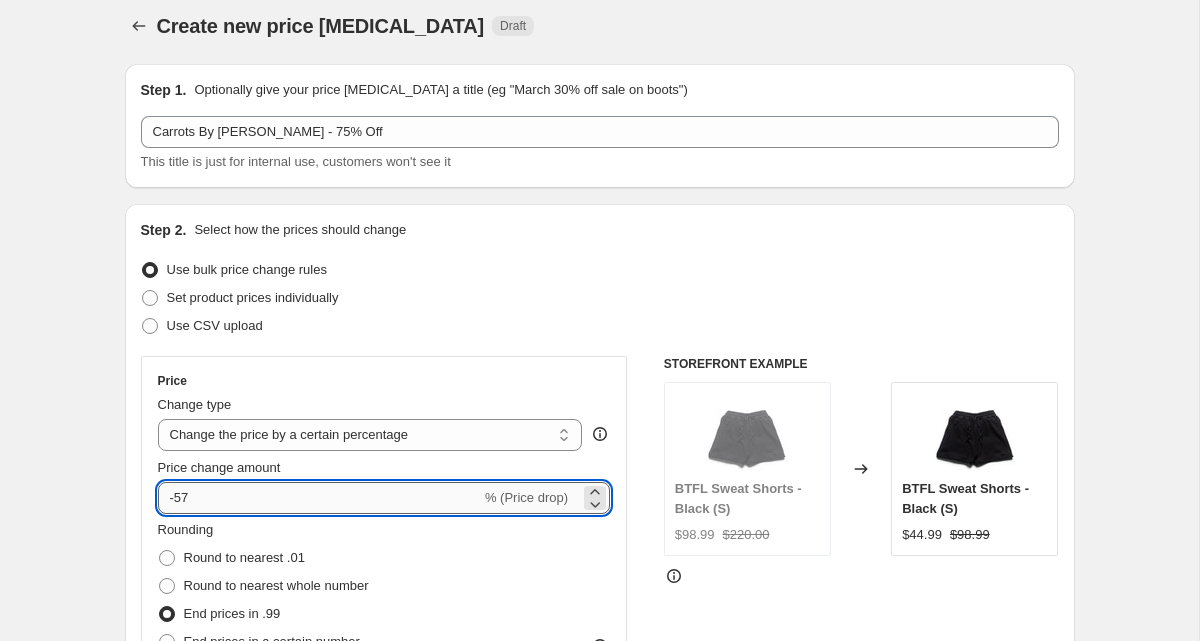 type on "-5" 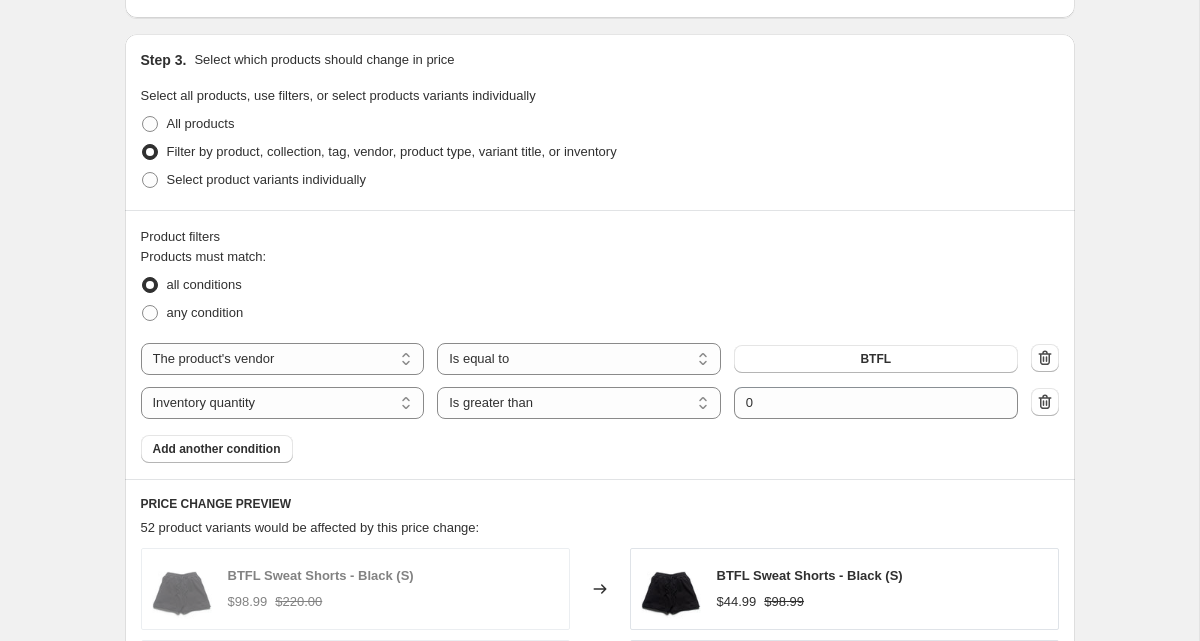 scroll, scrollTop: 906, scrollLeft: 0, axis: vertical 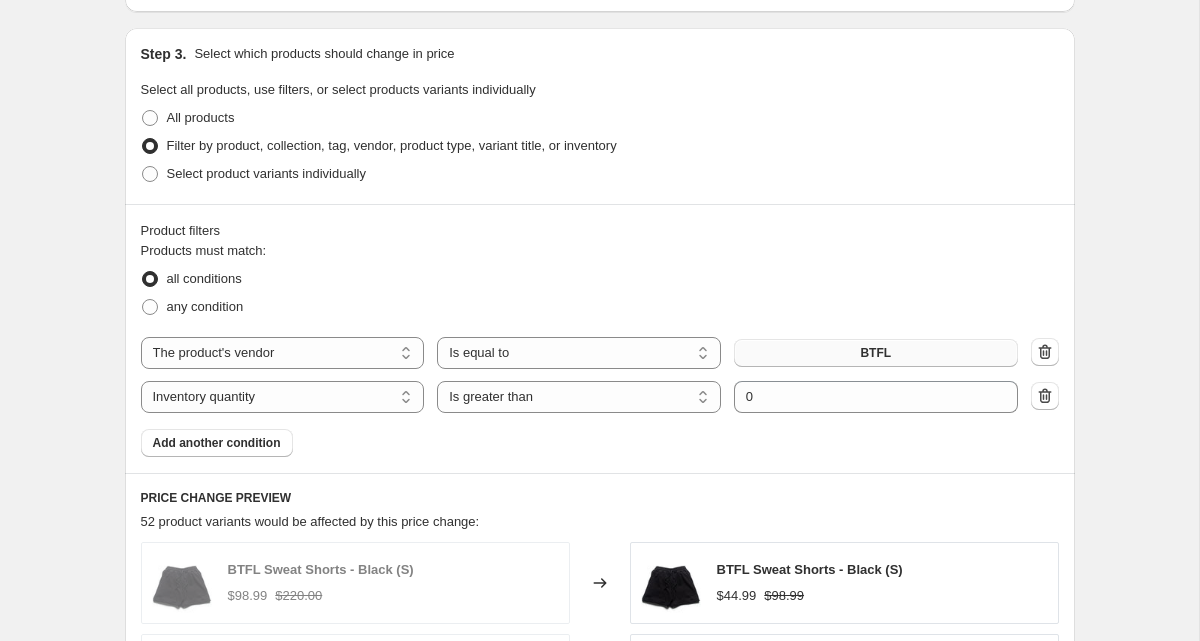 type on "-75" 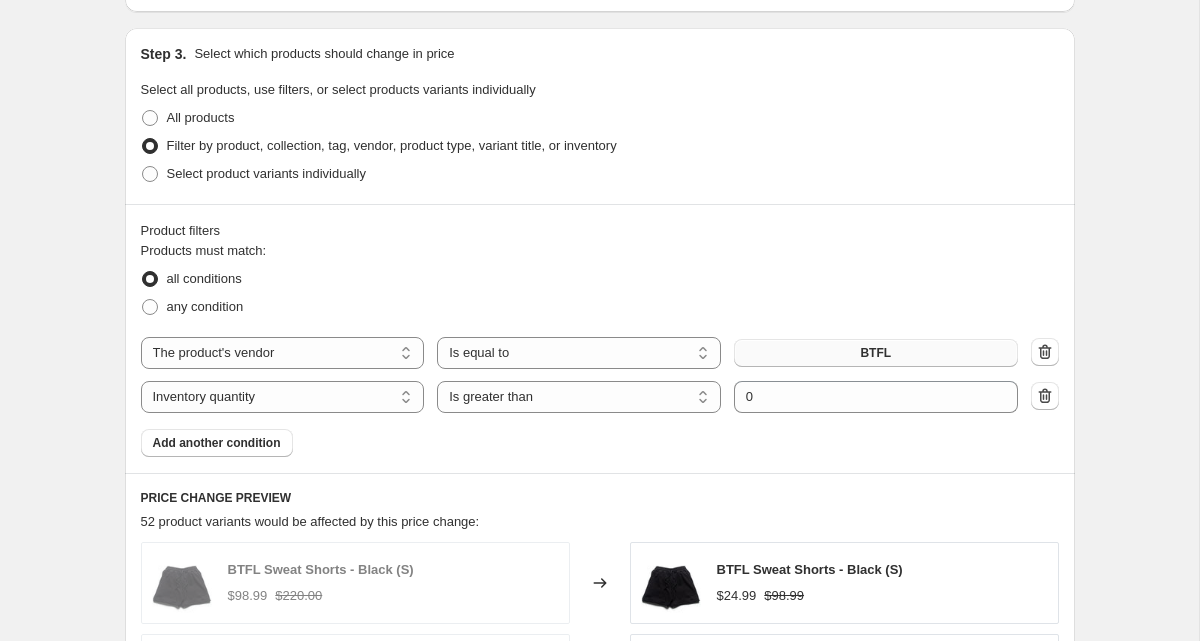 click on "BTFL" at bounding box center [876, 353] 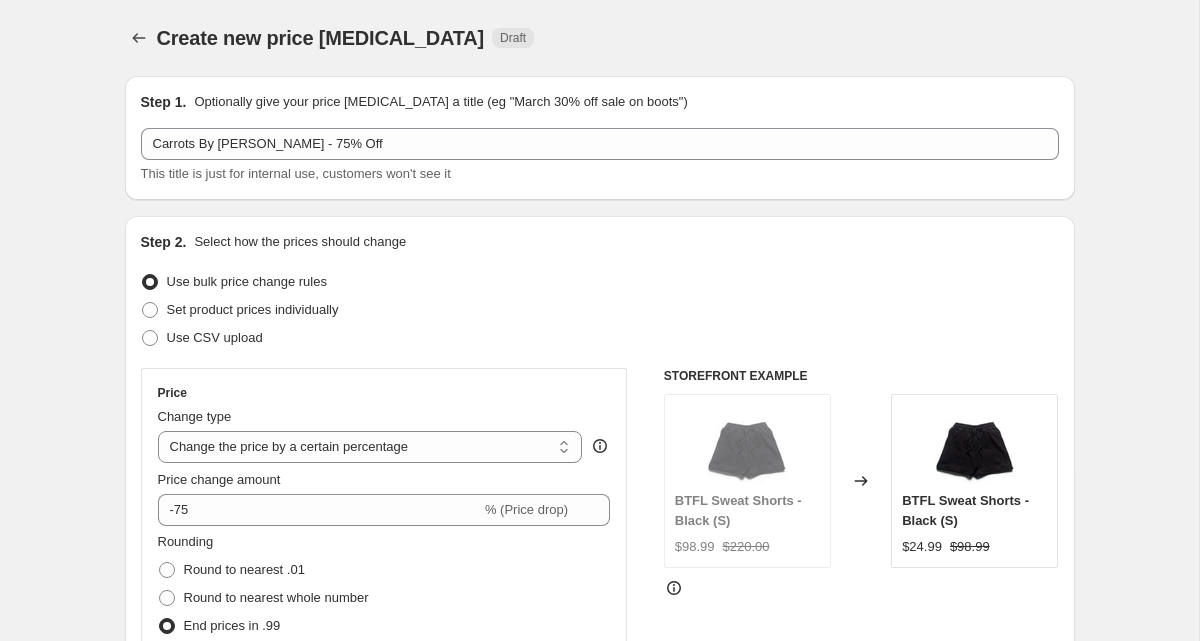 scroll, scrollTop: 906, scrollLeft: 0, axis: vertical 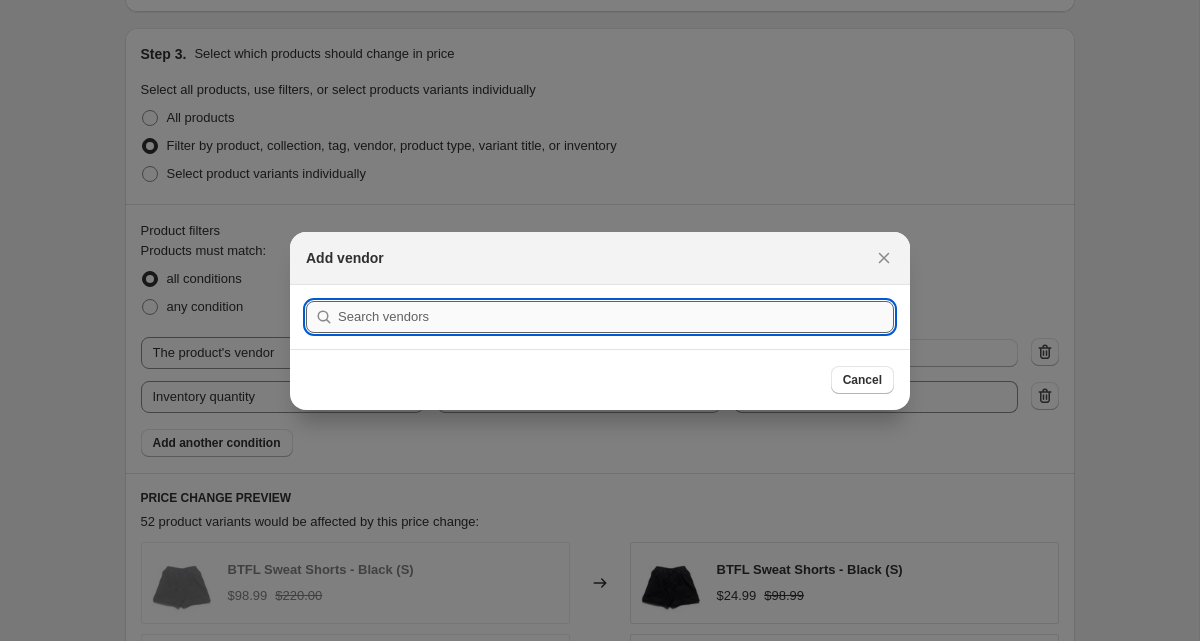 click at bounding box center (616, 317) 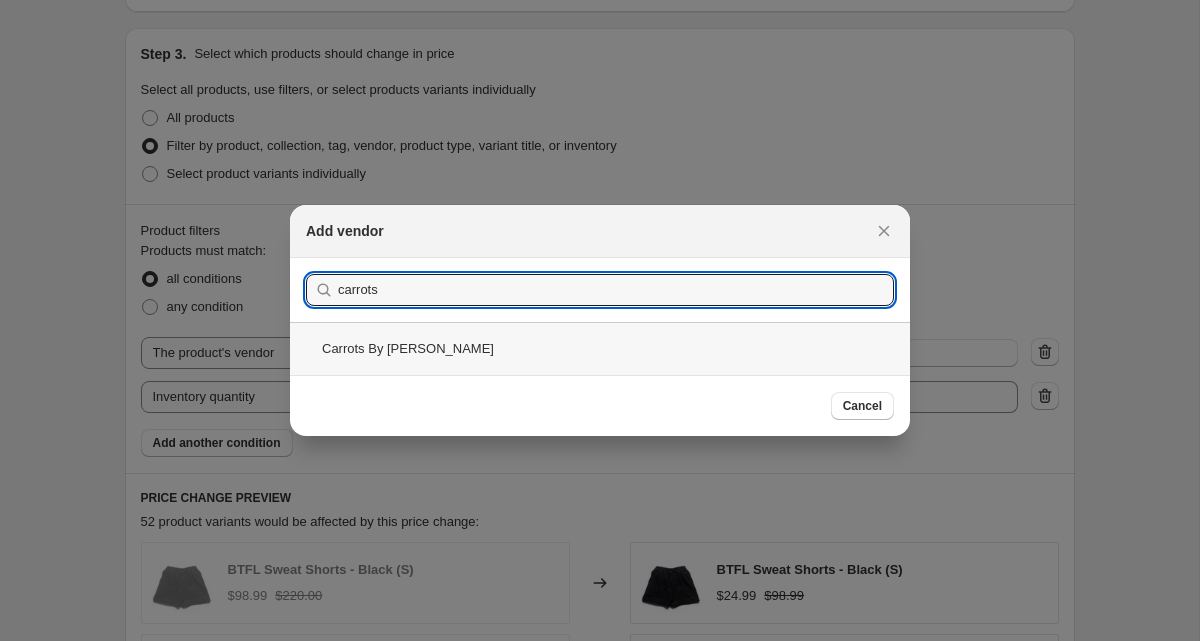 type on "carrots" 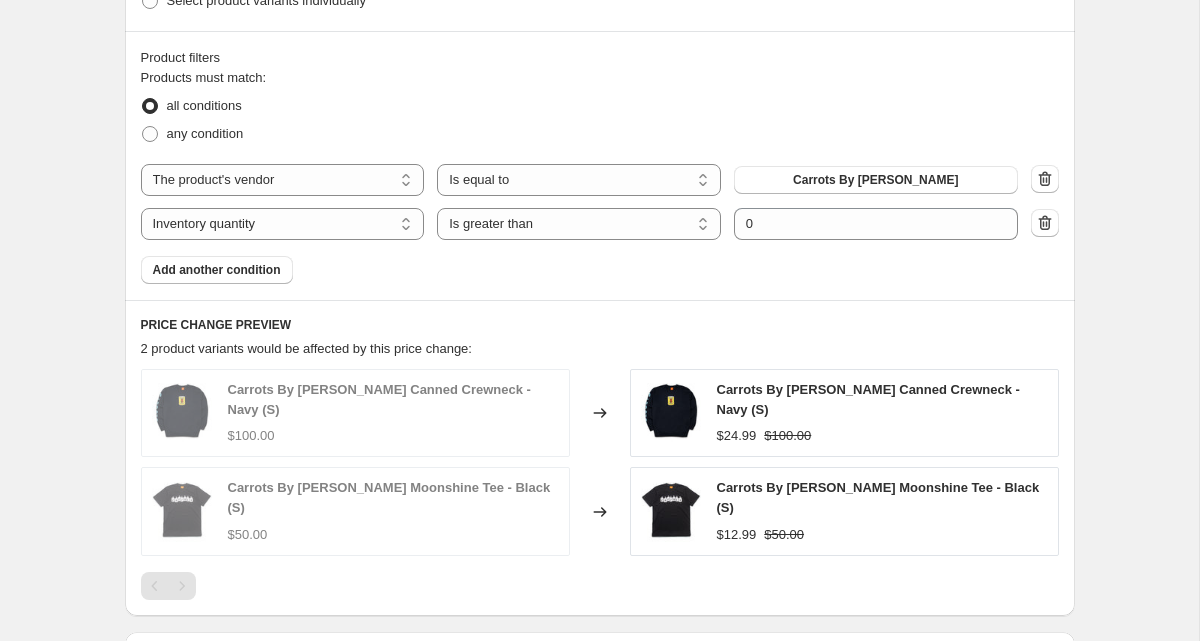 scroll, scrollTop: 1226, scrollLeft: 0, axis: vertical 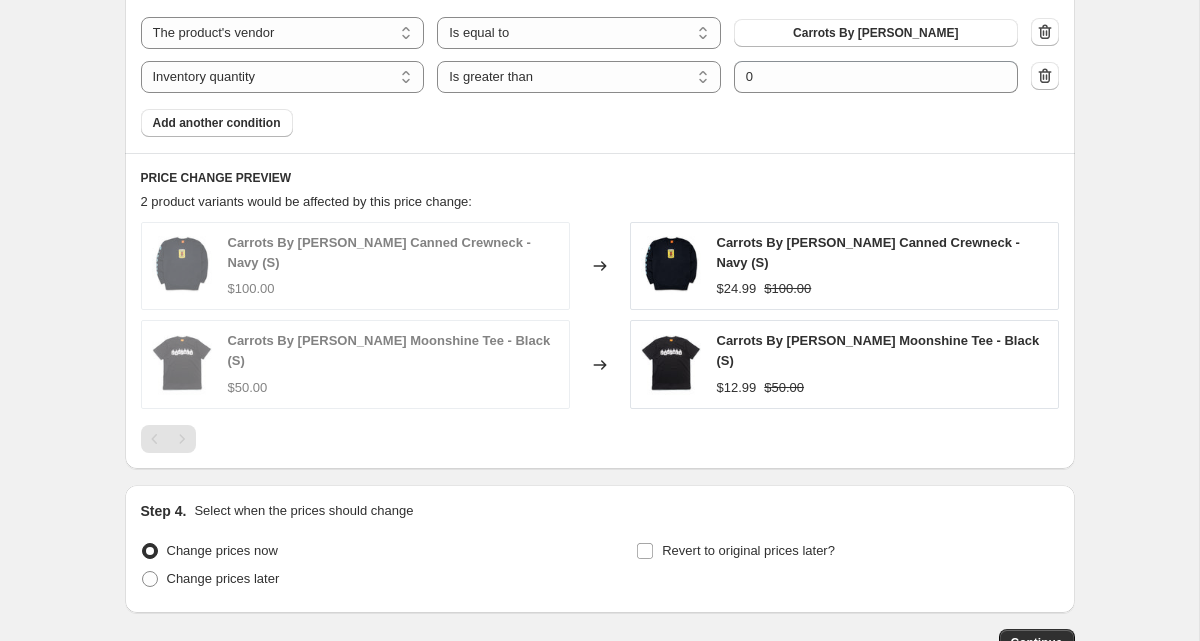 click on "Product filters Products must match: all conditions any condition The product The product's collection The product's tag The product's vendor The product's type The product's status The variant's title Inventory quantity The product's vendor Is equal to Is not equal to Is equal to Carrots By [PERSON_NAME] The product The product's collection The product's tag The product's vendor The product's type The product's status The variant's title Inventory quantity Inventory quantity Is equal to Is not equal to Is greater than Is less than Is greater than Submit 0 Add another condition" at bounding box center [600, 18] 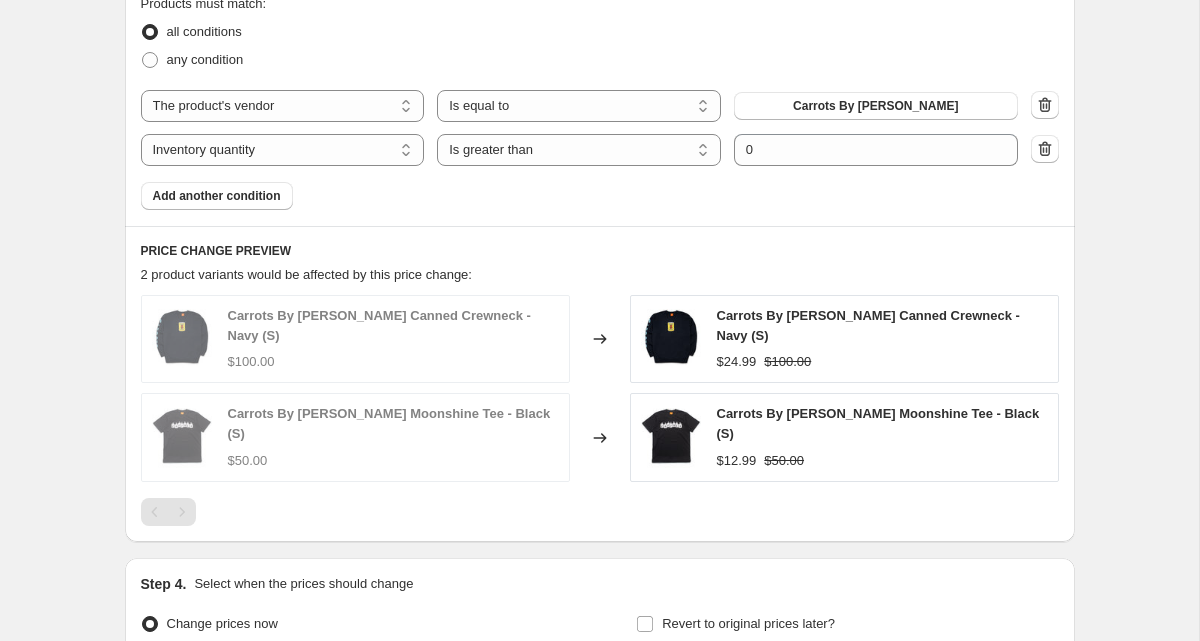 scroll, scrollTop: 1364, scrollLeft: 0, axis: vertical 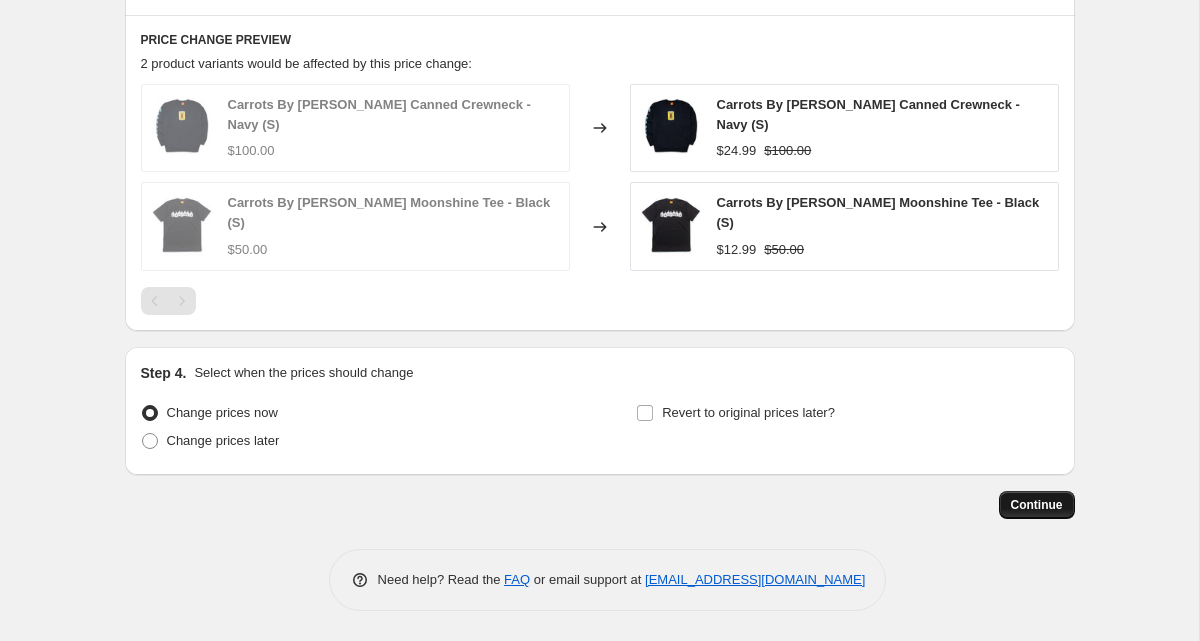 click on "Continue" at bounding box center (1037, 505) 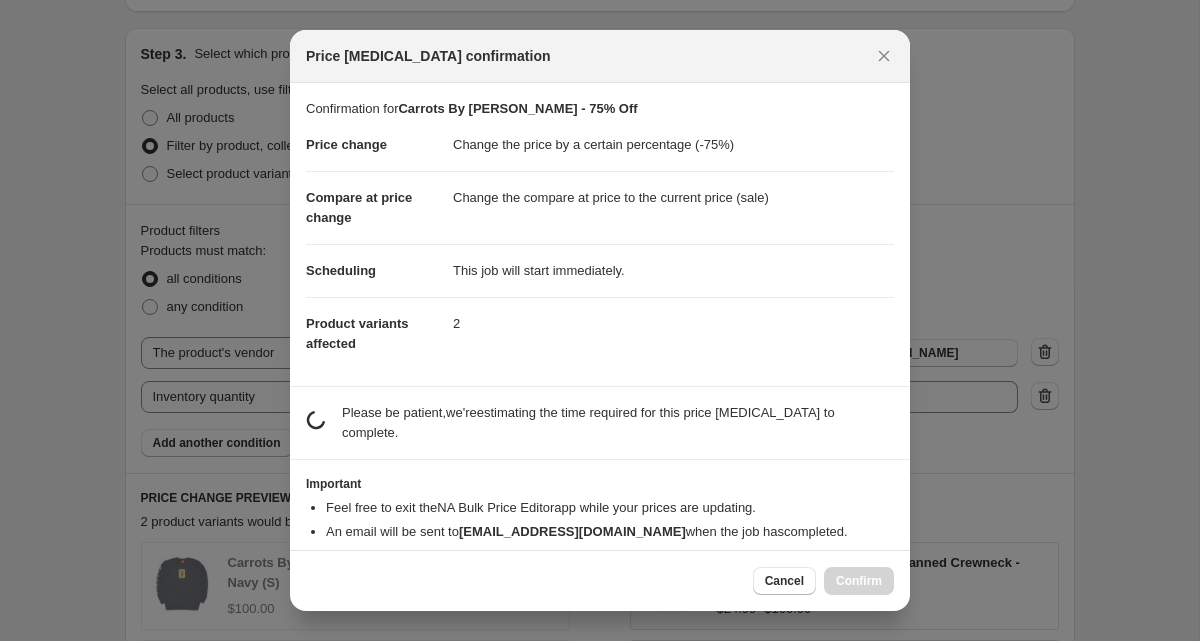 scroll, scrollTop: 0, scrollLeft: 0, axis: both 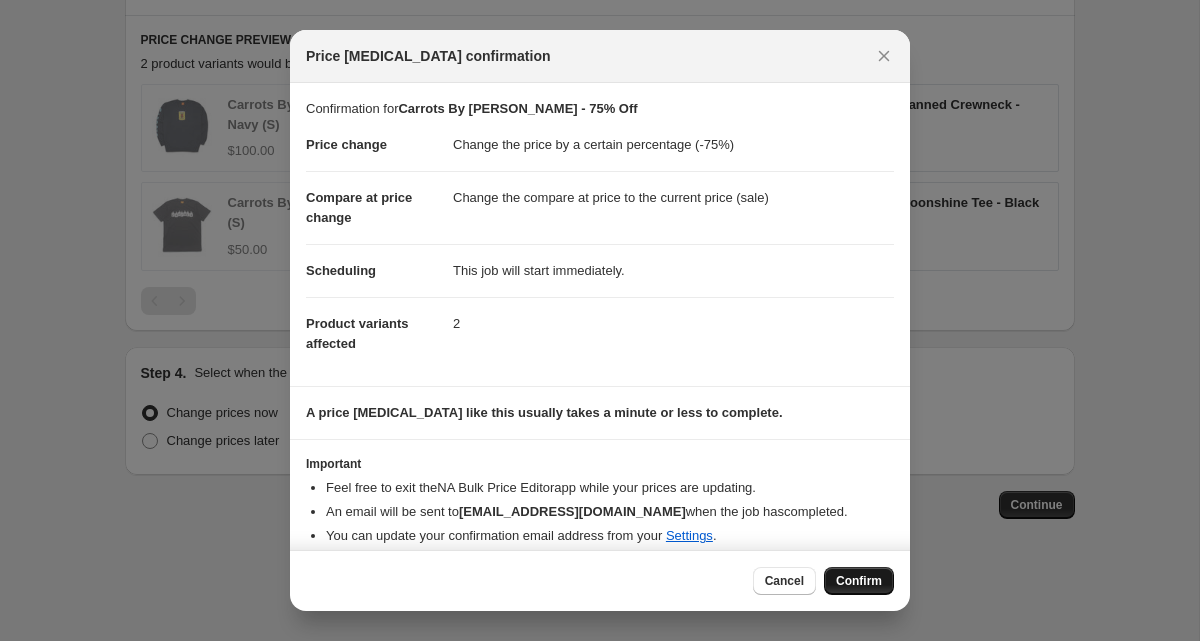 click on "Confirm" at bounding box center (859, 581) 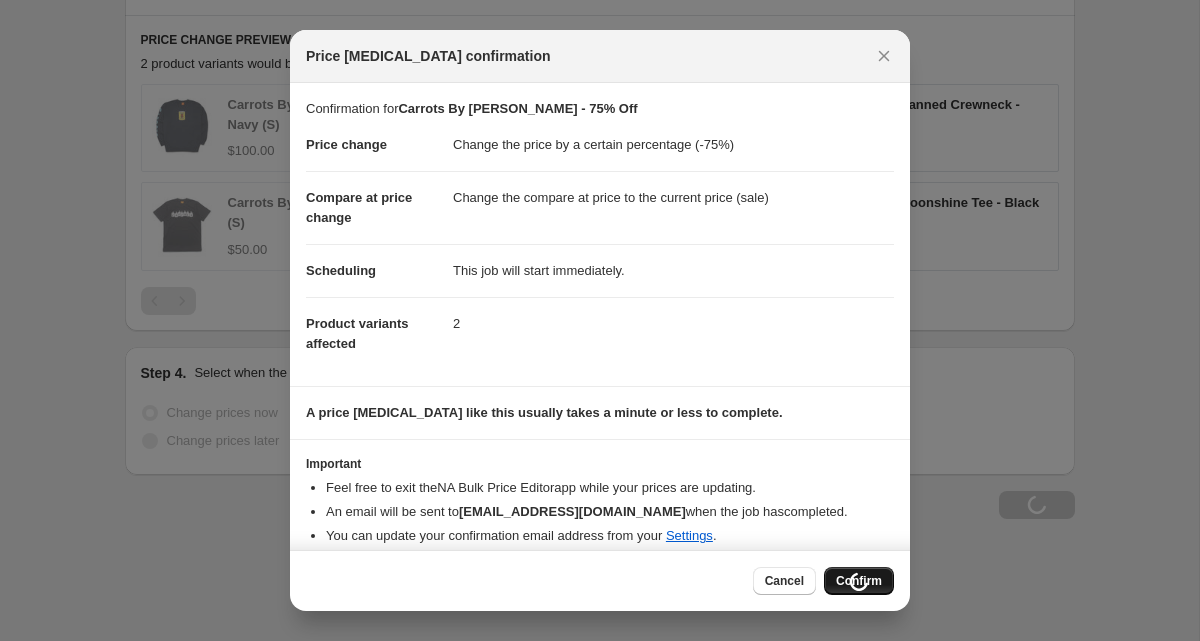 scroll, scrollTop: 1432, scrollLeft: 0, axis: vertical 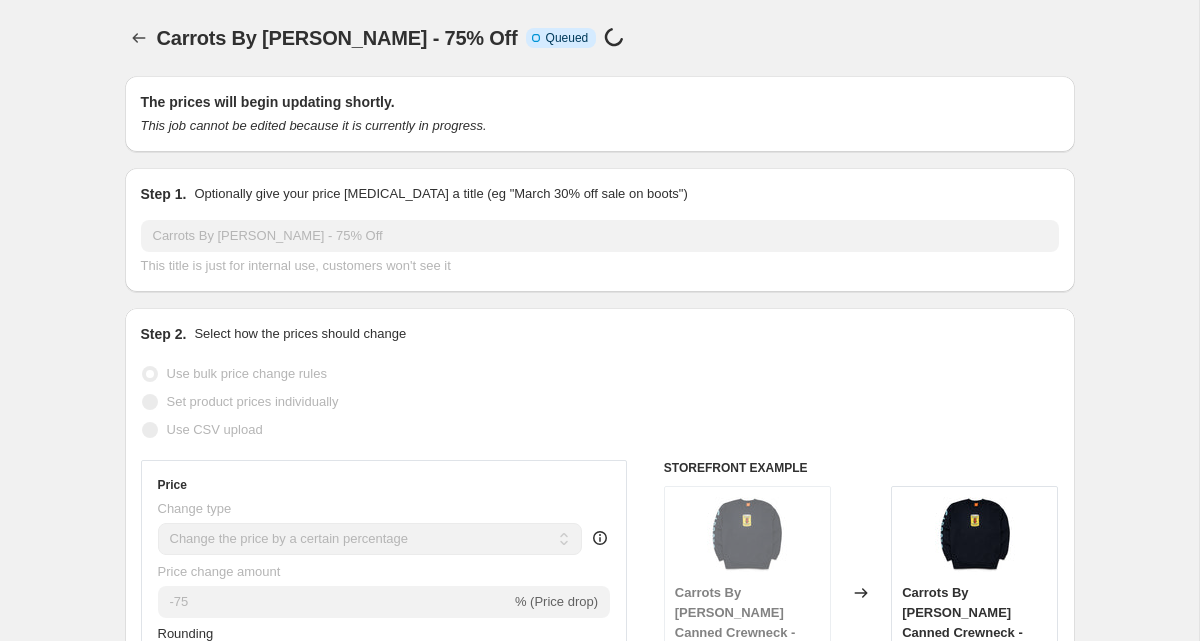 select on "percentage" 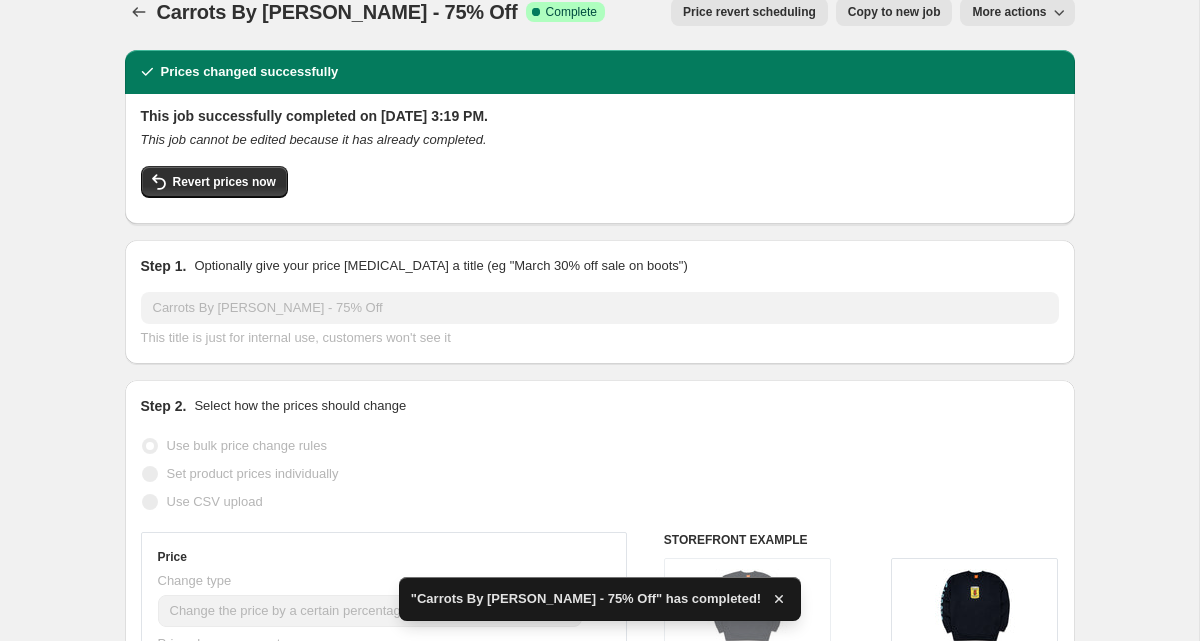 scroll, scrollTop: 0, scrollLeft: 0, axis: both 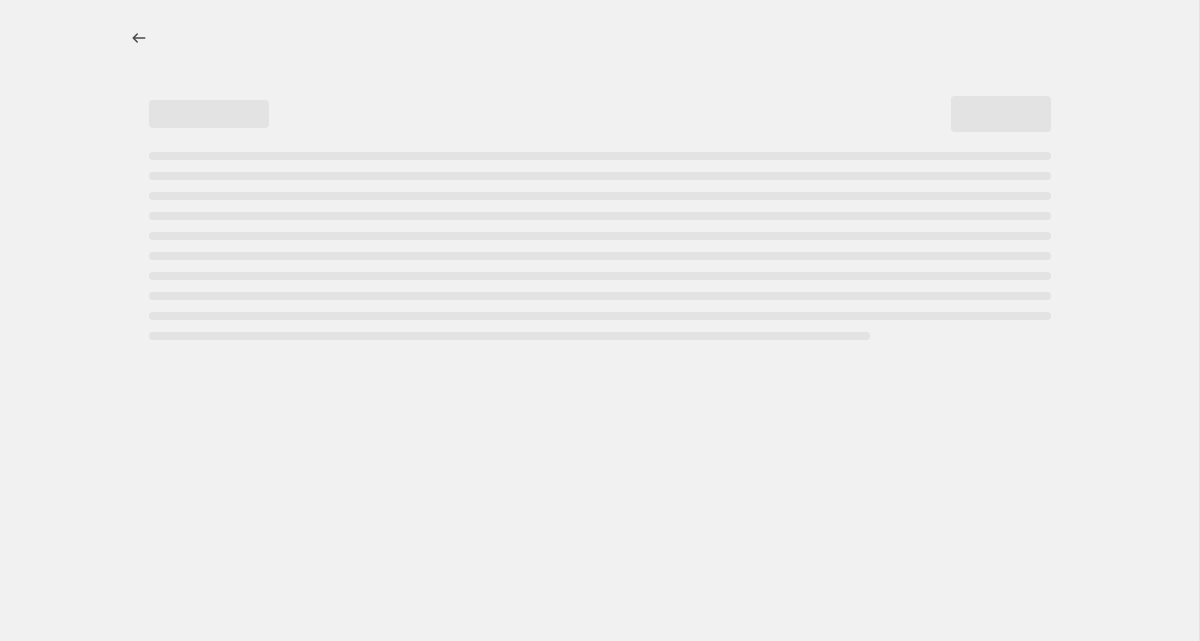 select on "percentage" 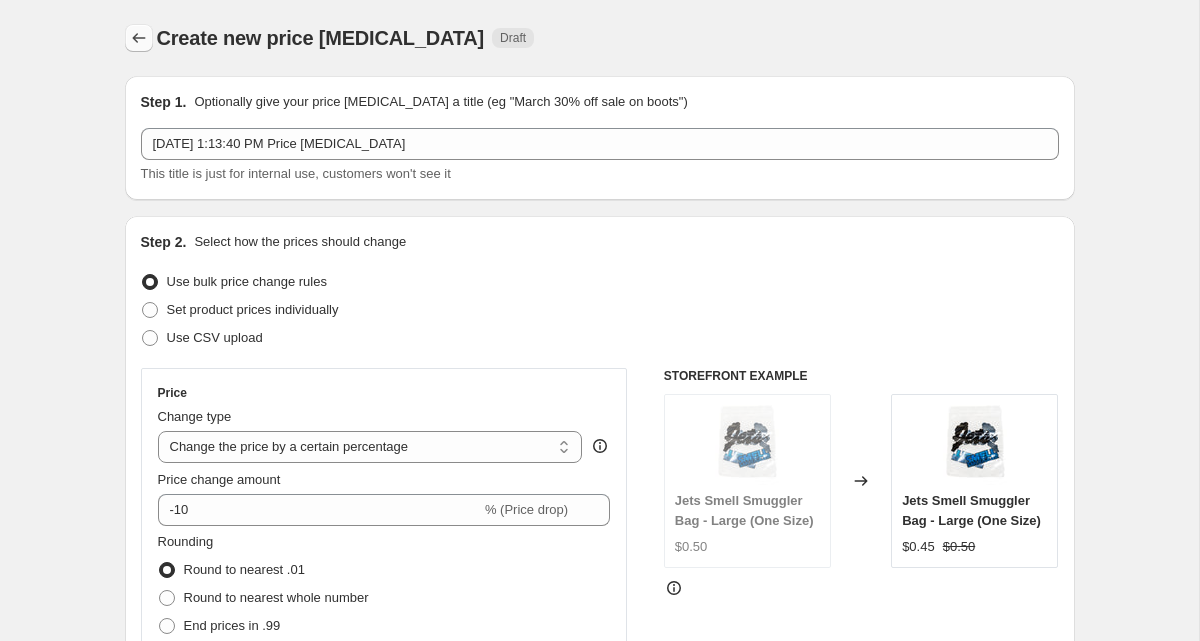 click 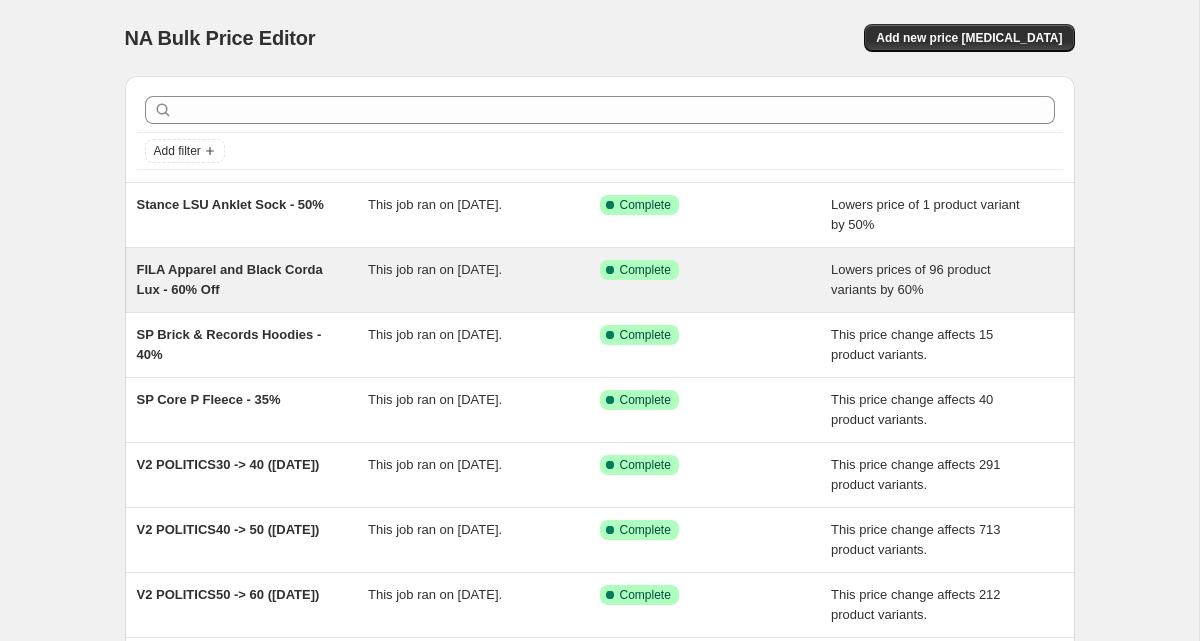 click on "FILA Apparel and Black Corda Lux - 60% Off" at bounding box center (253, 280) 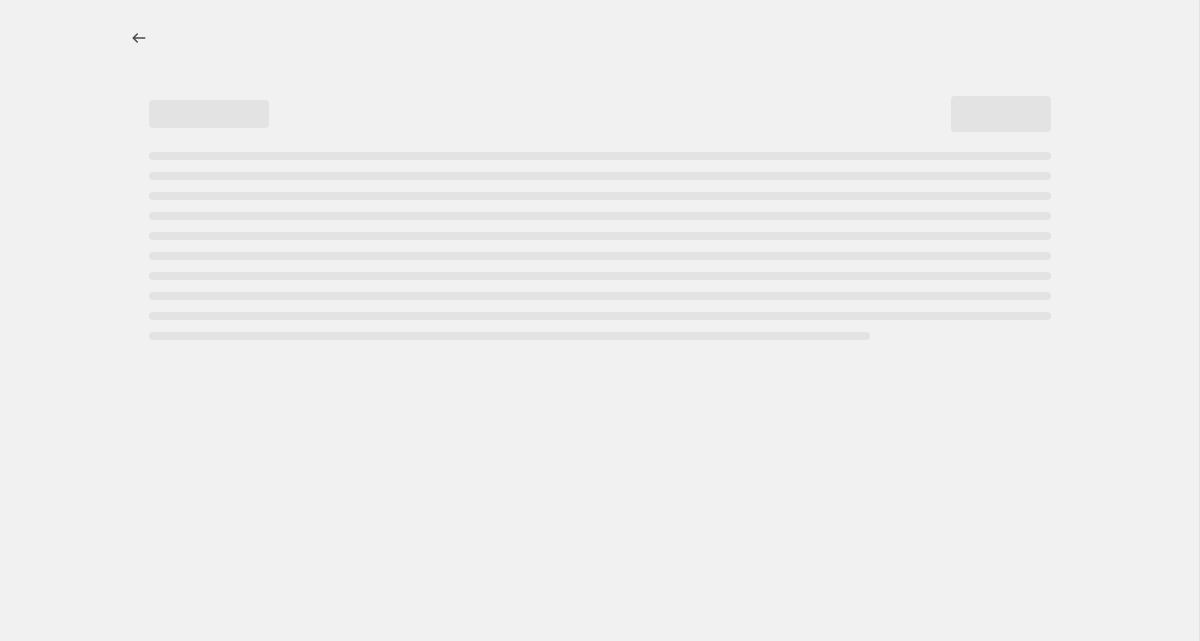 select on "percentage" 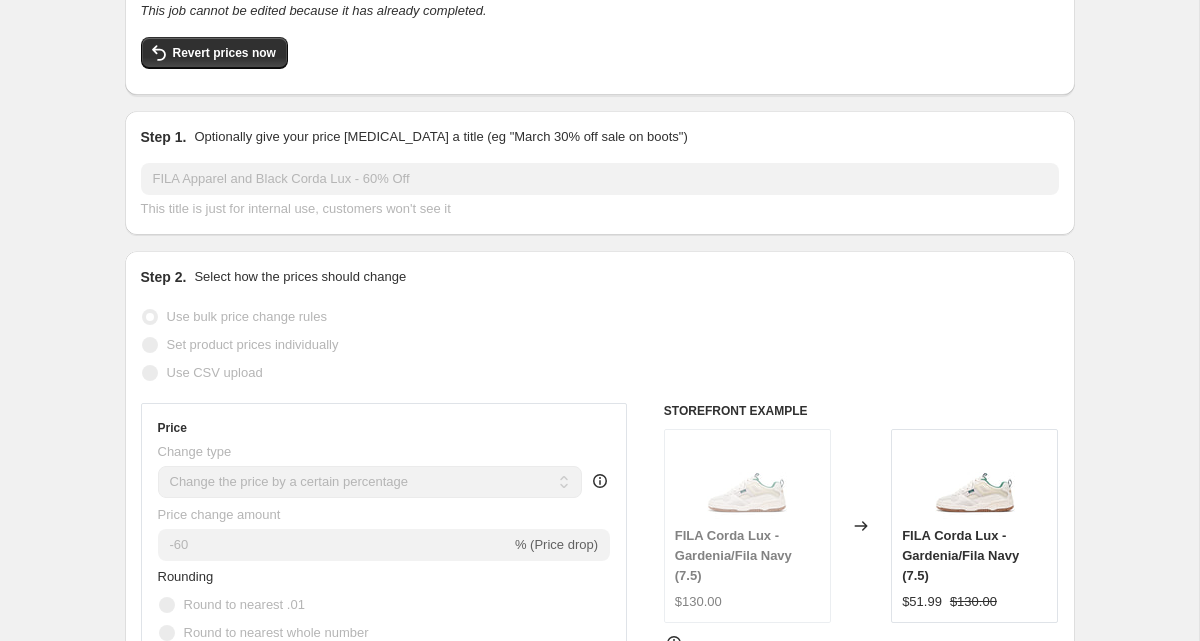 scroll, scrollTop: 0, scrollLeft: 0, axis: both 